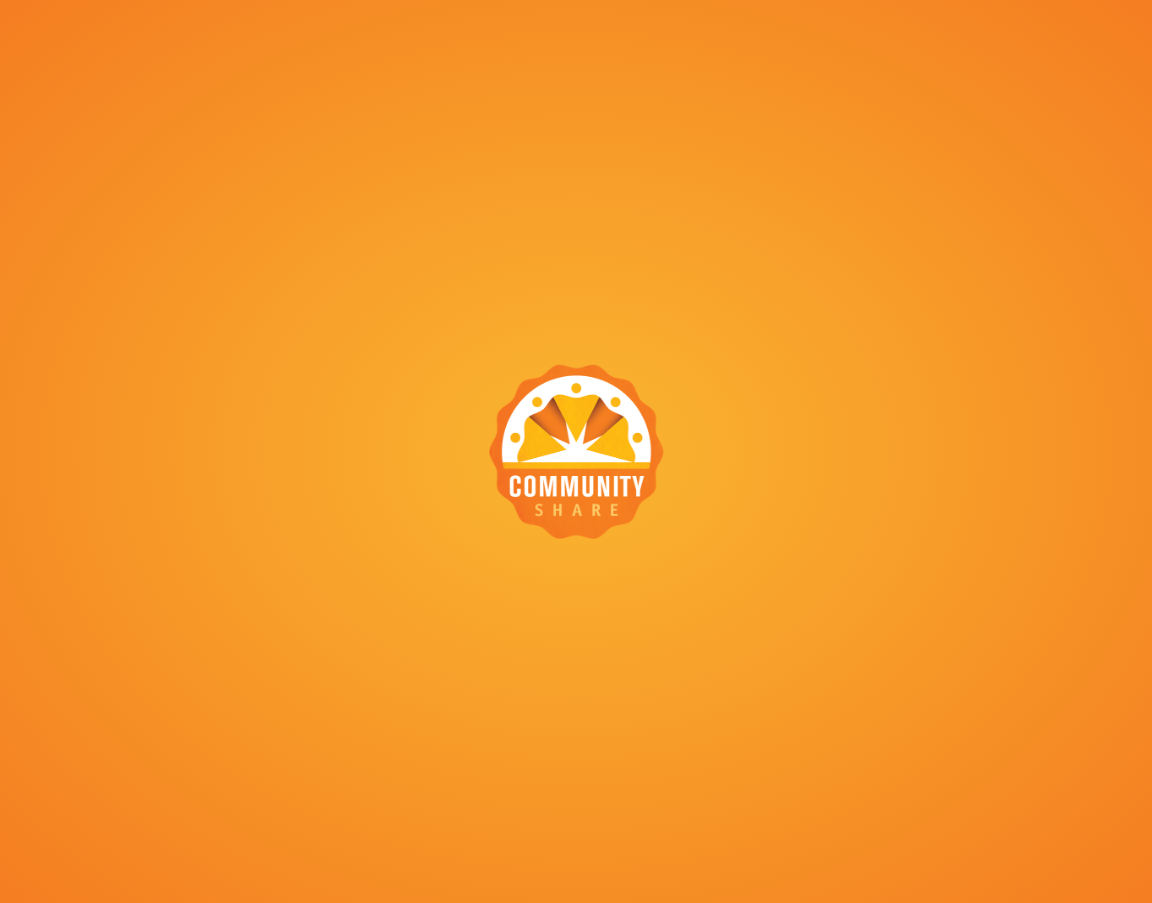 scroll, scrollTop: 0, scrollLeft: 0, axis: both 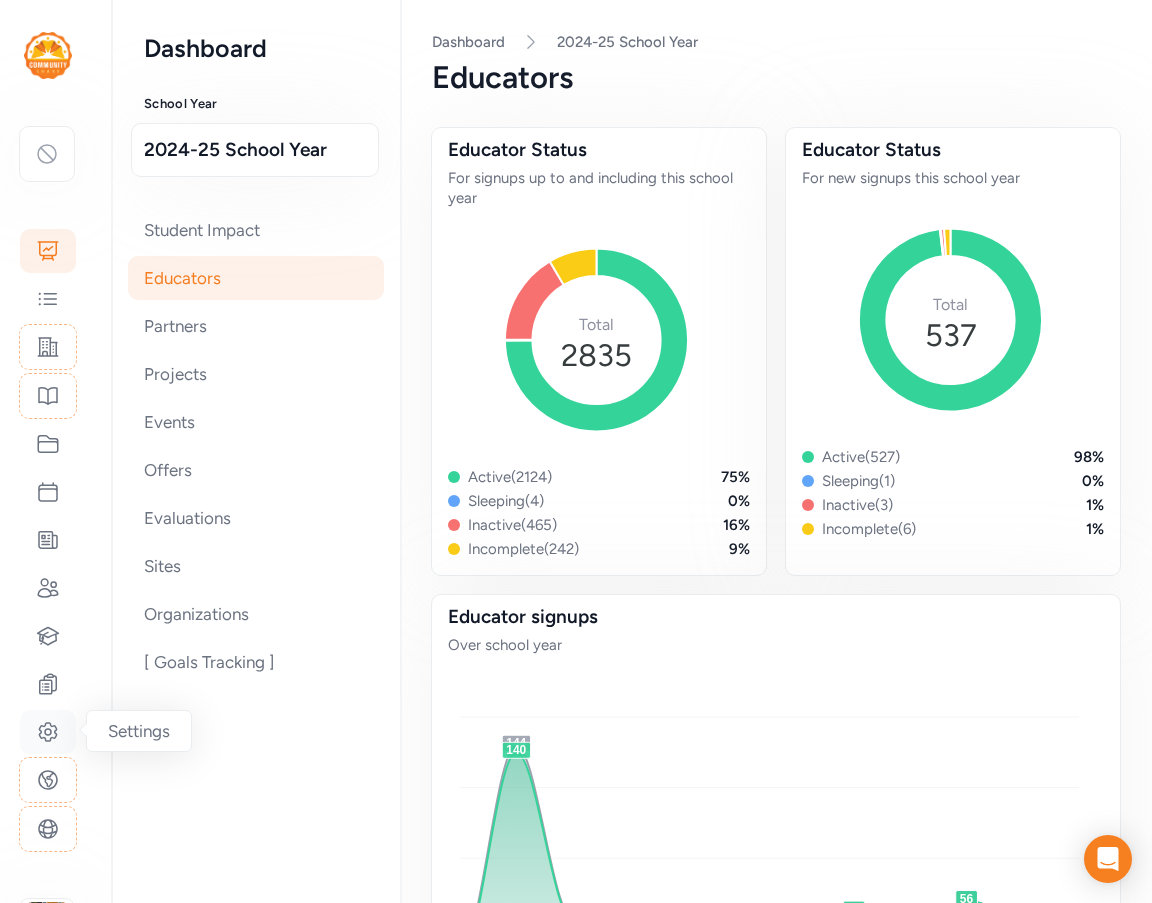 click 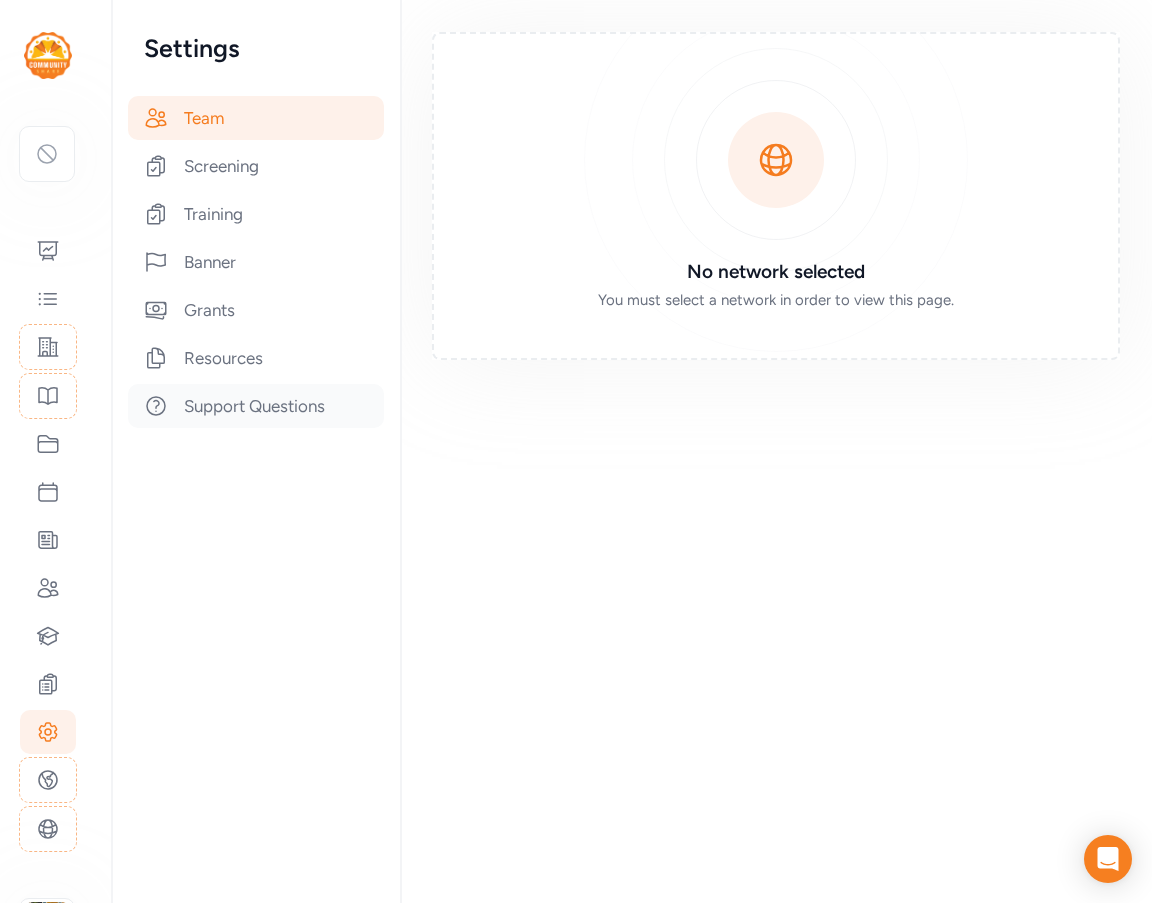 click on "Support Questions" at bounding box center (256, 406) 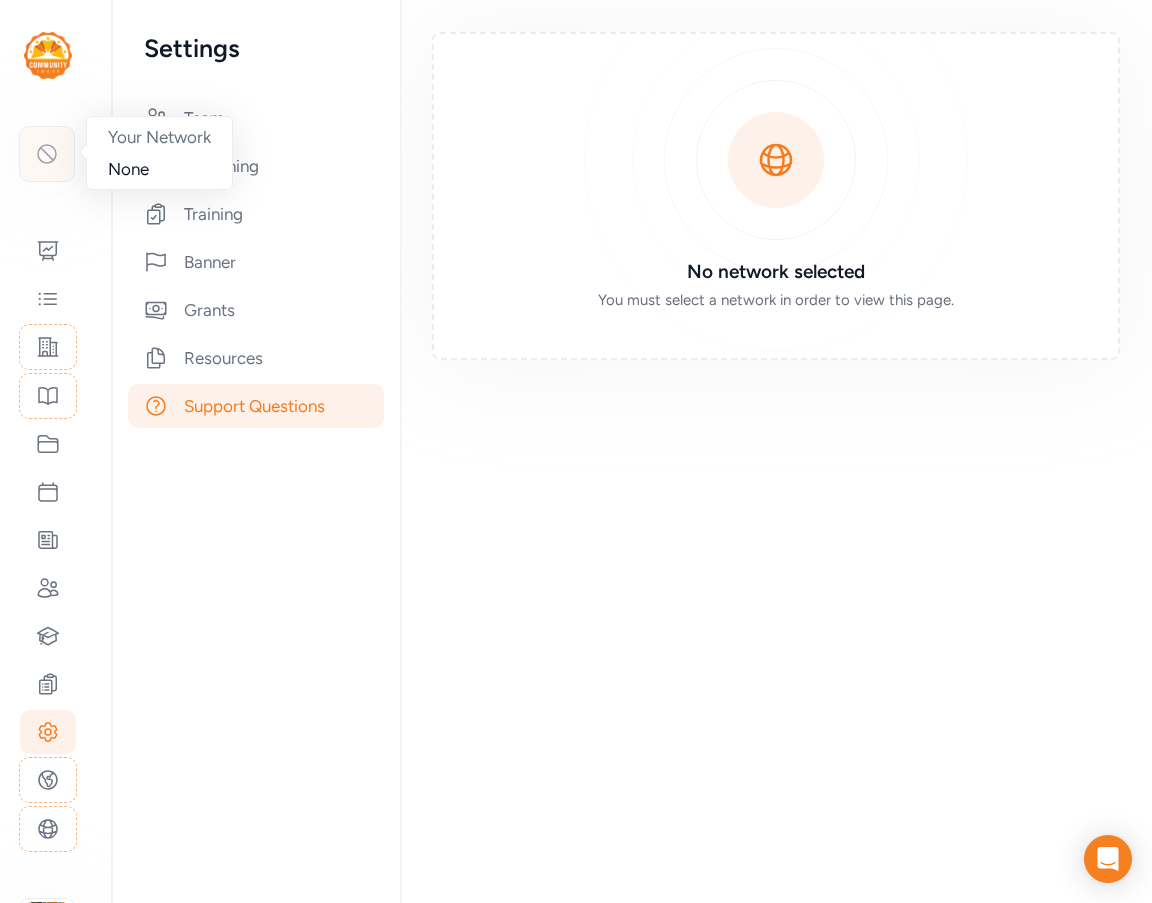 click at bounding box center [47, 154] 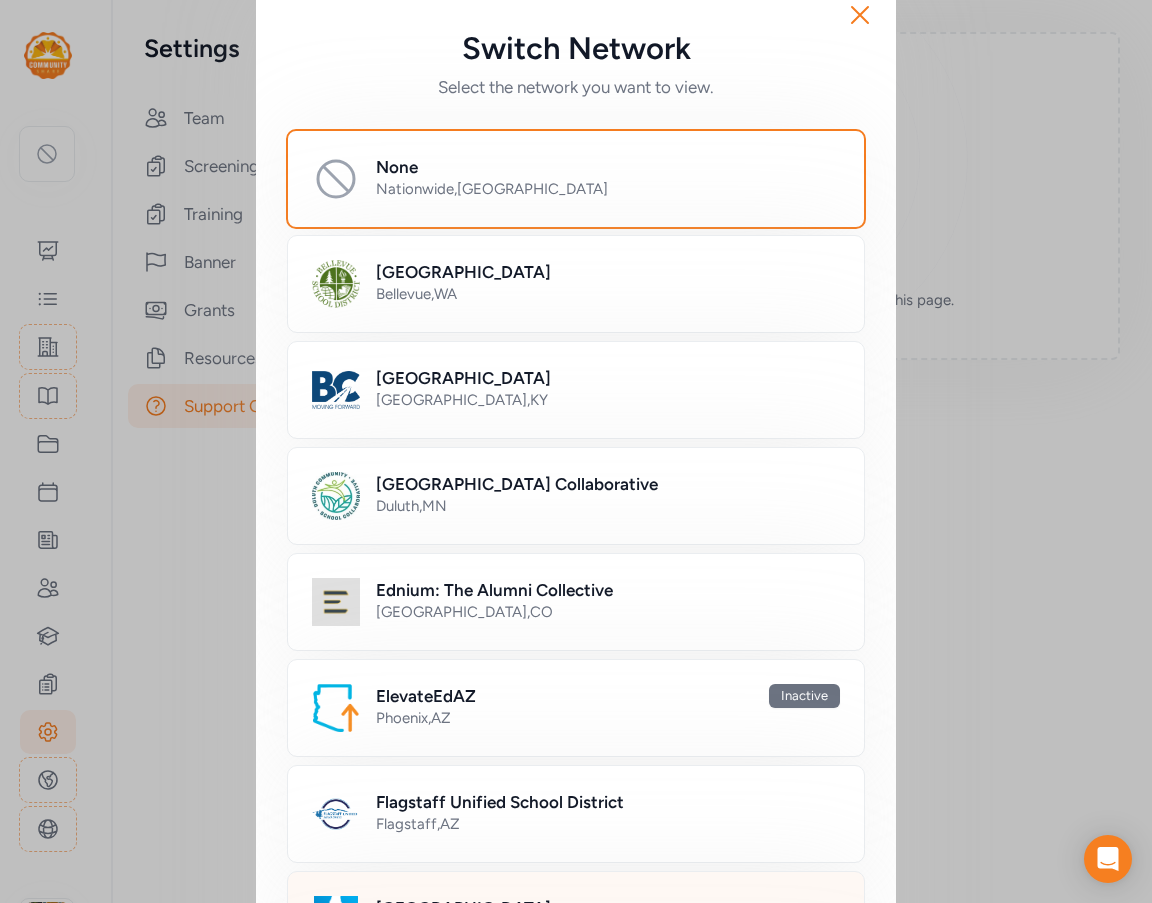 scroll, scrollTop: 7, scrollLeft: 0, axis: vertical 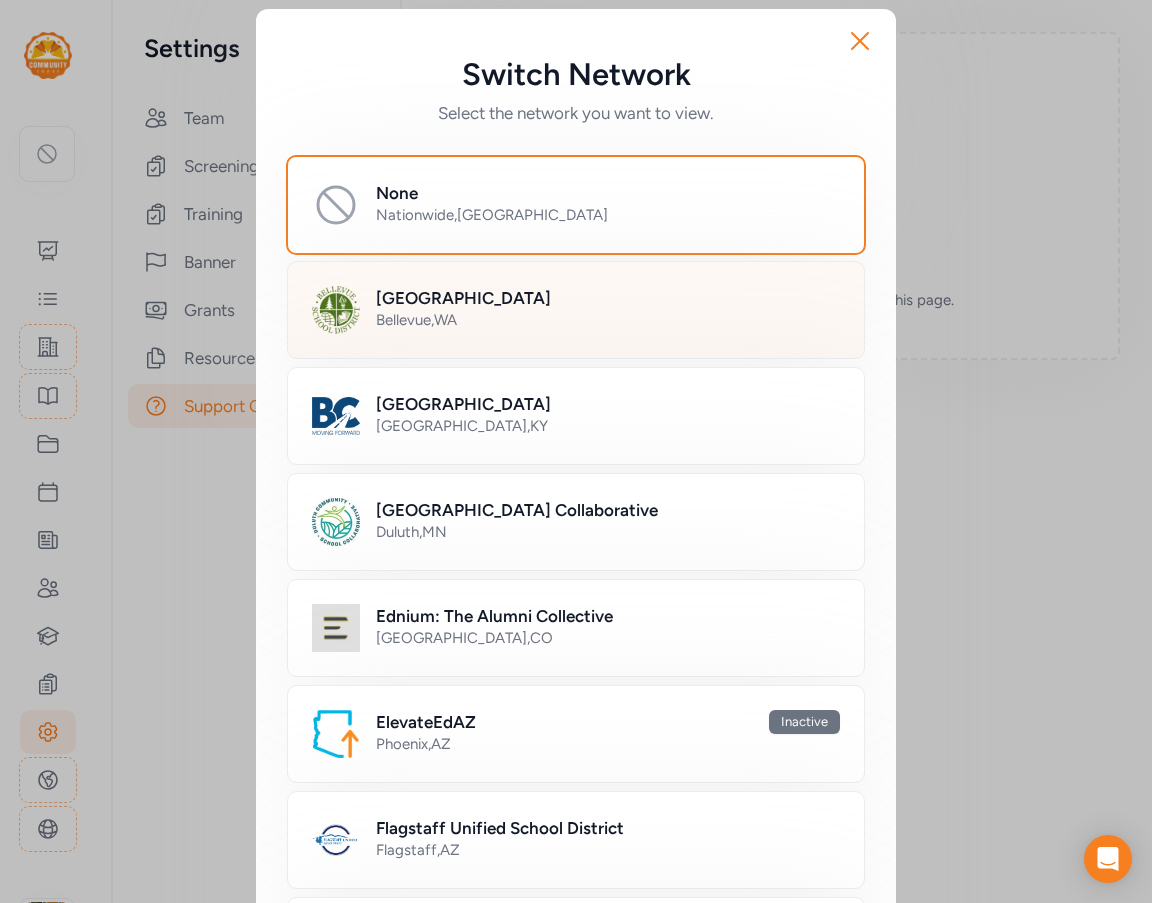 click on "[GEOGRAPHIC_DATA] ,  [GEOGRAPHIC_DATA]" at bounding box center (608, 320) 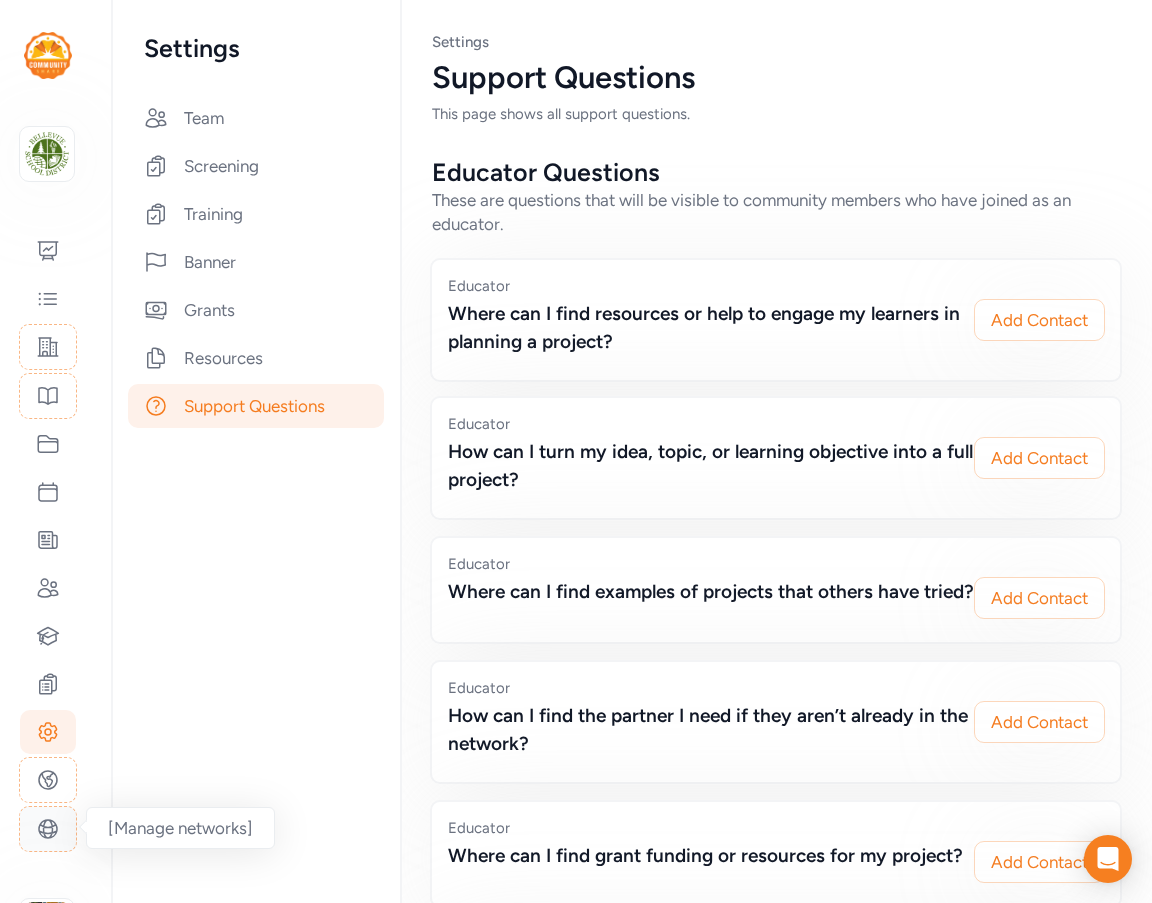 click at bounding box center (48, 829) 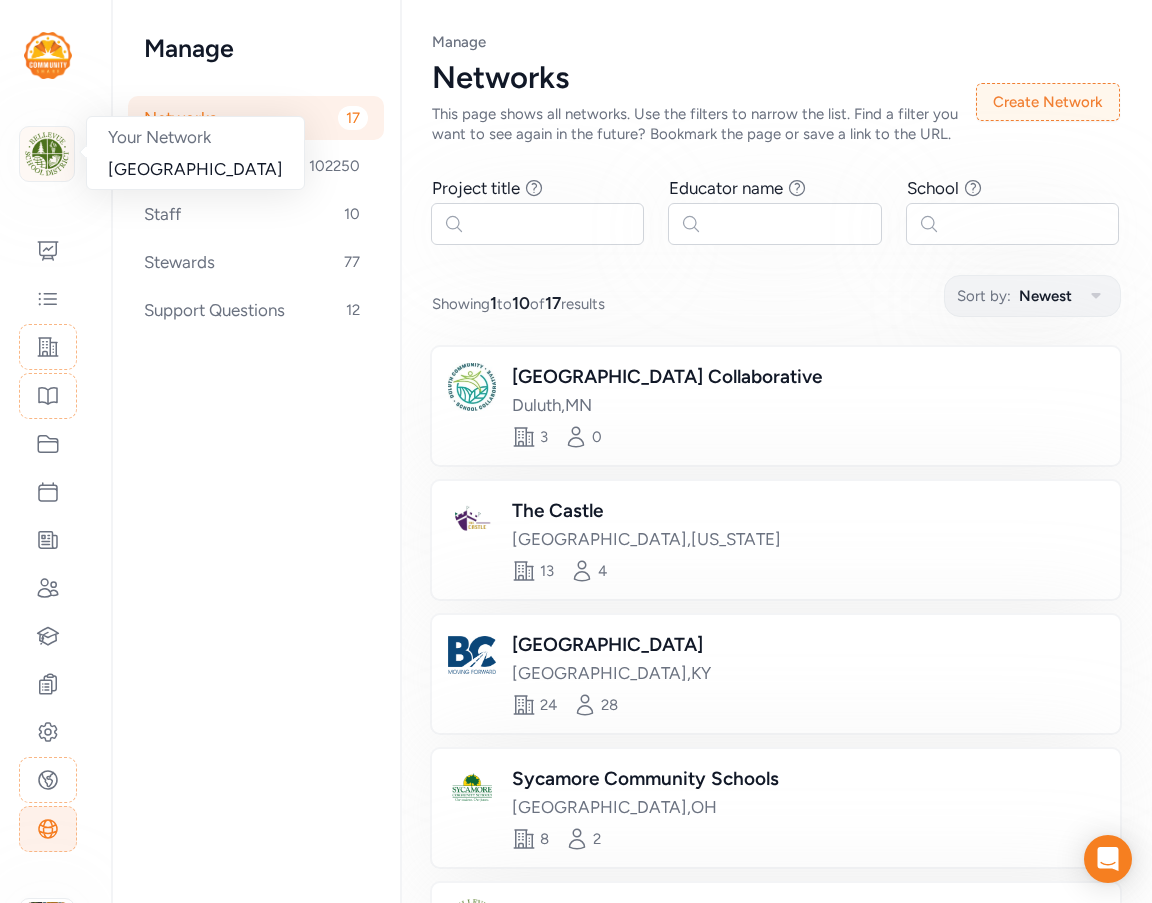 click at bounding box center [47, 154] 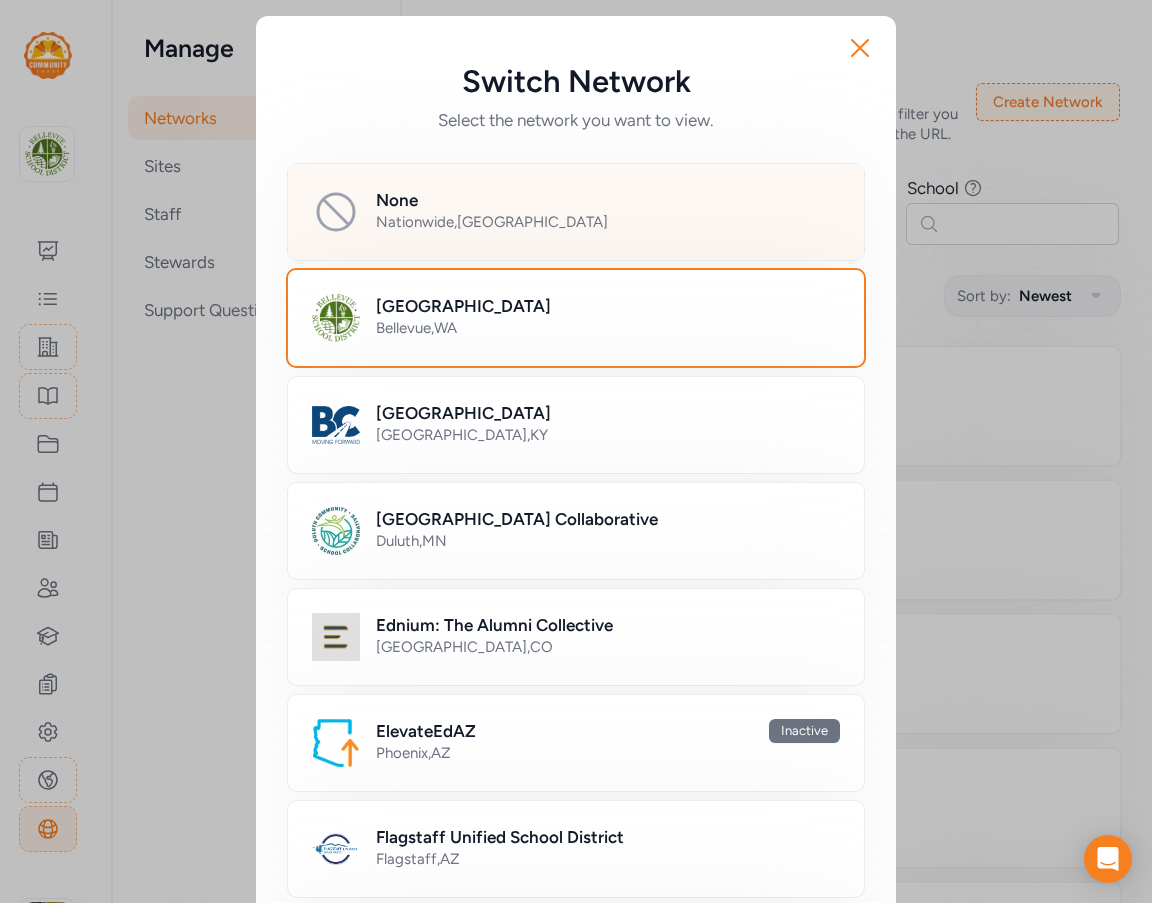 click on "None" at bounding box center [608, 200] 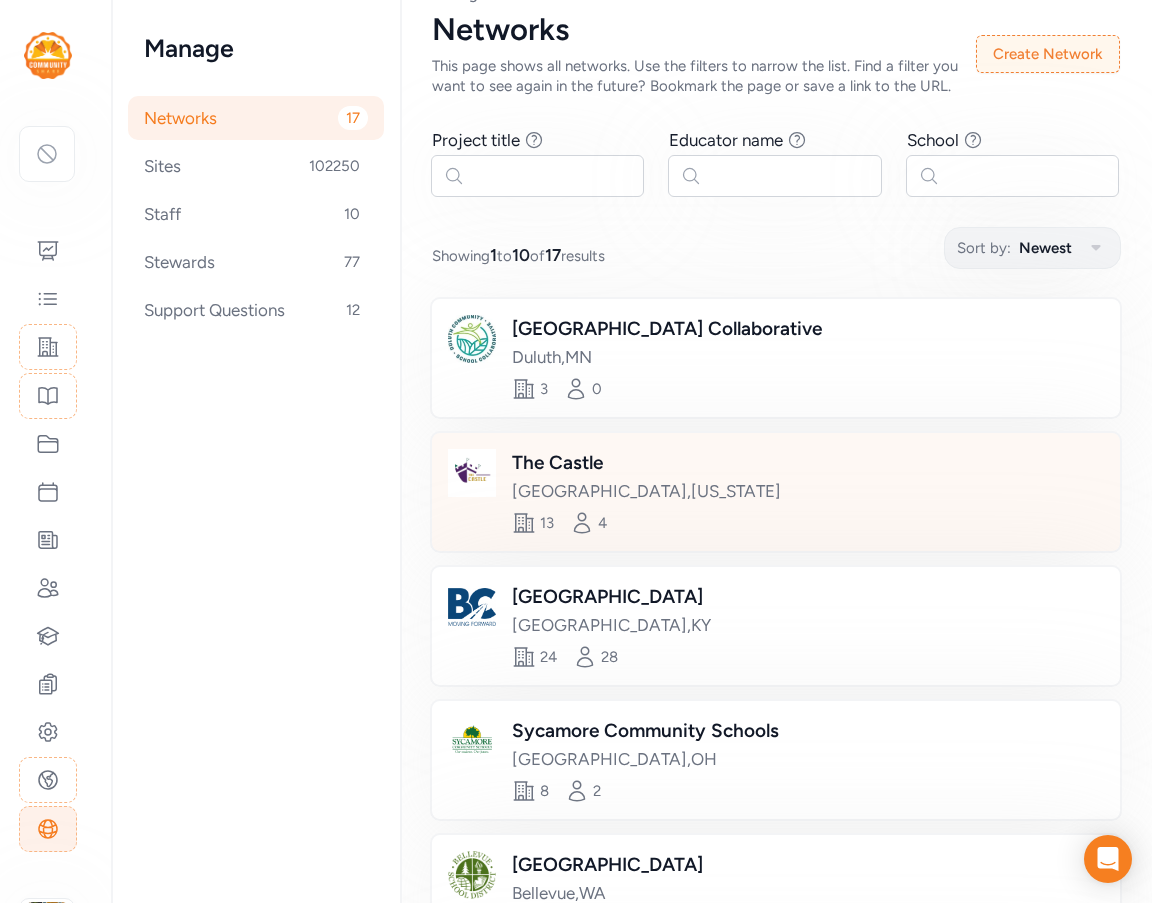 scroll, scrollTop: 400, scrollLeft: 0, axis: vertical 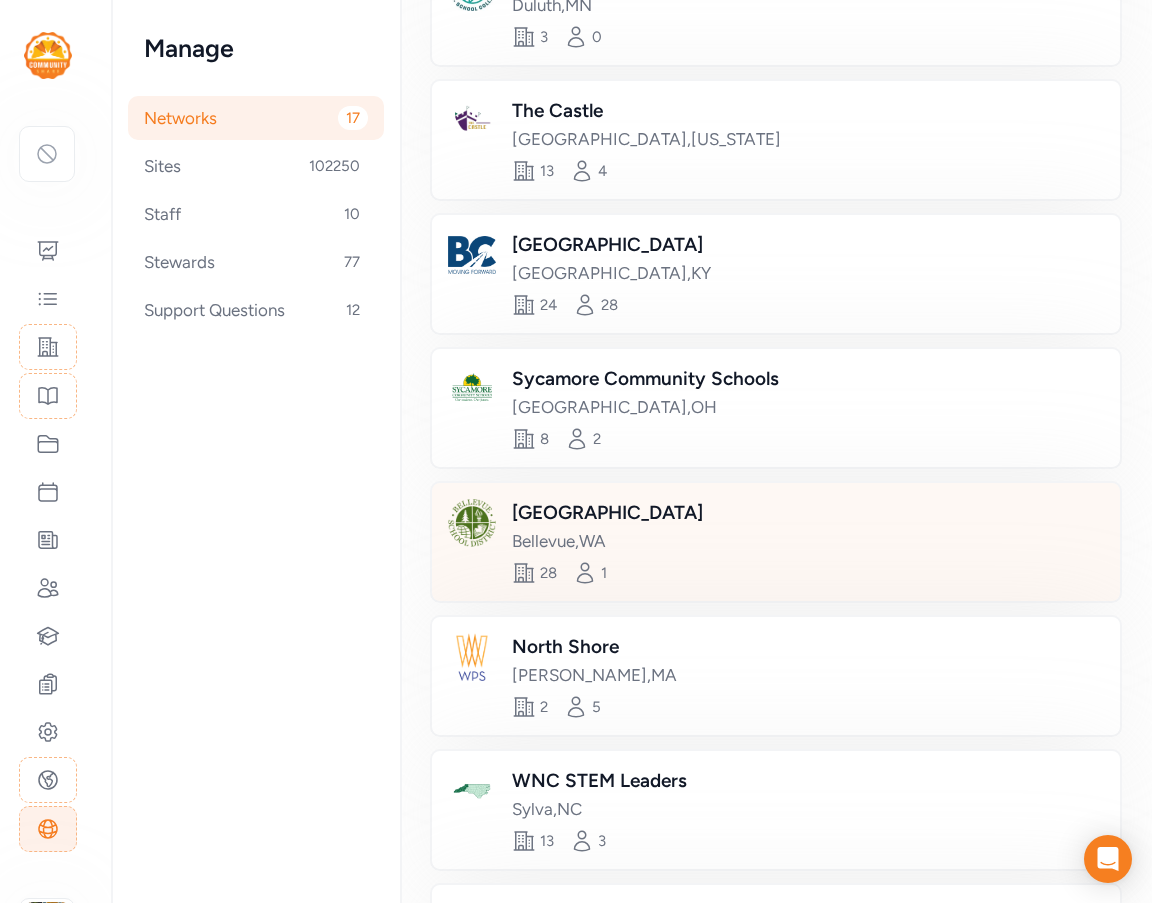 click on "[GEOGRAPHIC_DATA] ,  [GEOGRAPHIC_DATA]" at bounding box center (627, 526) 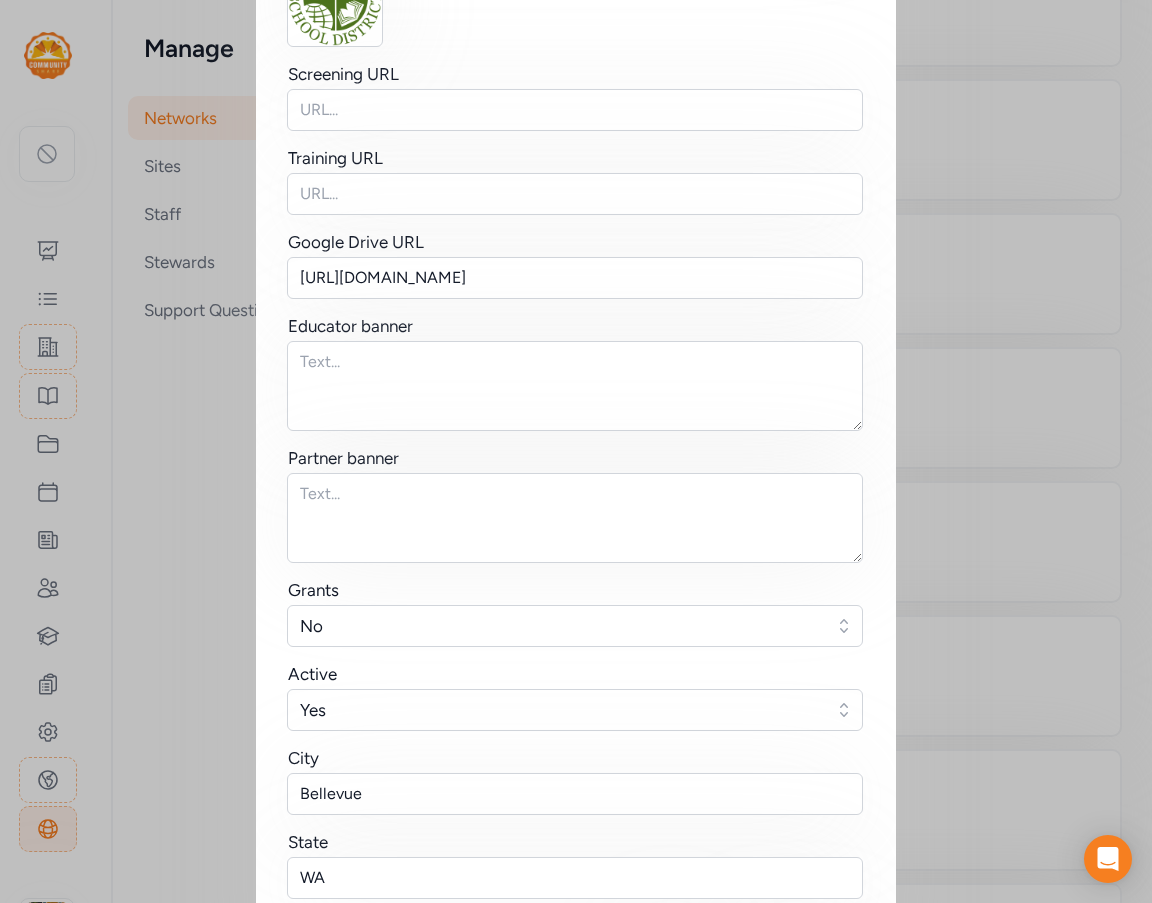 scroll, scrollTop: 507, scrollLeft: 0, axis: vertical 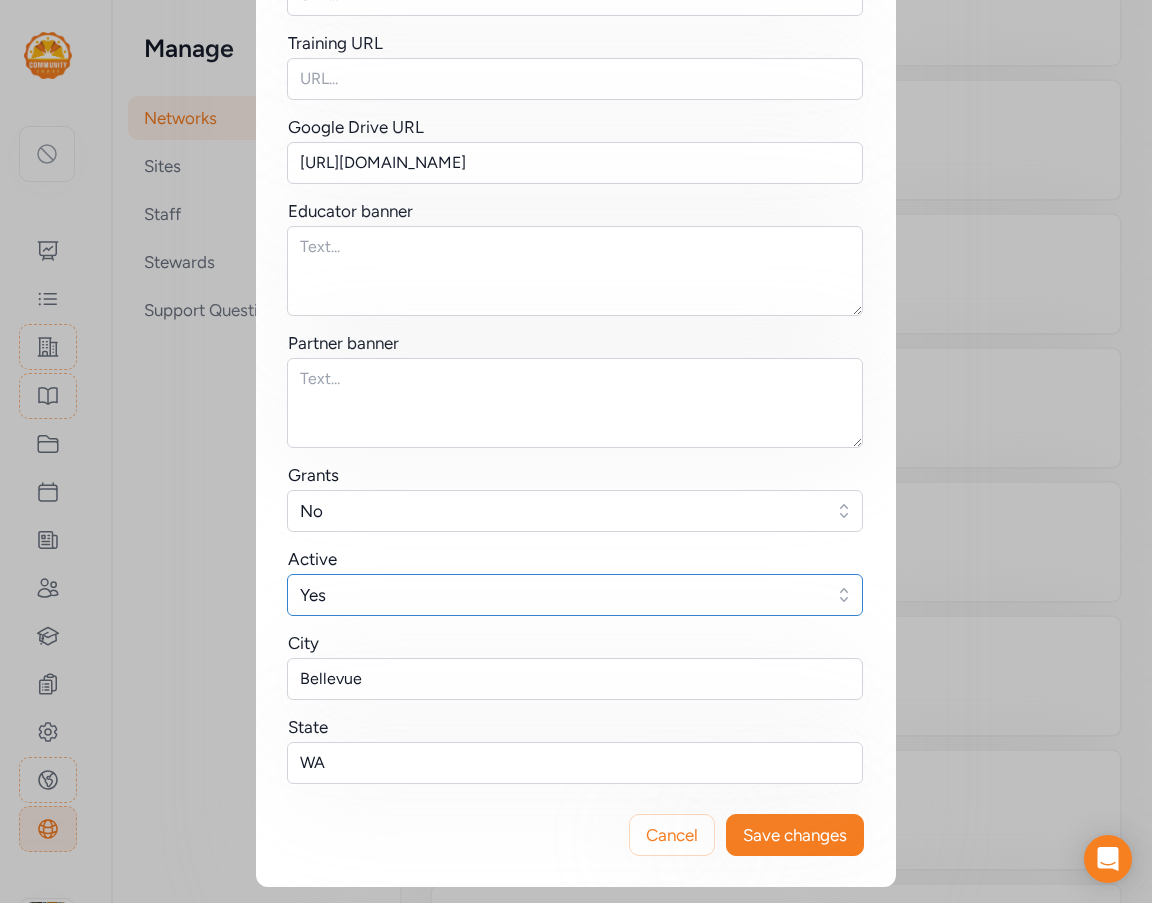 click on "Yes" at bounding box center (561, 595) 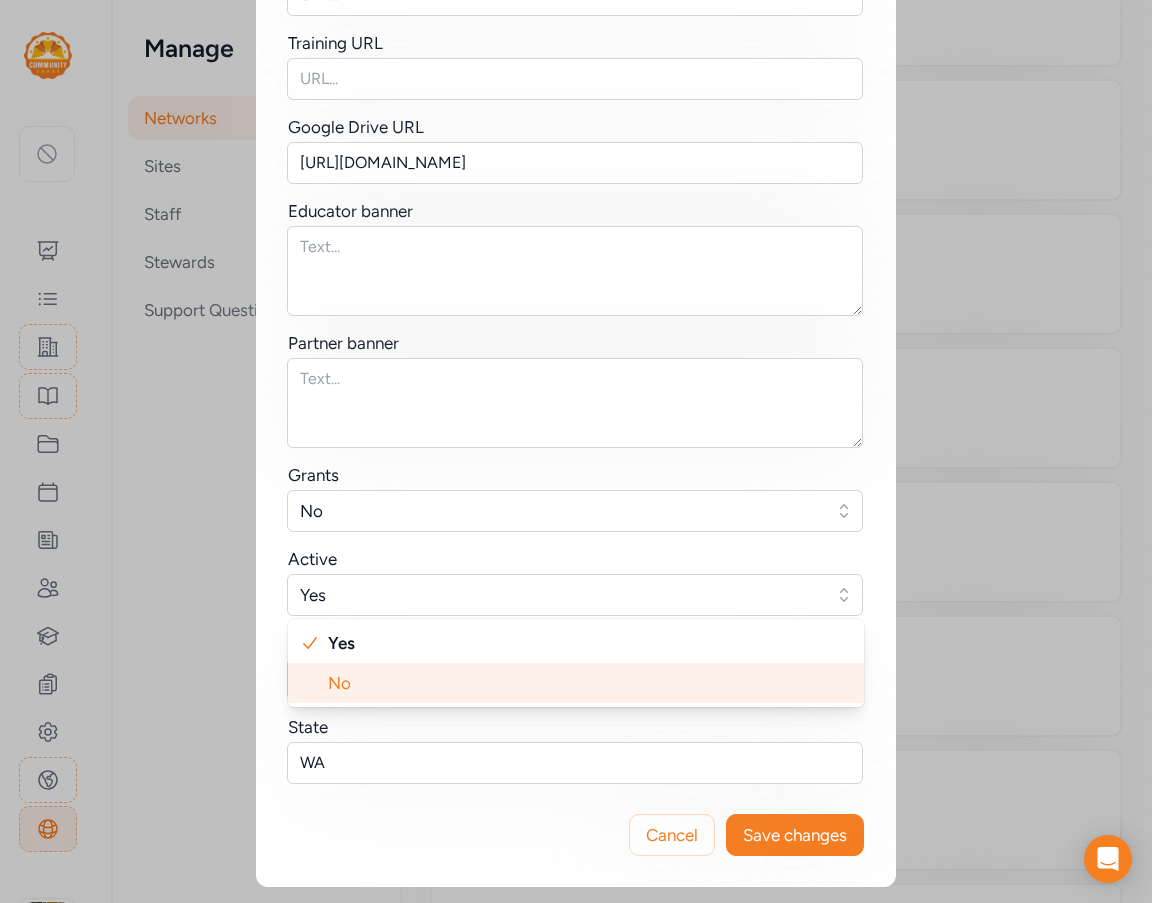 click on "No" at bounding box center [576, 683] 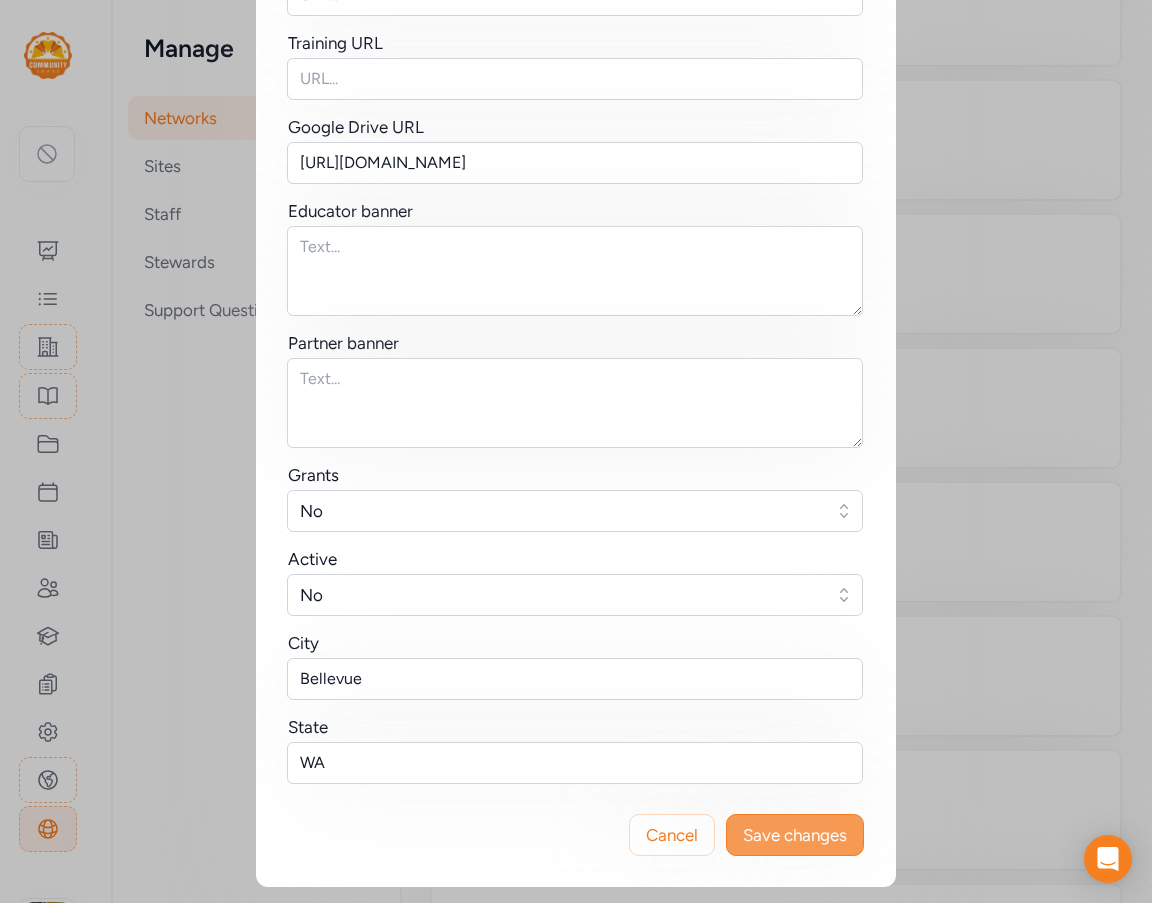 click on "Save changes" at bounding box center (795, 835) 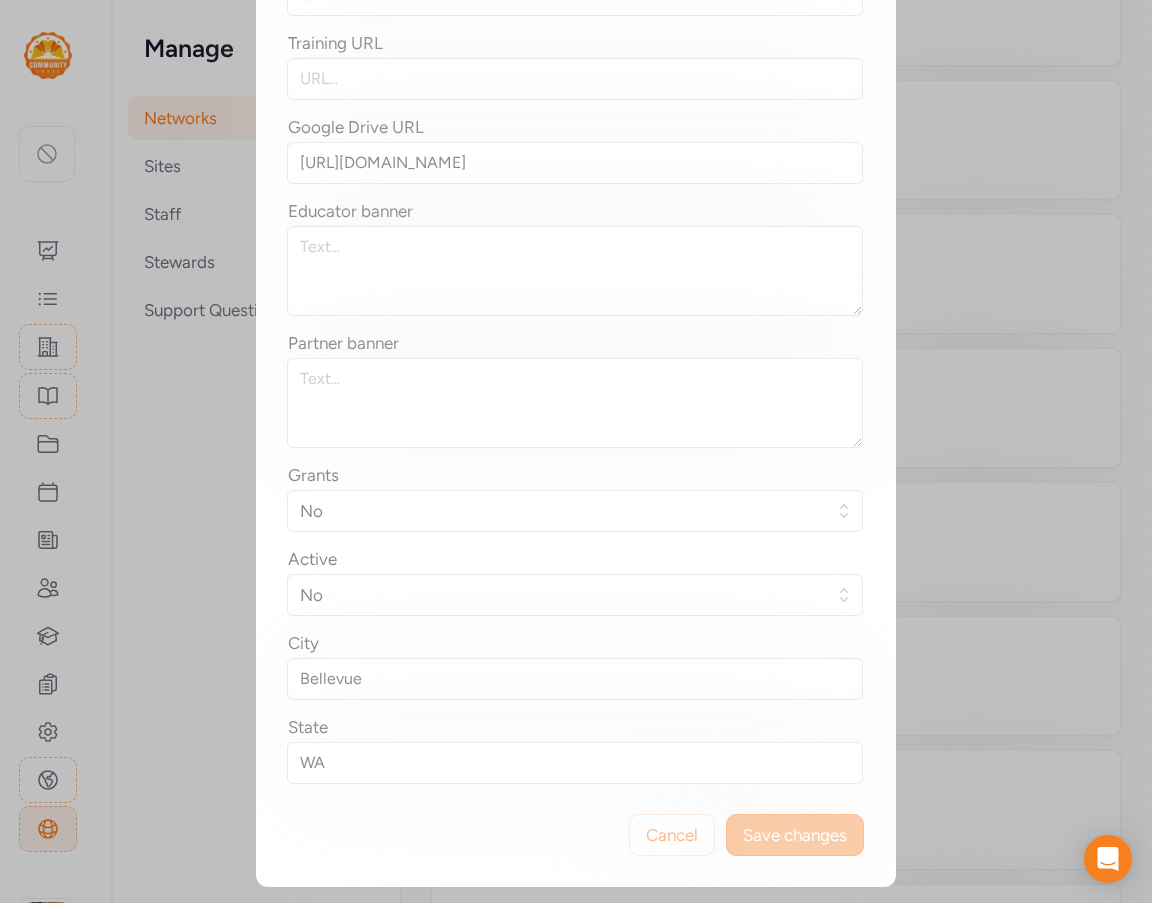 scroll, scrollTop: 0, scrollLeft: 0, axis: both 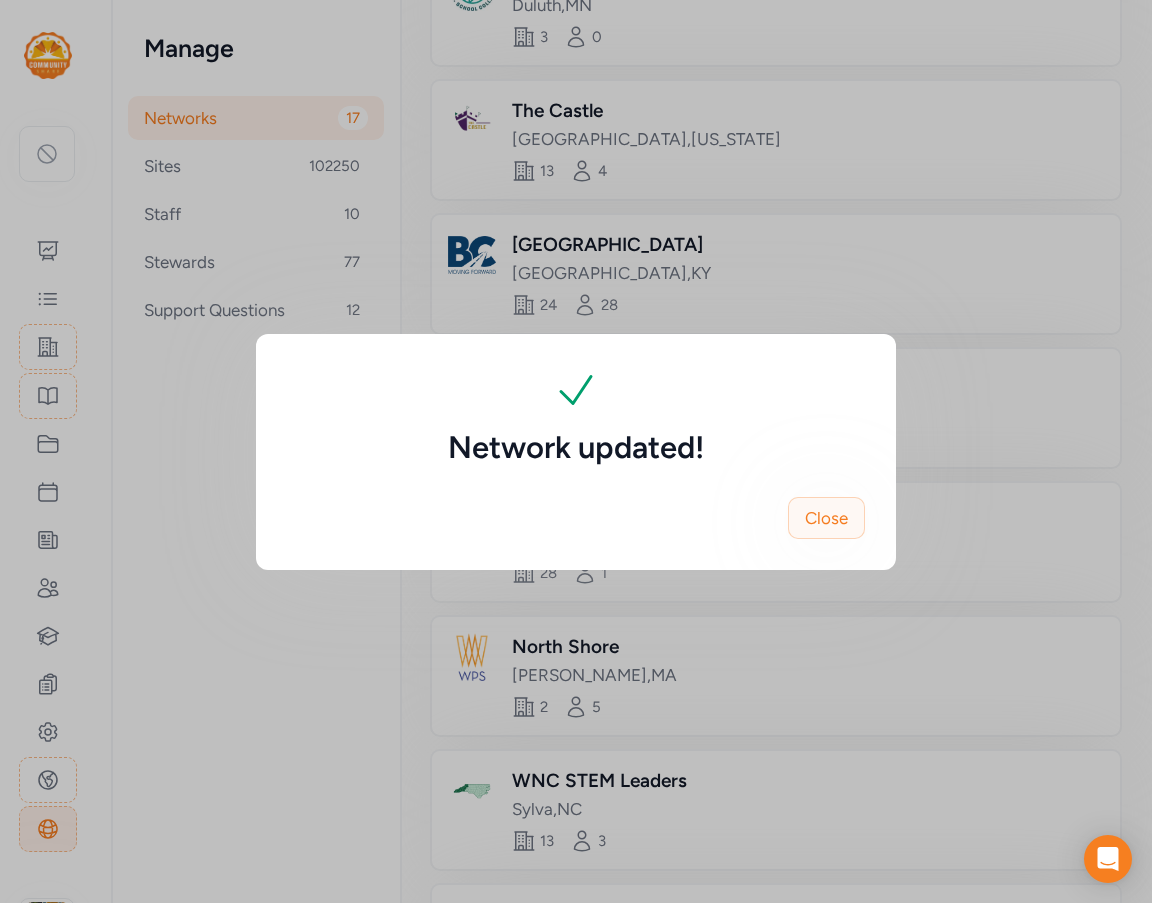 click on "Close" at bounding box center (826, 518) 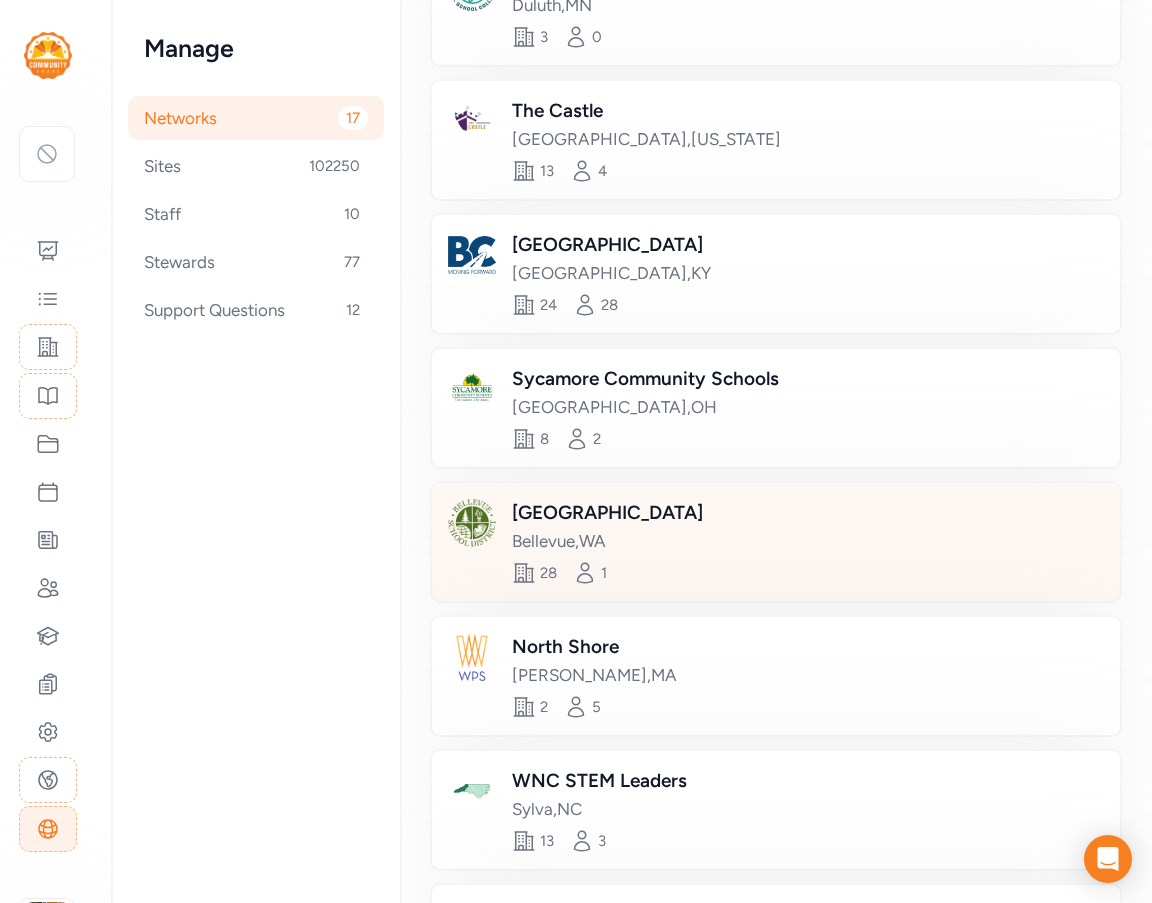 scroll, scrollTop: 870, scrollLeft: 0, axis: vertical 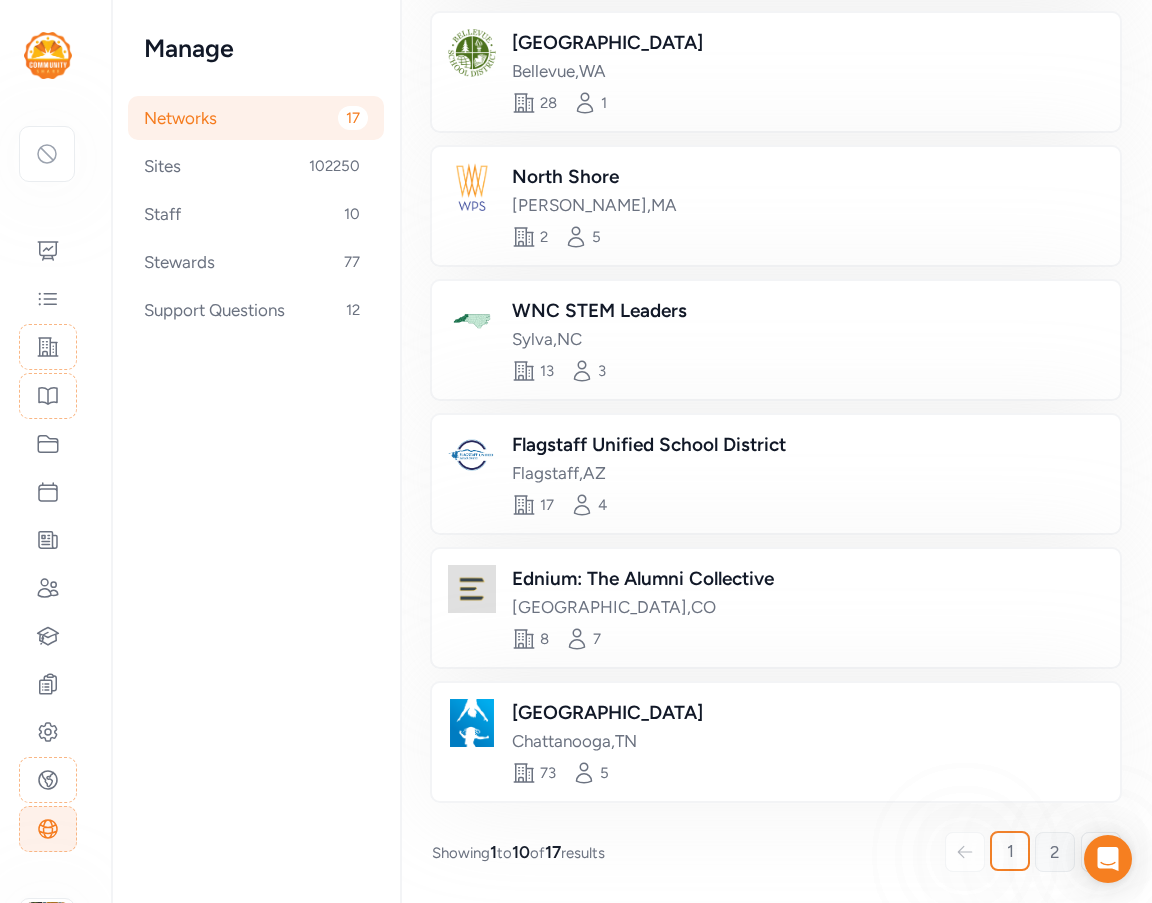 click on "2" at bounding box center (1055, 852) 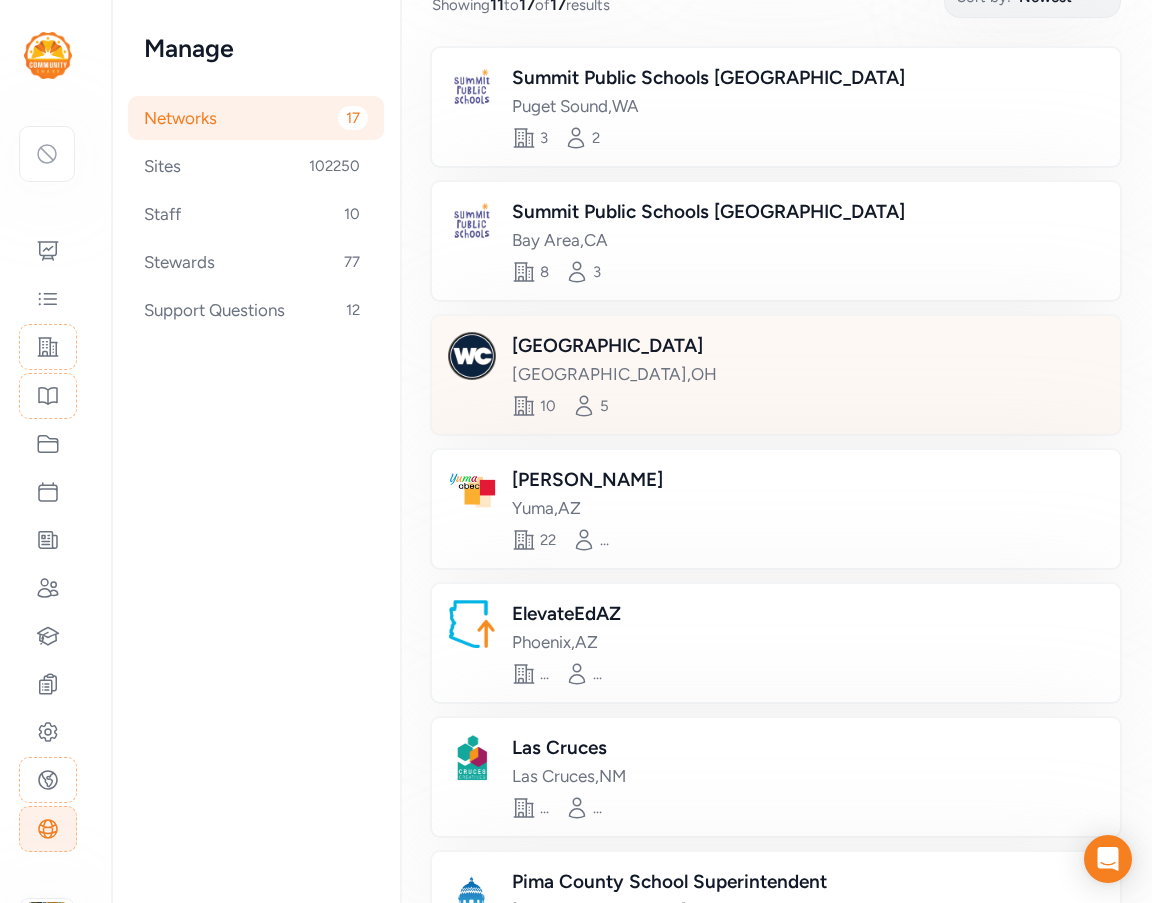 scroll, scrollTop: 276, scrollLeft: 0, axis: vertical 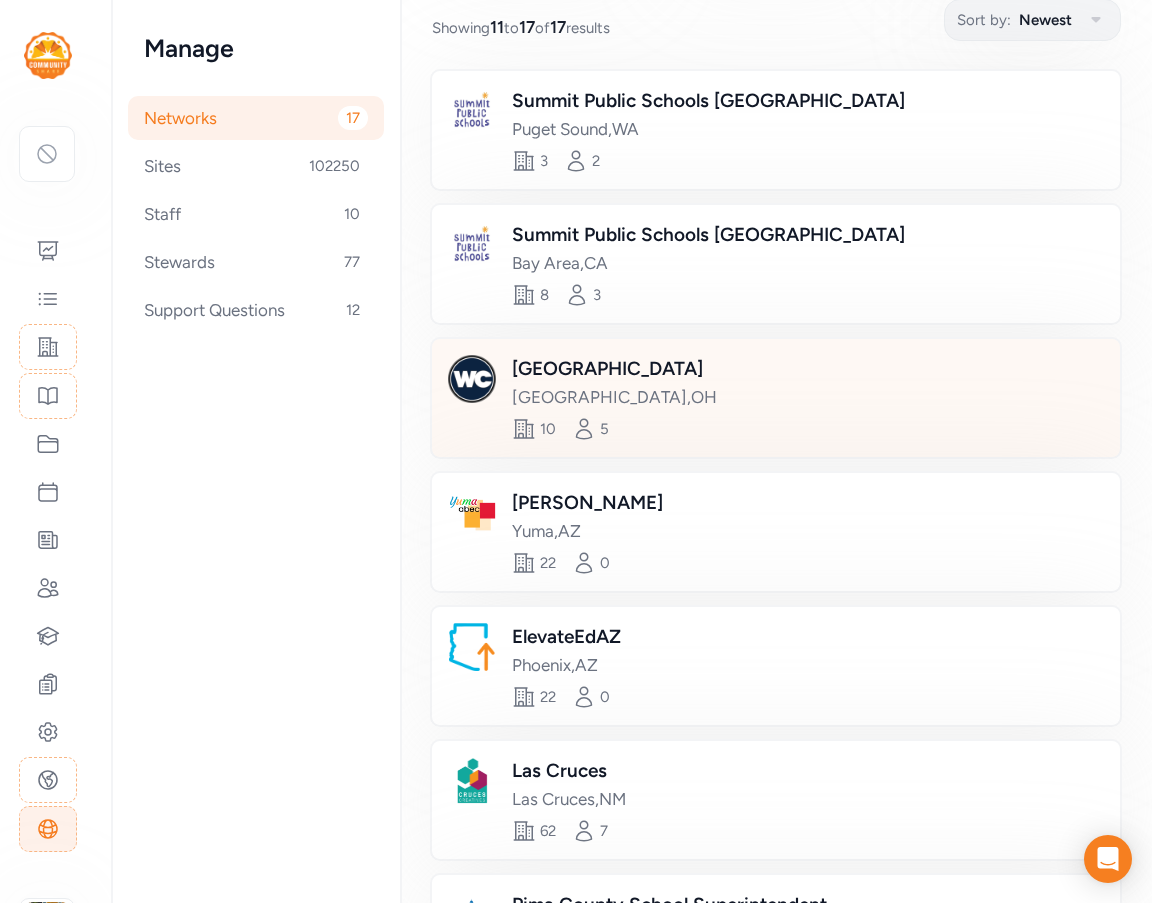click on "[GEOGRAPHIC_DATA] ,  [GEOGRAPHIC_DATA]" at bounding box center (614, 397) 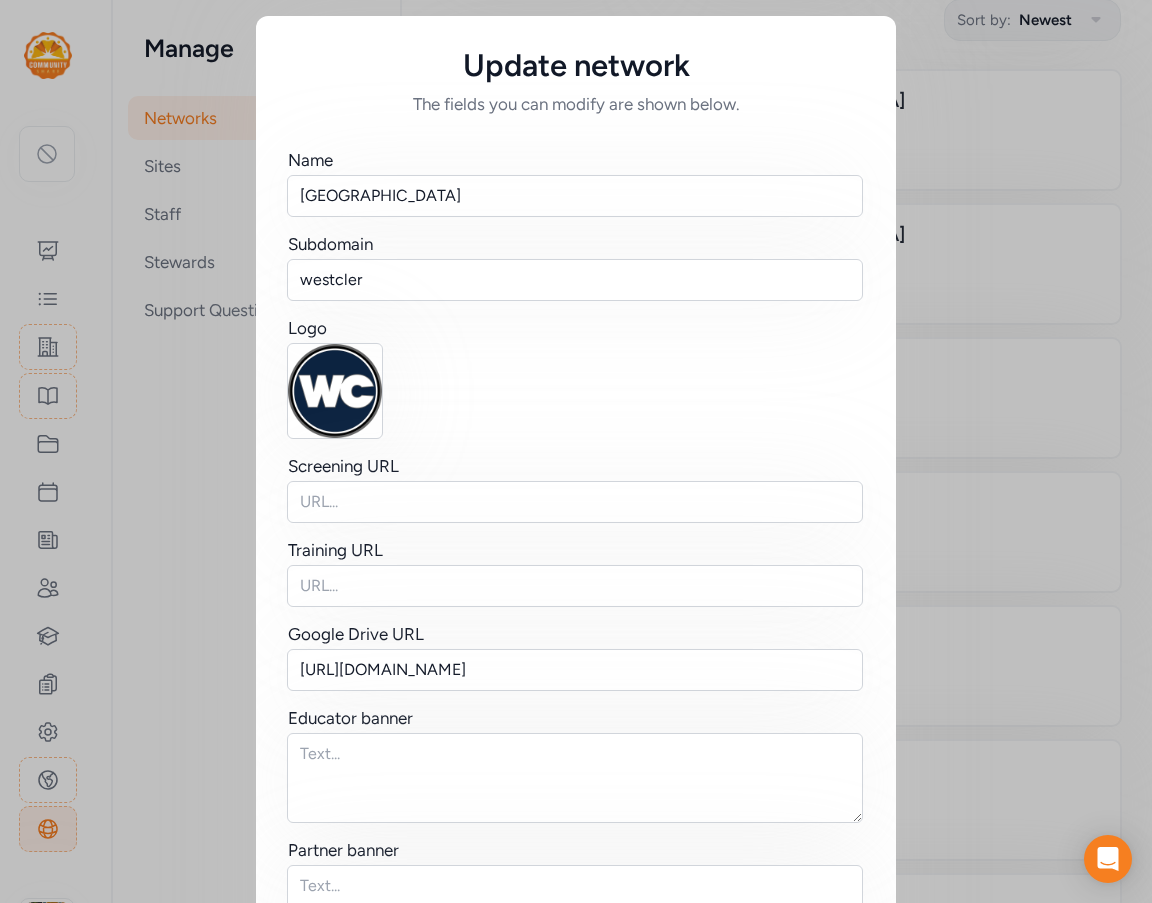 scroll, scrollTop: 500, scrollLeft: 0, axis: vertical 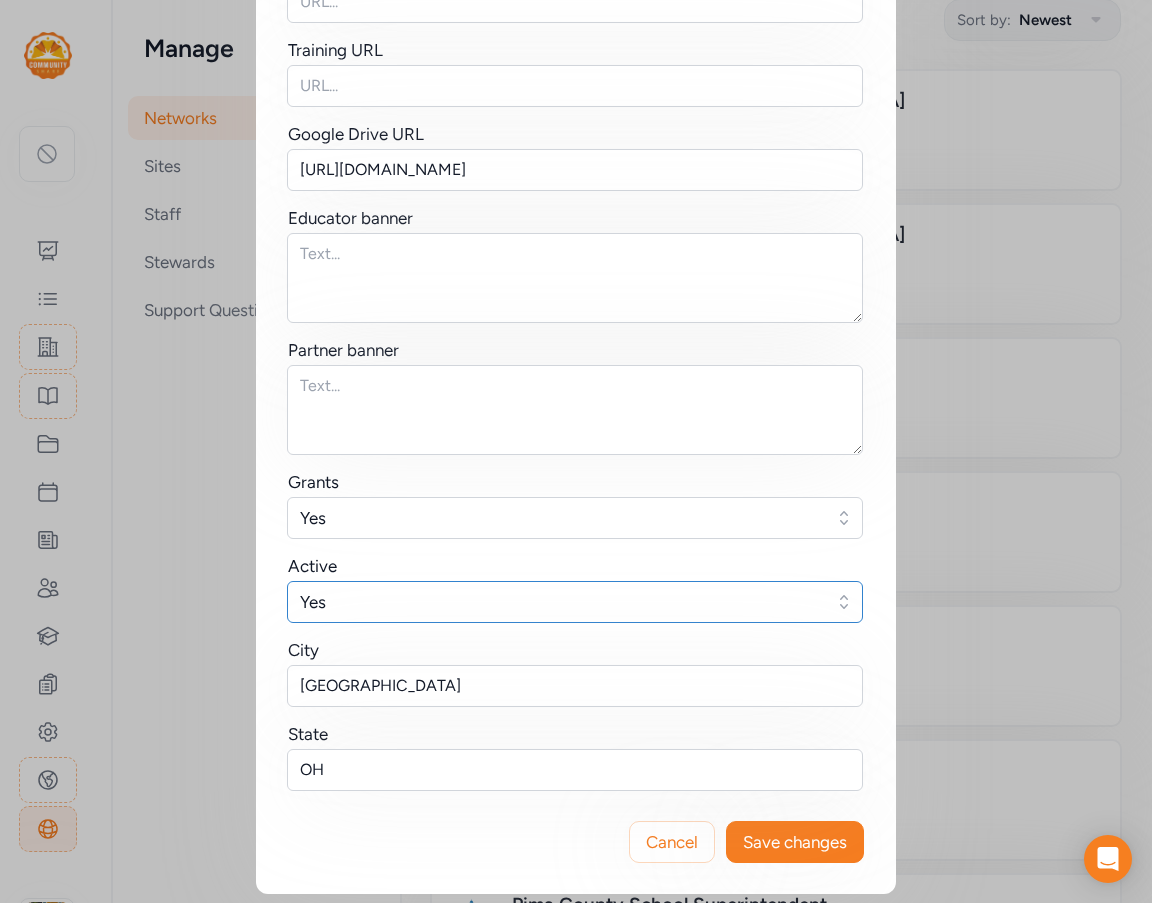 click on "Yes" at bounding box center (561, 602) 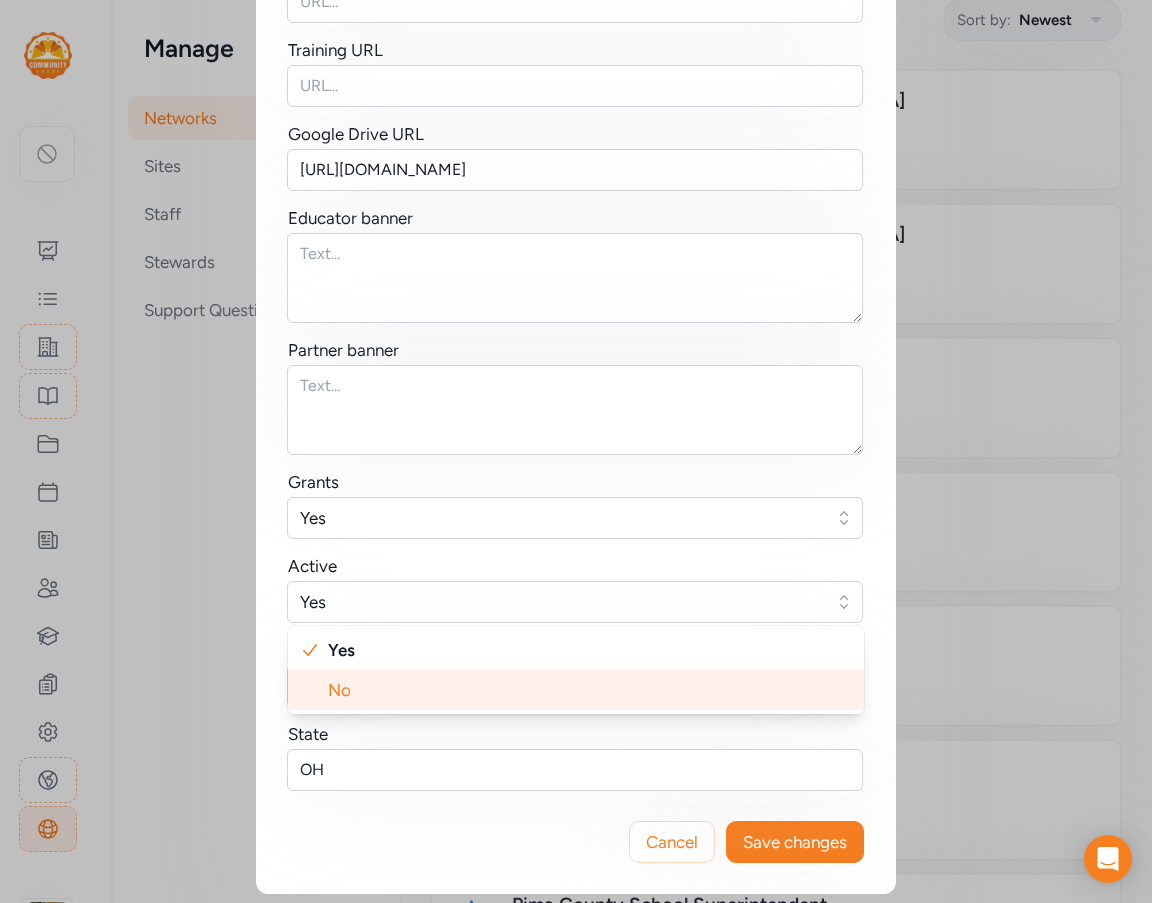 click on "No" at bounding box center (576, 690) 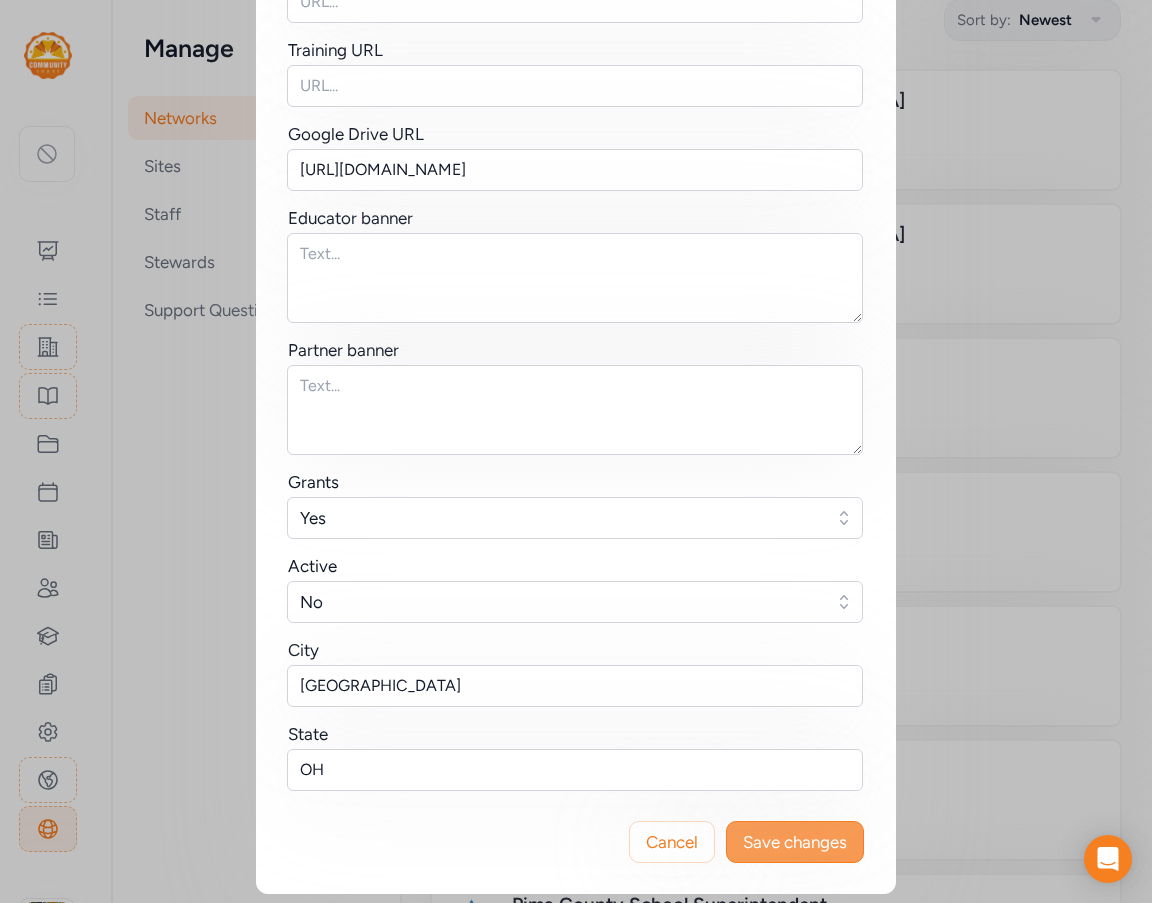 click on "Save changes" at bounding box center [795, 842] 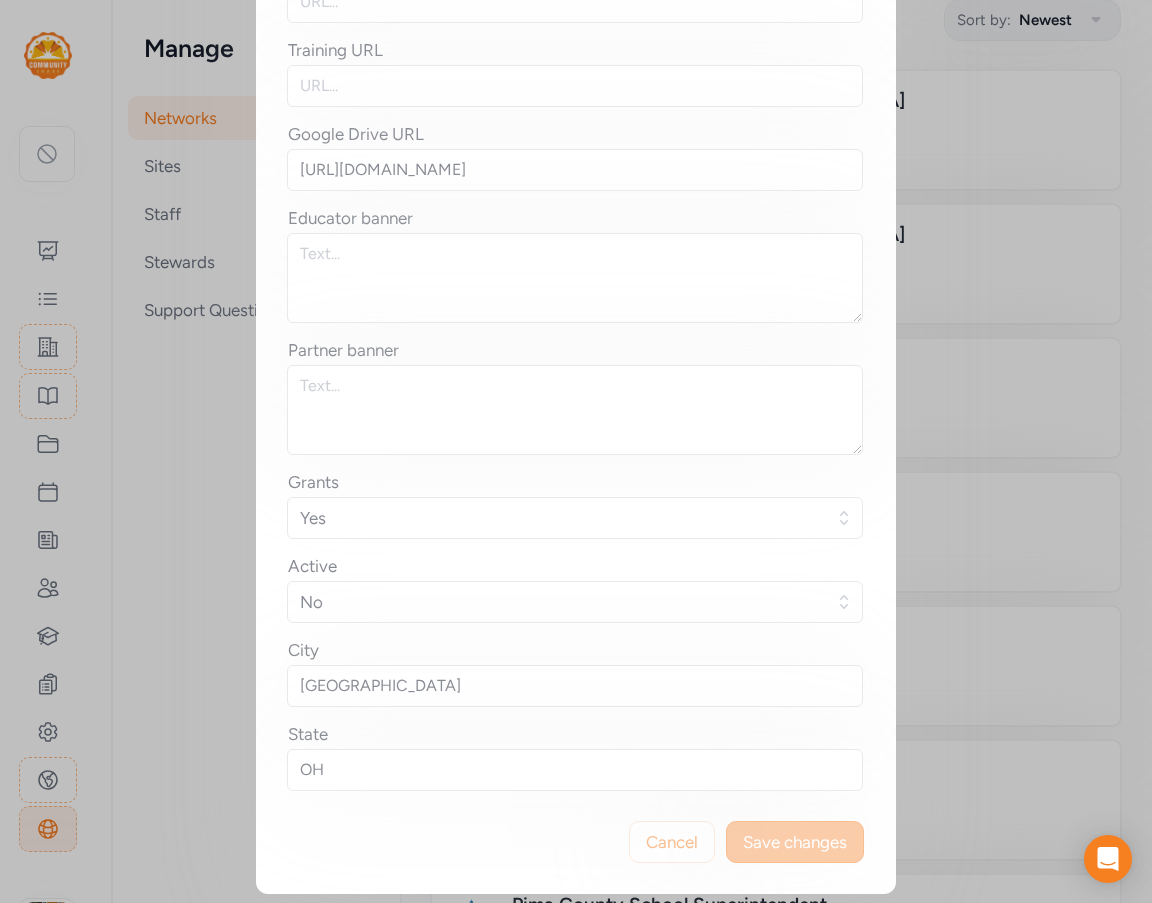 scroll, scrollTop: 0, scrollLeft: 0, axis: both 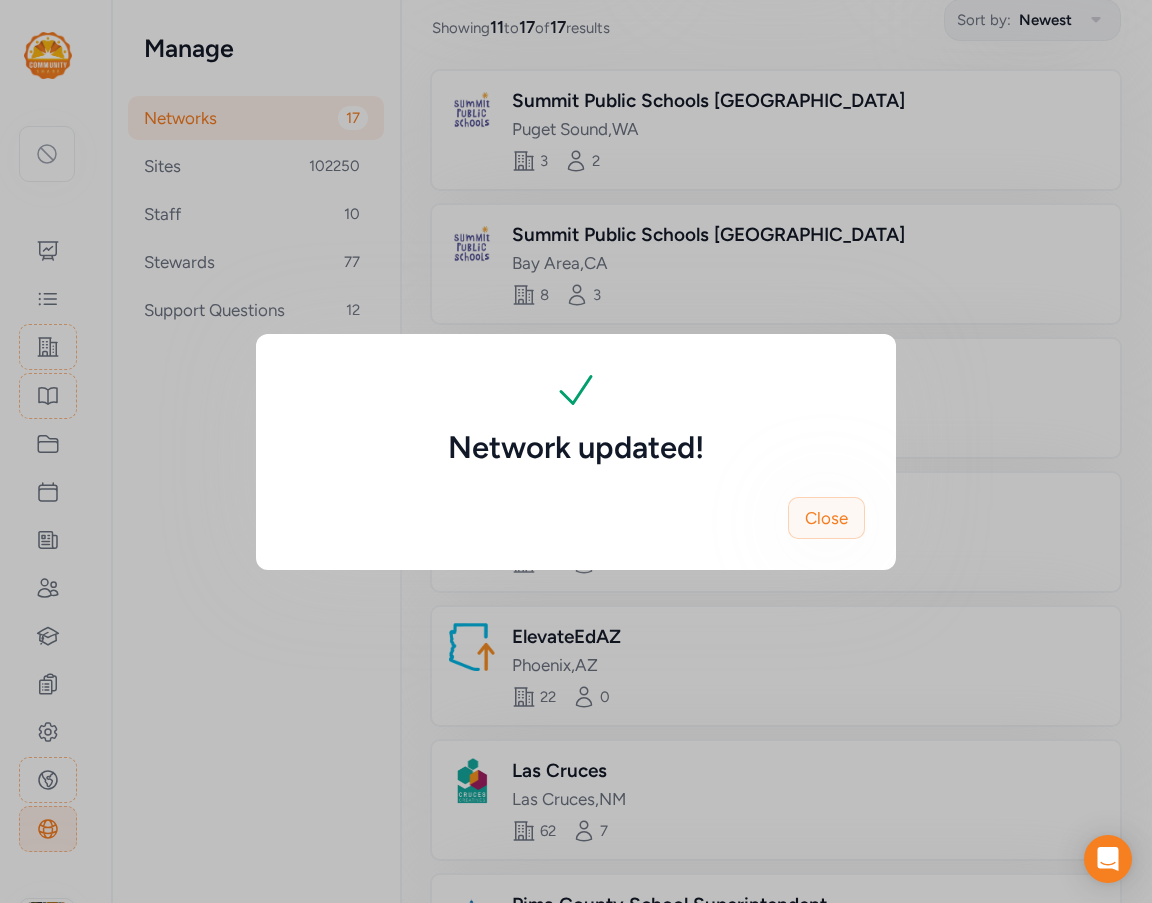 click on "Close" at bounding box center (826, 518) 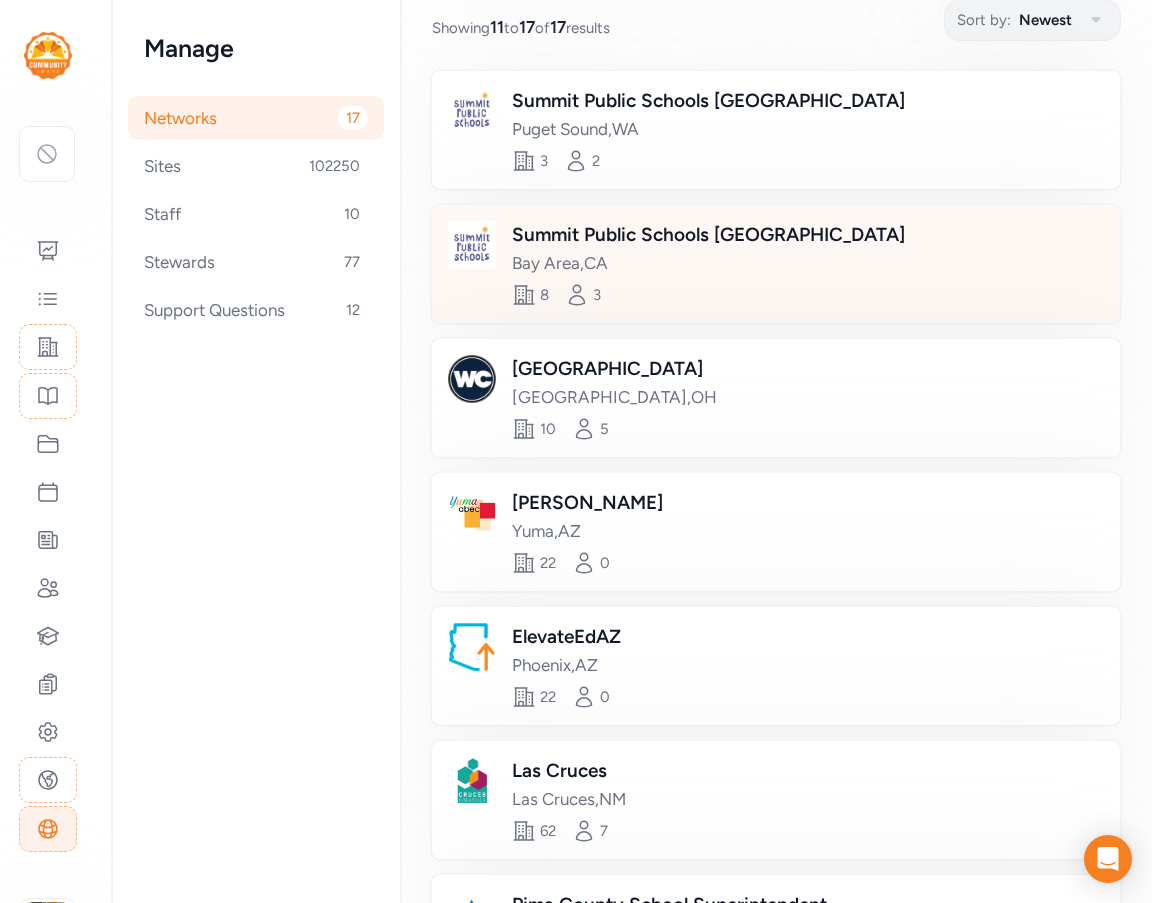 click on "8 3" at bounding box center (728, 295) 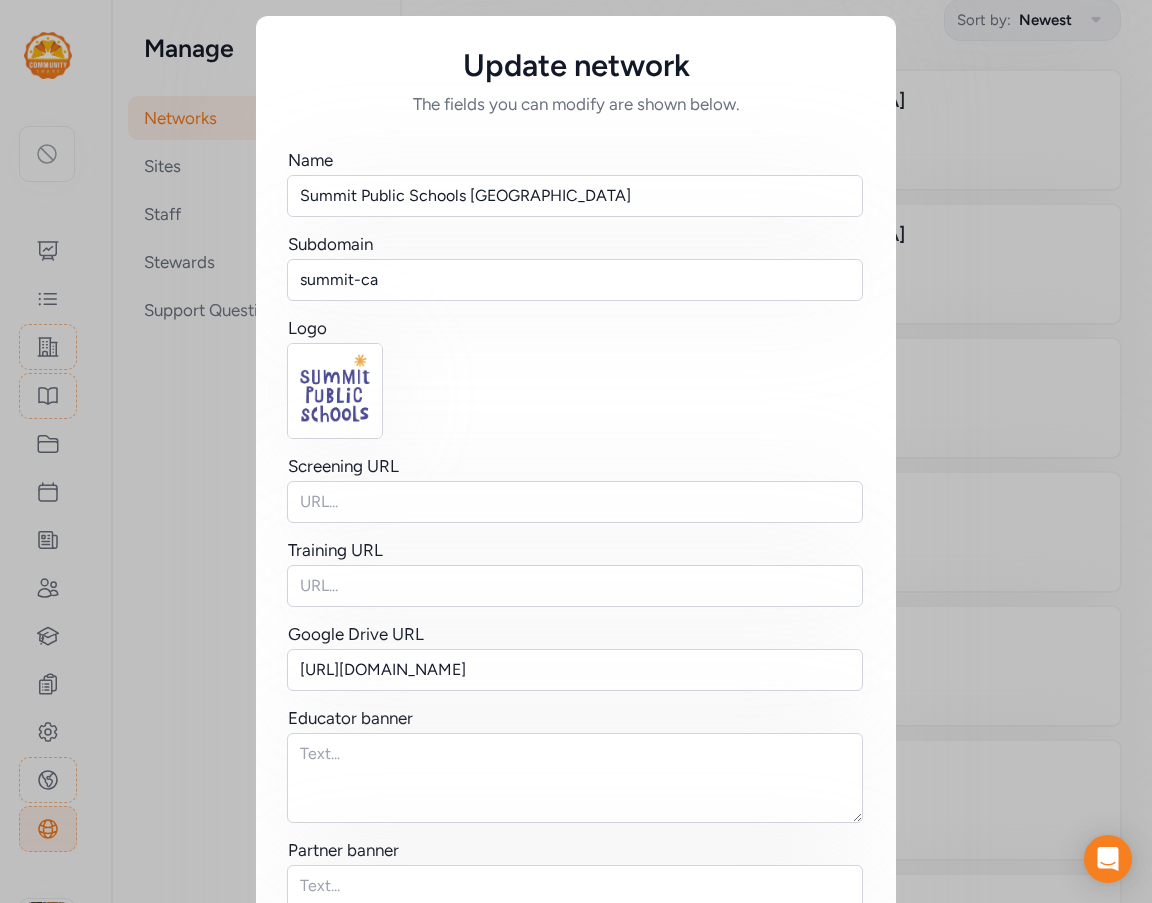 scroll, scrollTop: 500, scrollLeft: 0, axis: vertical 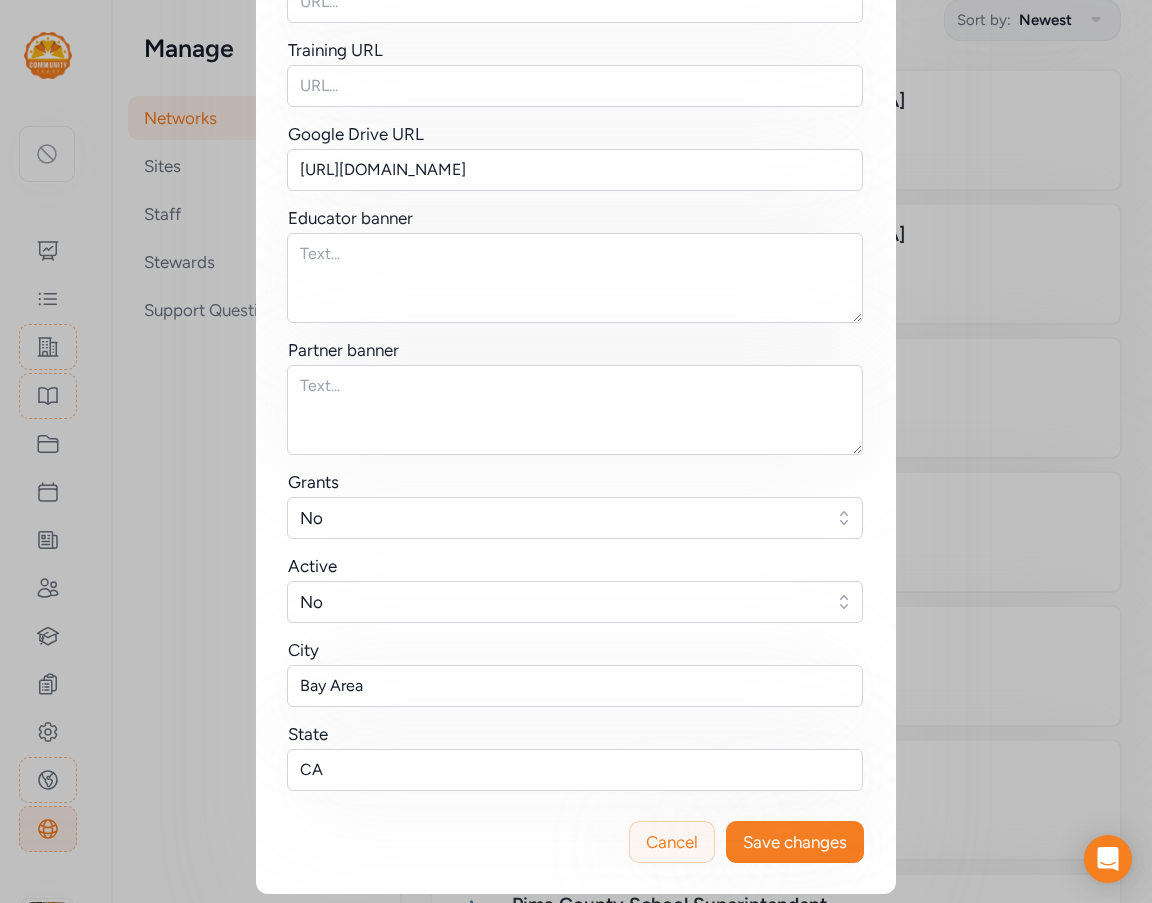 click on "Cancel" at bounding box center (672, 842) 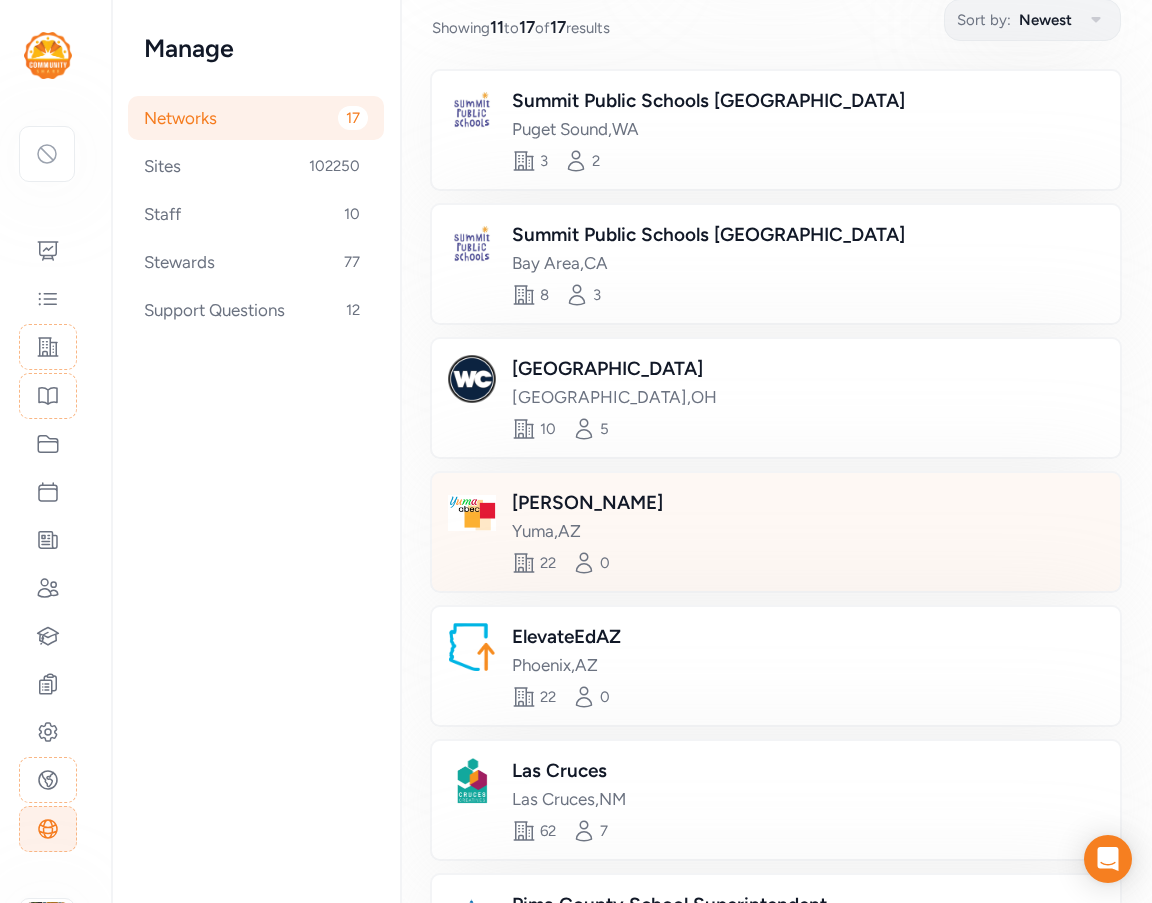 scroll, scrollTop: 0, scrollLeft: 0, axis: both 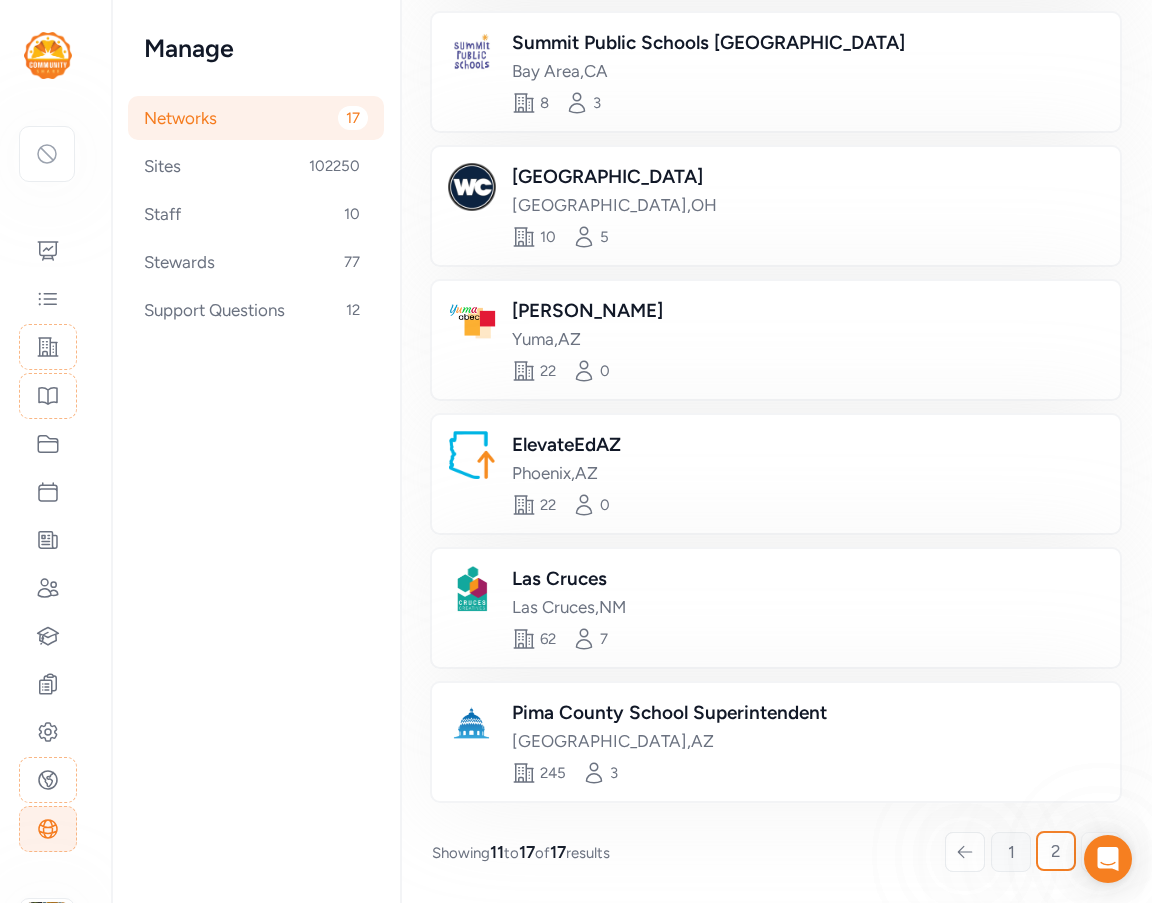 click on "1" at bounding box center [1011, 852] 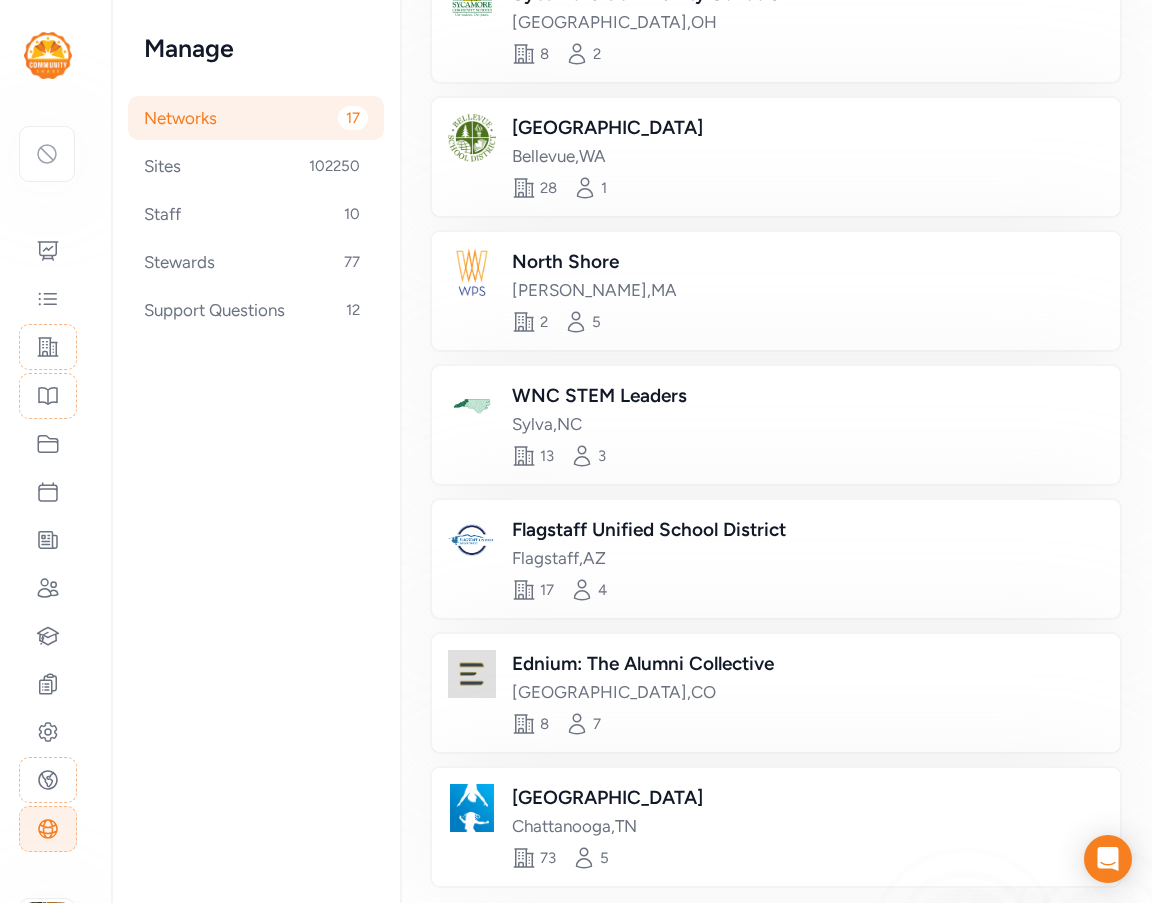scroll, scrollTop: 870, scrollLeft: 0, axis: vertical 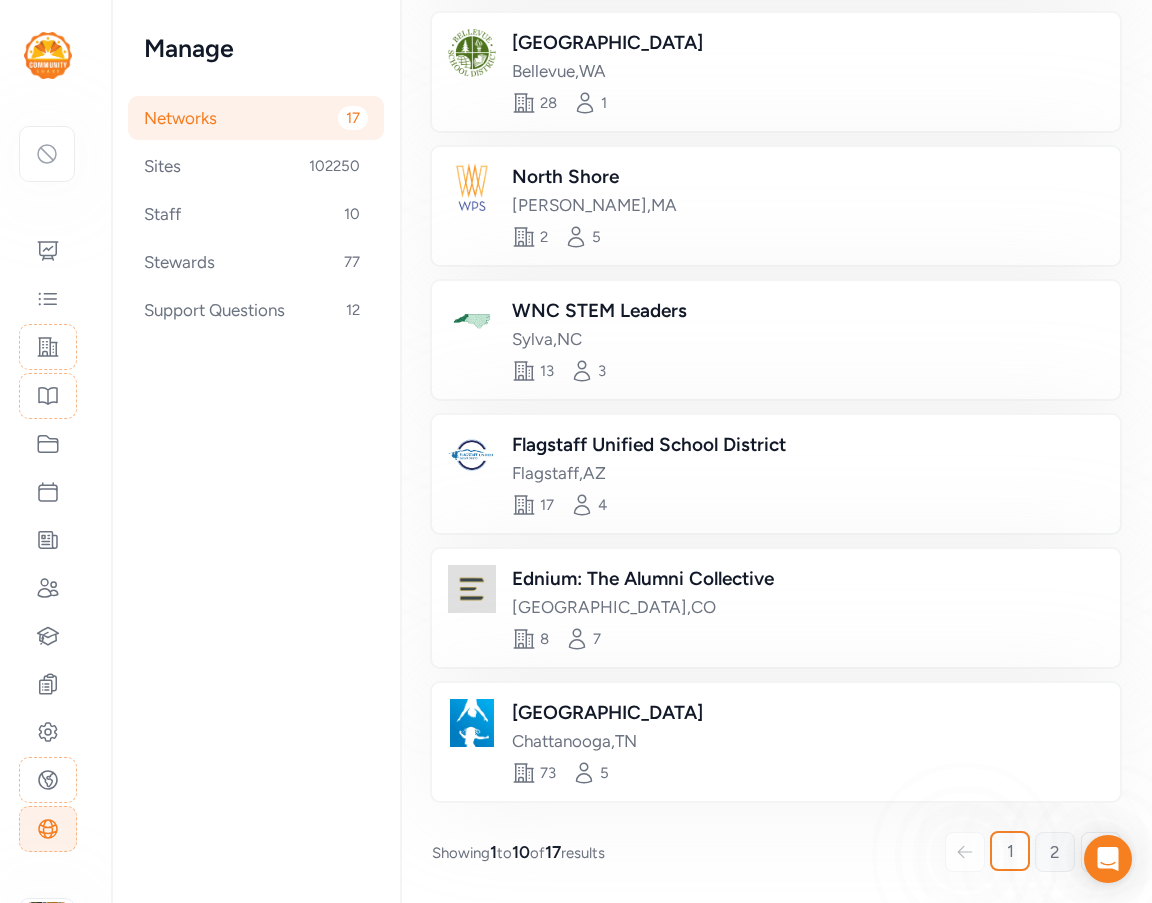click on "2" at bounding box center [1055, 852] 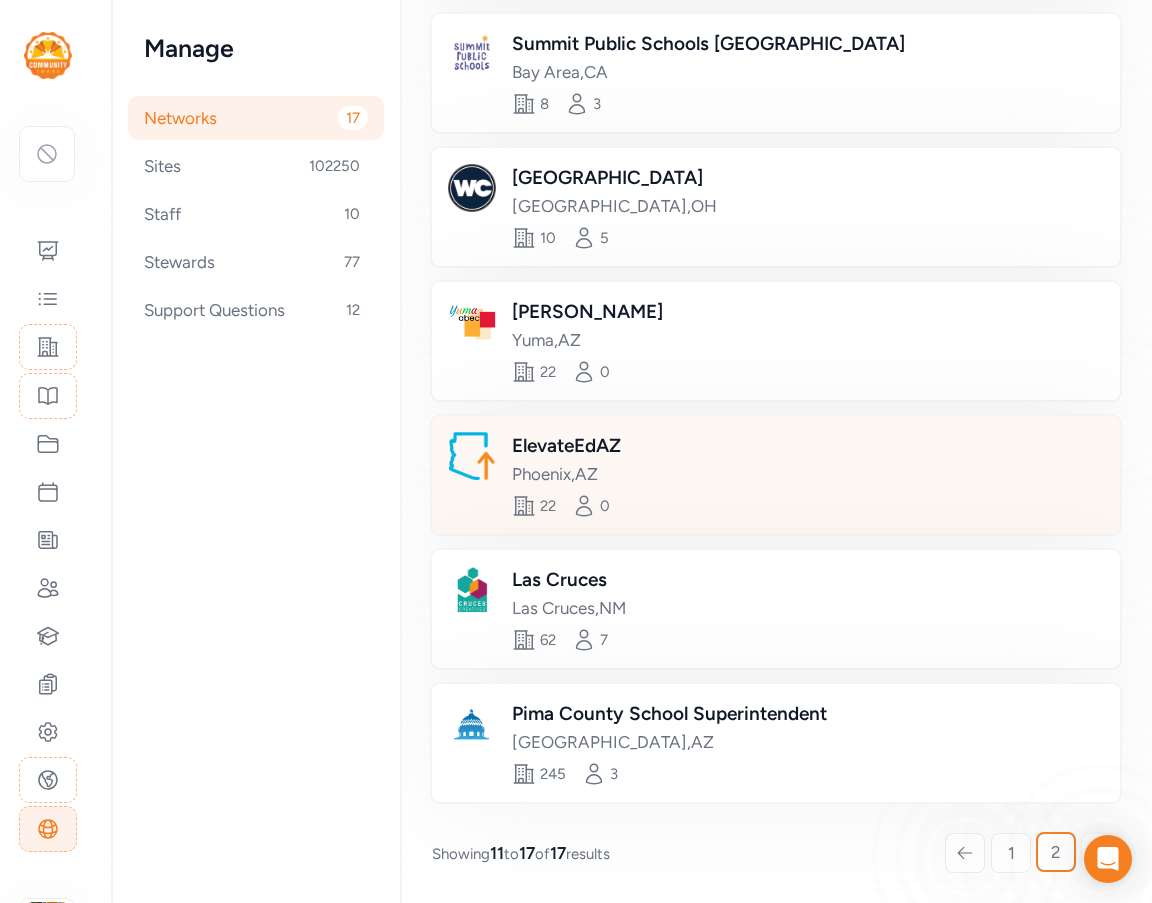scroll, scrollTop: 468, scrollLeft: 0, axis: vertical 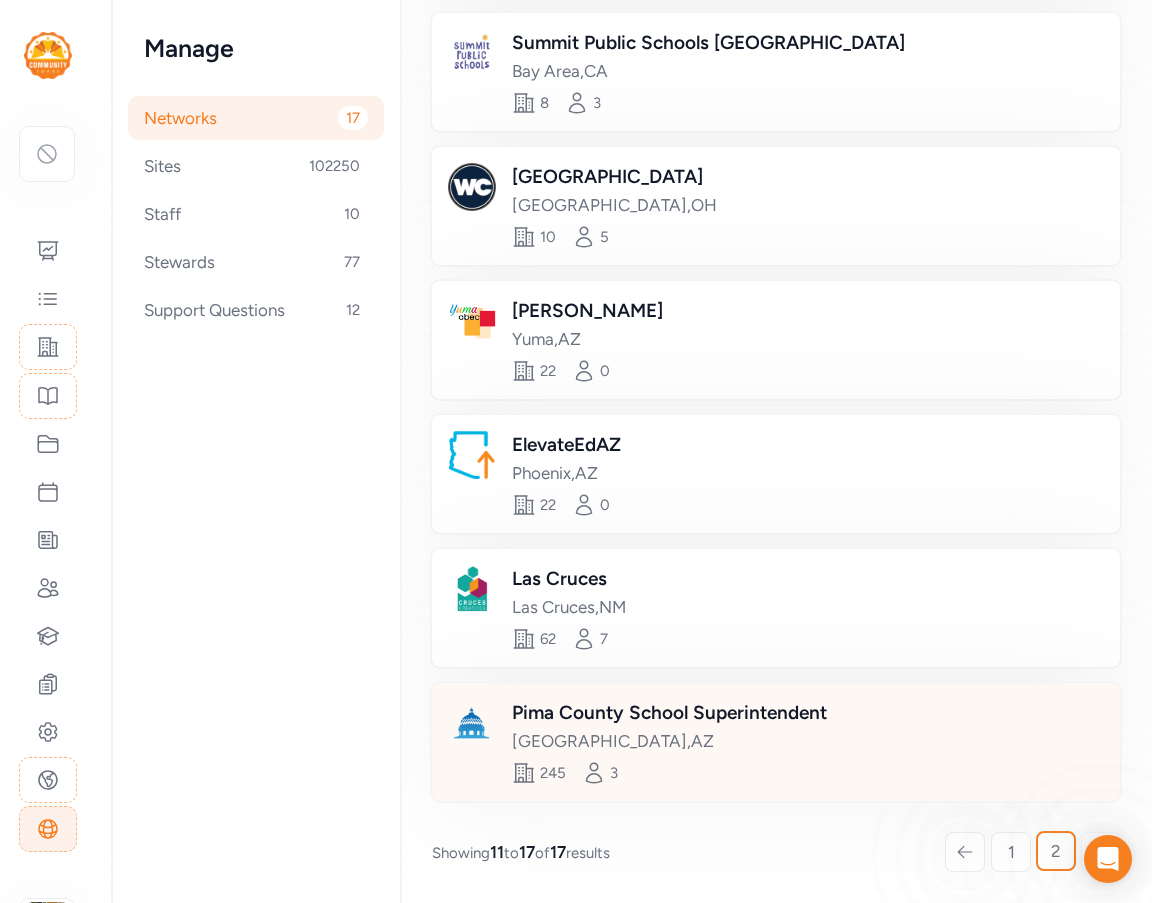 click on "[GEOGRAPHIC_DATA] ,  [GEOGRAPHIC_DATA]" at bounding box center [669, 741] 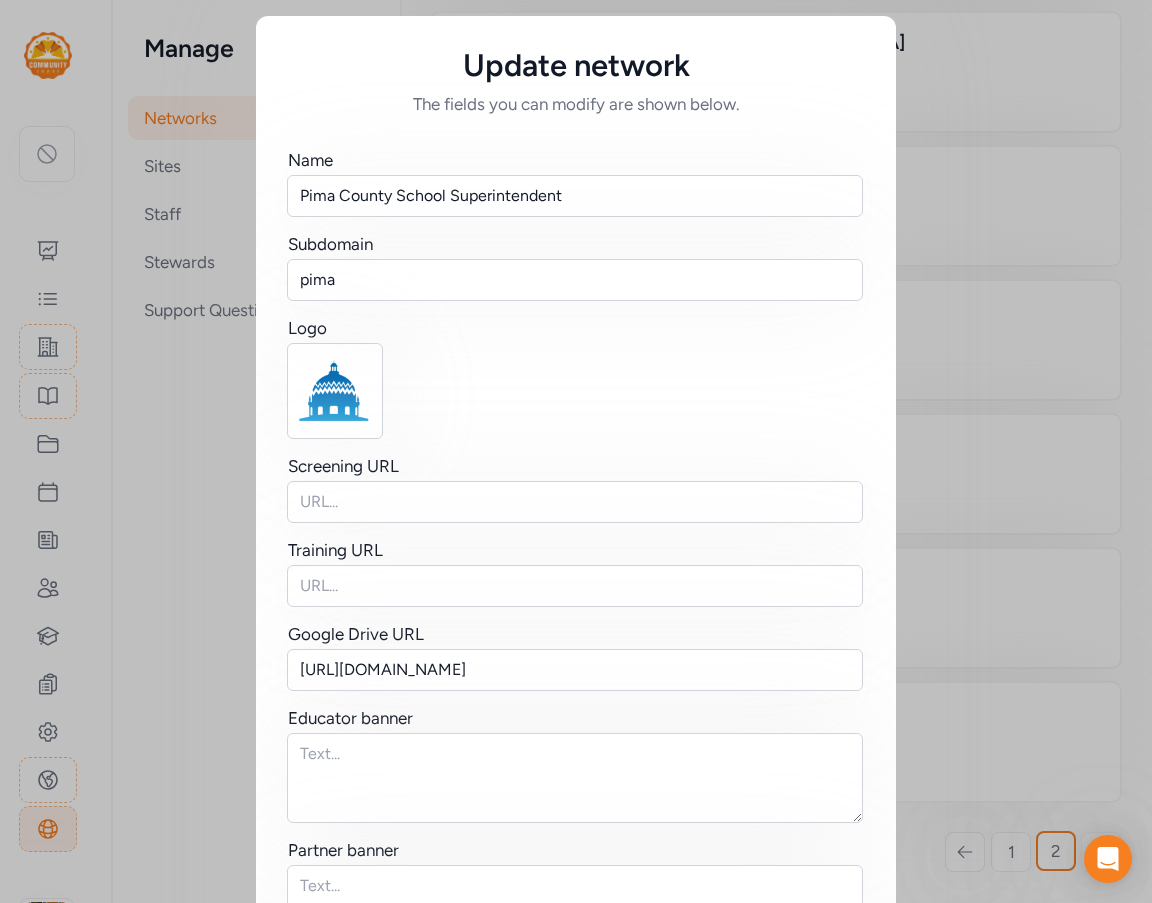 click on "Update network The fields you can modify are shown below. Name Pima County School Superintendent Subdomain pima Logo Screening URL Training URL Google Drive URL [URL][DOMAIN_NAME] Educator banner Partner banner Grants Yes Active Yes City [GEOGRAPHIC_DATA] [US_STATE] Cancel Save changes" at bounding box center [576, 705] 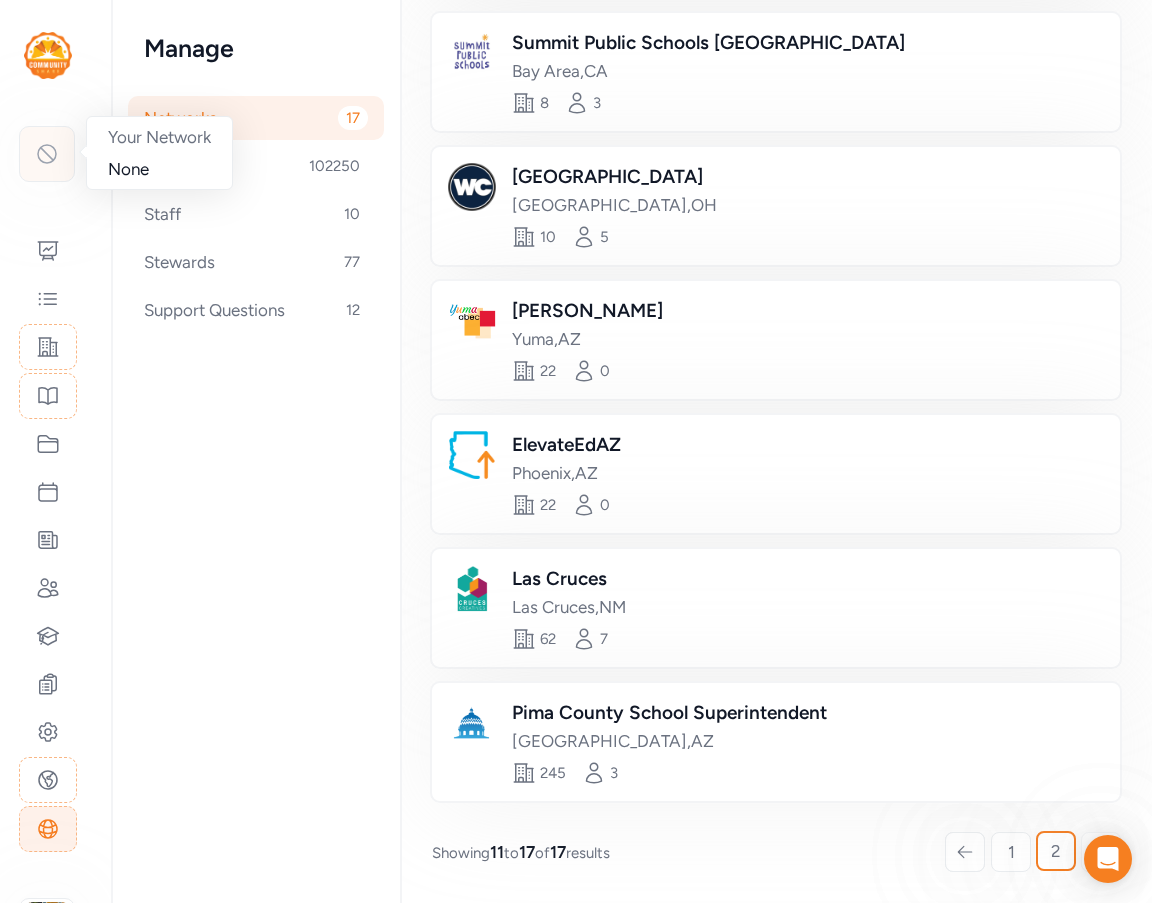 click 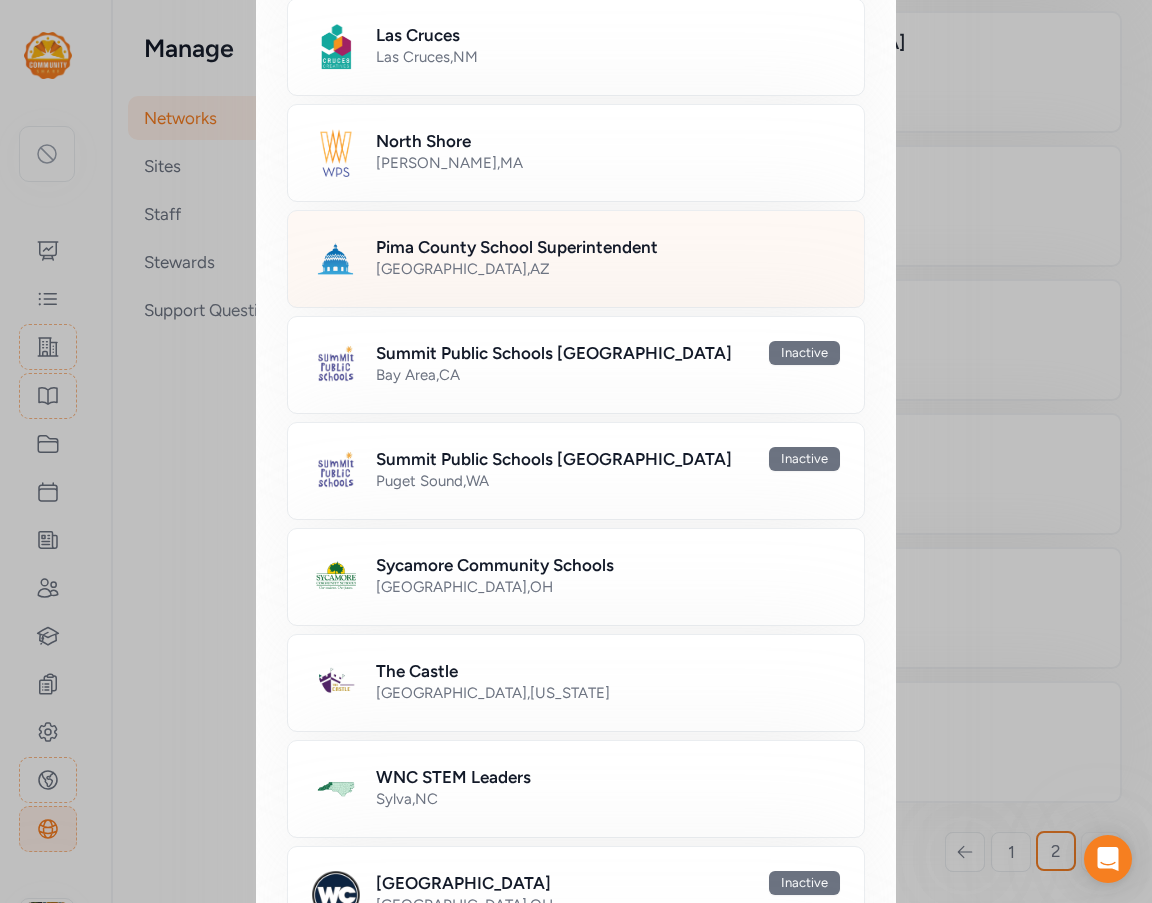 scroll, scrollTop: 1007, scrollLeft: 0, axis: vertical 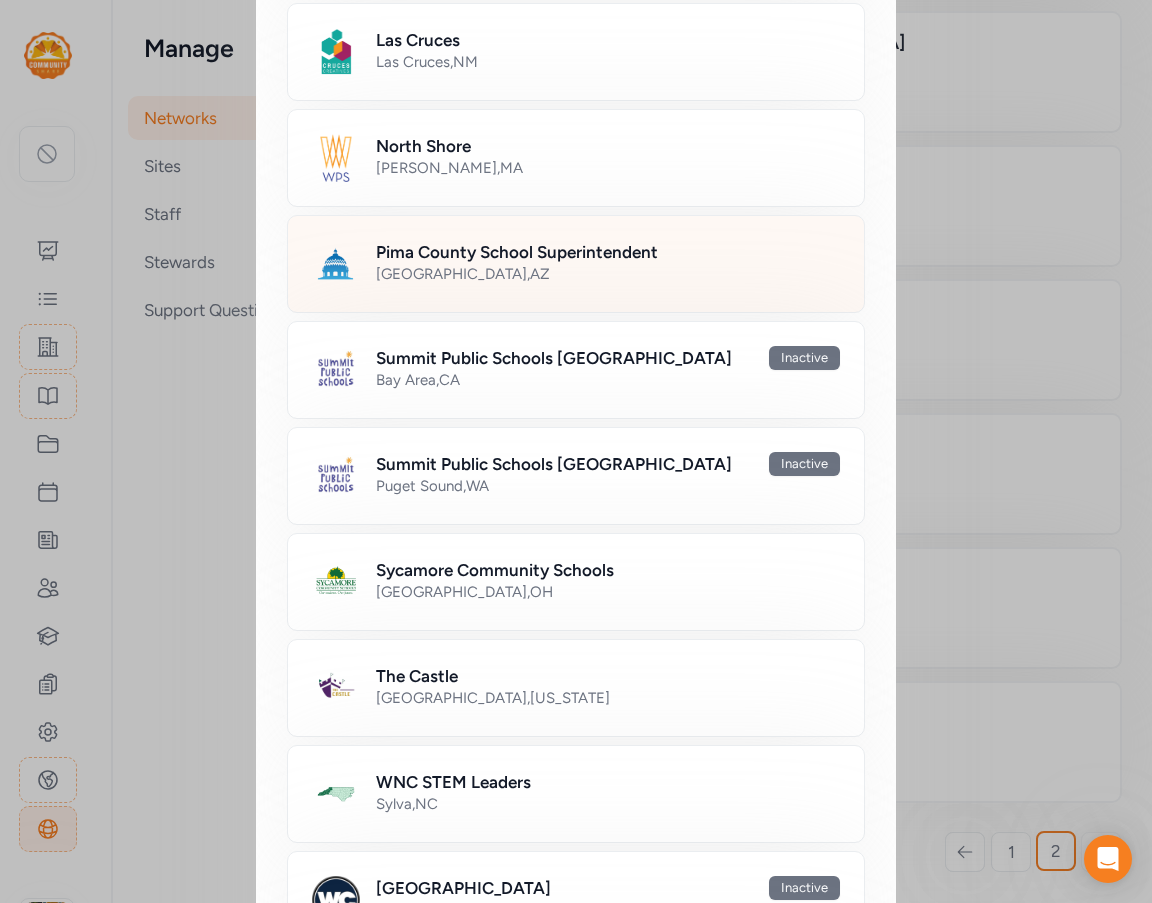 click on "Pima County School Superintendent [GEOGRAPHIC_DATA] ,  [GEOGRAPHIC_DATA]" at bounding box center (608, 264) 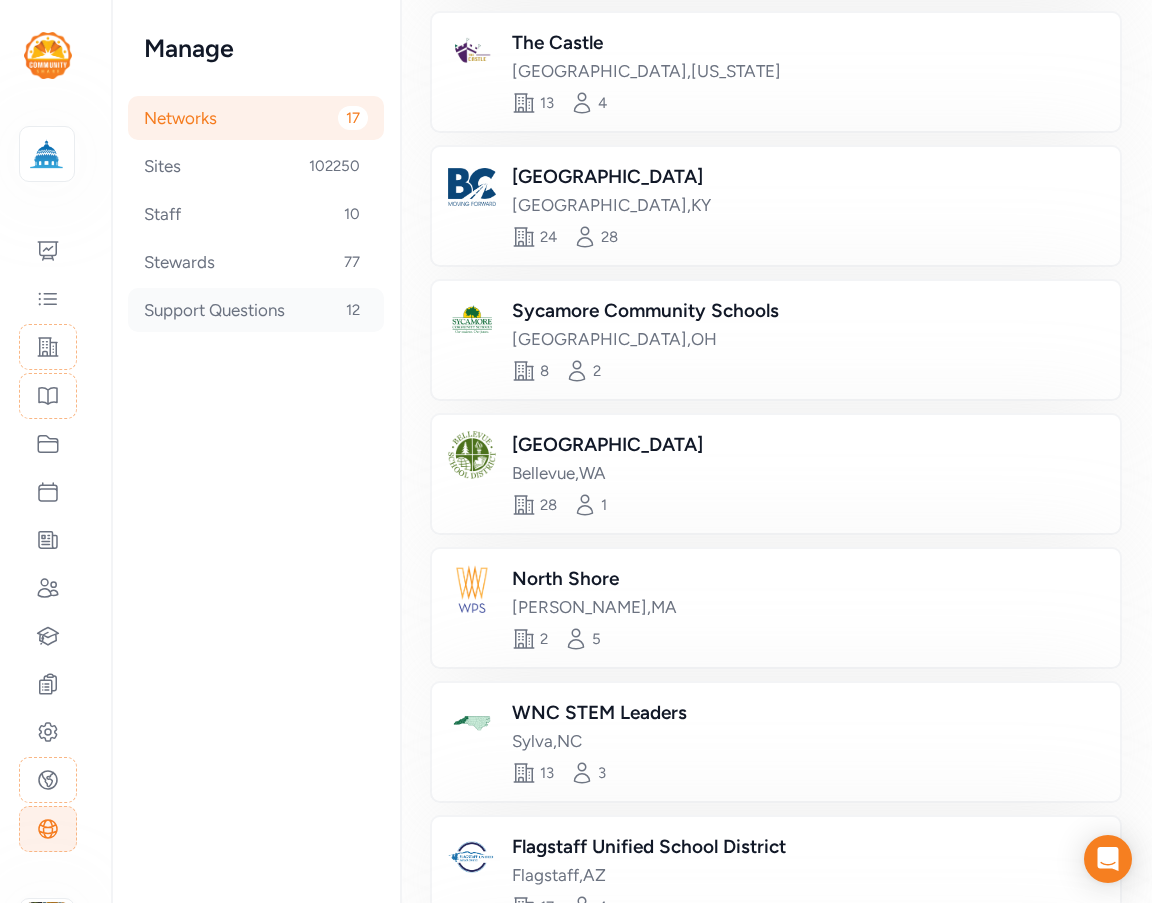 click on "Support Questions 12" at bounding box center [256, 310] 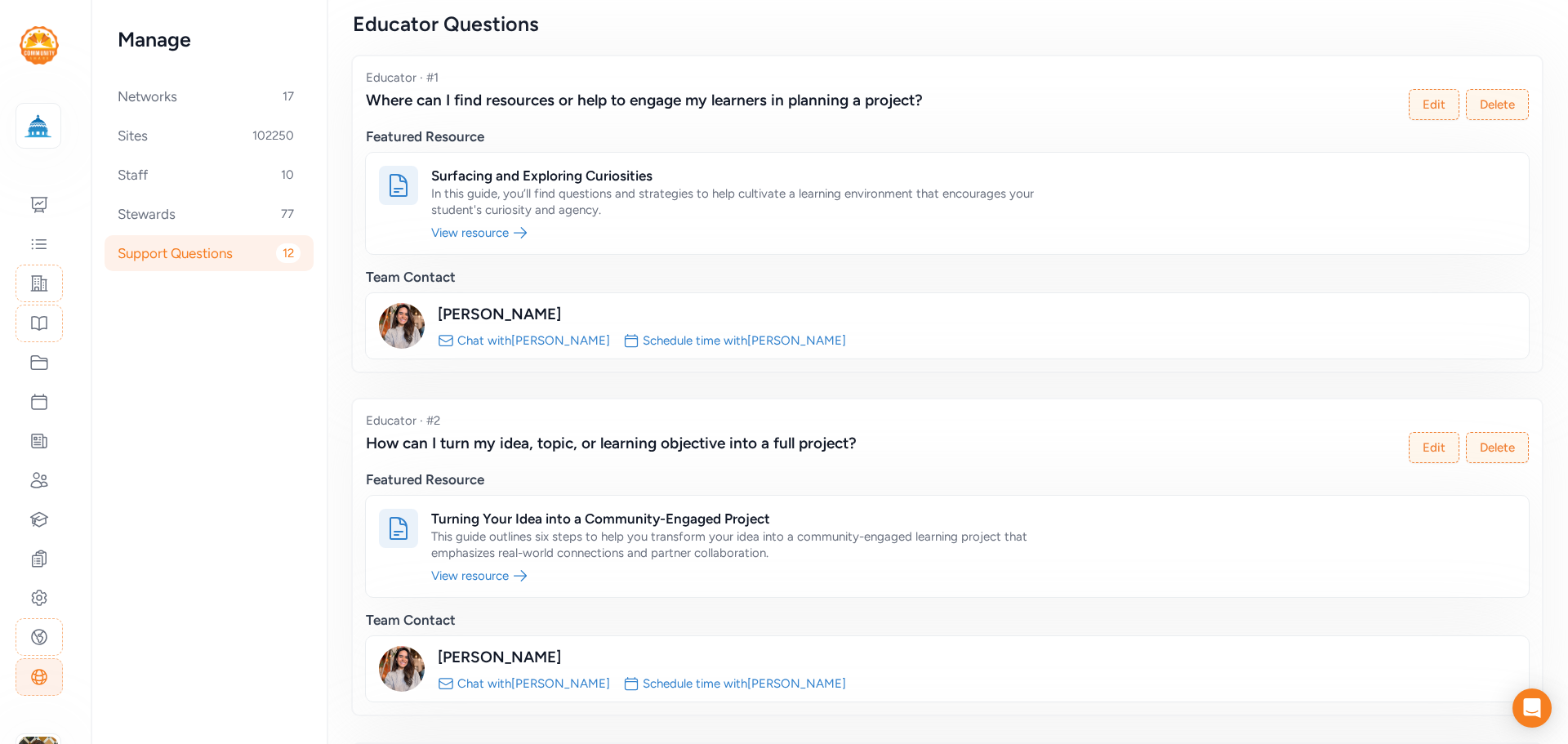scroll, scrollTop: 0, scrollLeft: 0, axis: both 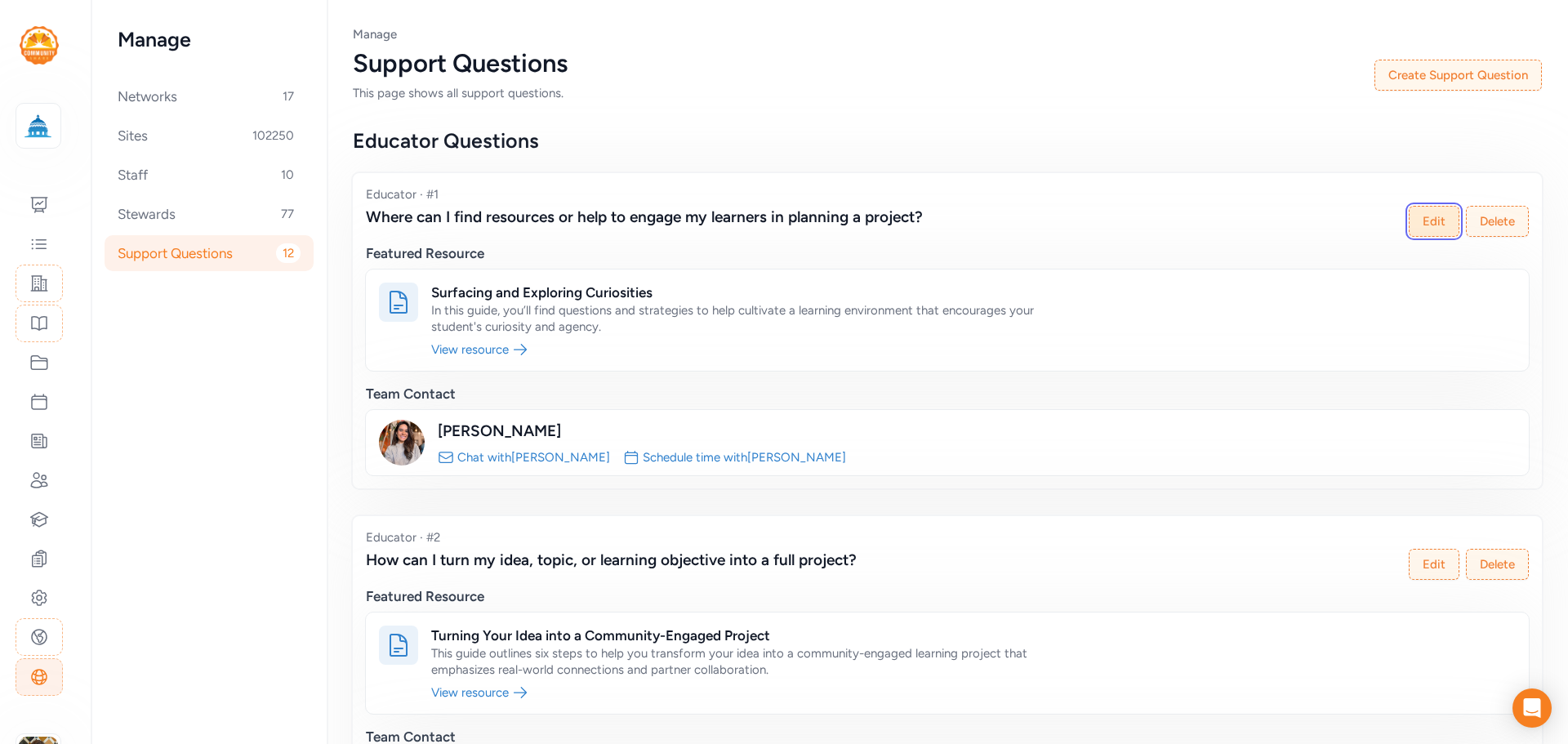 click on "Edit" at bounding box center [1434, 221] 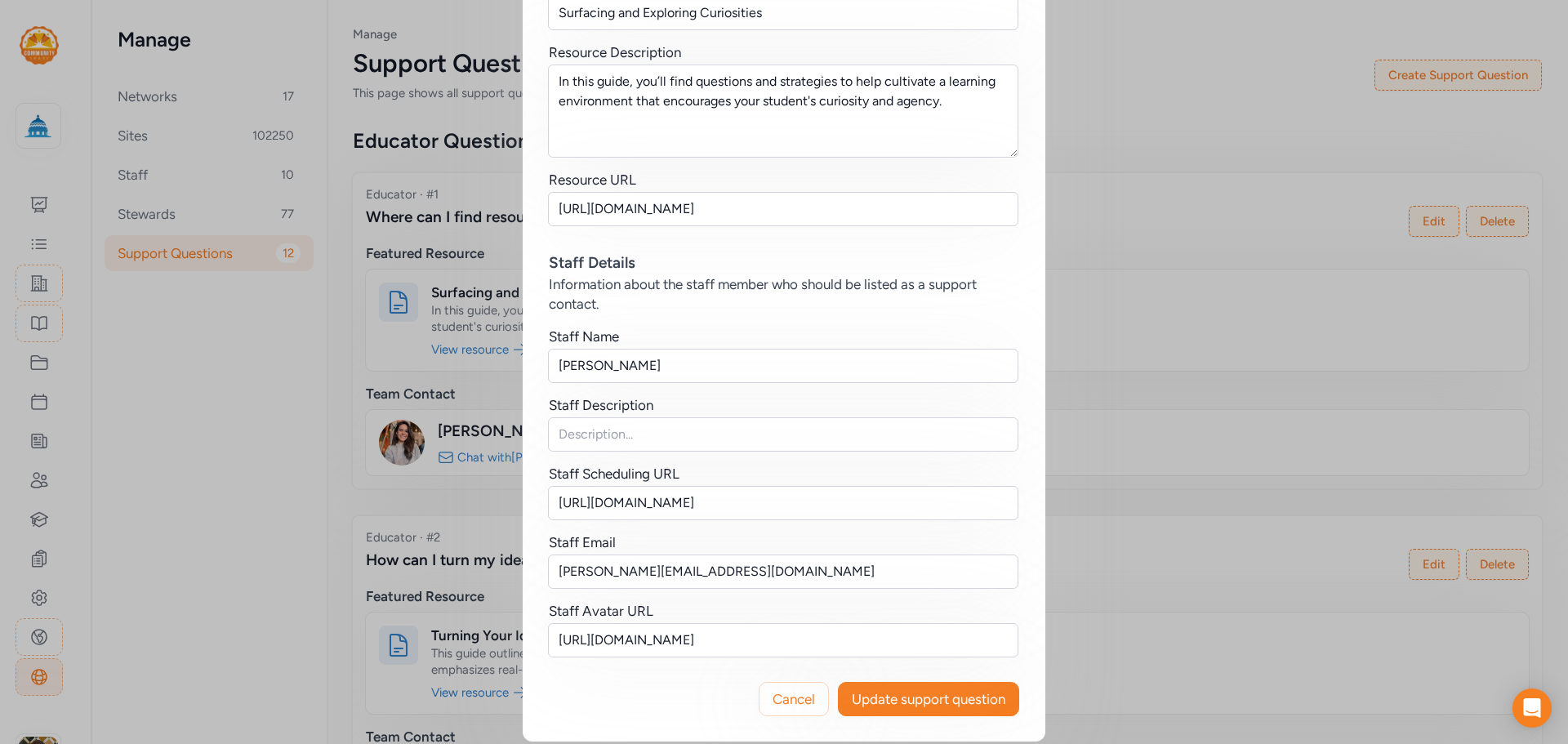 scroll, scrollTop: 520, scrollLeft: 0, axis: vertical 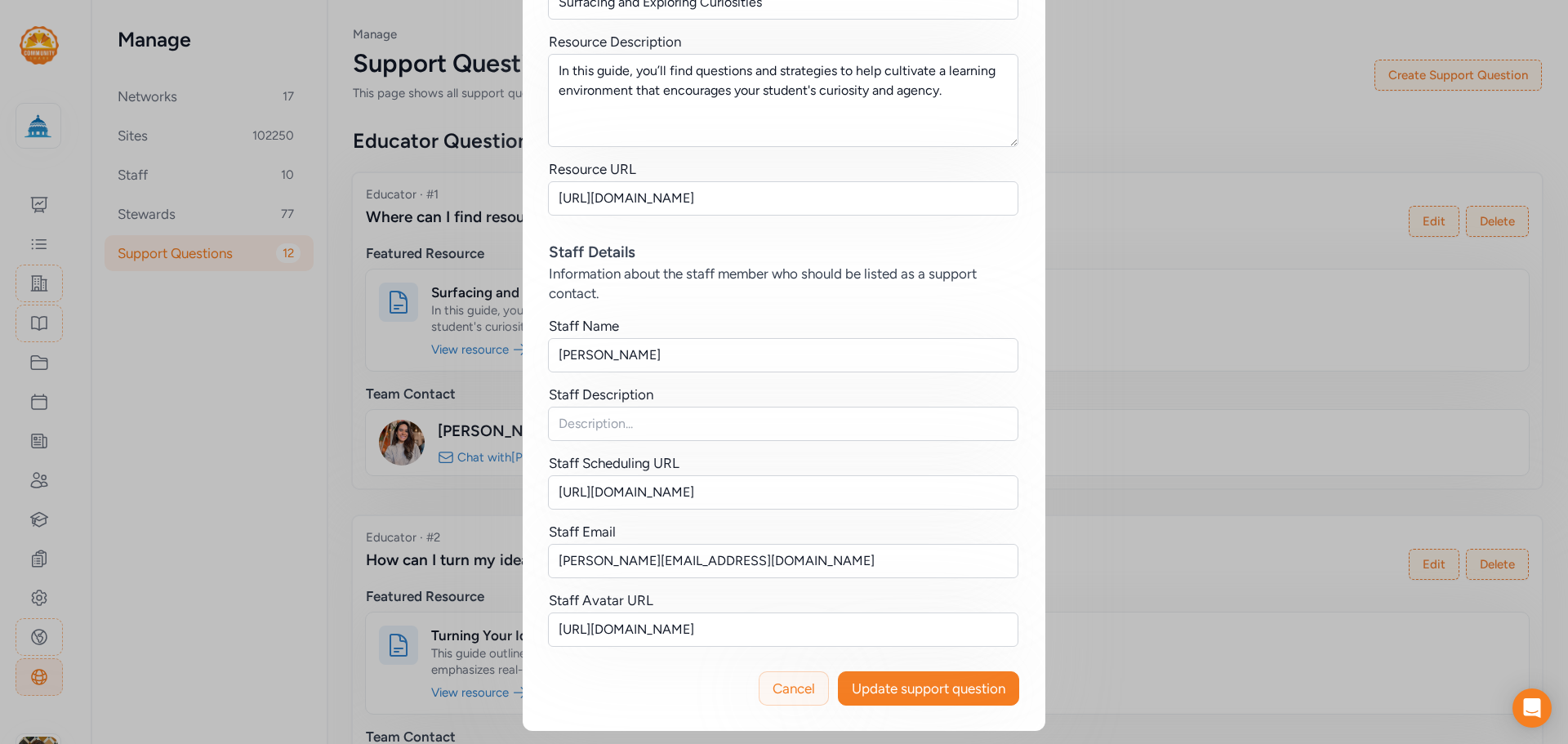 click on "Cancel" at bounding box center (794, 688) 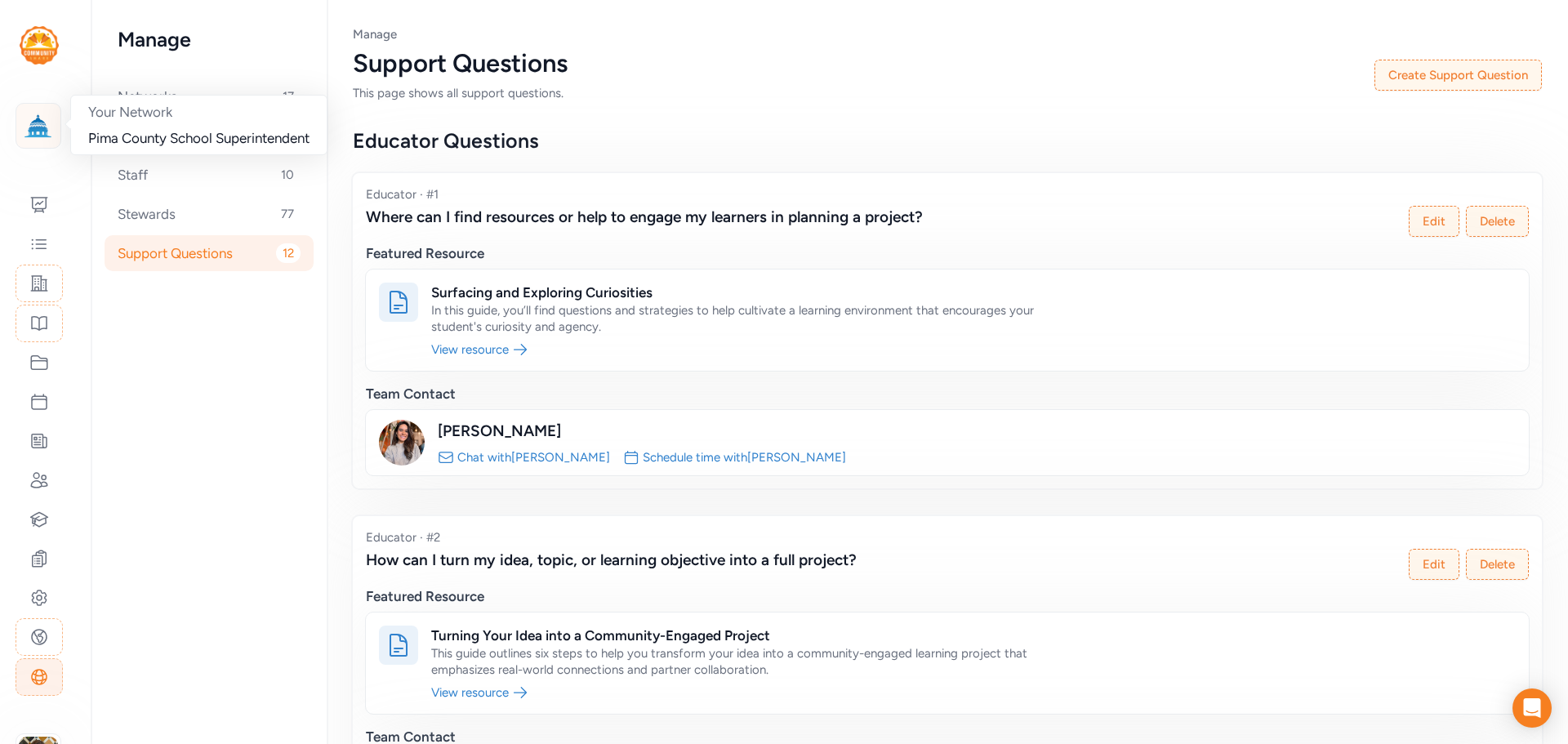 click at bounding box center [38, 126] 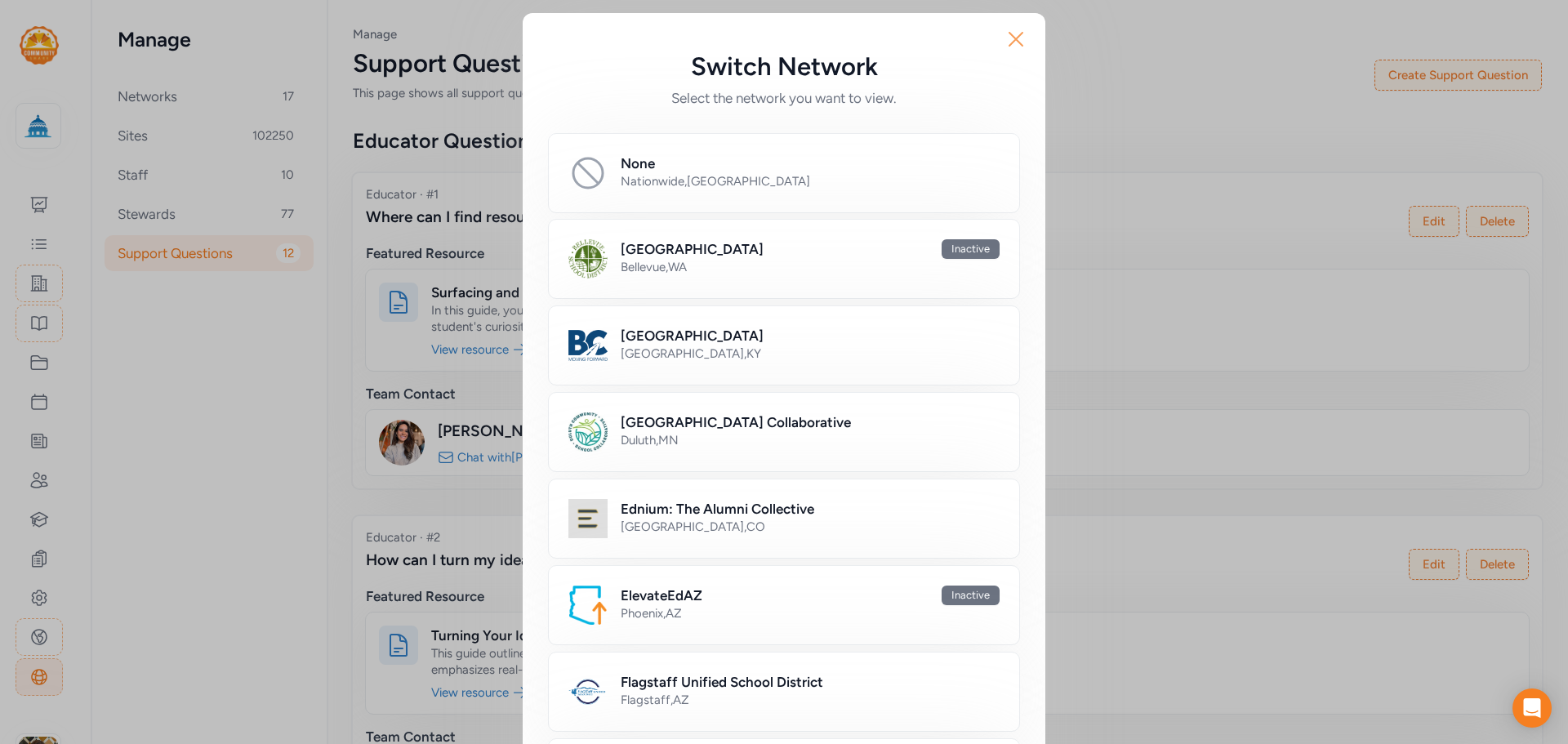 click 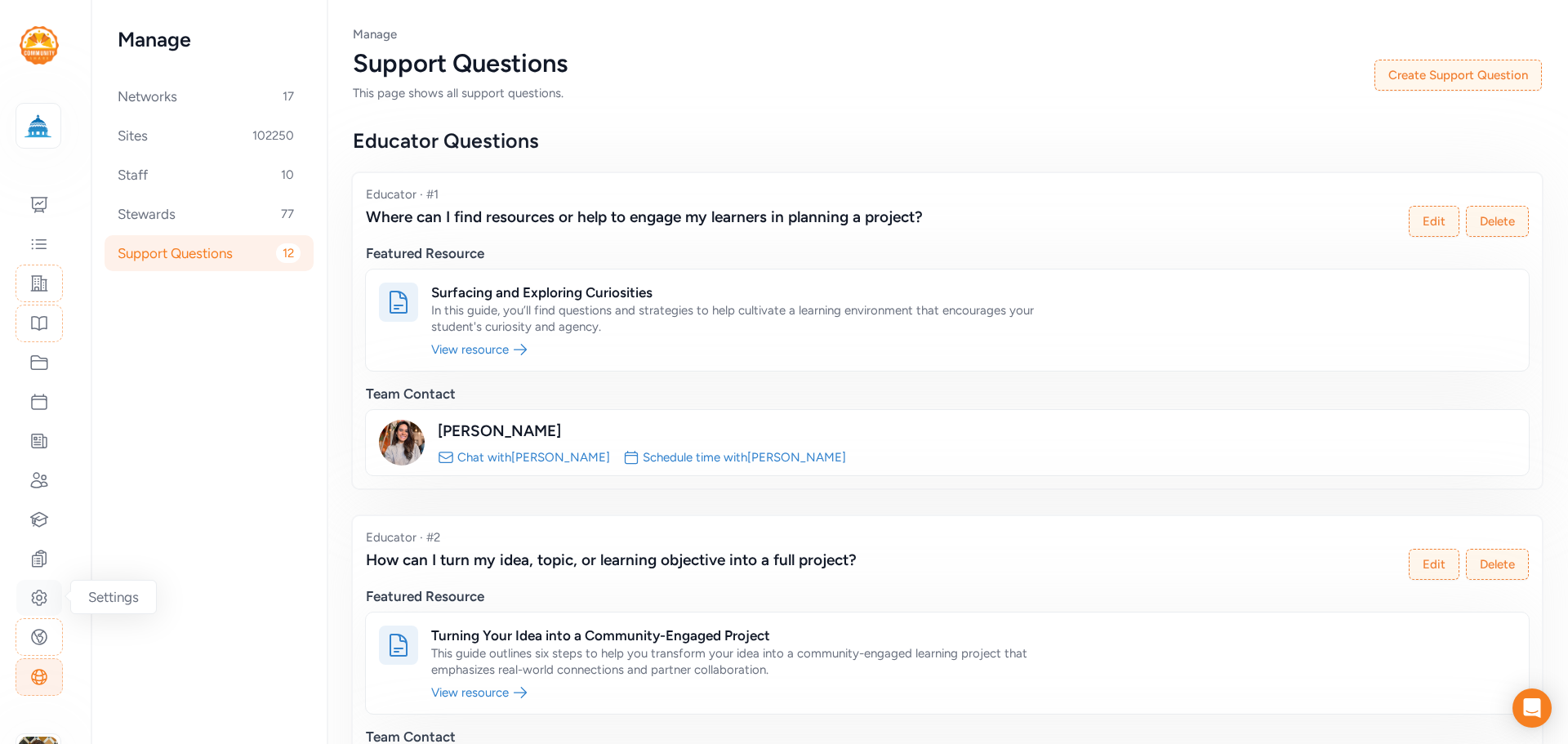 click 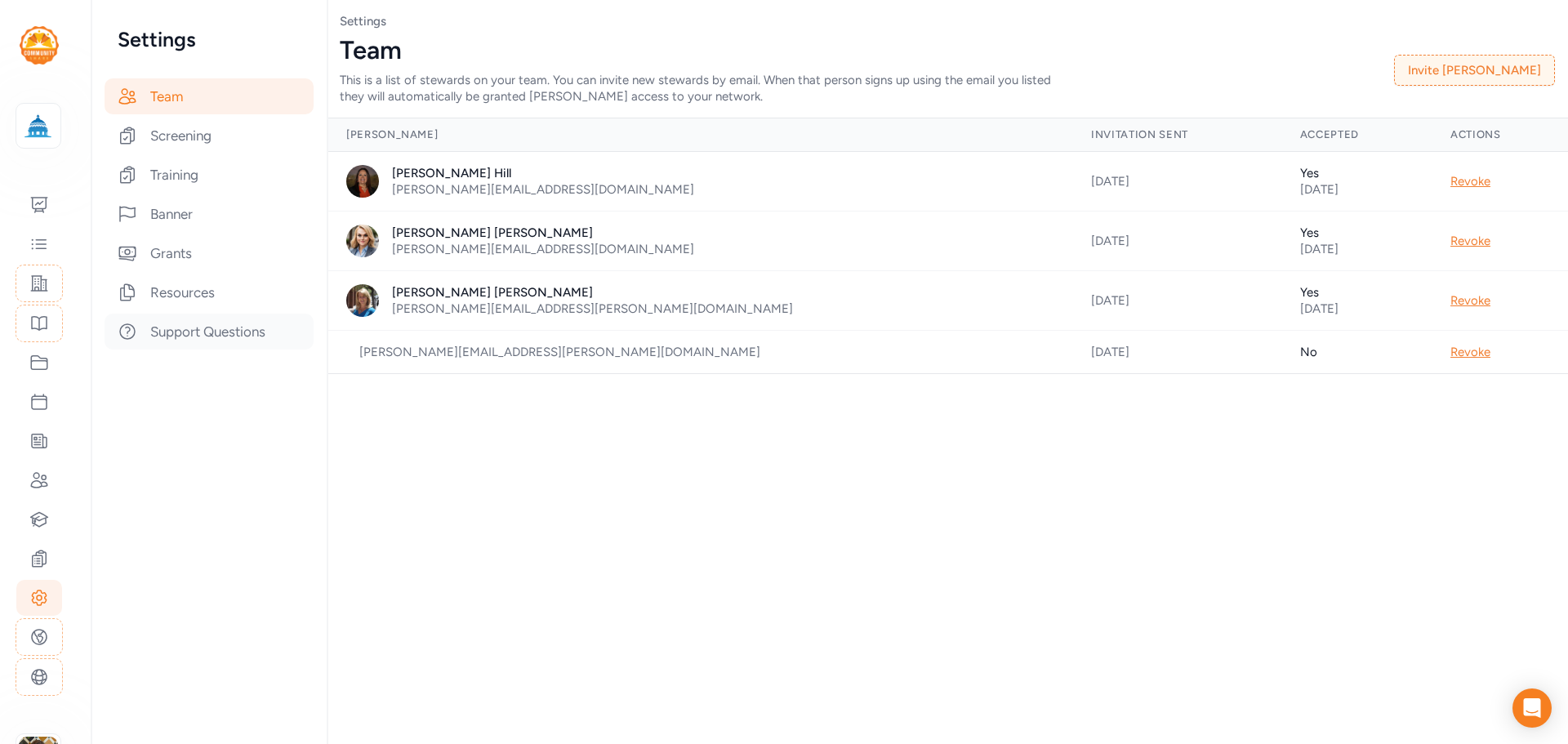 click on "Support Questions" at bounding box center (209, 332) 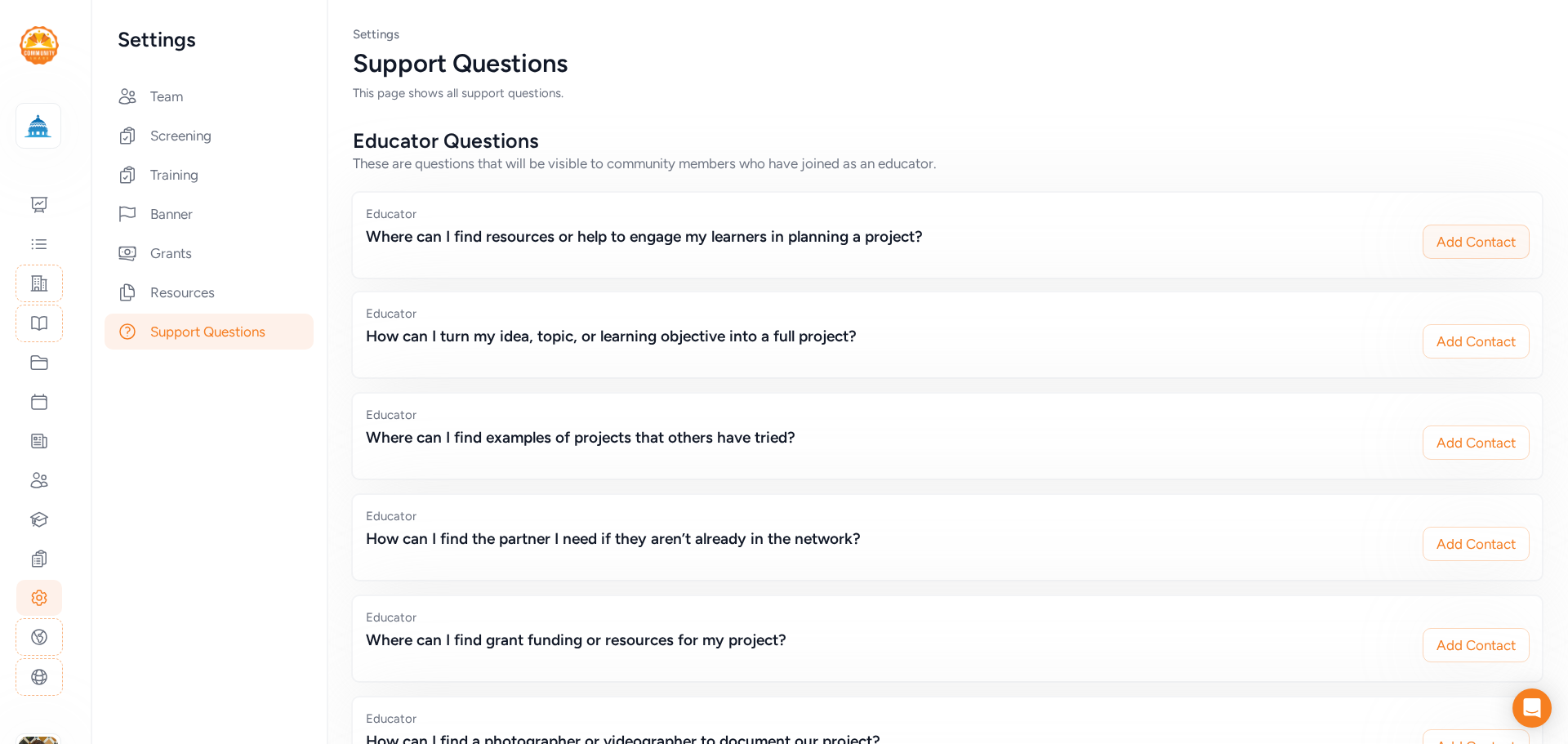 click on "Add Contact" at bounding box center (1476, 242) 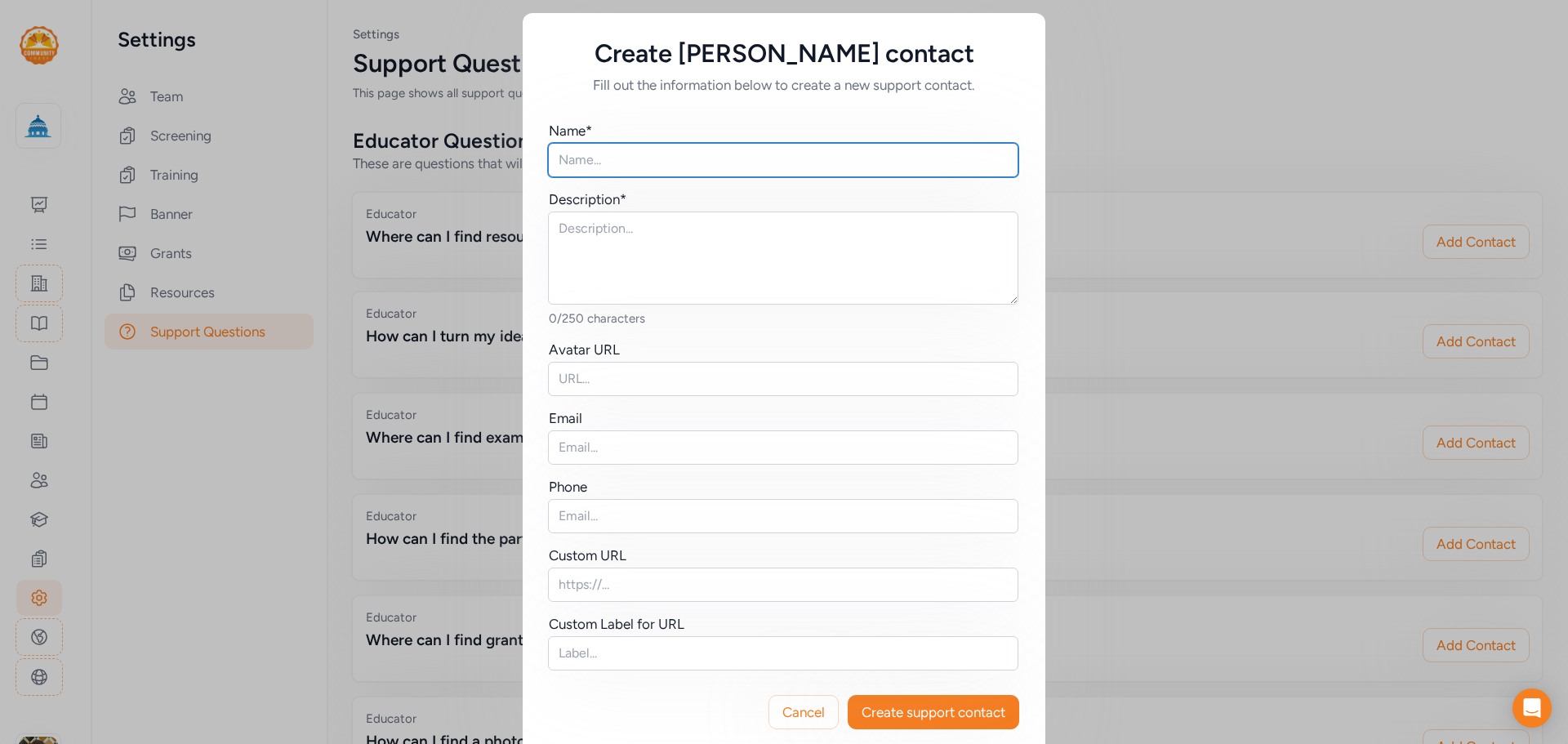 click at bounding box center [783, 160] 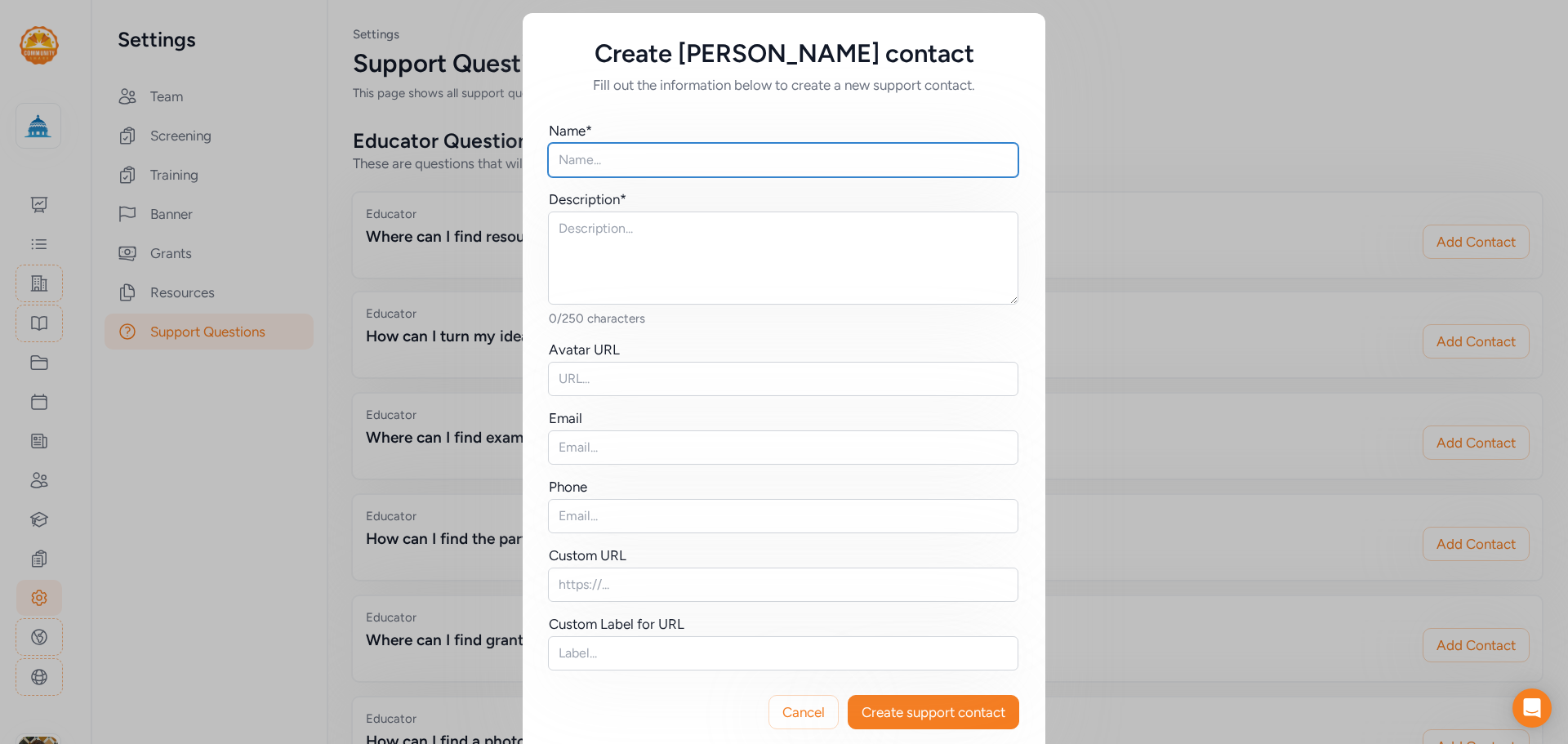 paste on "[PERSON_NAME]" 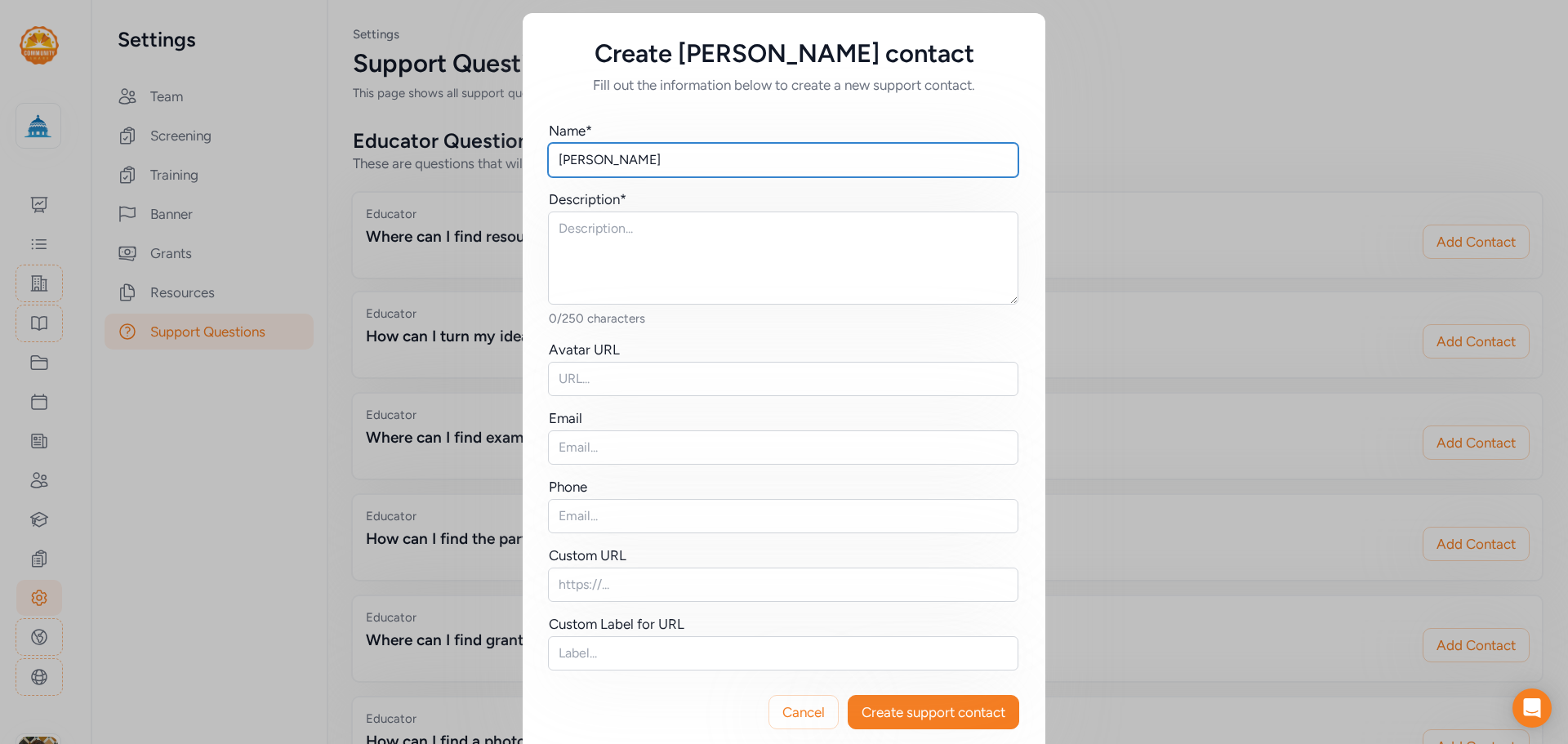 type on "[PERSON_NAME]" 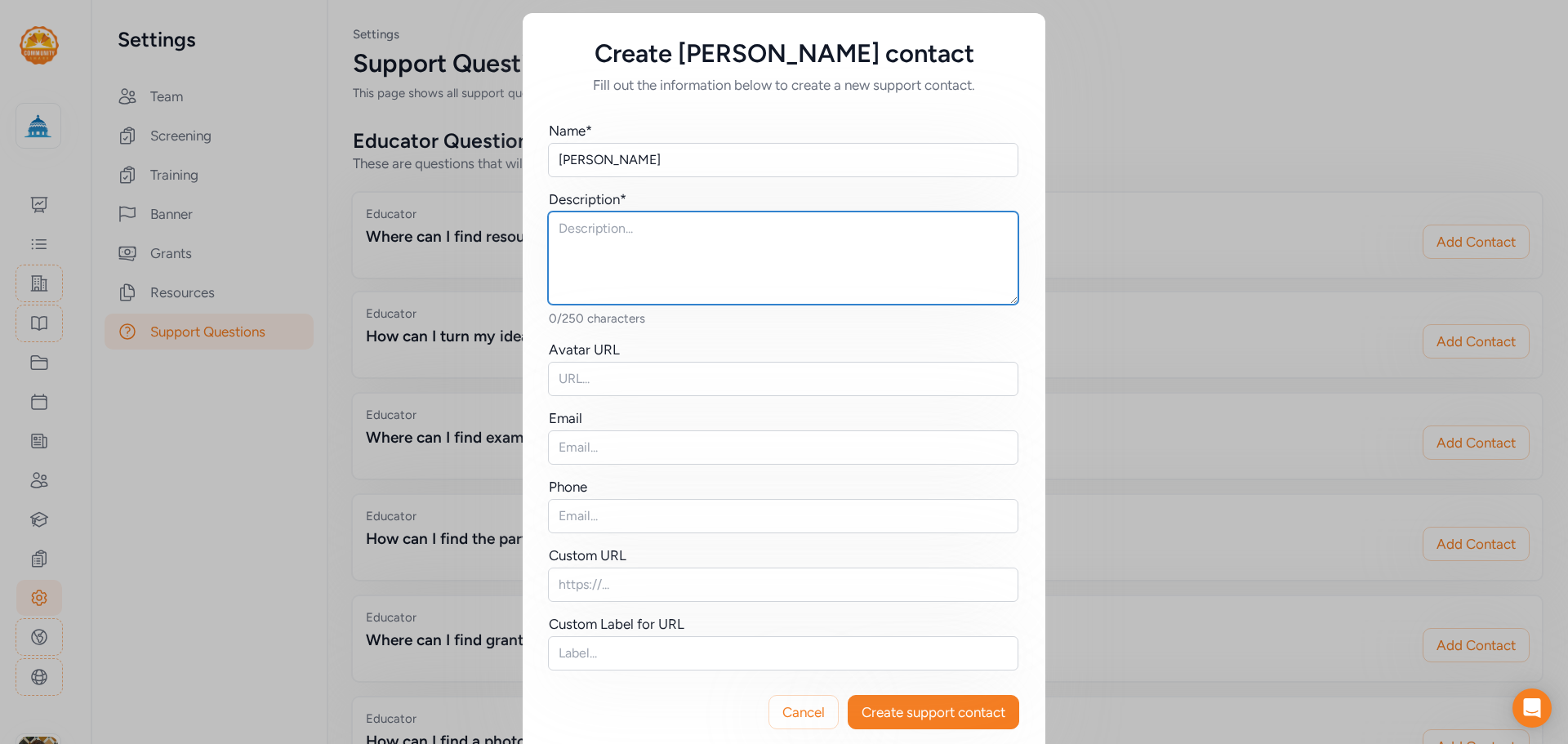 click at bounding box center (783, 258) 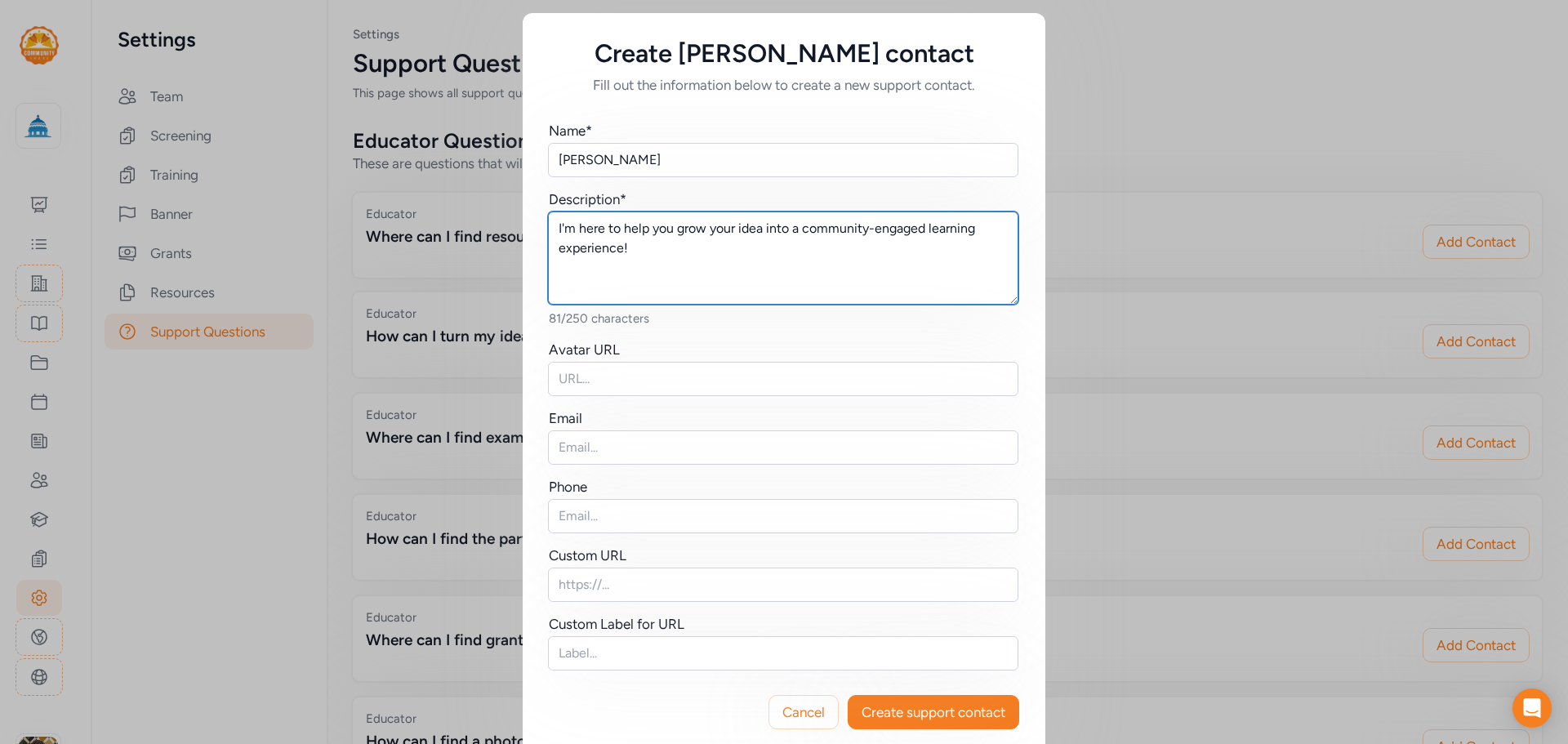type on "I'm here to help you grow your idea into a community-engaged learning experience!" 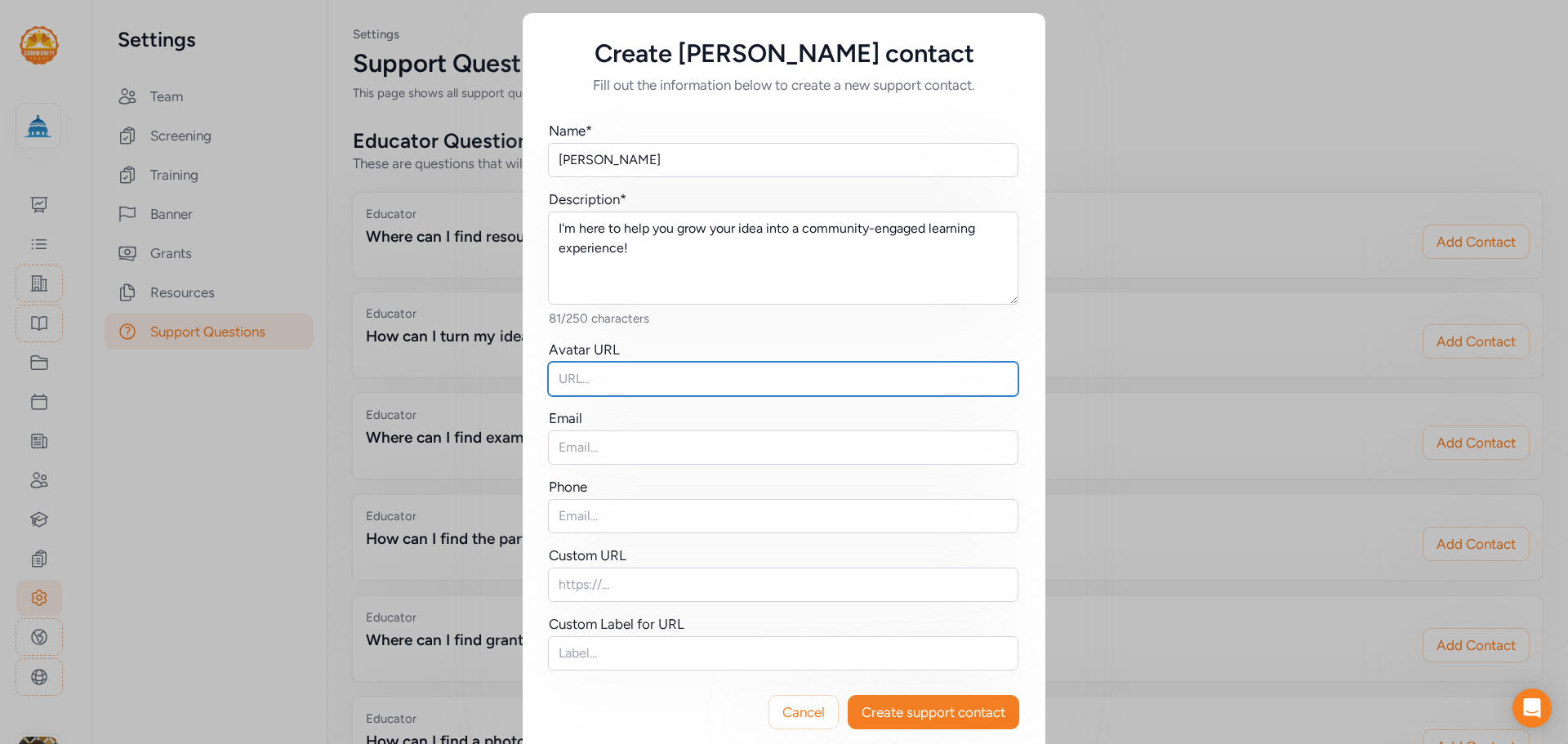 click at bounding box center (783, 379) 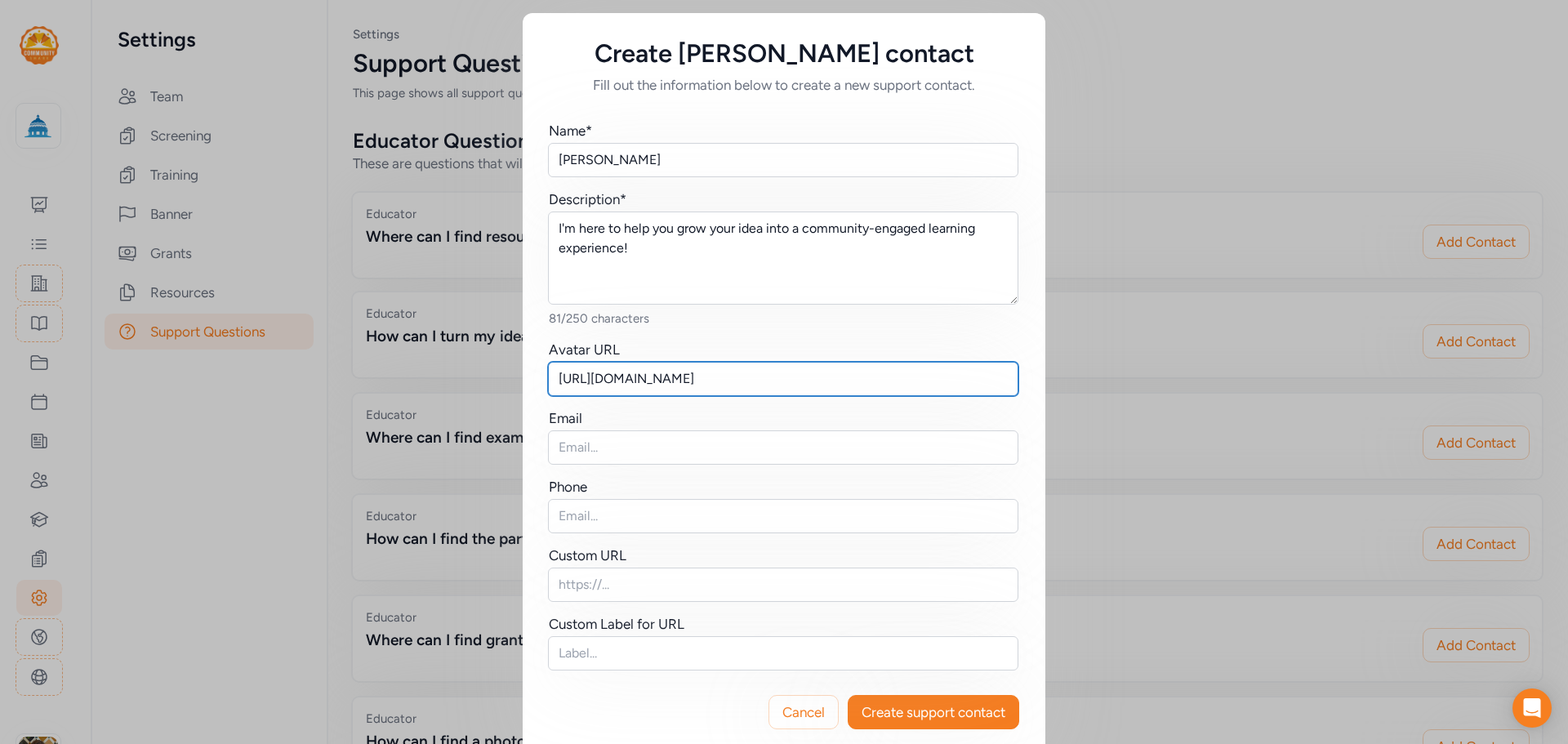 scroll, scrollTop: 0, scrollLeft: 74, axis: horizontal 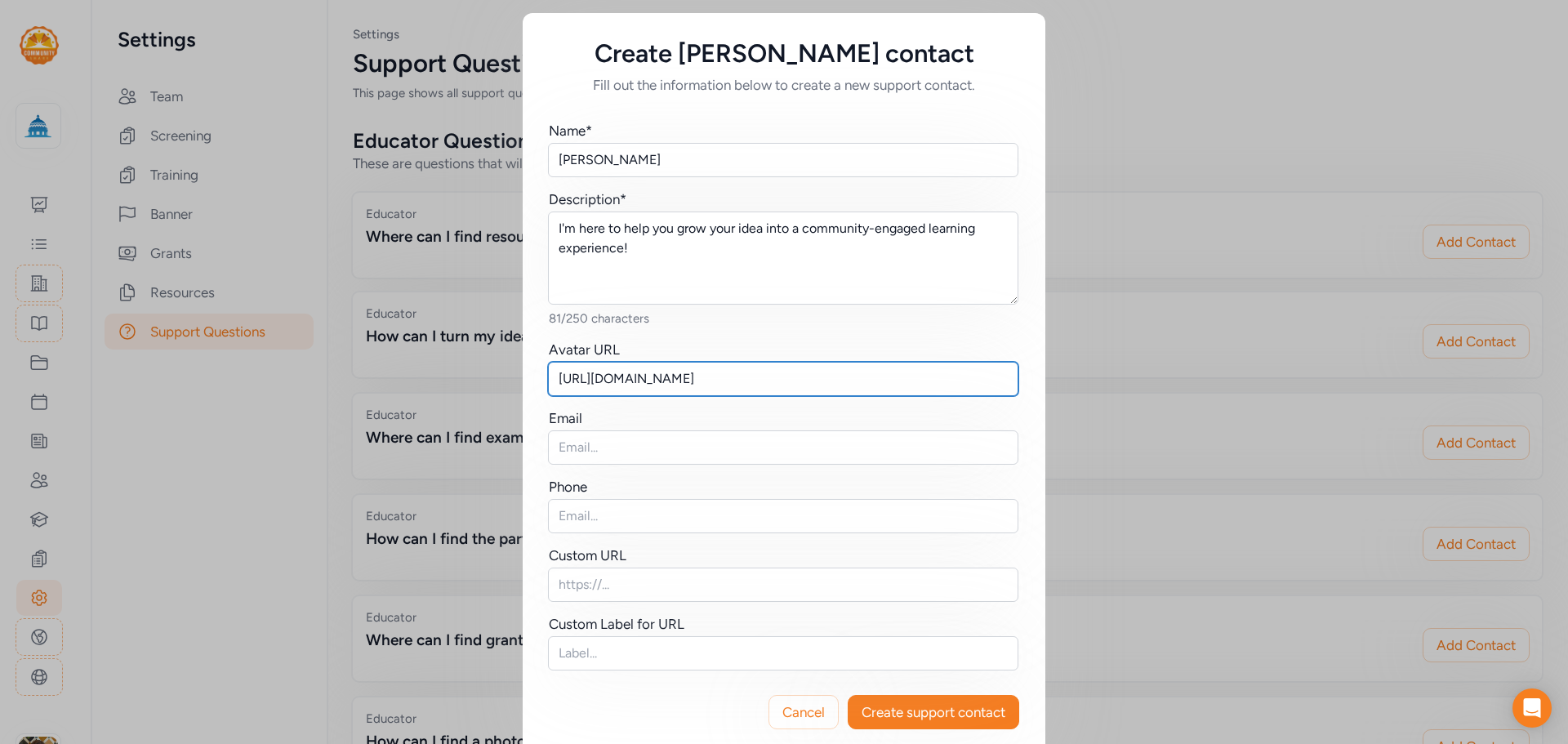 type on "[URL][DOMAIN_NAME]" 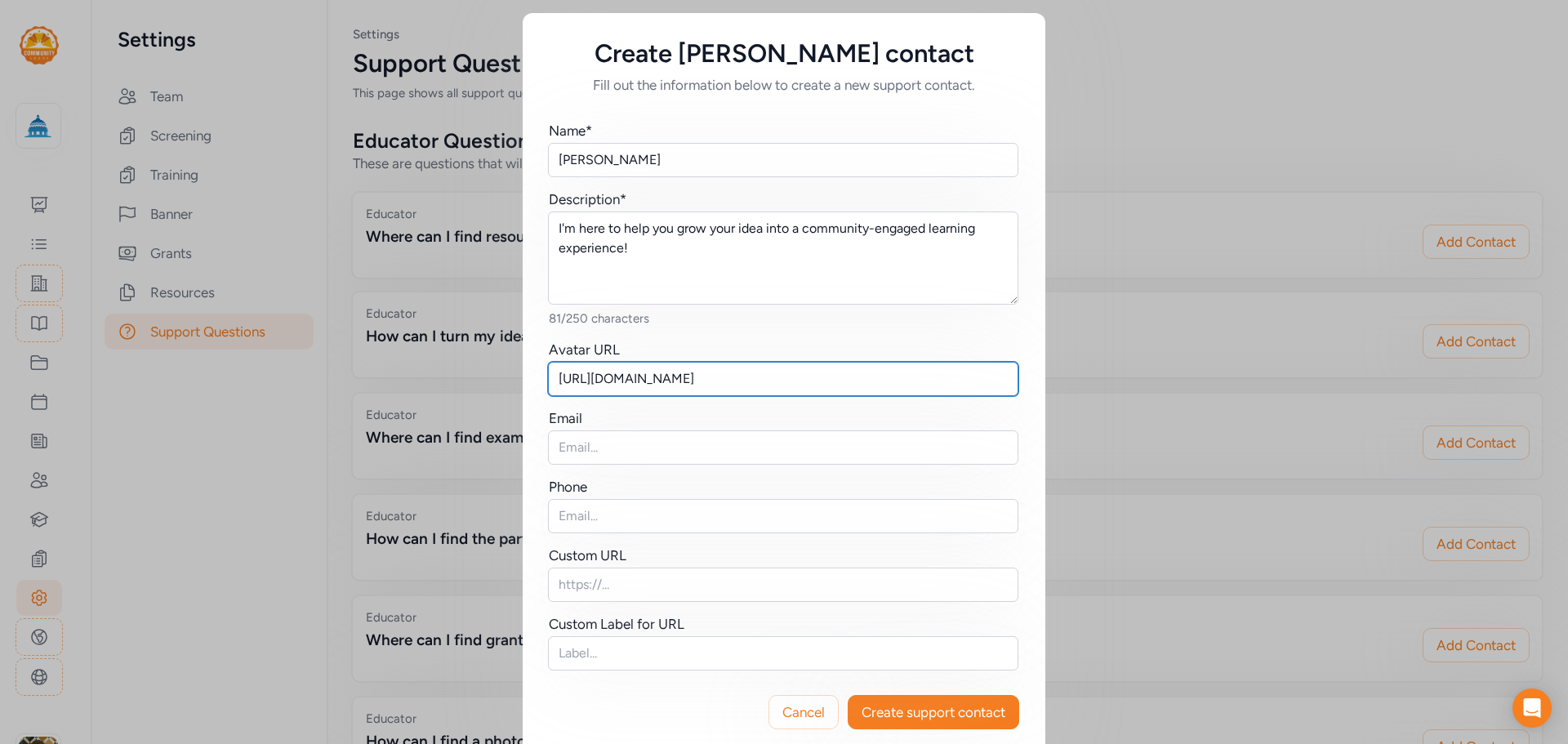 scroll, scrollTop: 0, scrollLeft: 0, axis: both 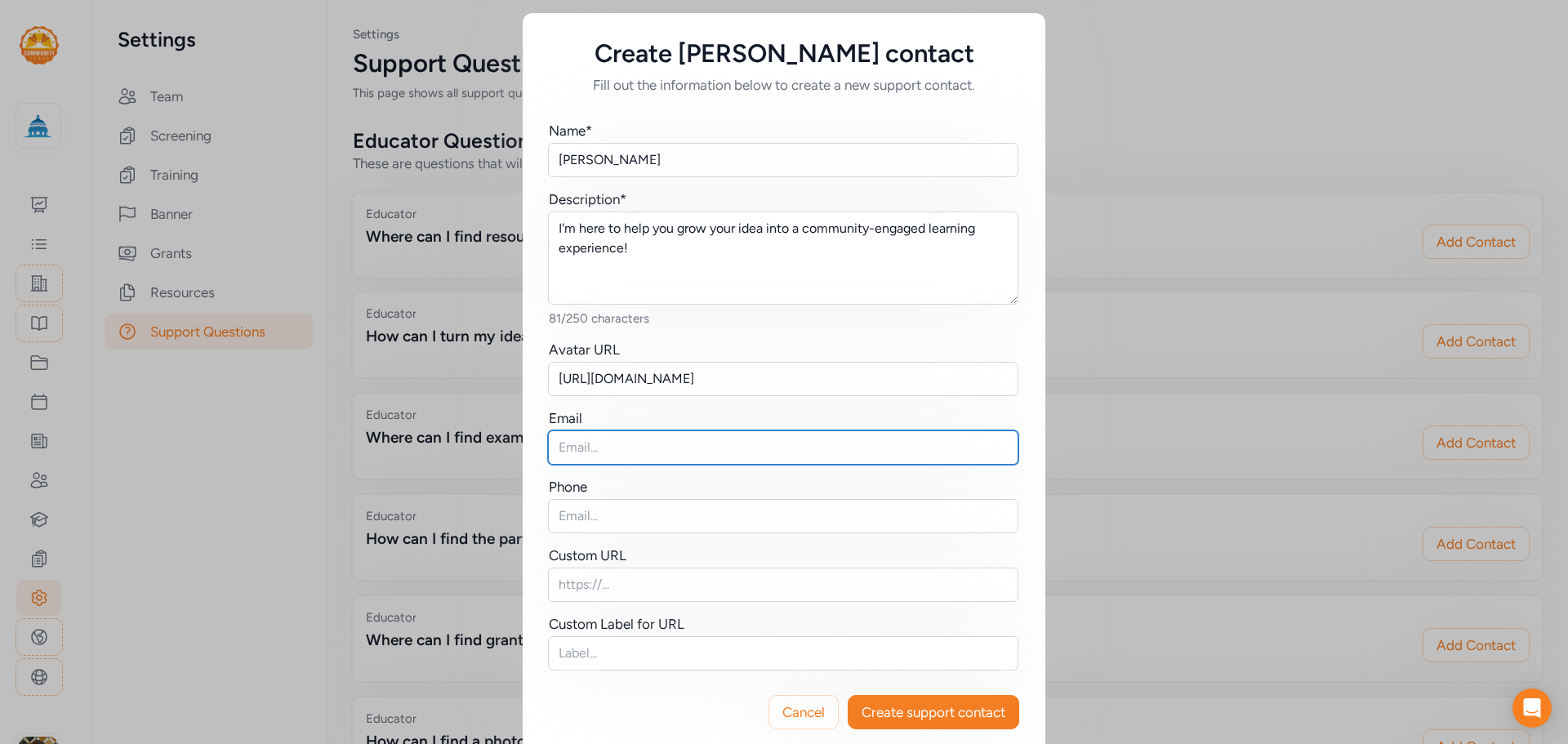 click at bounding box center [783, 448] 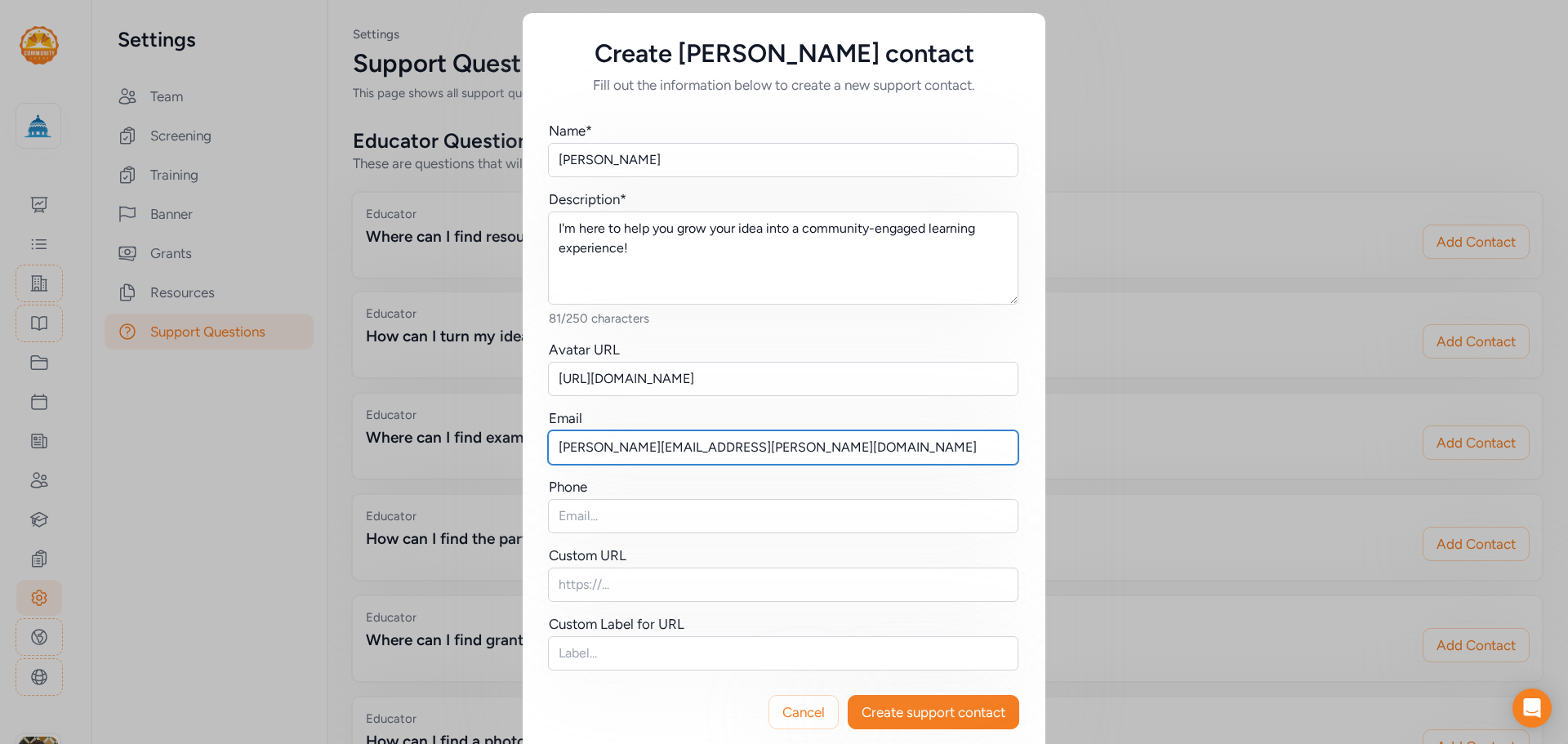 type on "[PERSON_NAME][EMAIL_ADDRESS][PERSON_NAME][DOMAIN_NAME]" 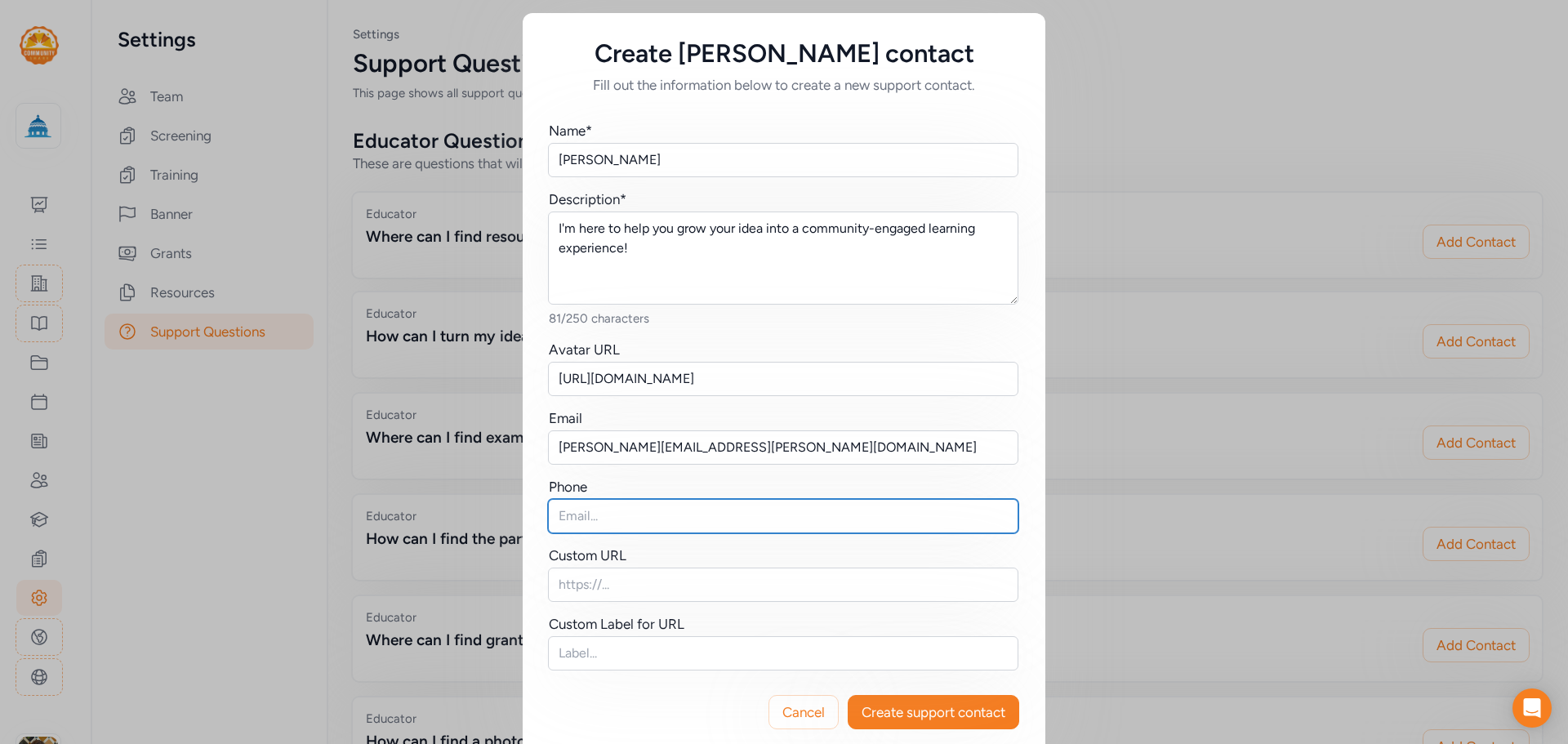 click at bounding box center [783, 516] 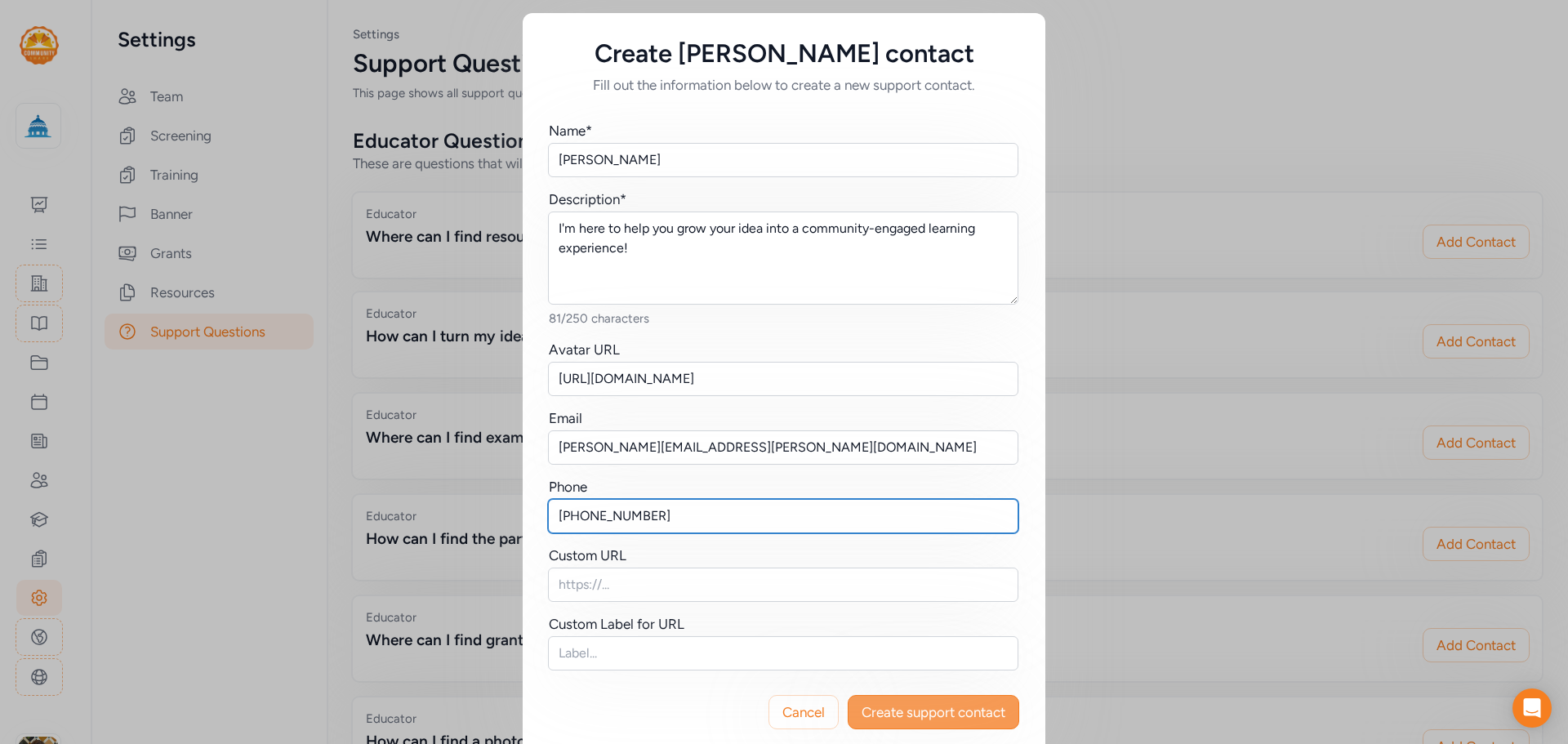 type on "[PHONE_NUMBER]" 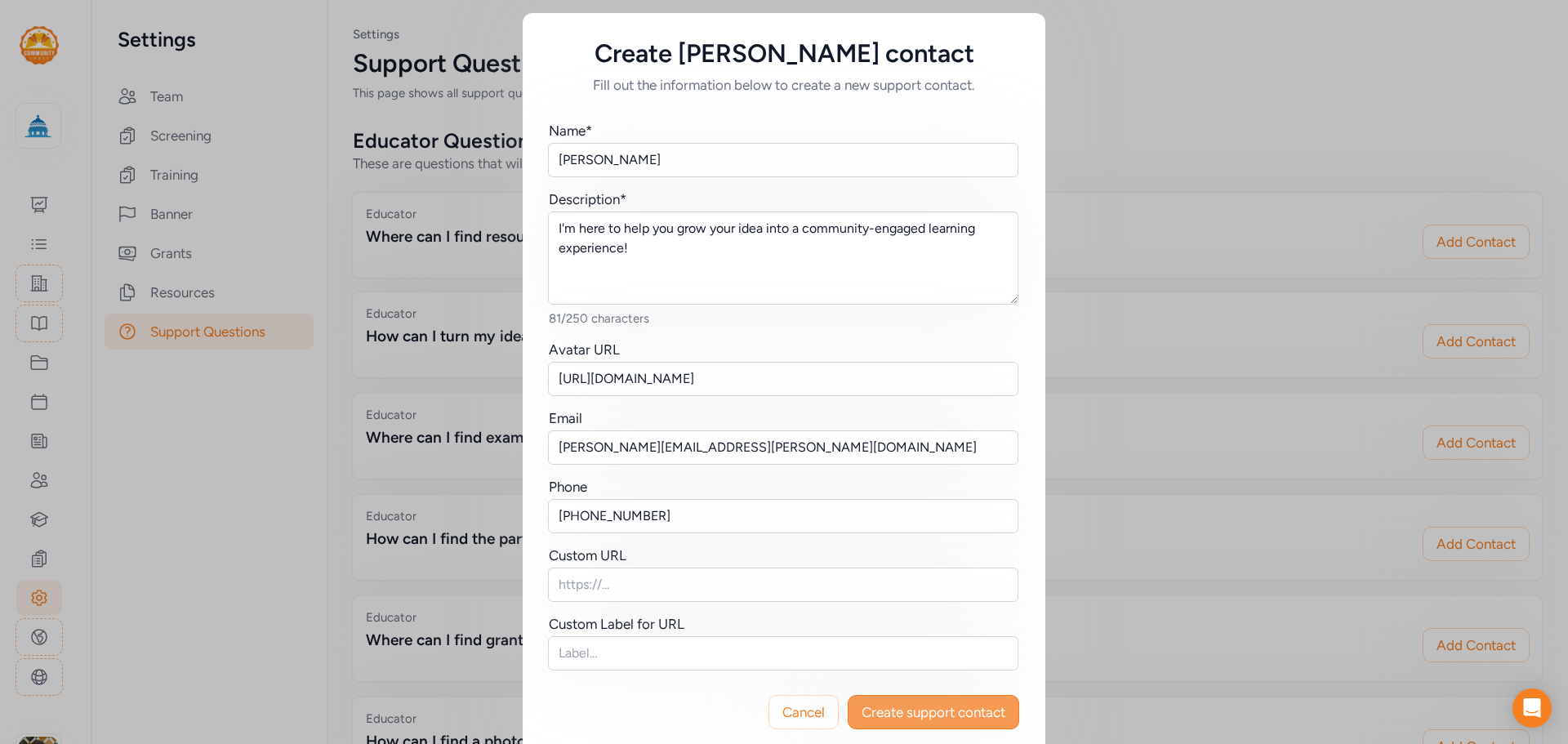 click on "Create support contact" at bounding box center [933, 712] 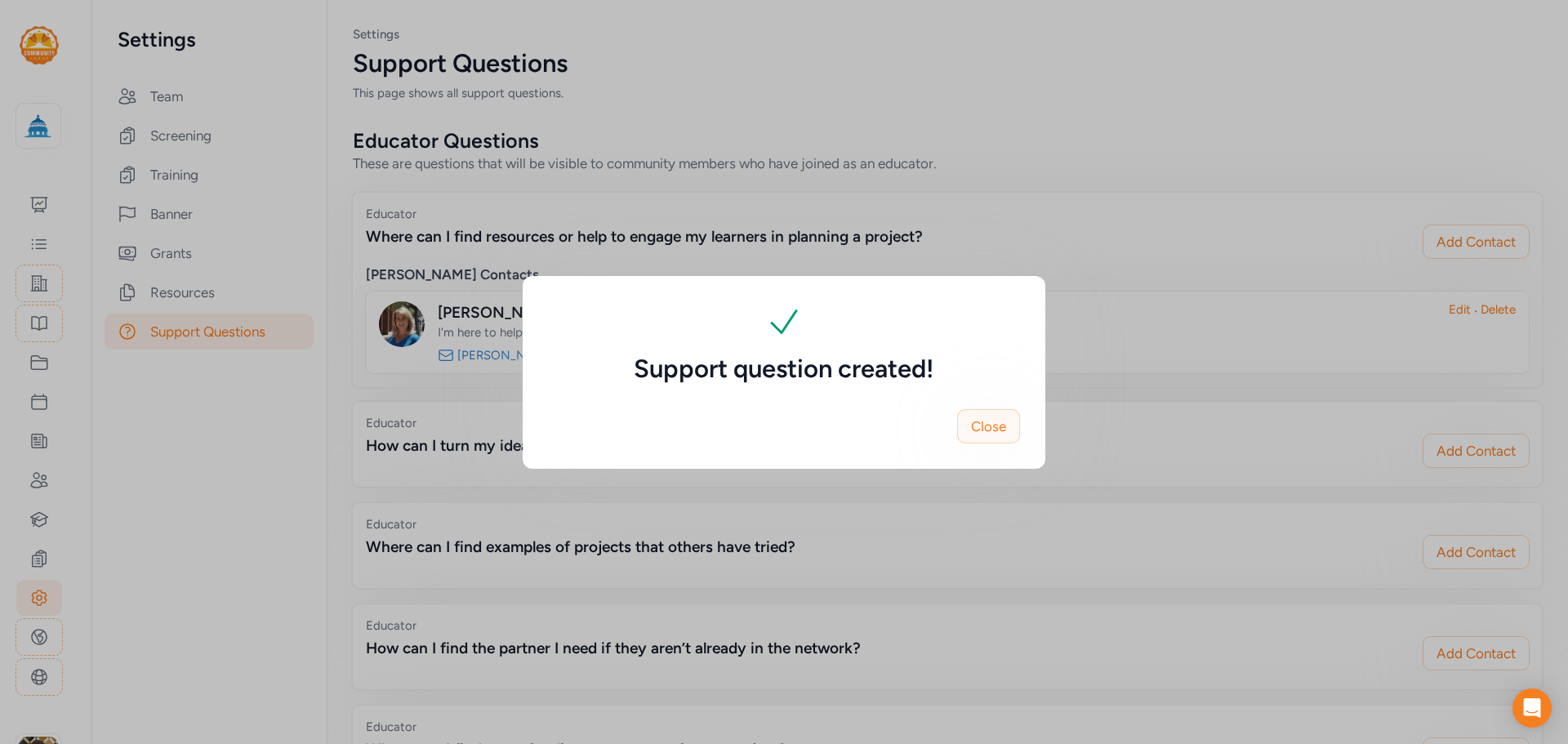 click on "Close" at bounding box center [988, 426] 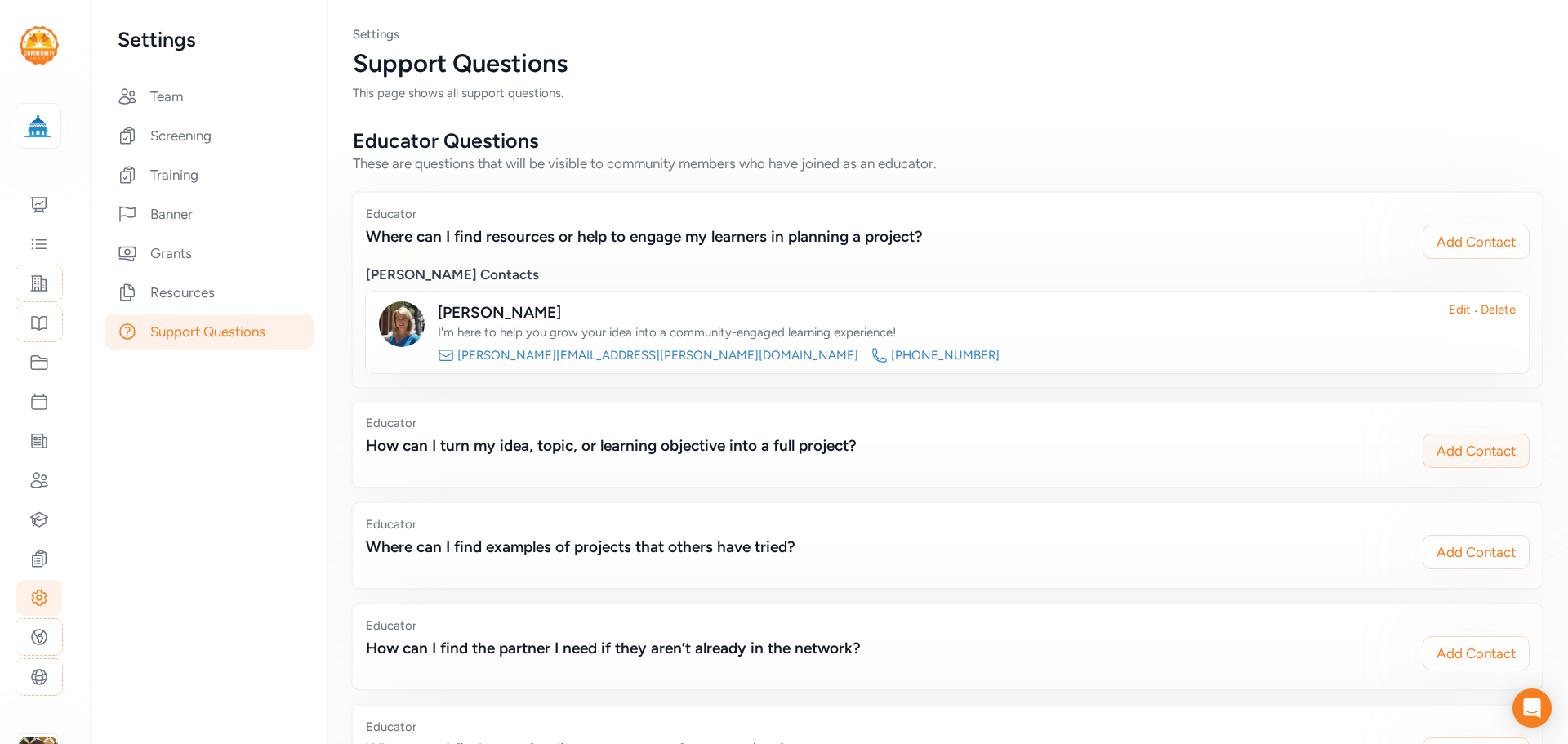 click on "Add Contact" at bounding box center (1476, 451) 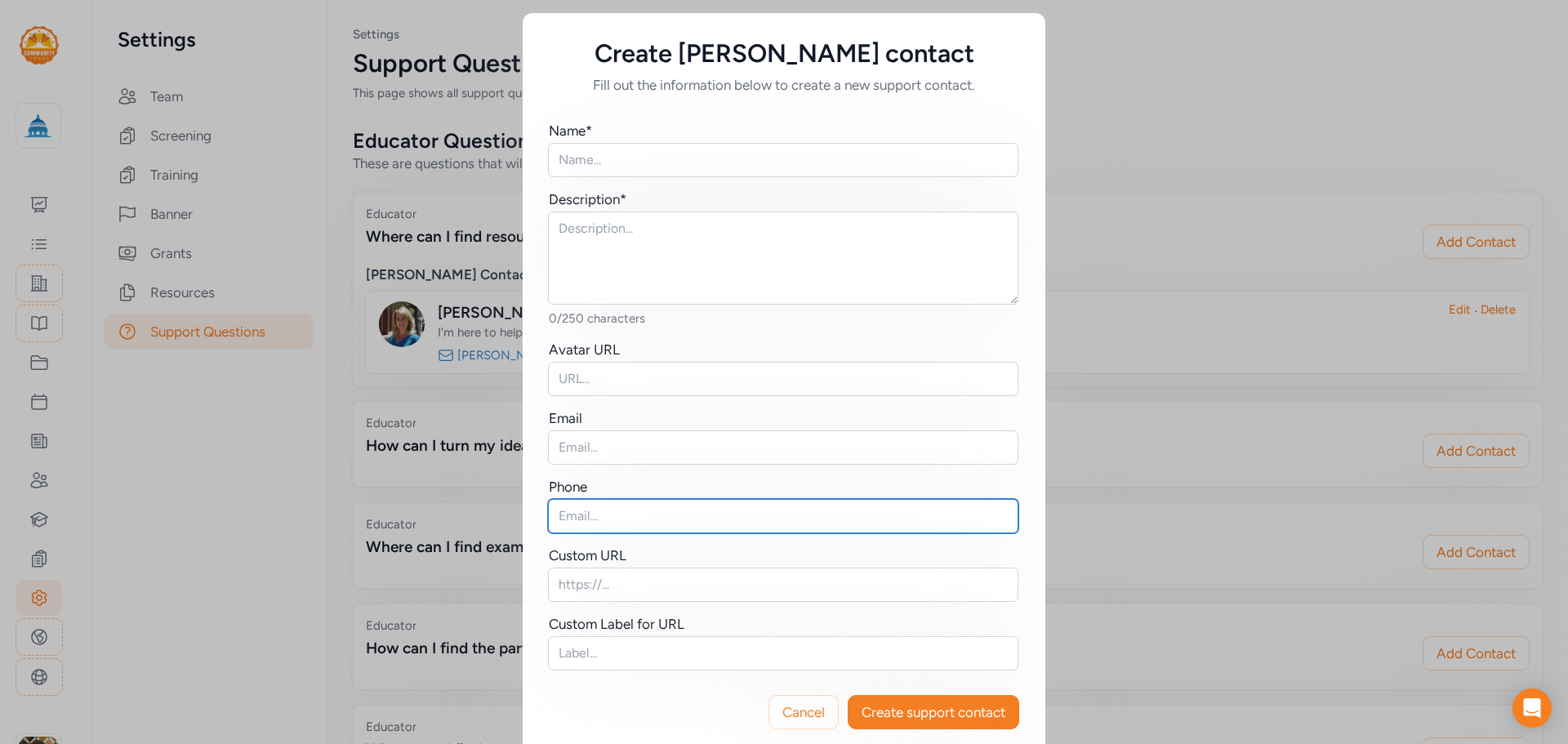 click at bounding box center (783, 516) 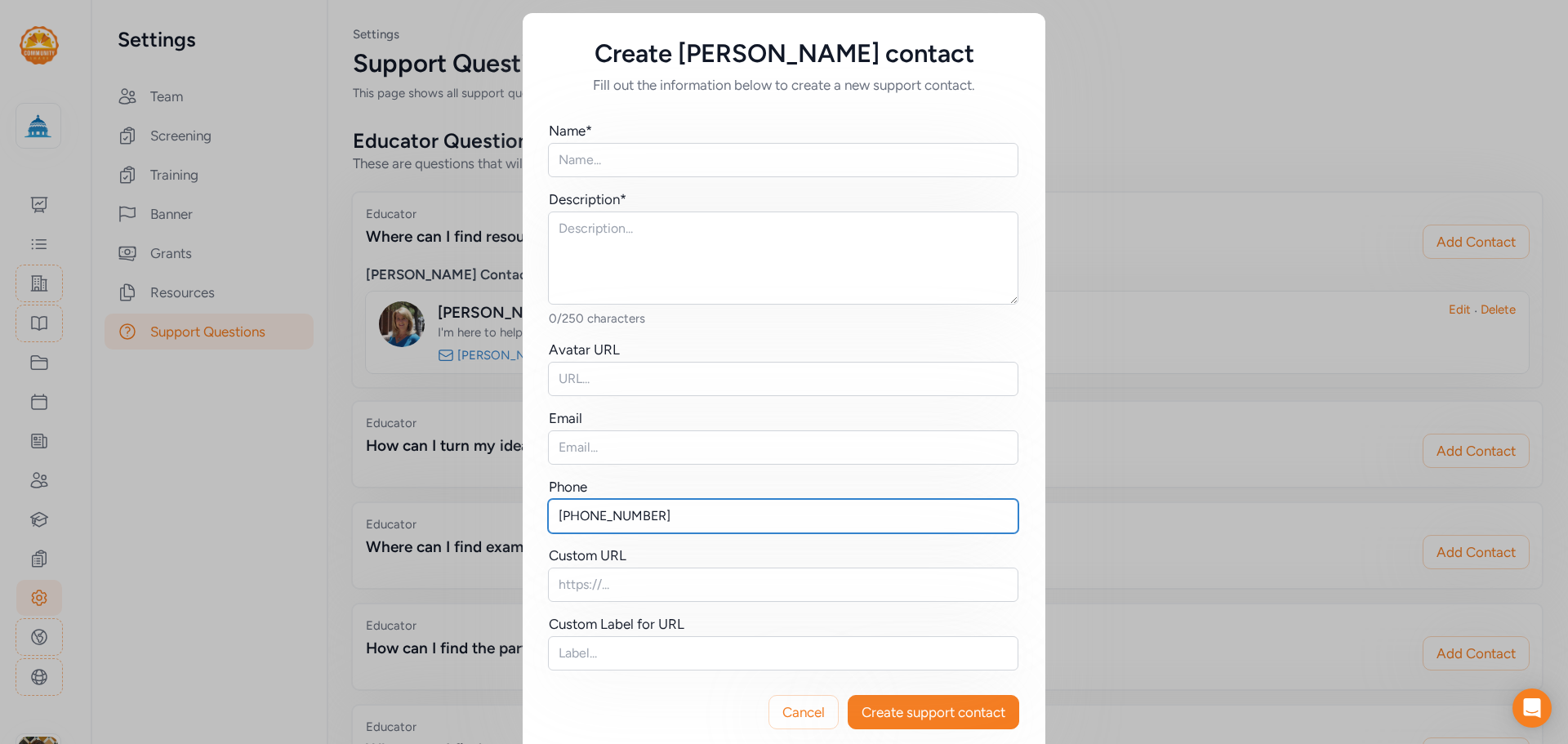 type on "[PHONE_NUMBER]" 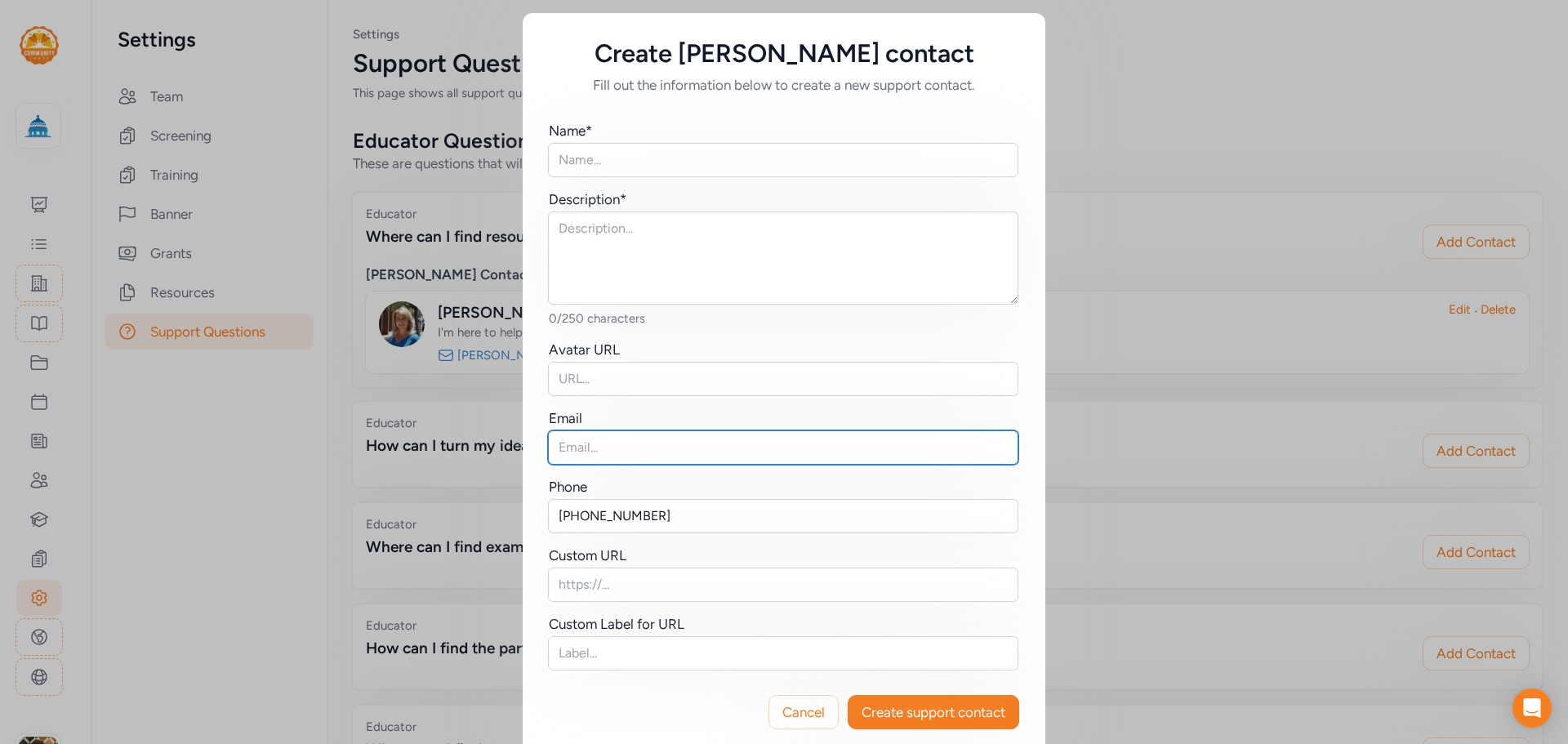 click at bounding box center [783, 448] 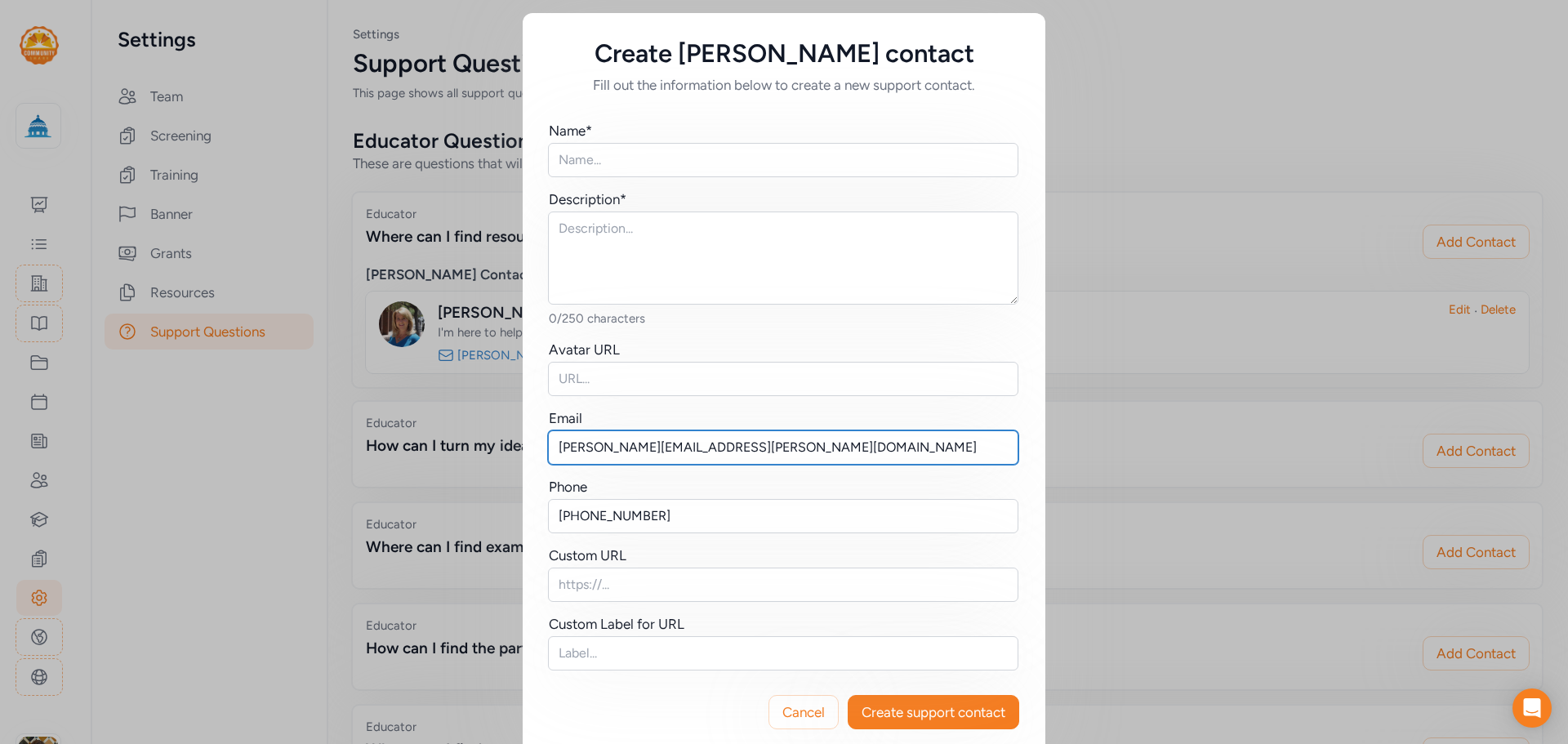 type on "[PERSON_NAME][EMAIL_ADDRESS][PERSON_NAME][DOMAIN_NAME]" 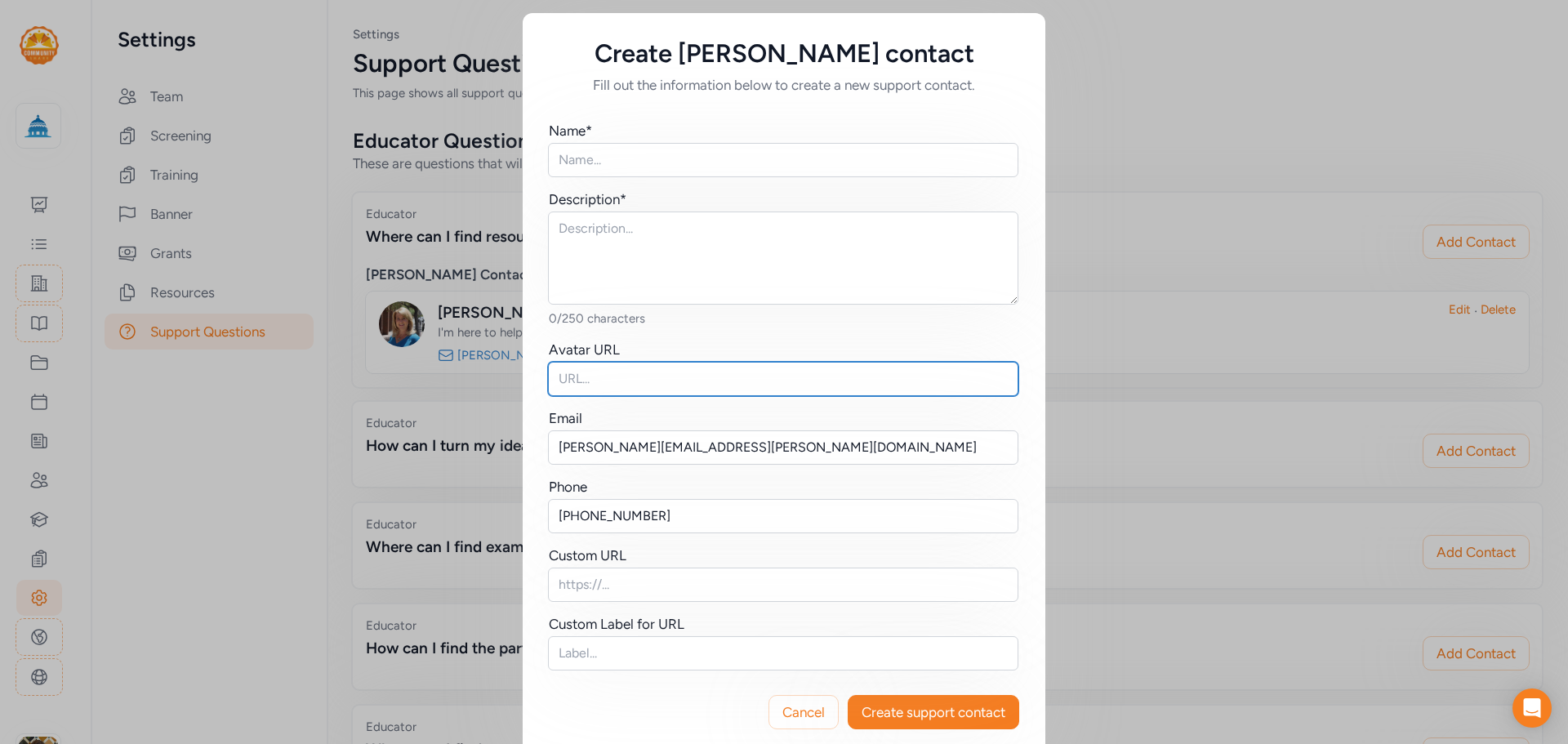 click at bounding box center (783, 379) 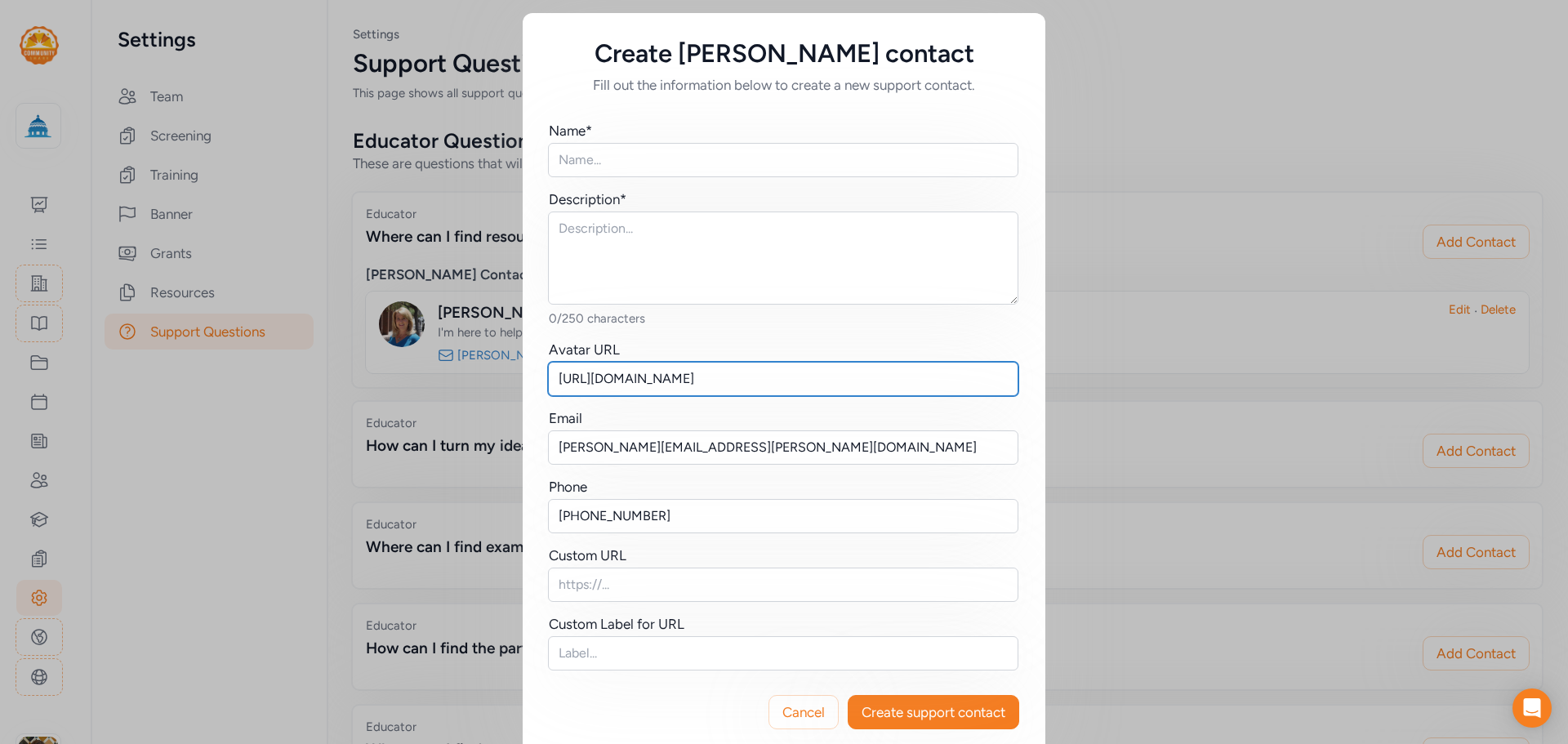 scroll, scrollTop: 0, scrollLeft: 74, axis: horizontal 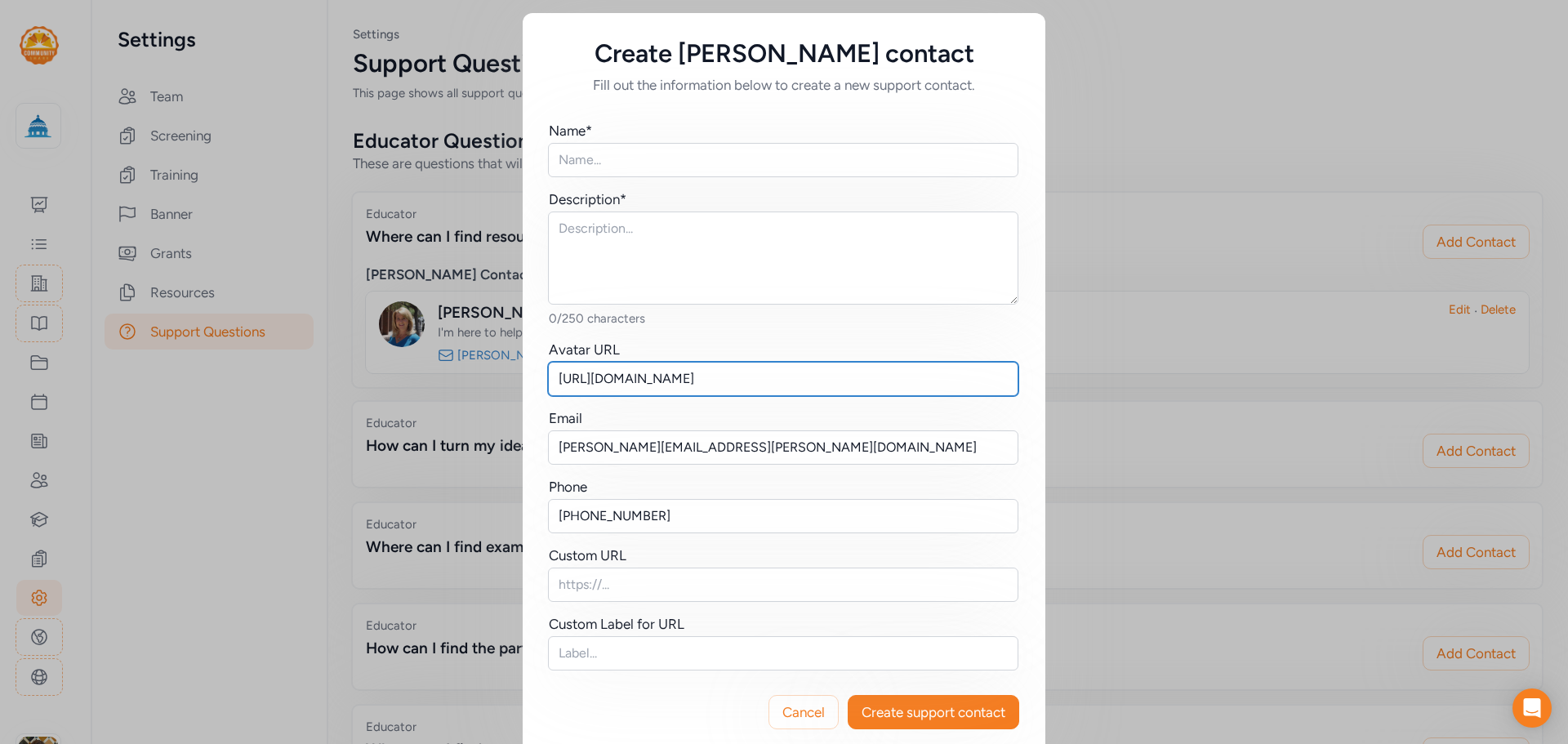 type on "[URL][DOMAIN_NAME]" 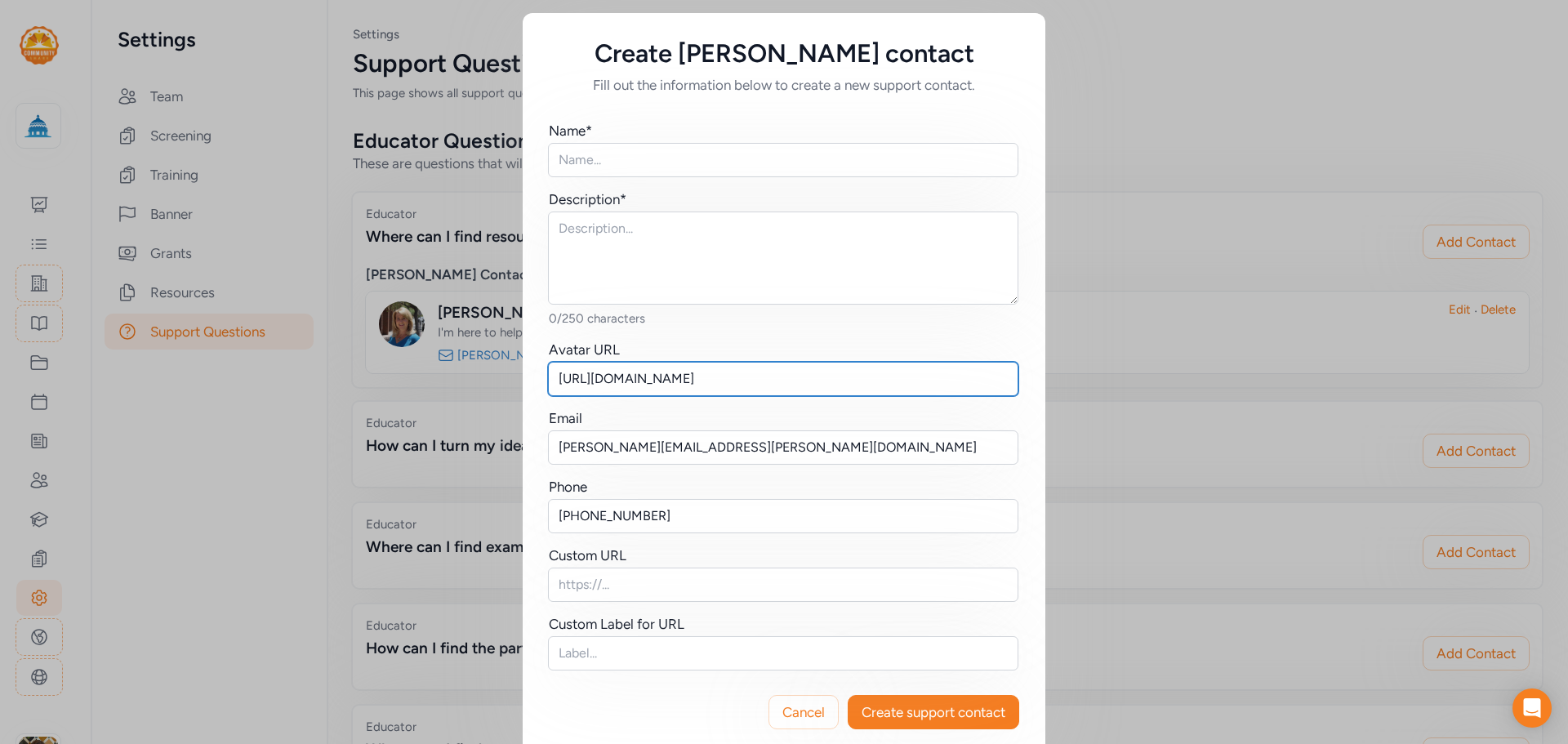 scroll, scrollTop: 0, scrollLeft: 0, axis: both 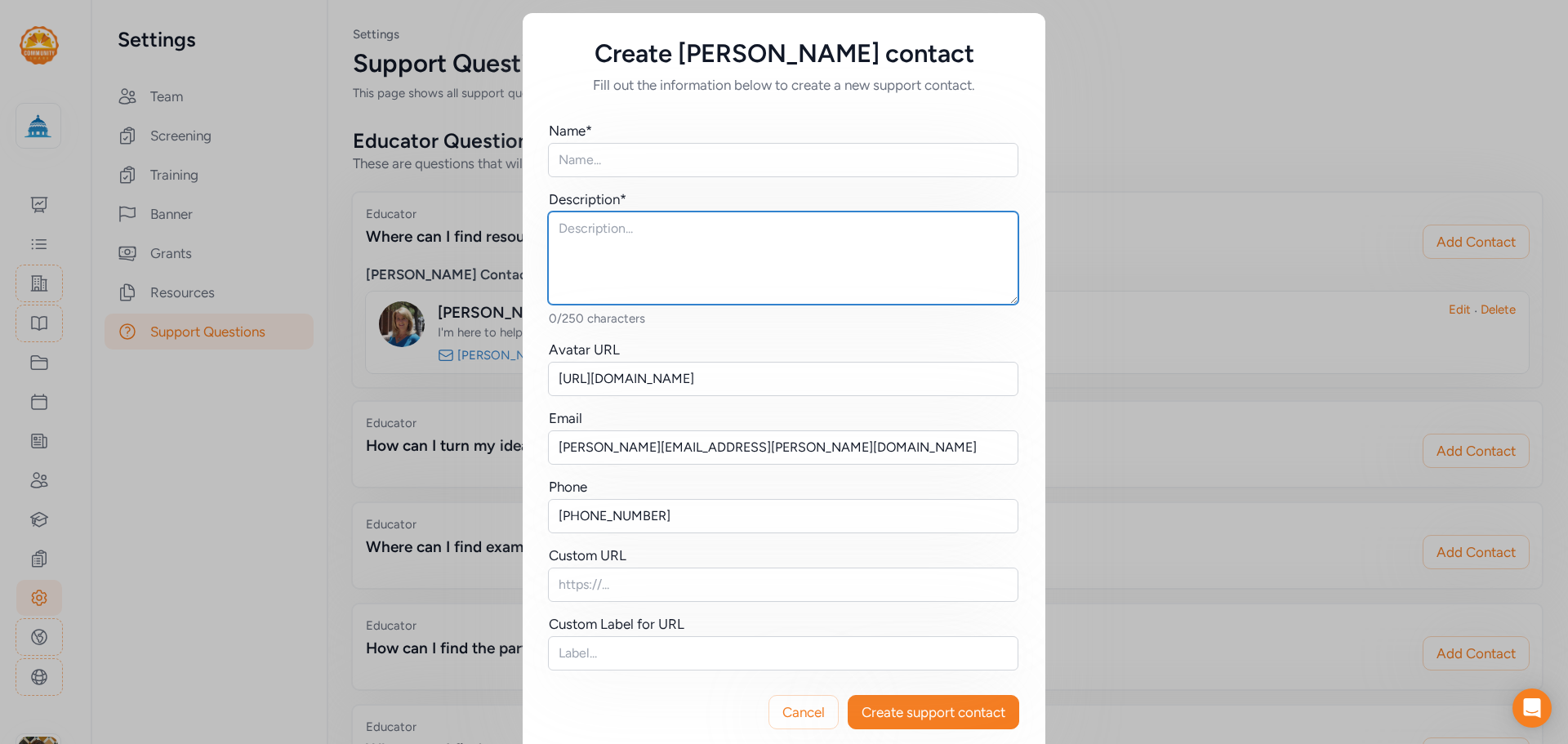 click at bounding box center (783, 258) 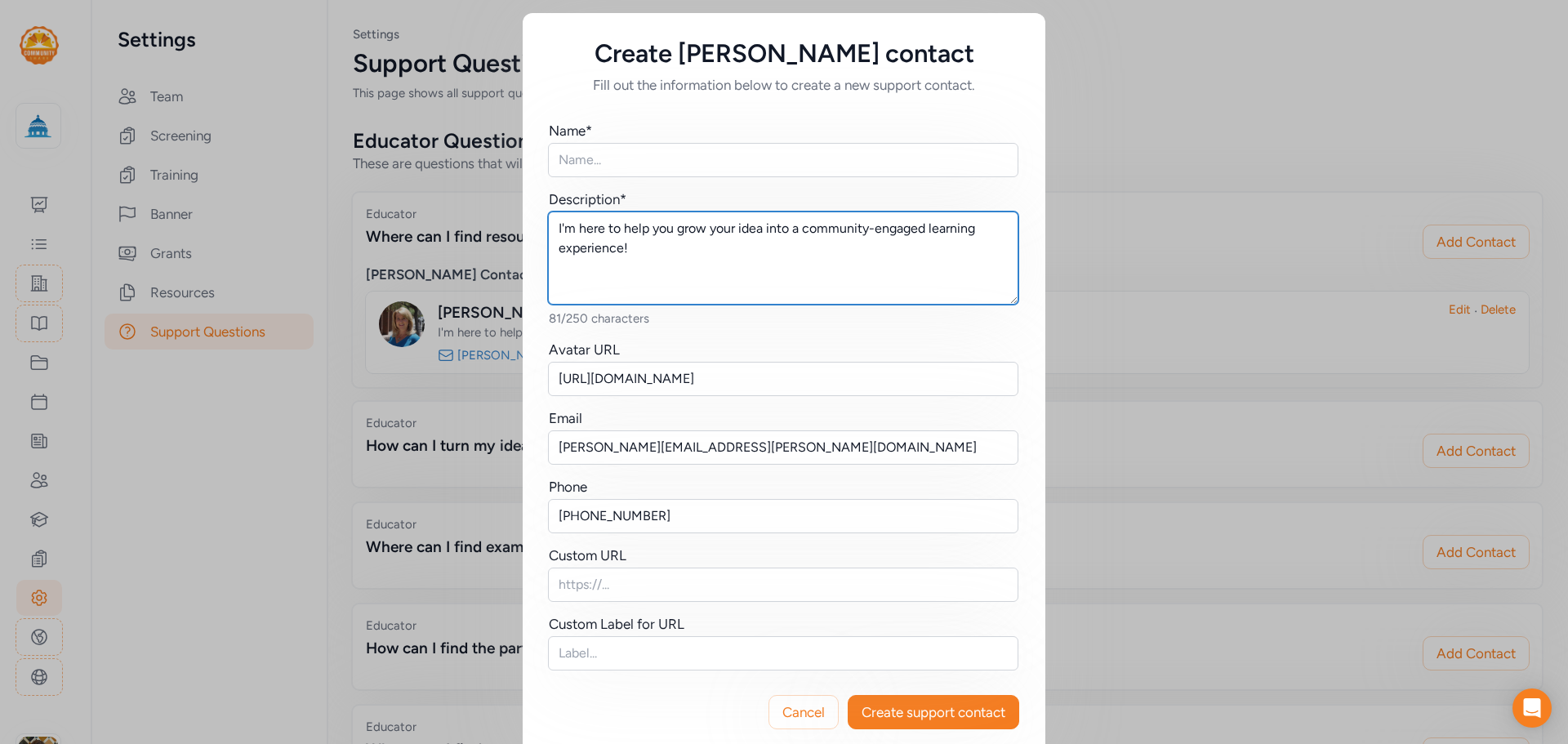 type on "I'm here to help you grow your idea into a community-engaged learning experience!" 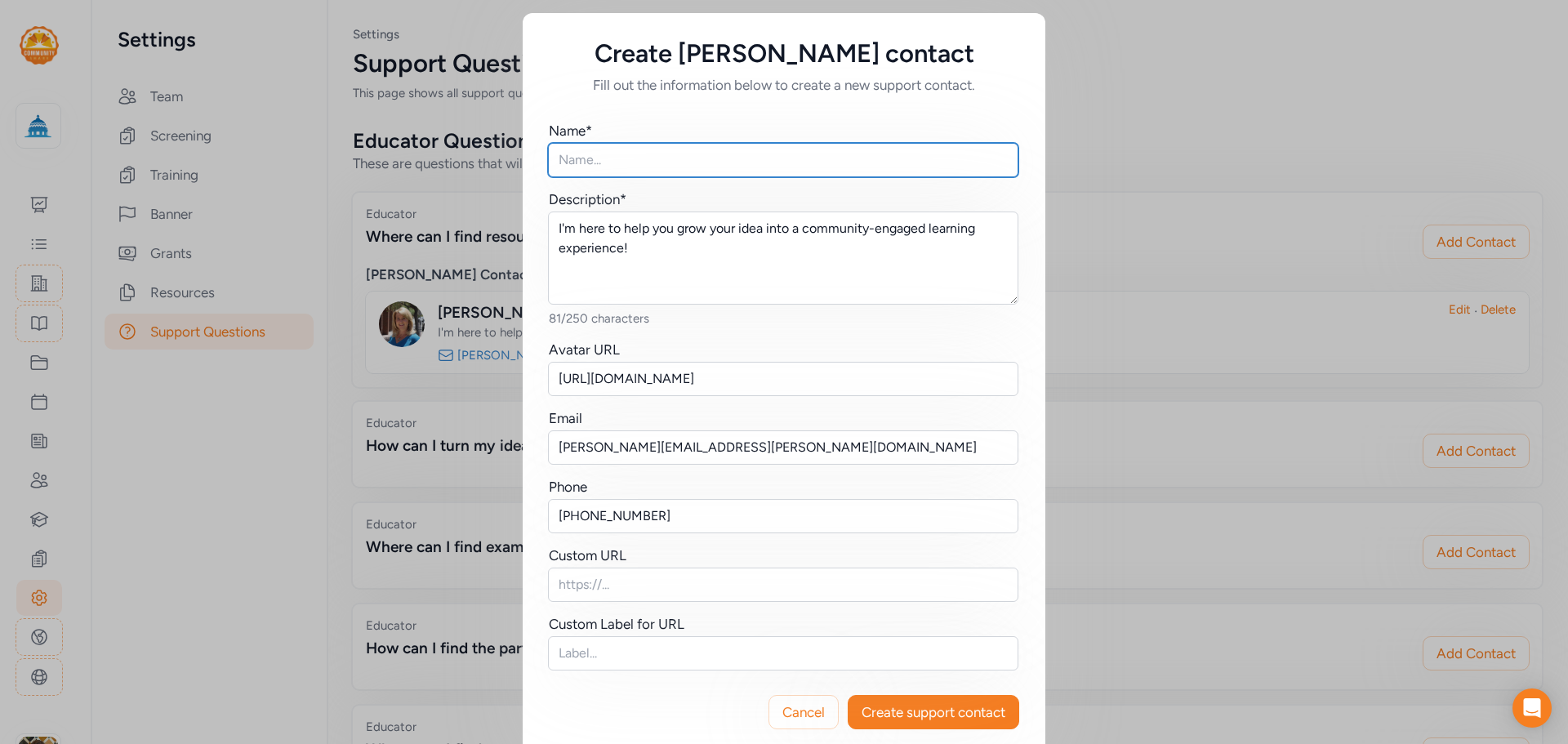 click at bounding box center [783, 160] 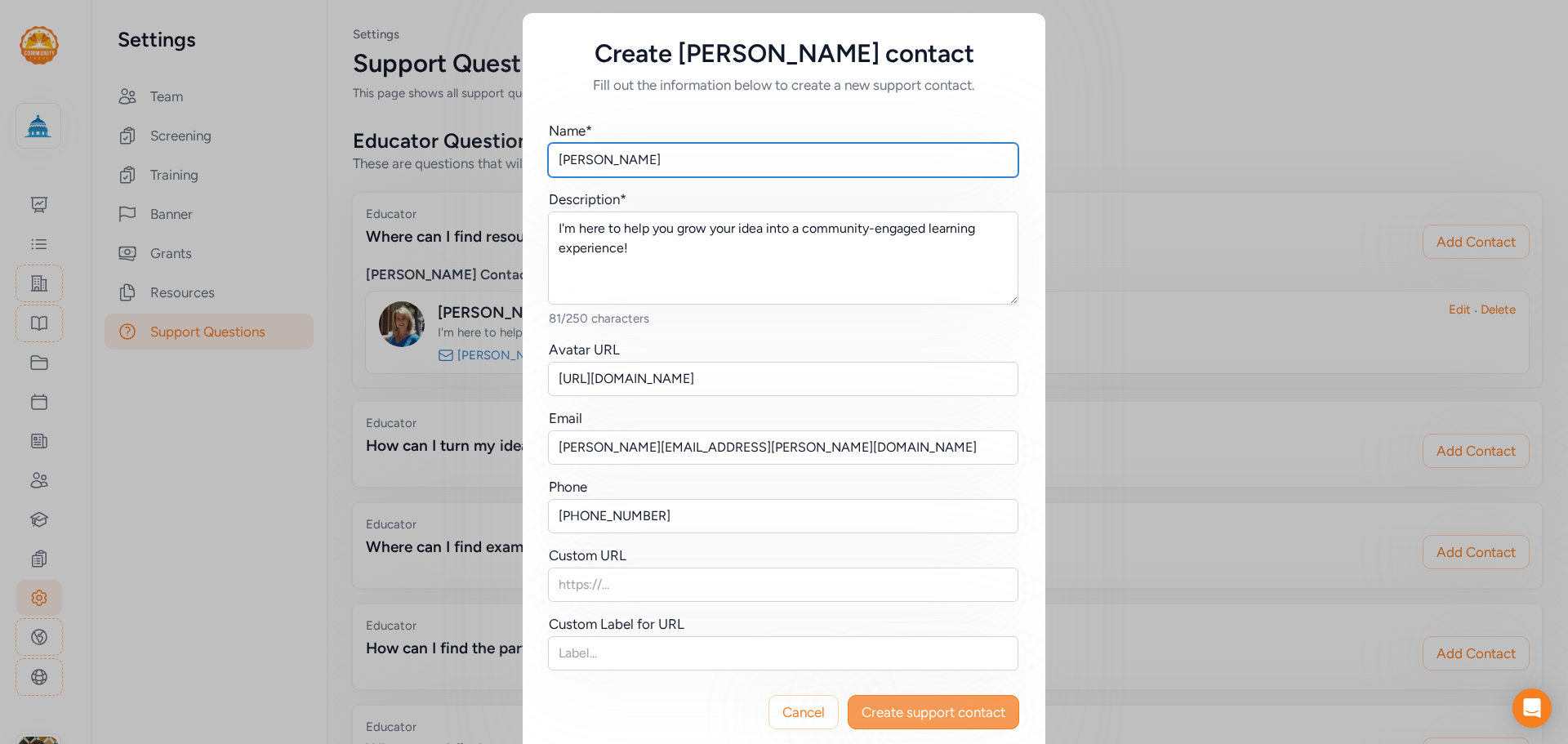 type on "[PERSON_NAME]" 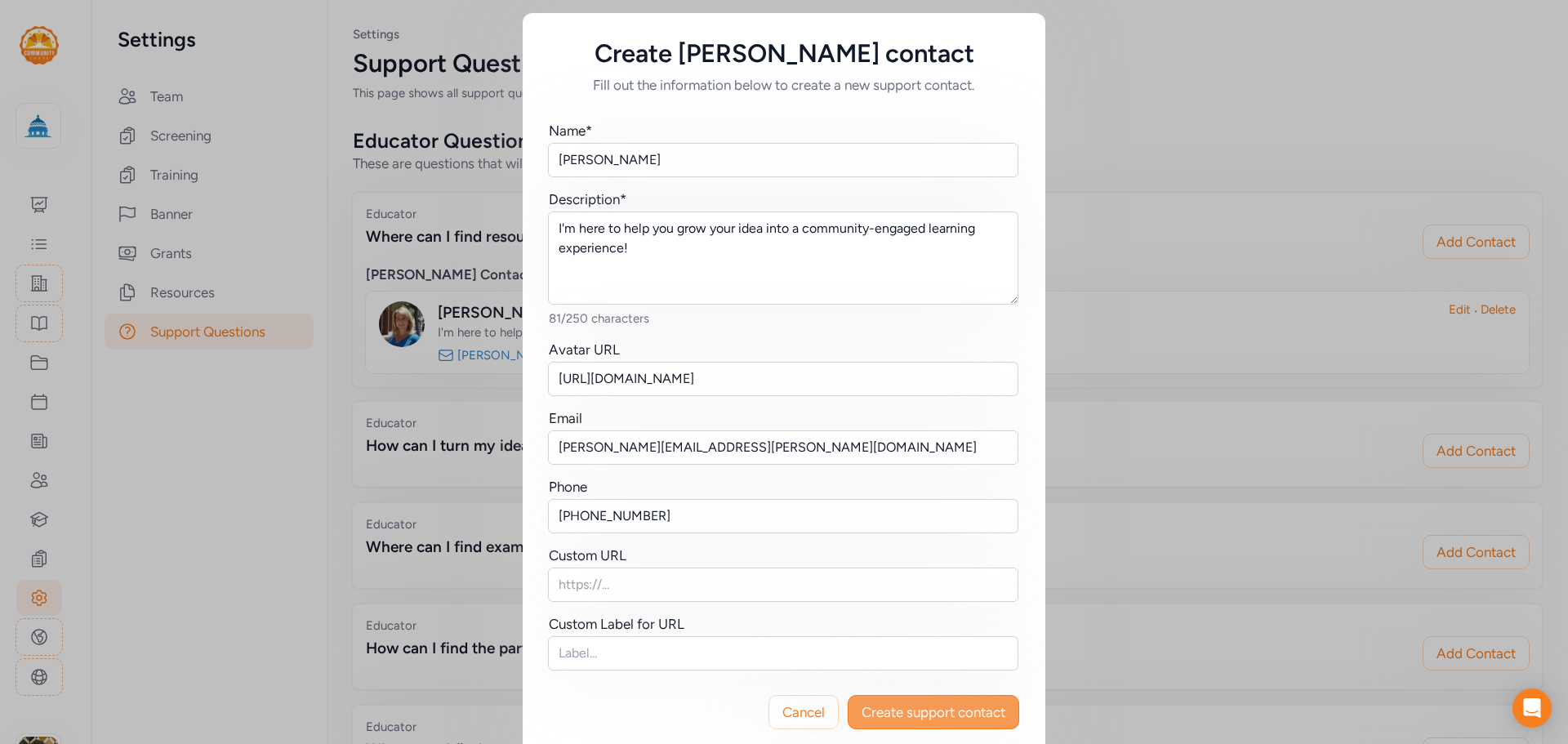 click on "Create support contact" at bounding box center (933, 712) 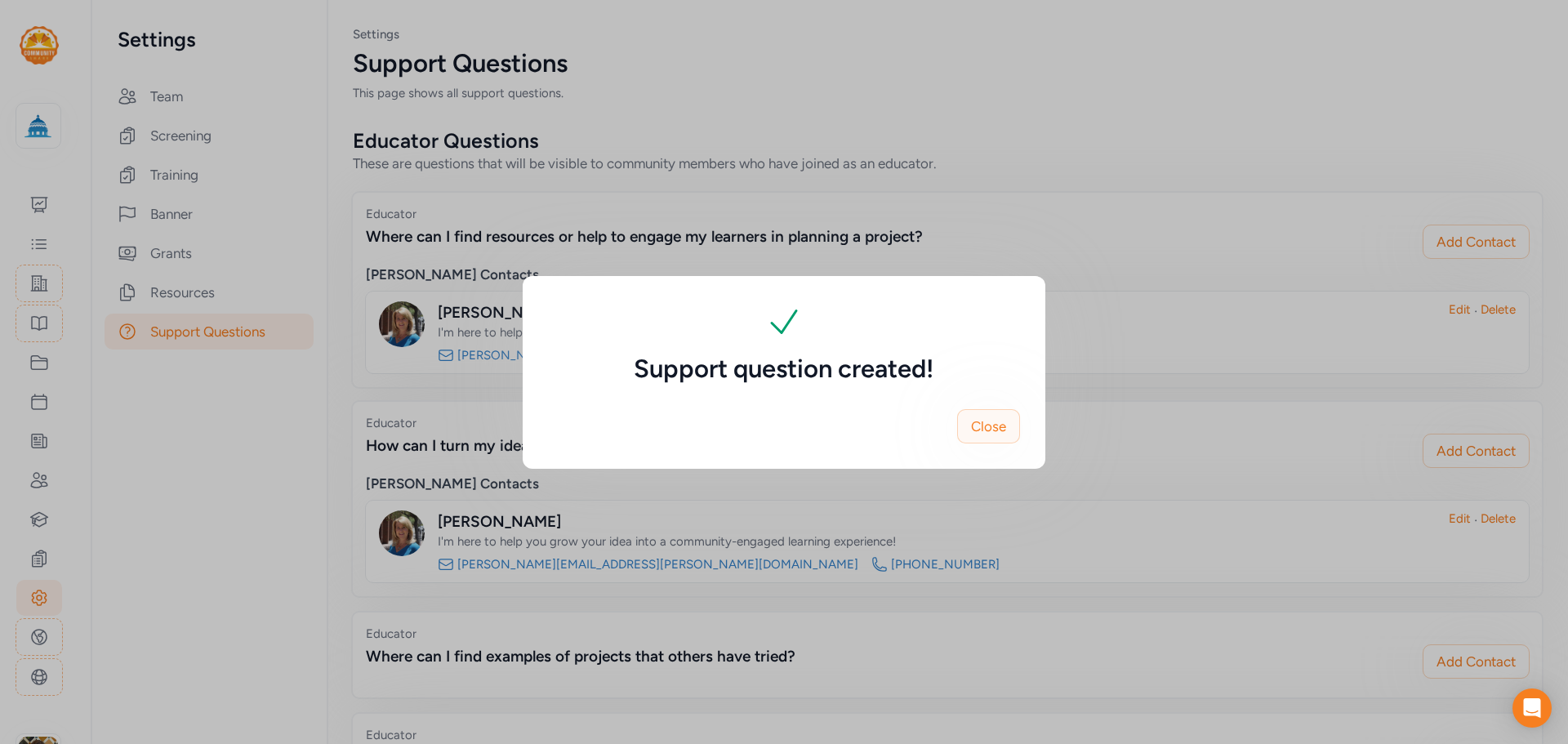 click on "Close" at bounding box center (988, 426) 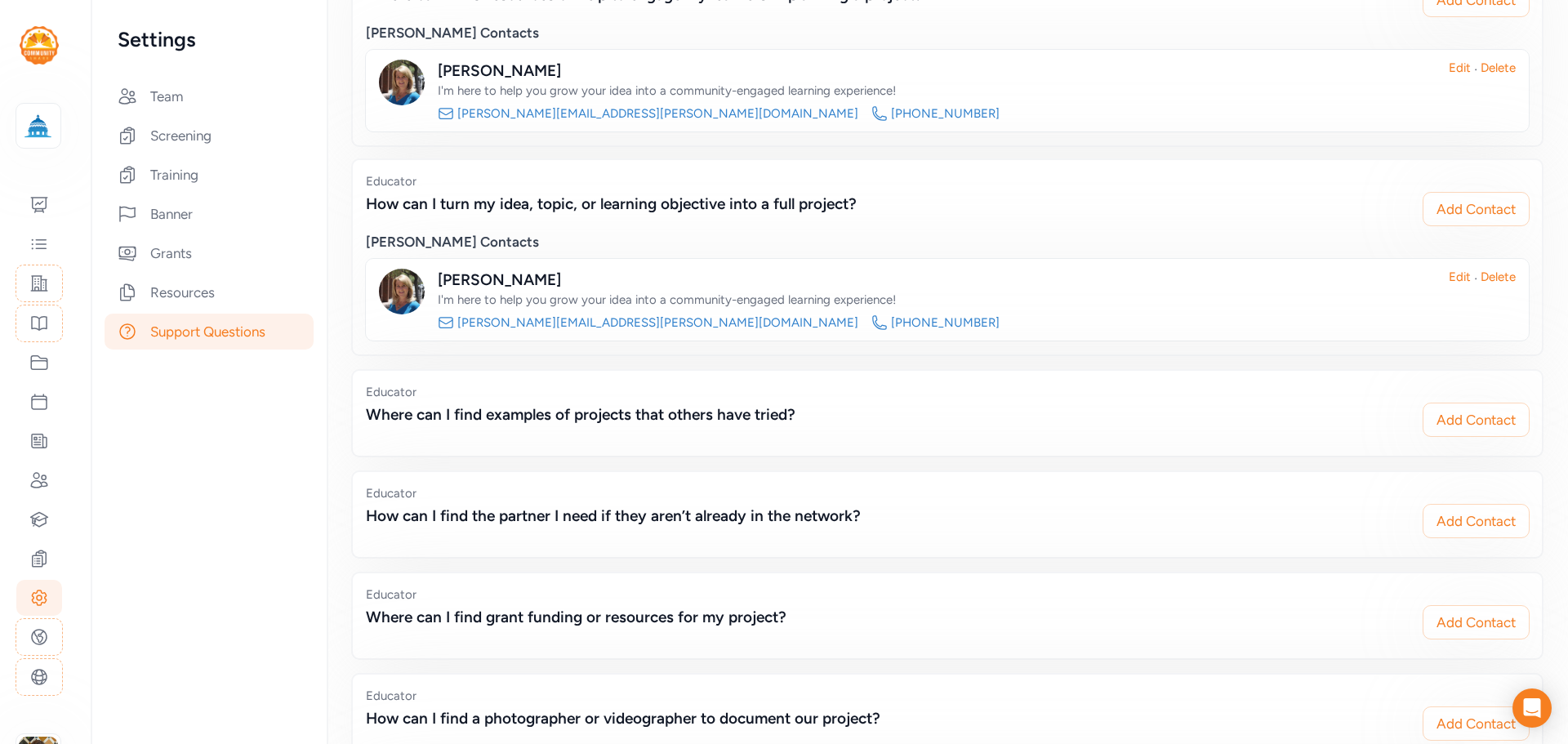 scroll, scrollTop: 245, scrollLeft: 0, axis: vertical 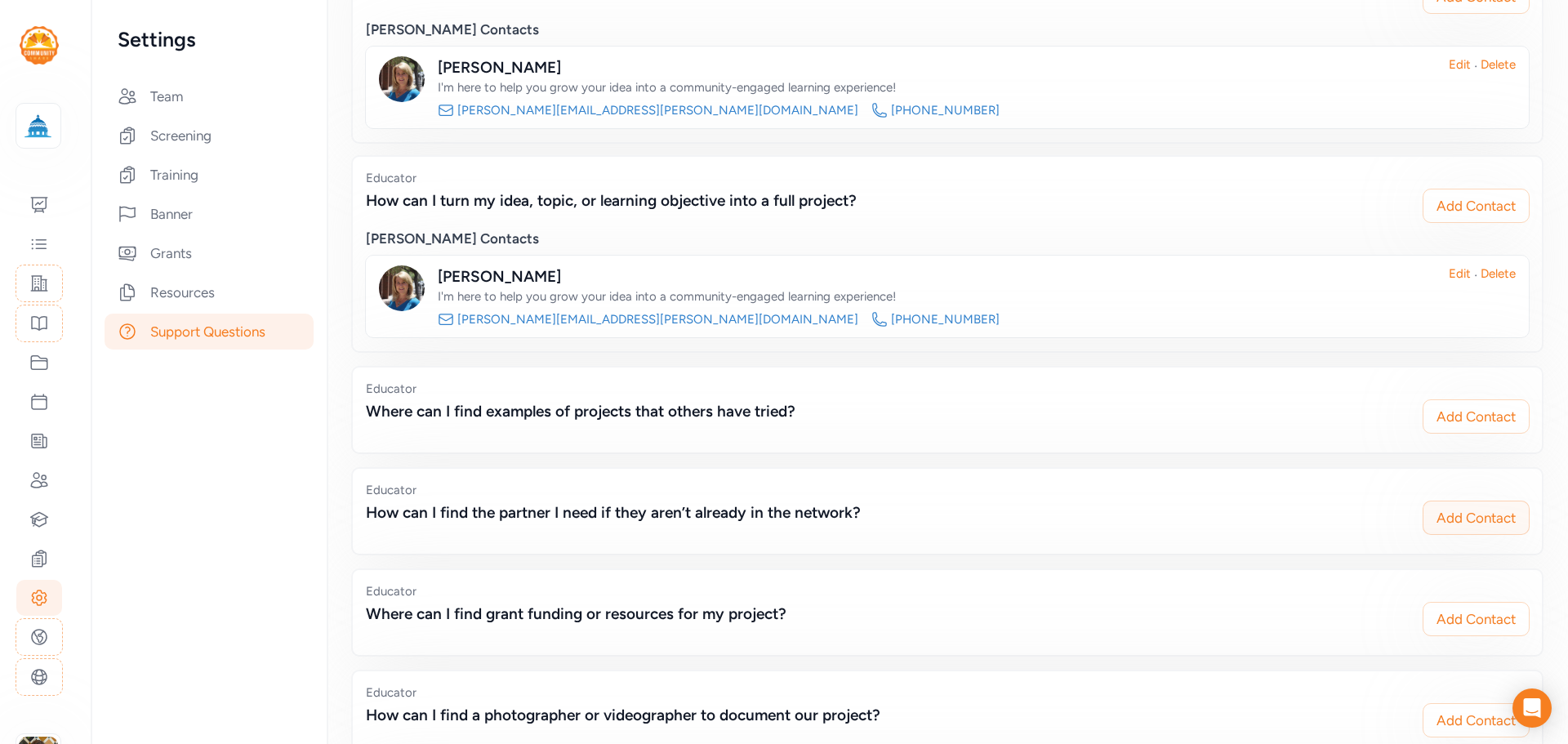 click on "Add Contact" at bounding box center [1476, 518] 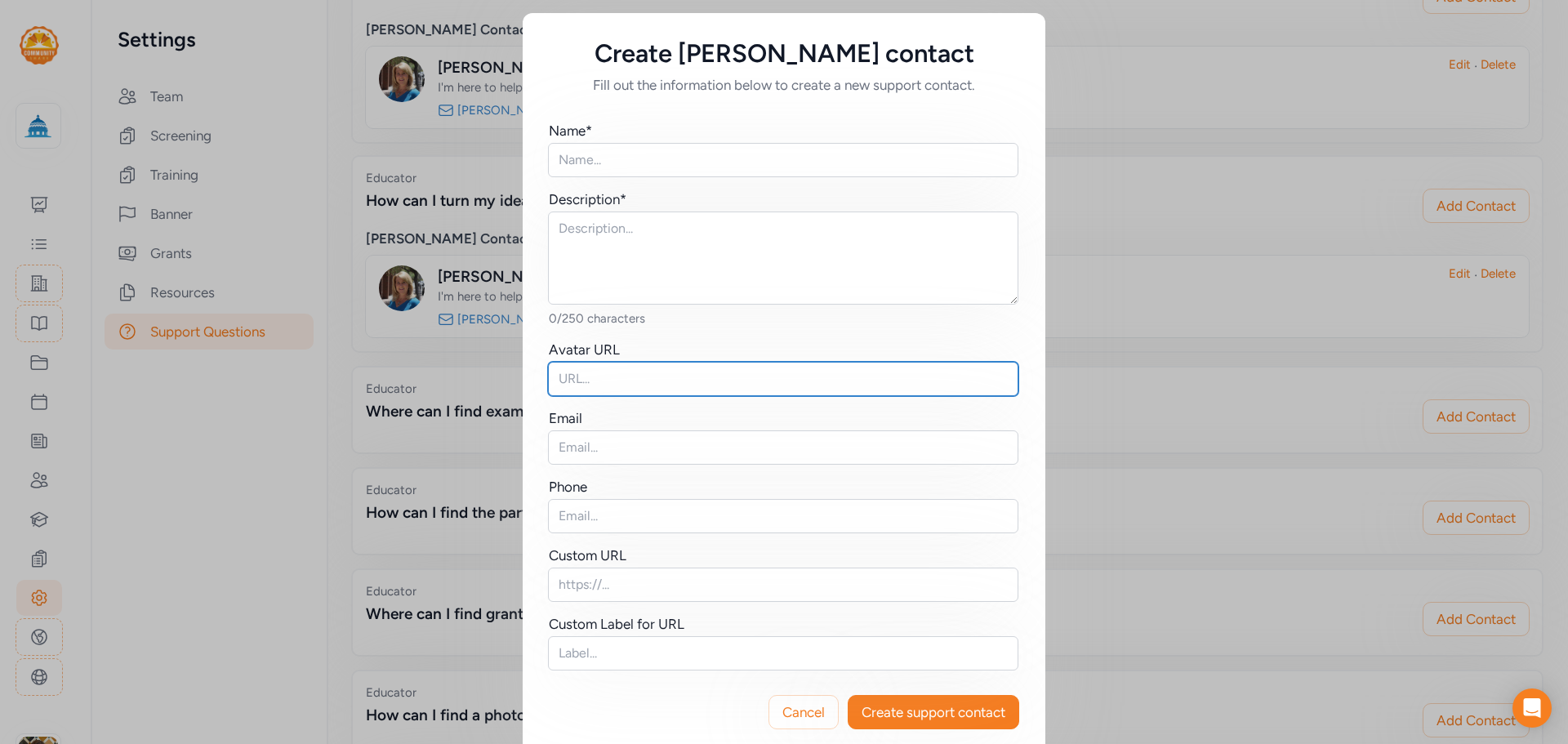 click at bounding box center [783, 379] 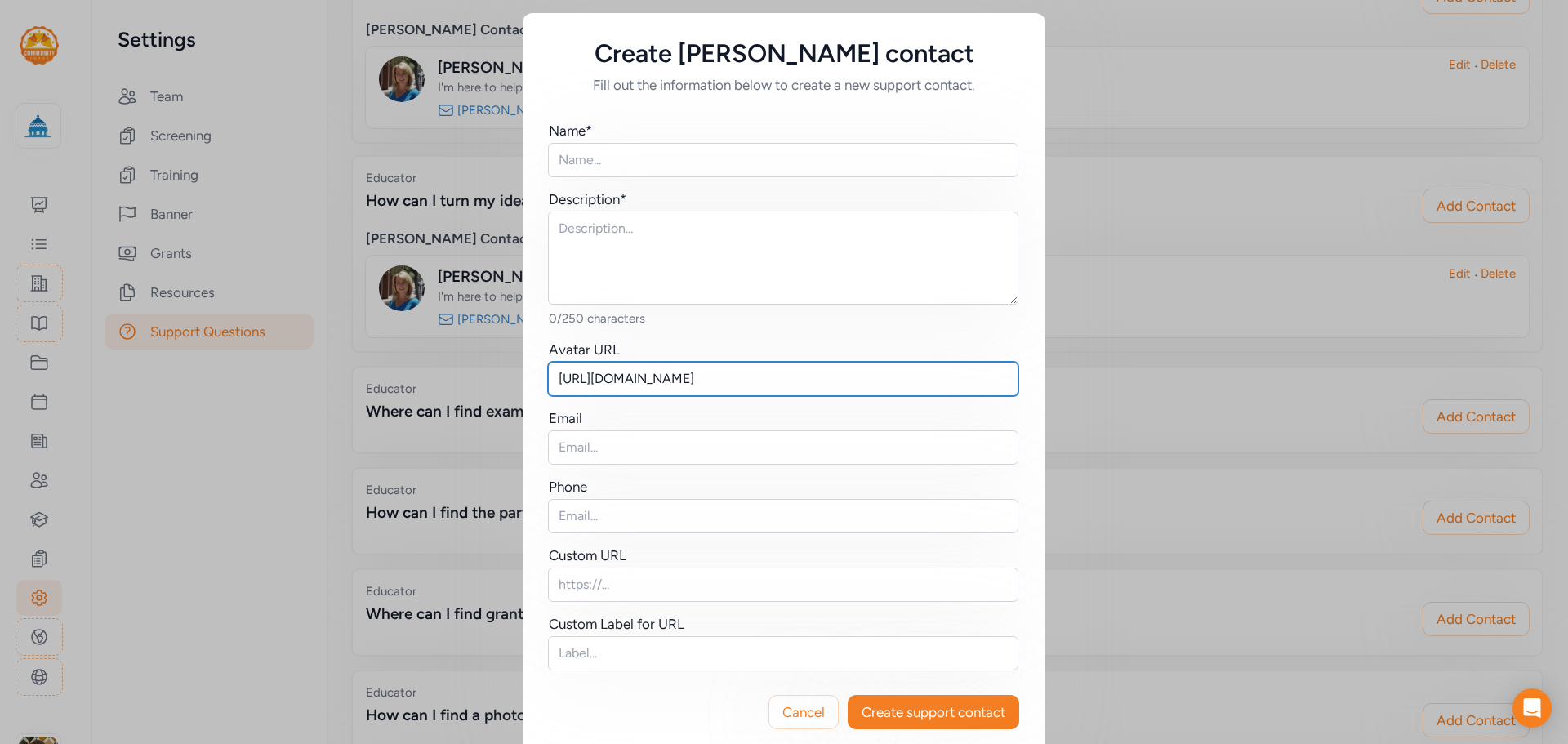 type on "[URL][DOMAIN_NAME]" 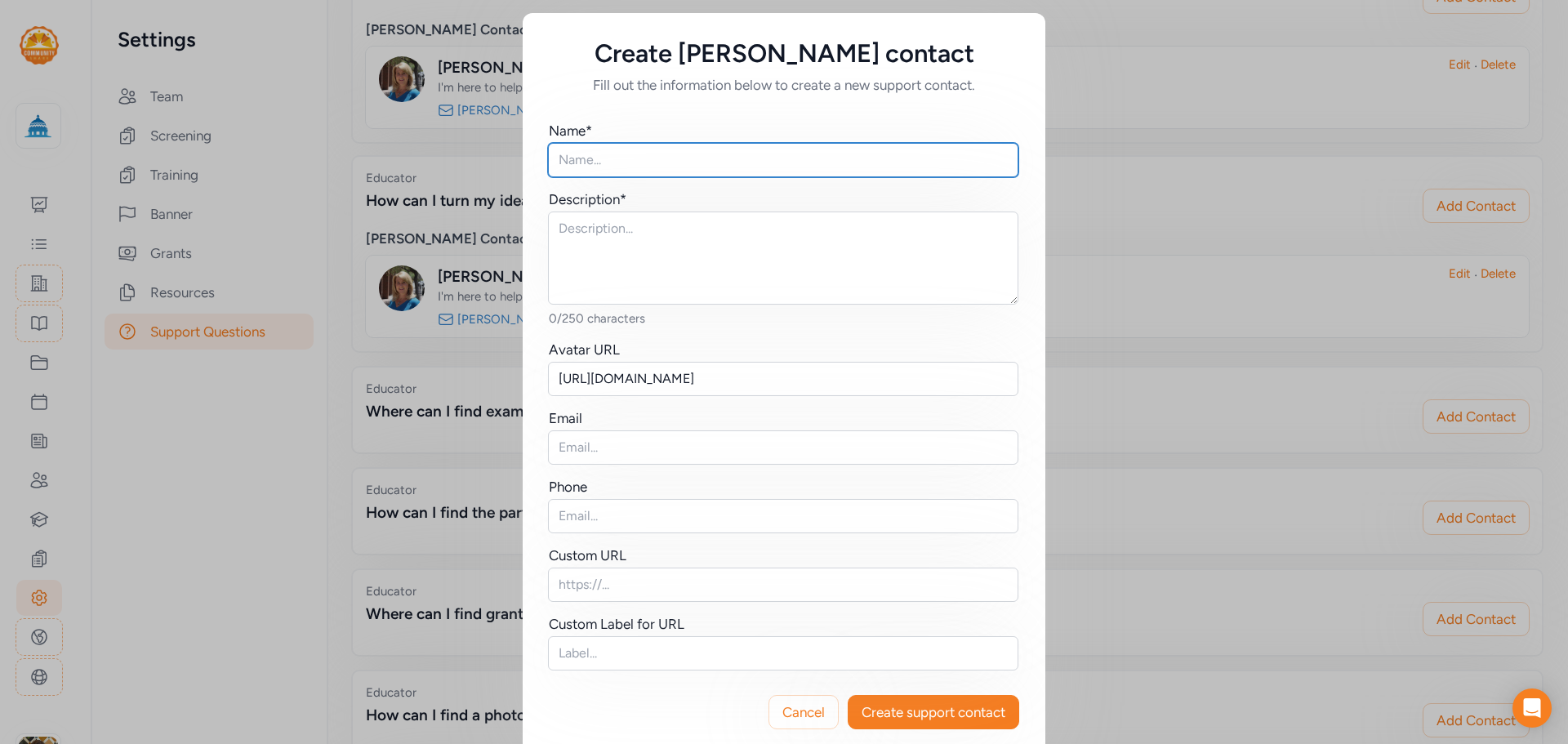 click at bounding box center (783, 160) 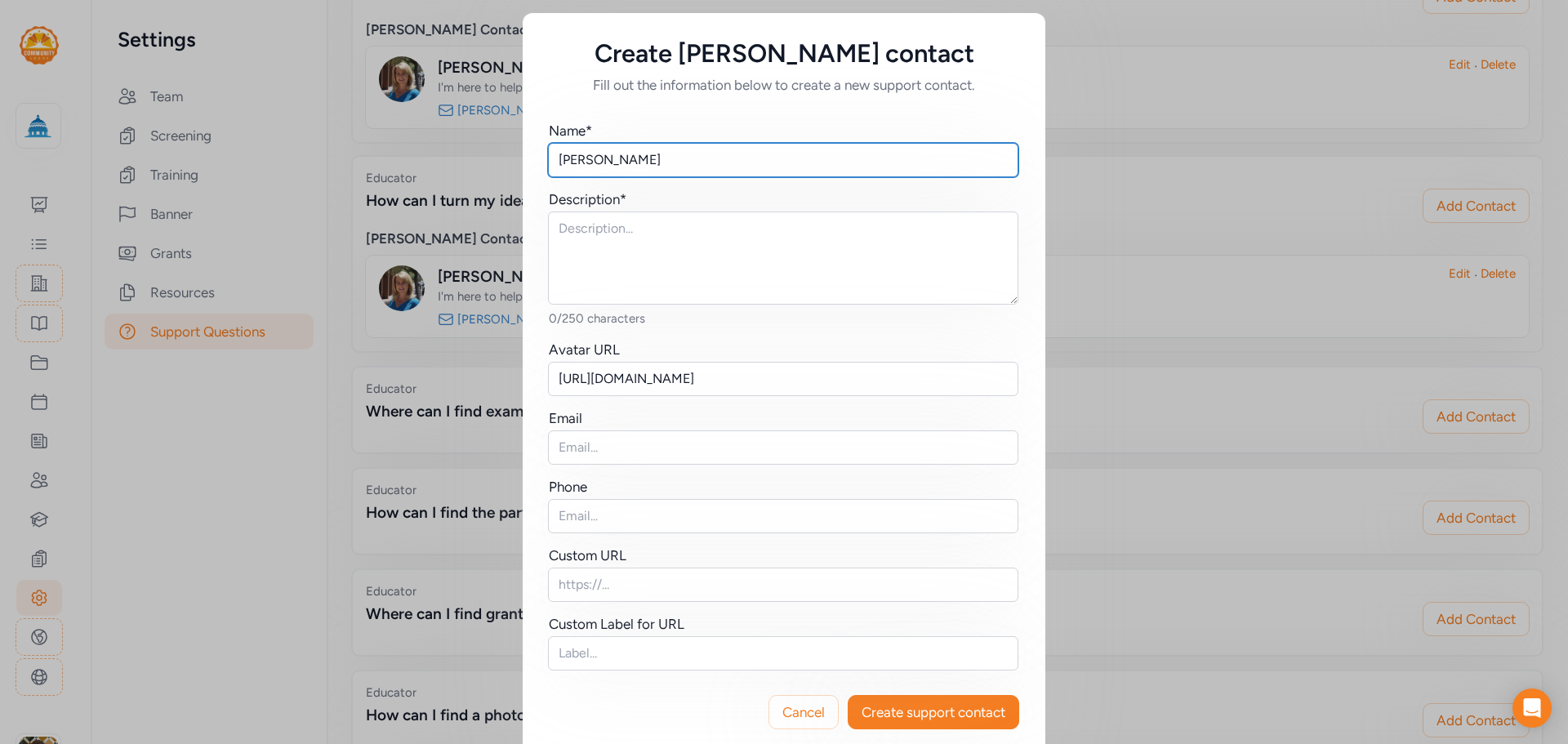 type on "[PERSON_NAME]" 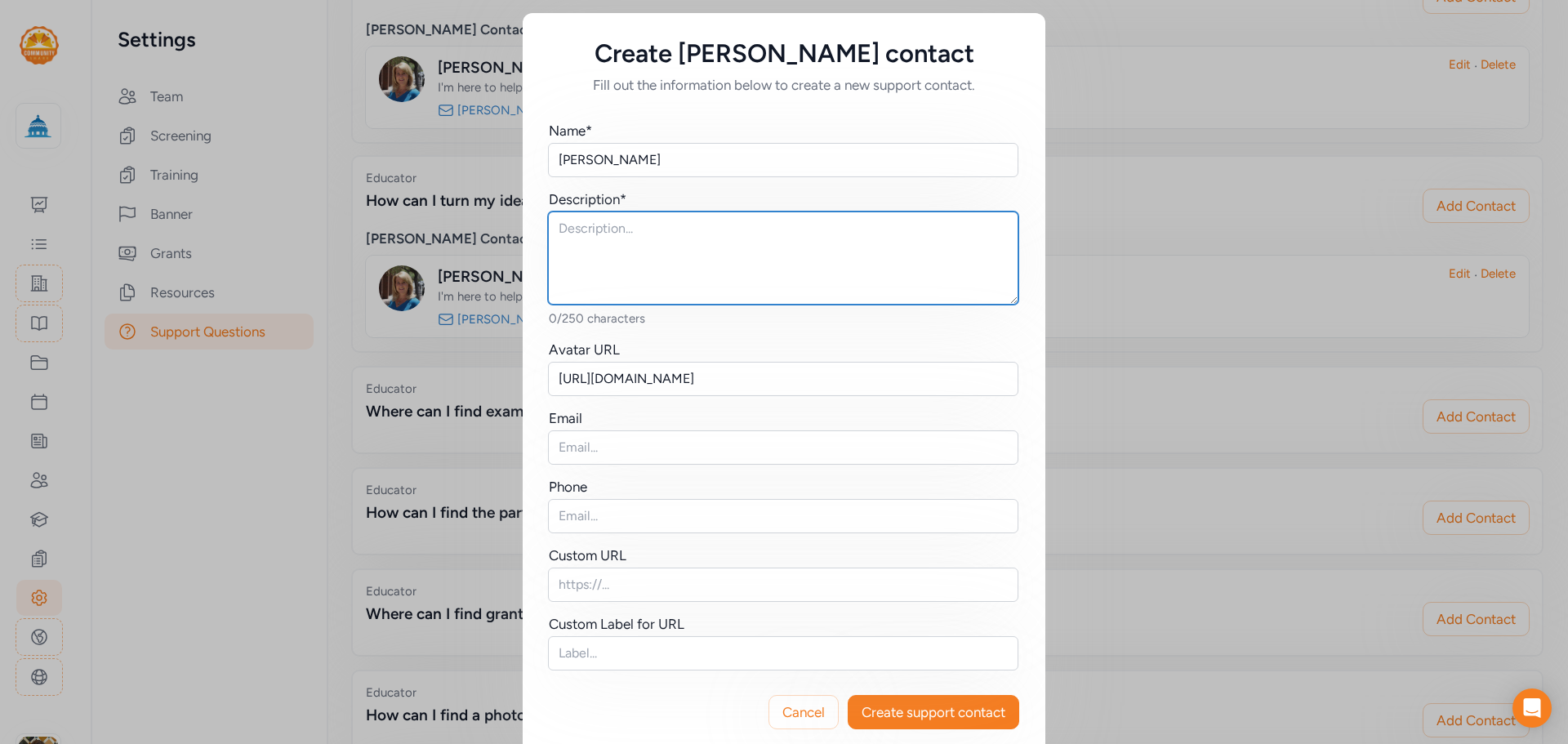 click at bounding box center (783, 258) 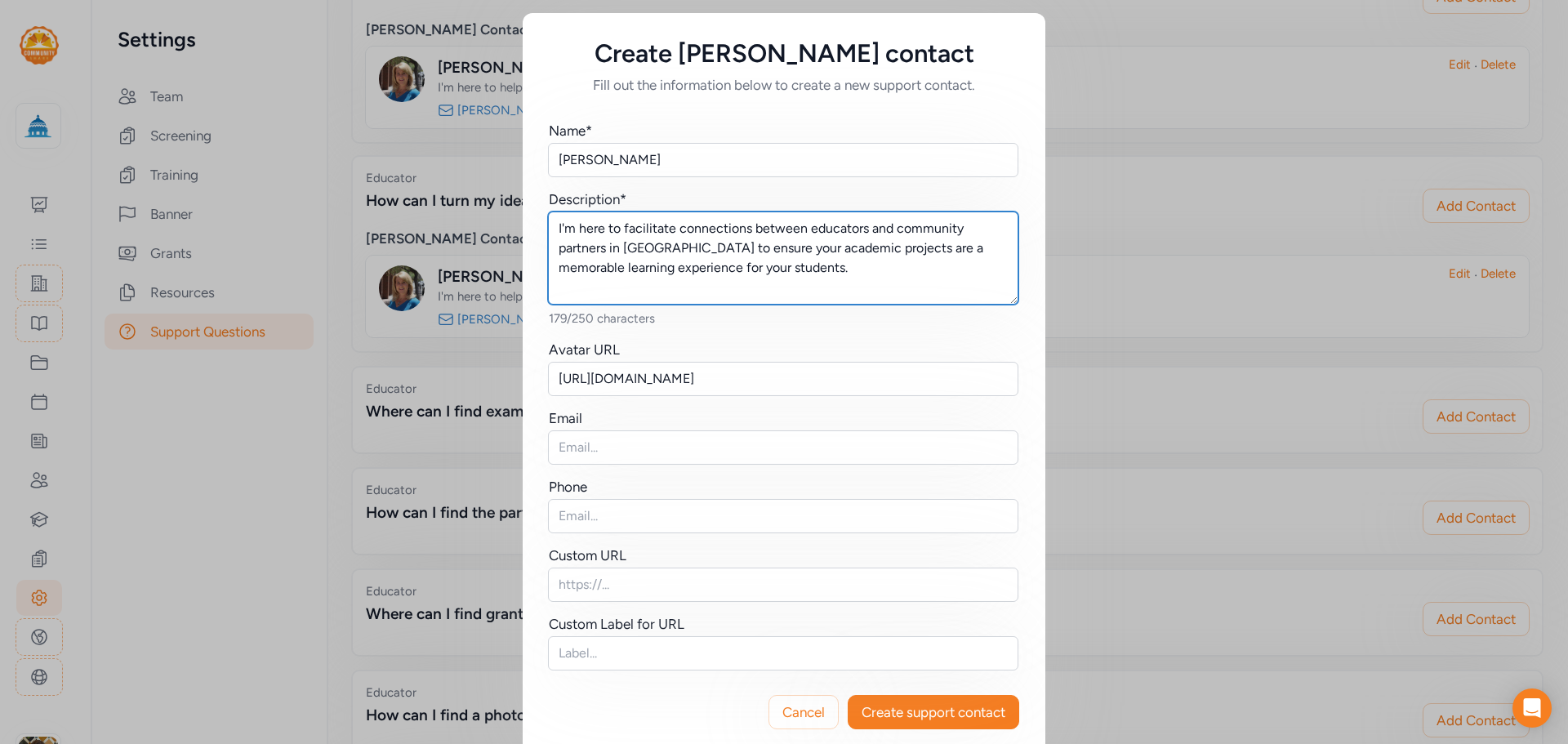 type on "I'm here to facilitate connections between educators and community partners in [GEOGRAPHIC_DATA] to ensure your academic projects are a memorable learning experience for your students." 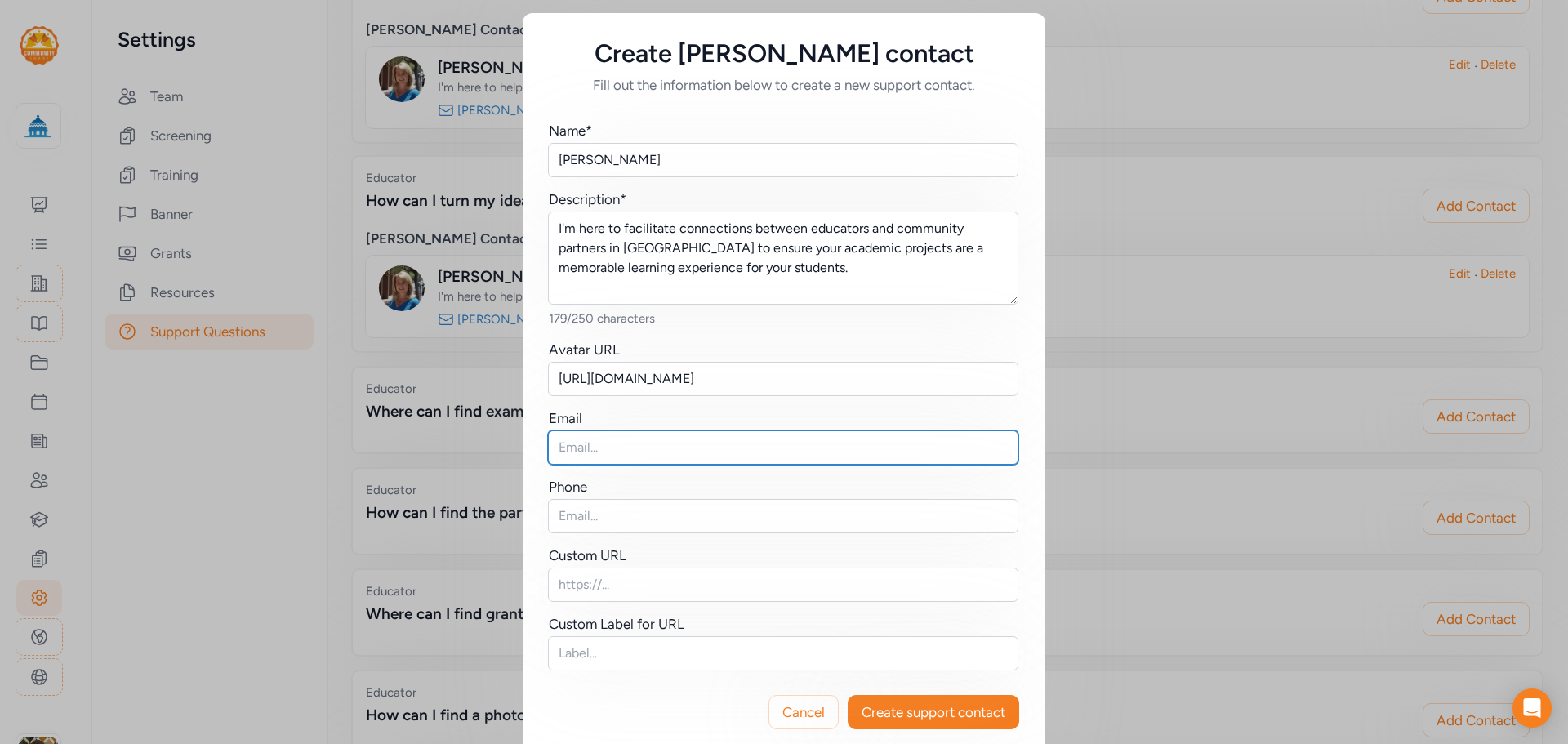 click at bounding box center (783, 448) 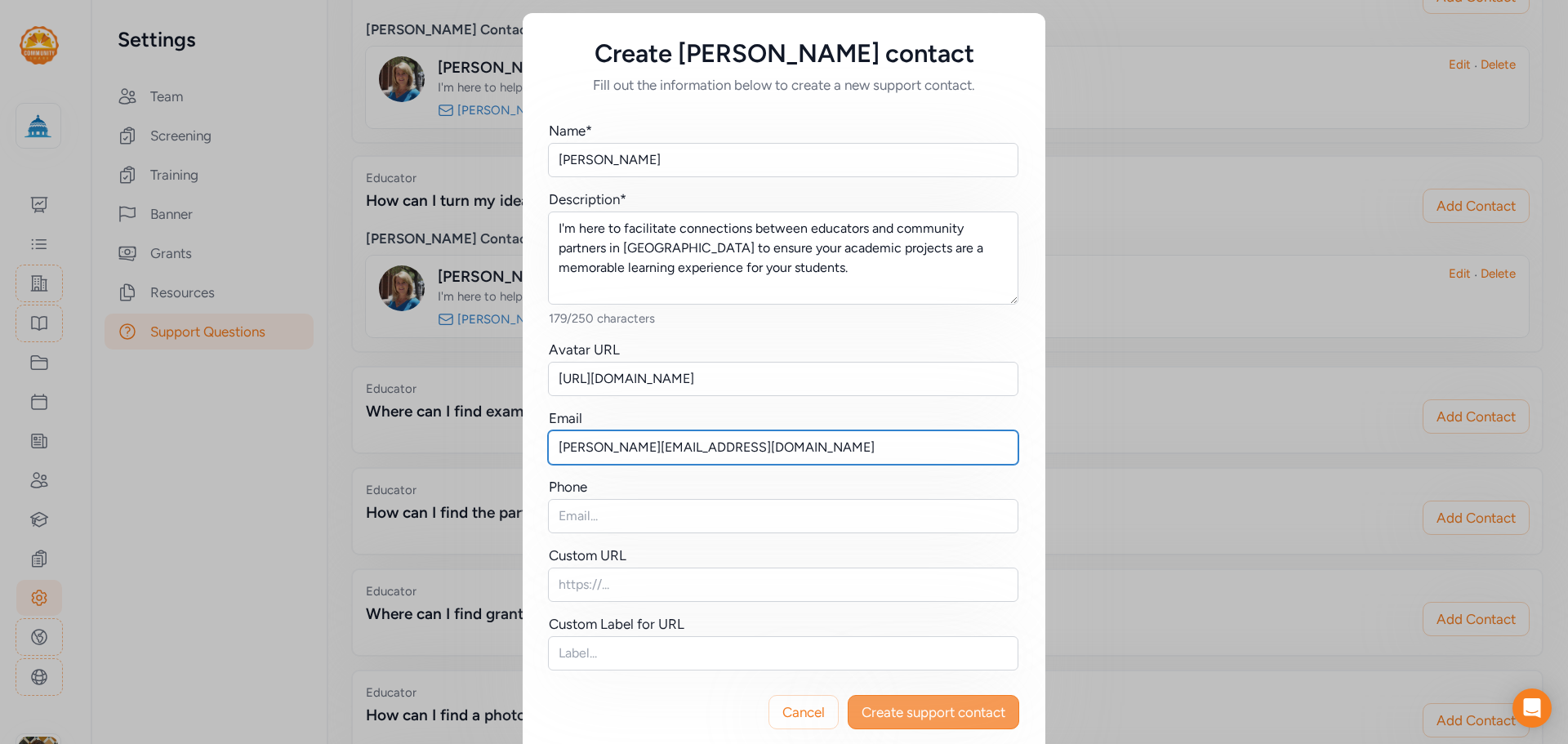 type on "[PERSON_NAME][EMAIL_ADDRESS][DOMAIN_NAME]" 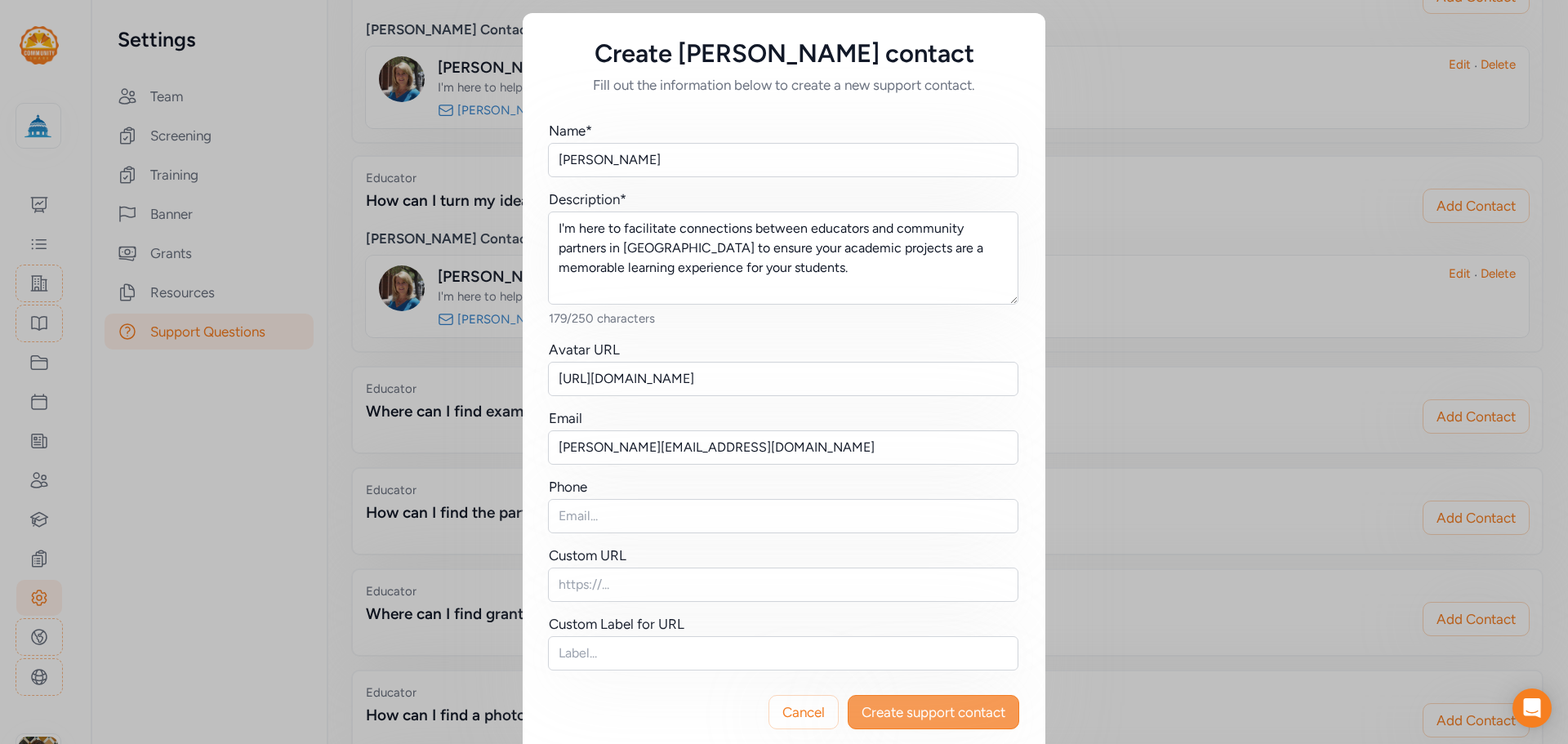 click on "Create support contact" at bounding box center [933, 712] 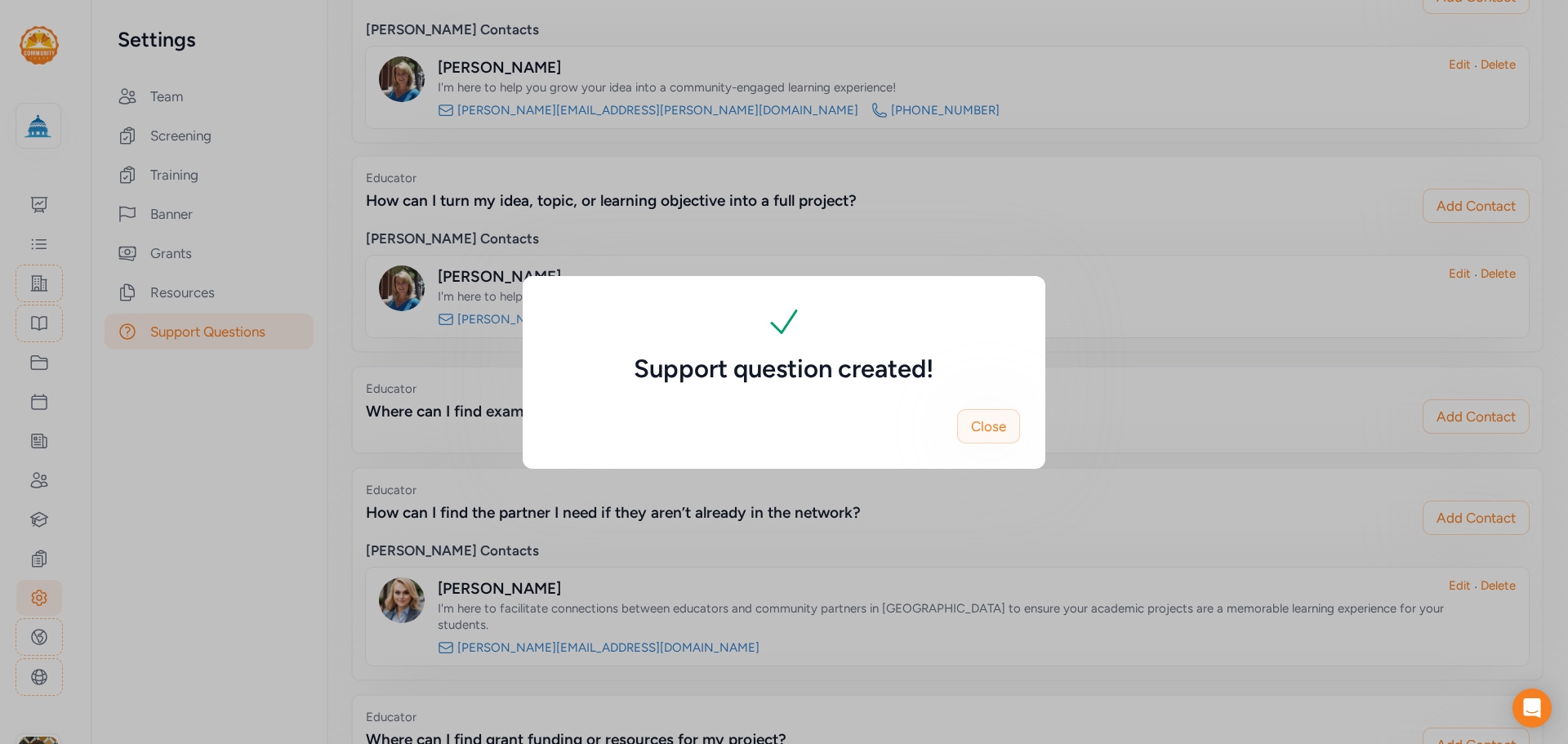 click on "Close" at bounding box center [988, 426] 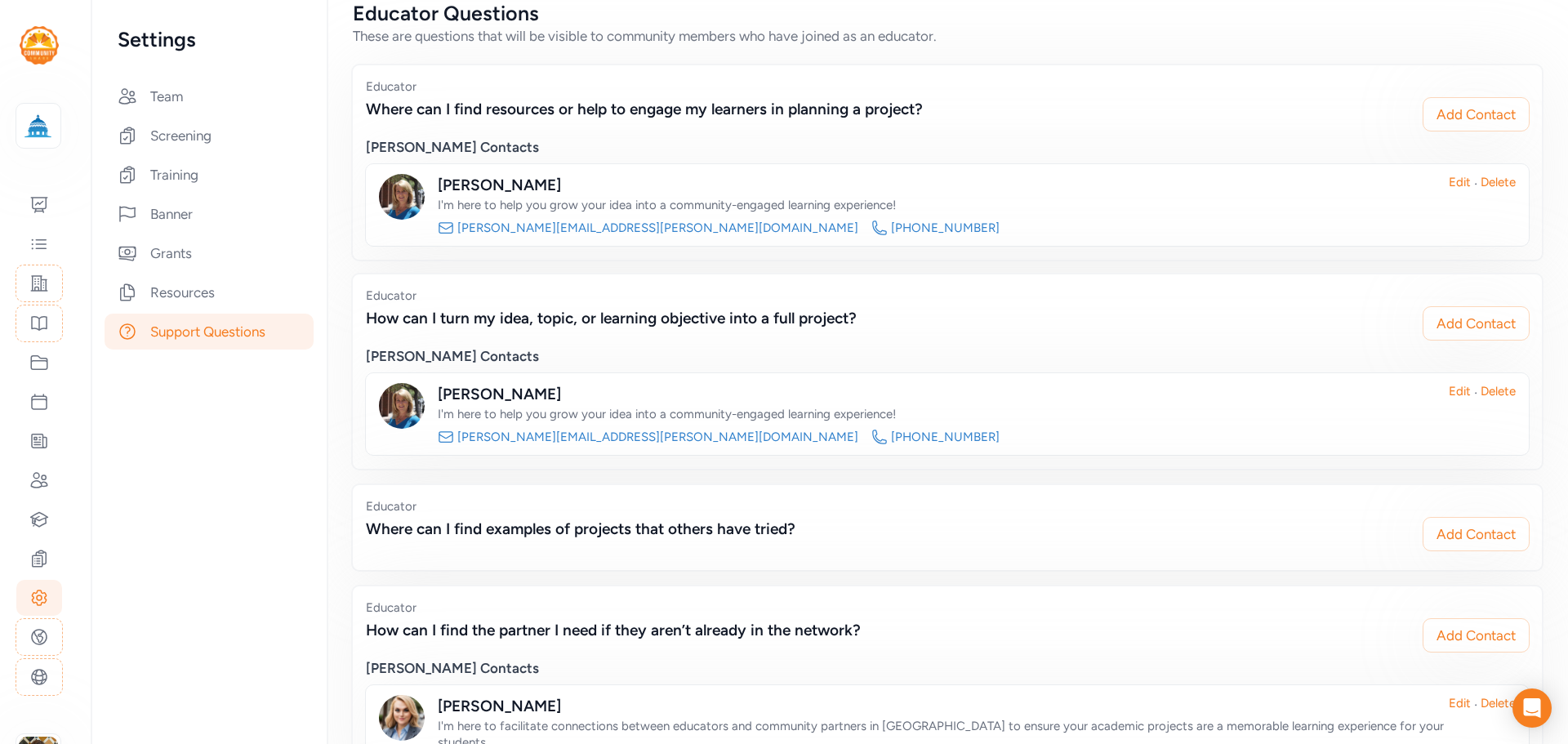 scroll, scrollTop: 127, scrollLeft: 0, axis: vertical 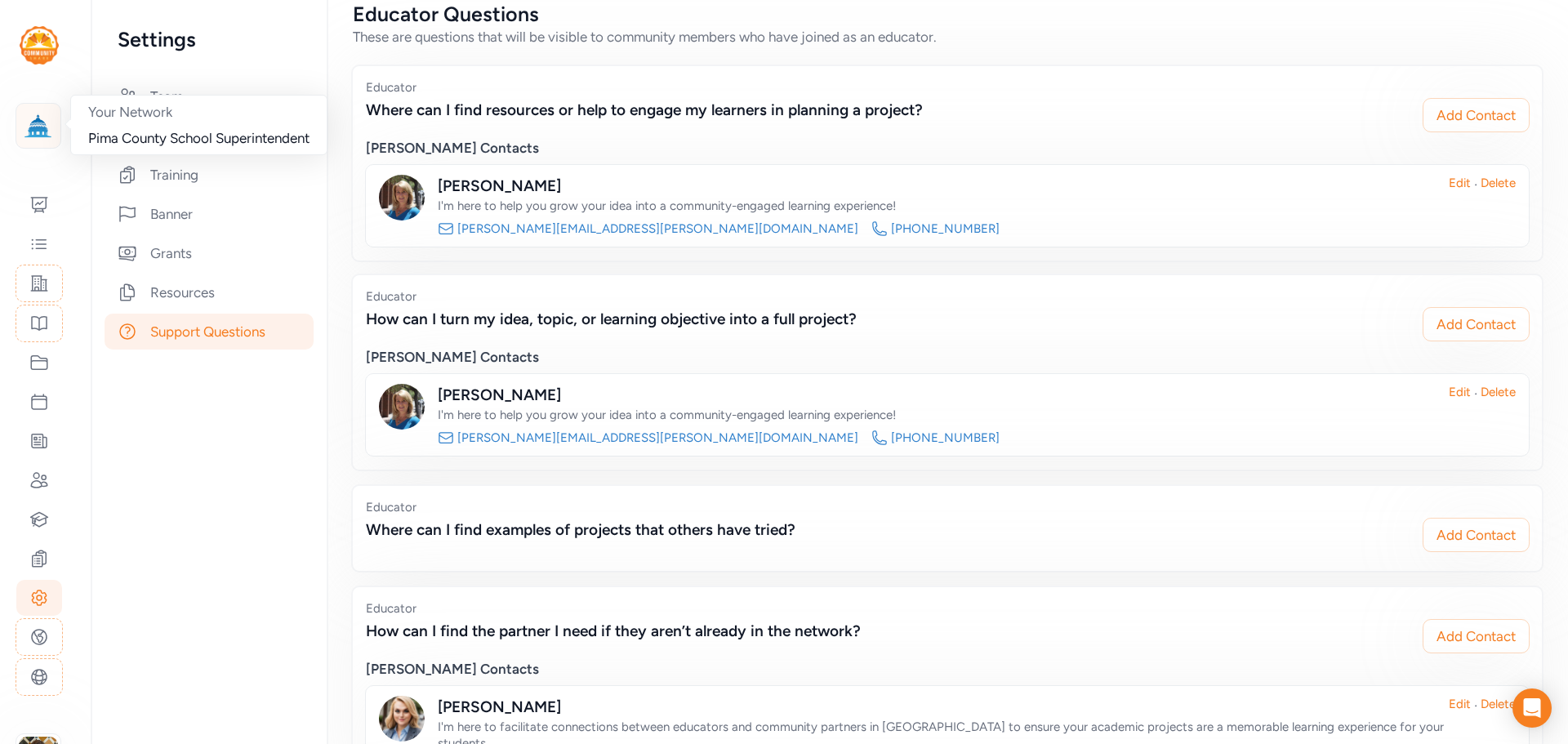 click at bounding box center (38, 126) 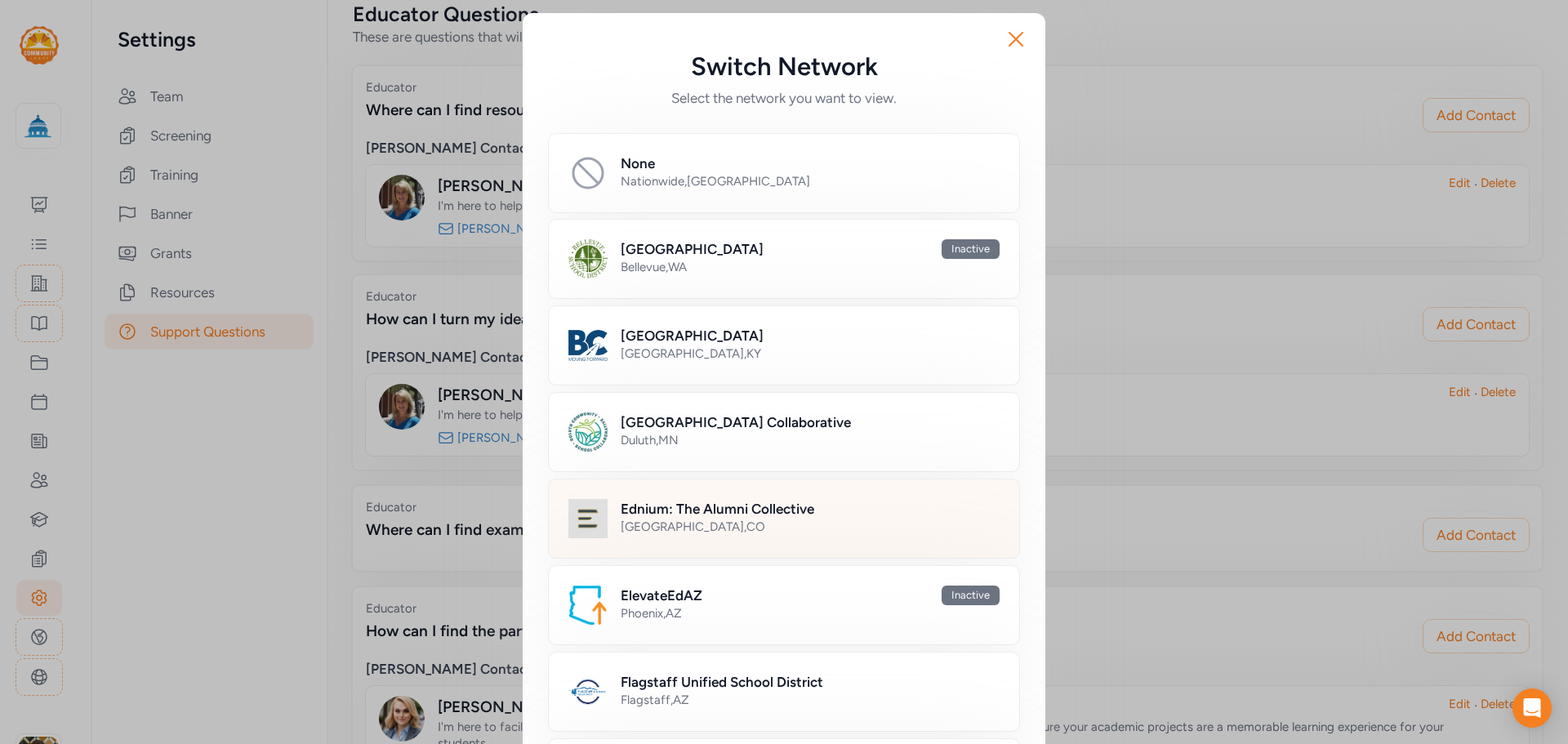 click on "Ednium: The Alumni Collective" at bounding box center (717, 509) 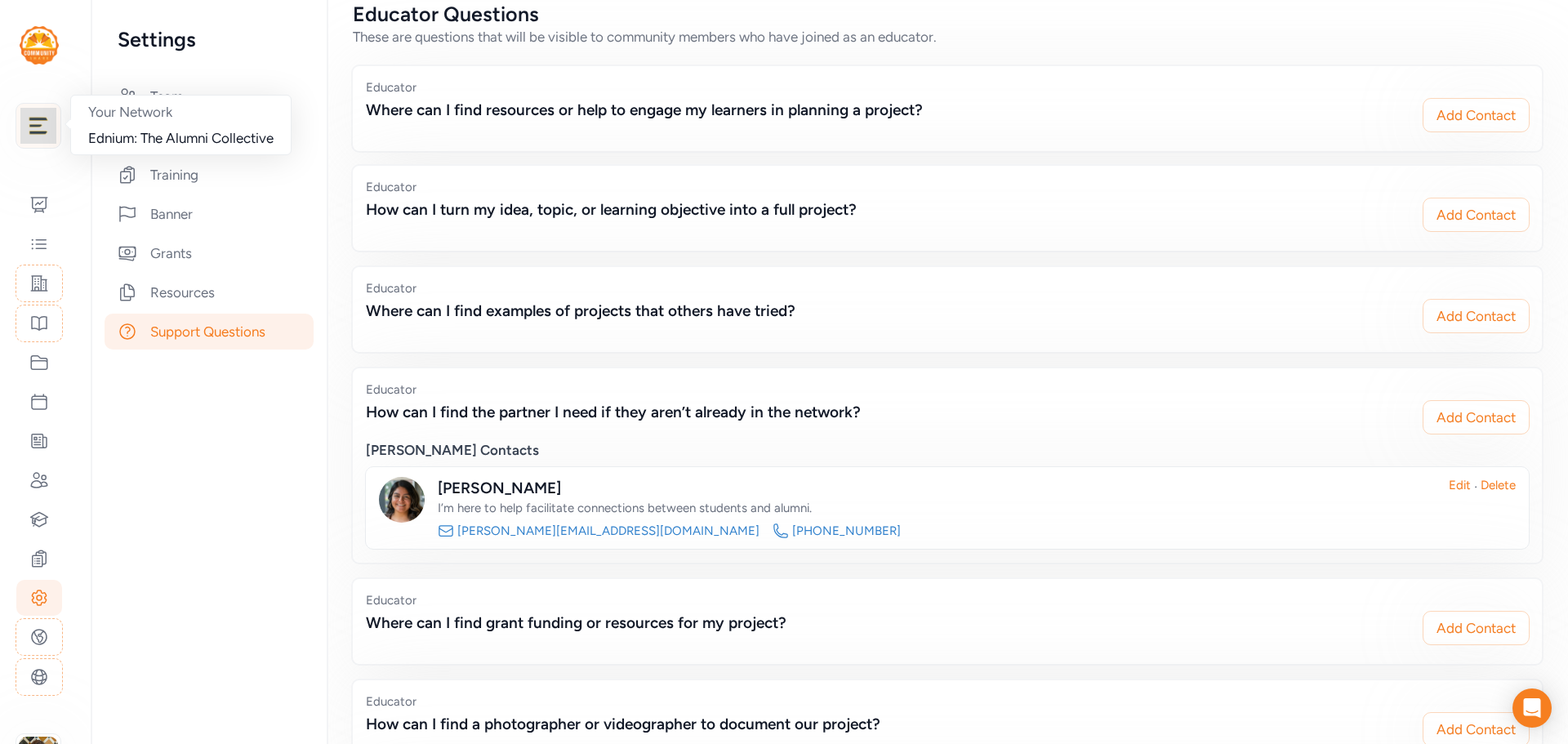 click at bounding box center [38, 126] 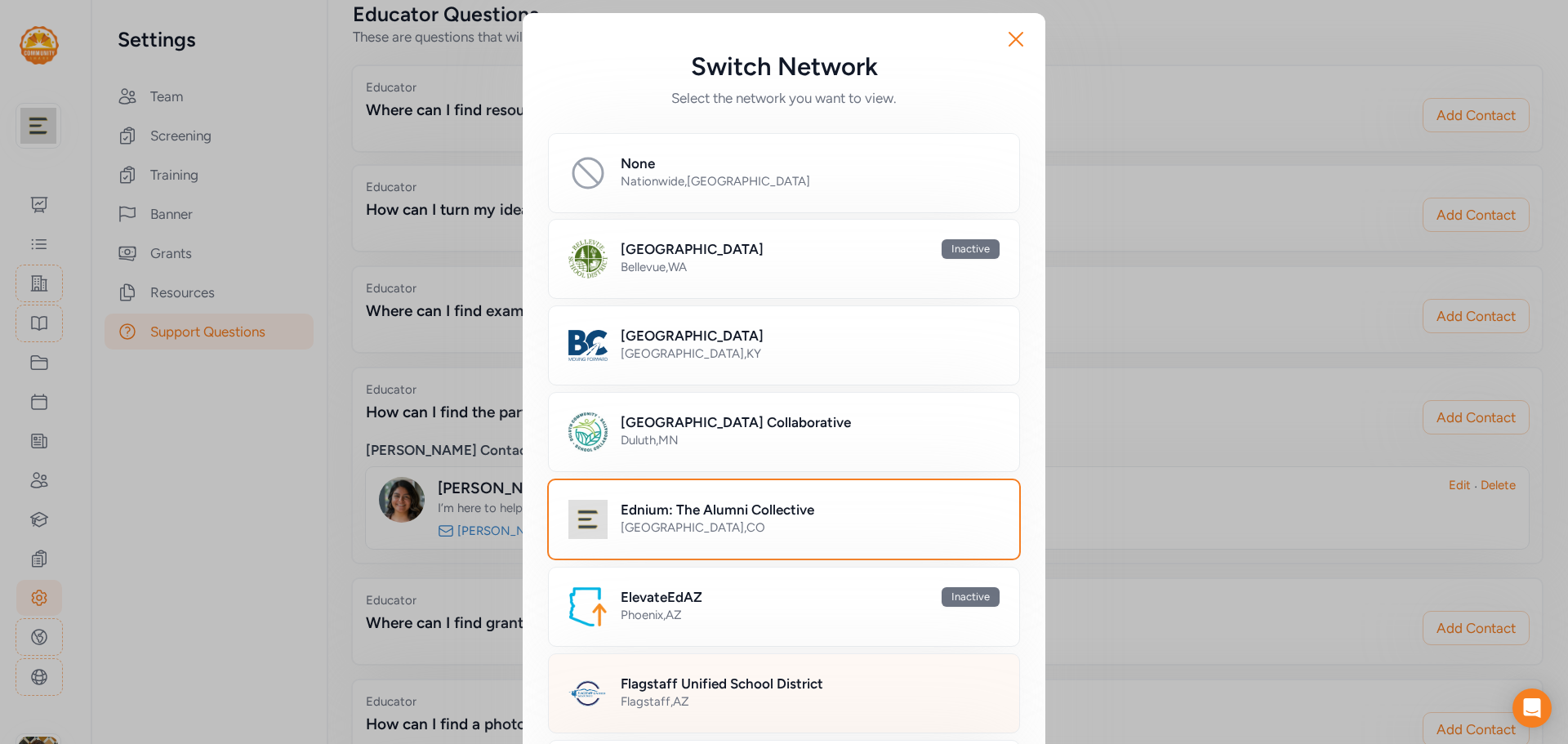 click on "Flagstaff Unified School District Flagstaff ,  [GEOGRAPHIC_DATA]" at bounding box center [784, 693] 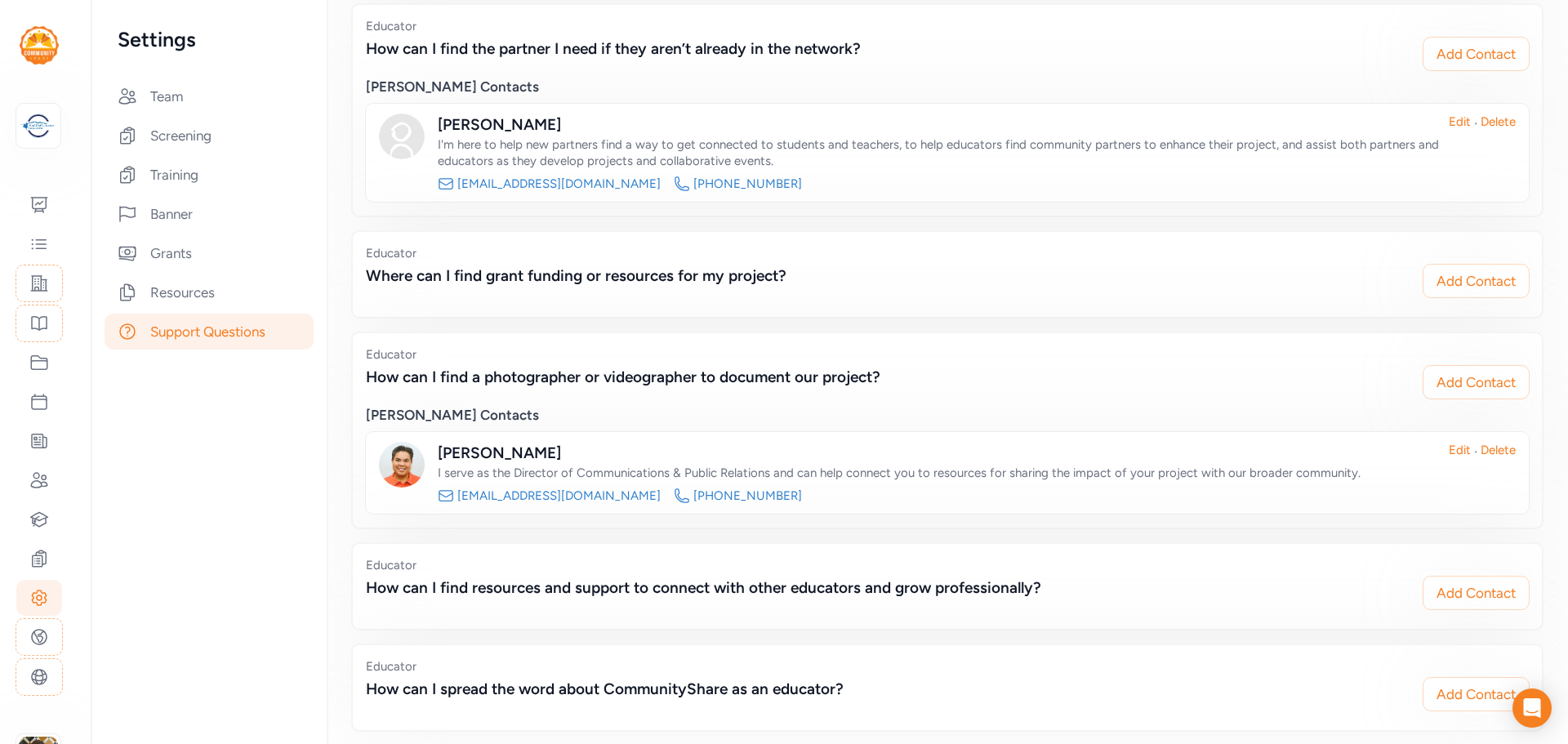 scroll, scrollTop: 617, scrollLeft: 0, axis: vertical 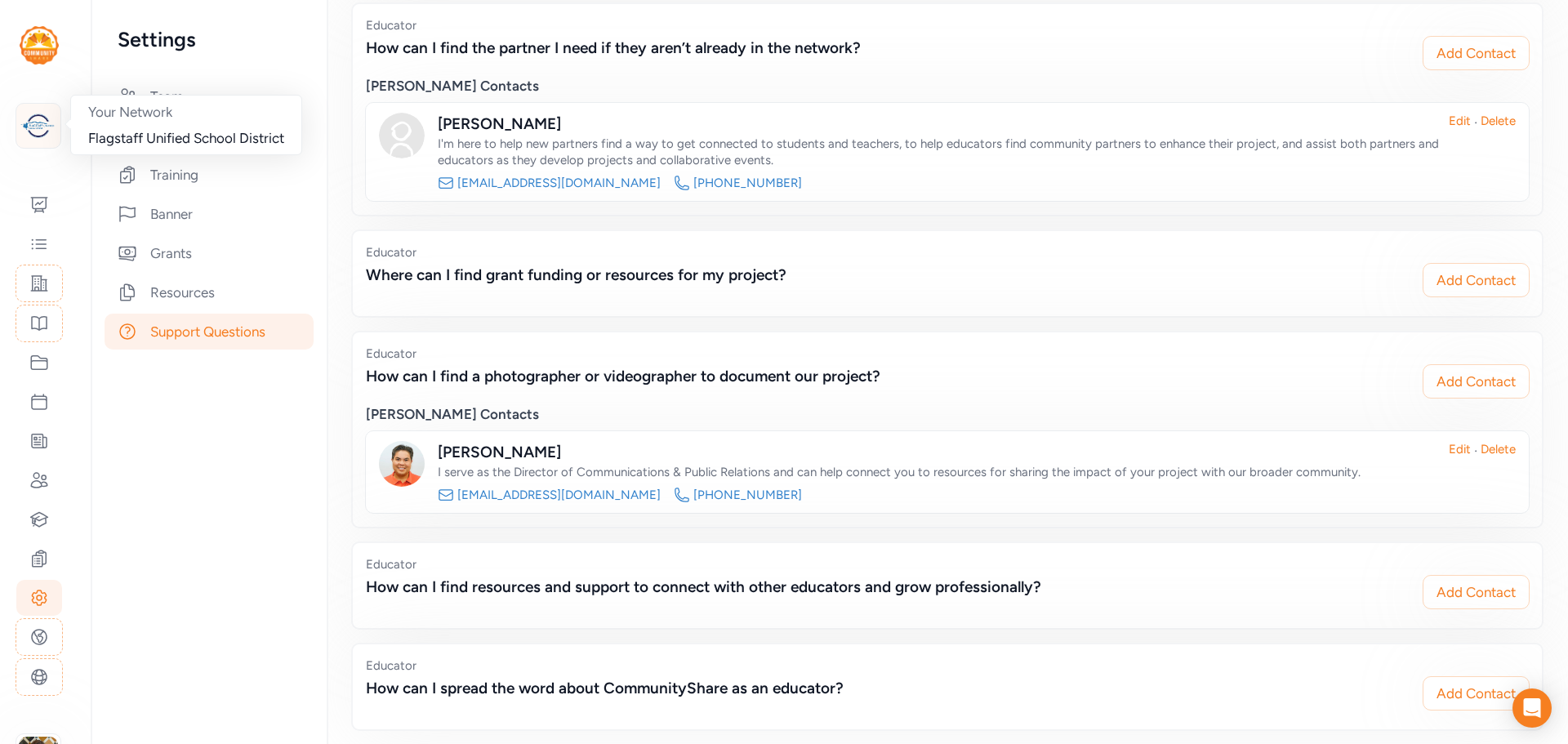 click at bounding box center [38, 126] 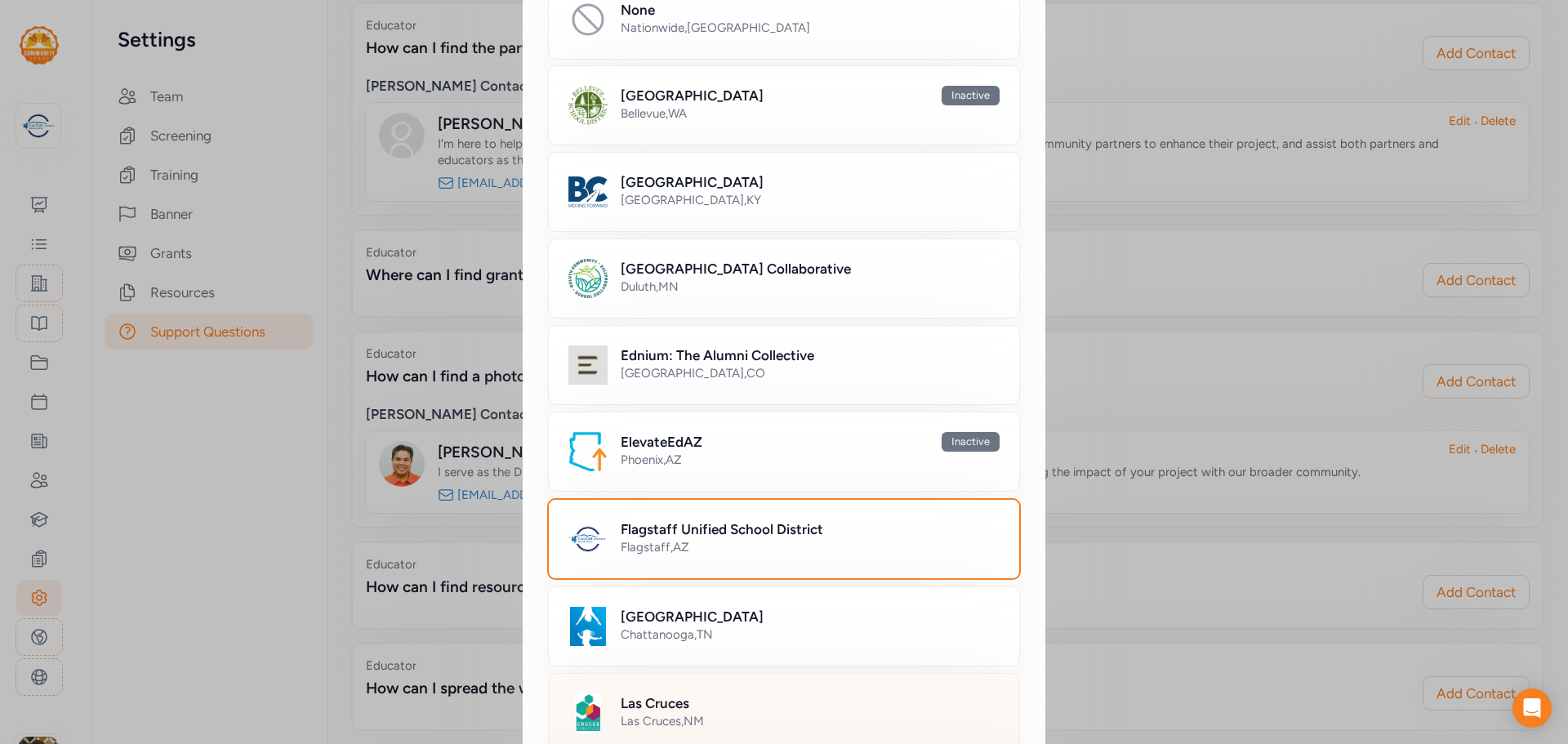 scroll, scrollTop: 327, scrollLeft: 0, axis: vertical 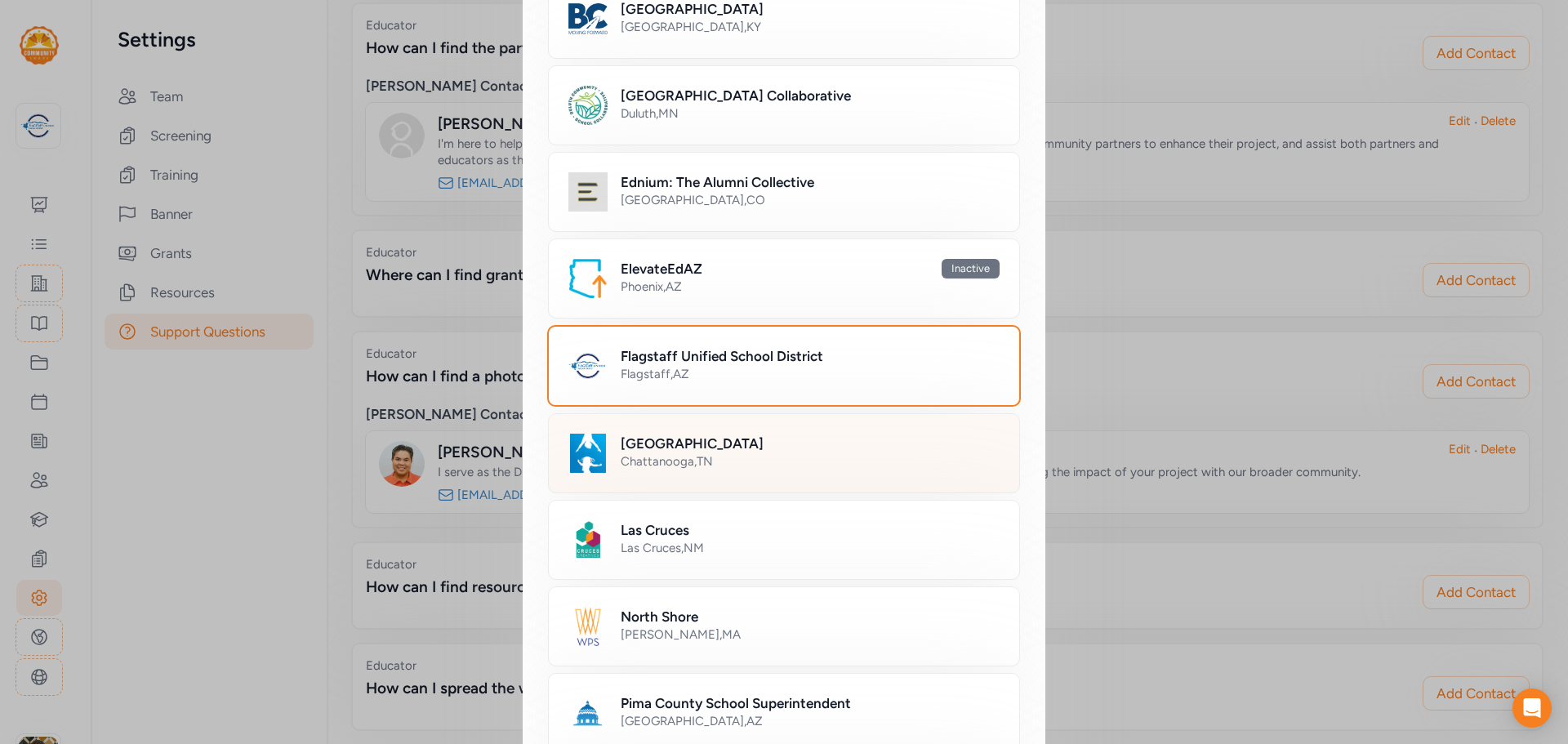 click on "[GEOGRAPHIC_DATA] ,  [GEOGRAPHIC_DATA]" at bounding box center [810, 461] 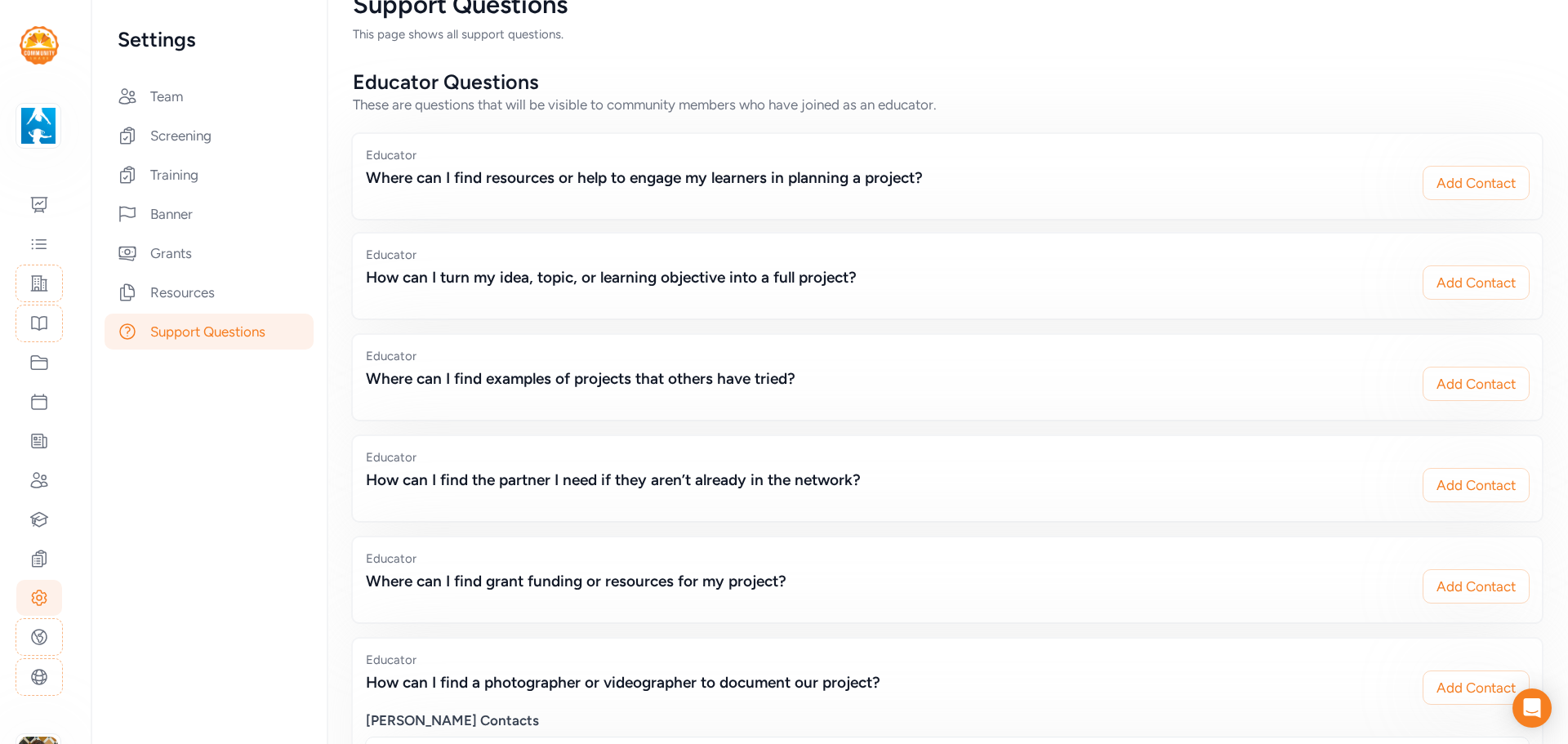 scroll, scrollTop: 0, scrollLeft: 0, axis: both 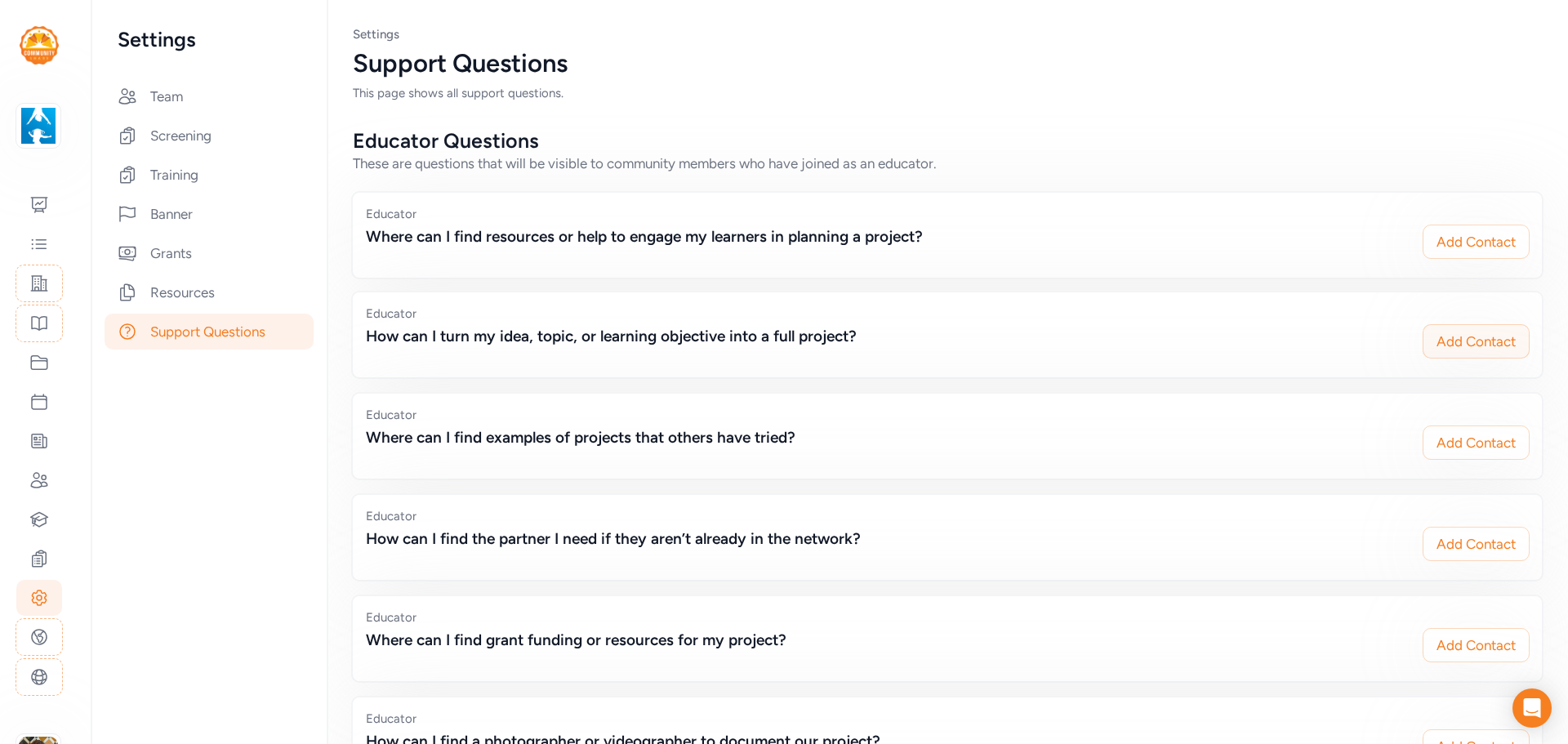 click on "Add Contact" at bounding box center (1476, 341) 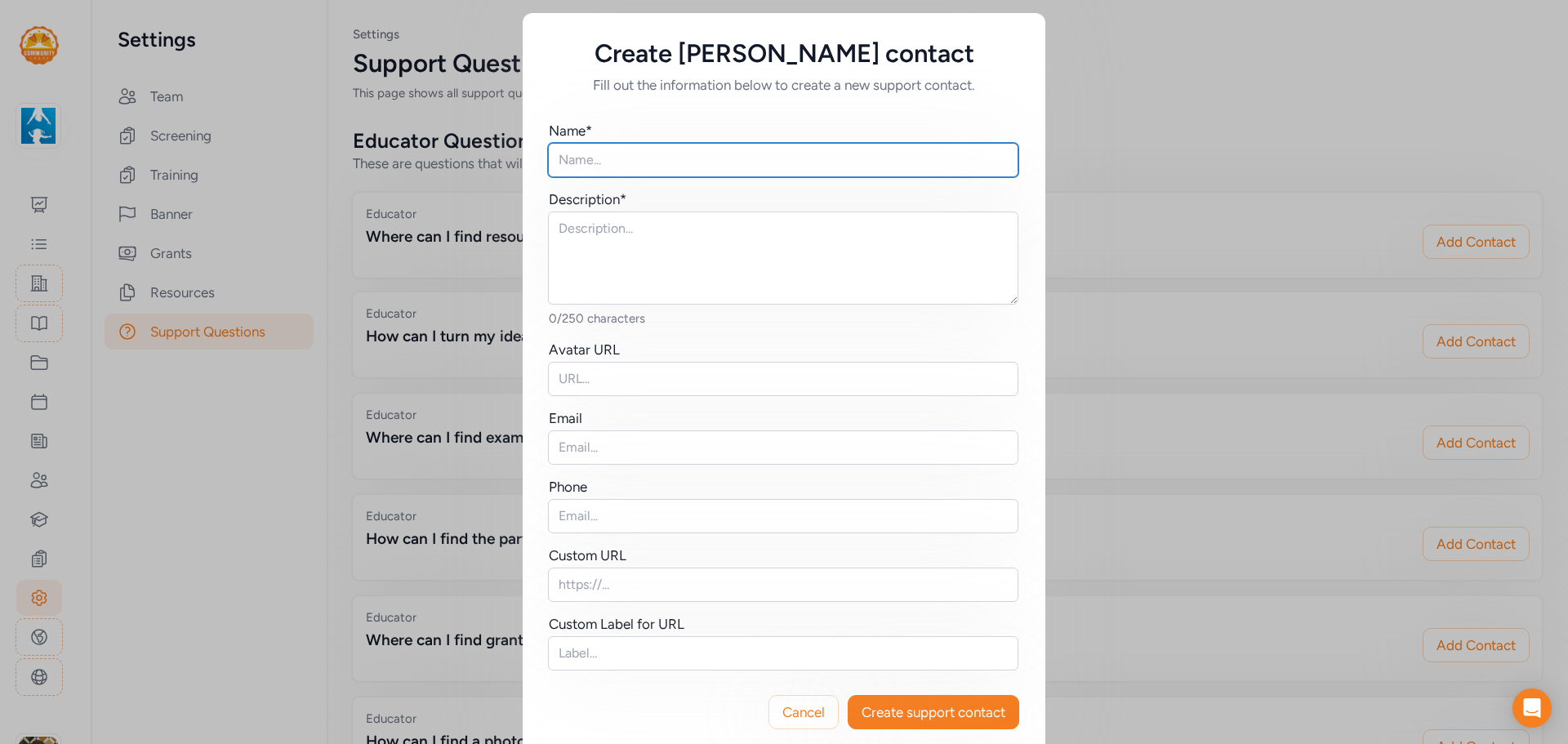 click at bounding box center [783, 160] 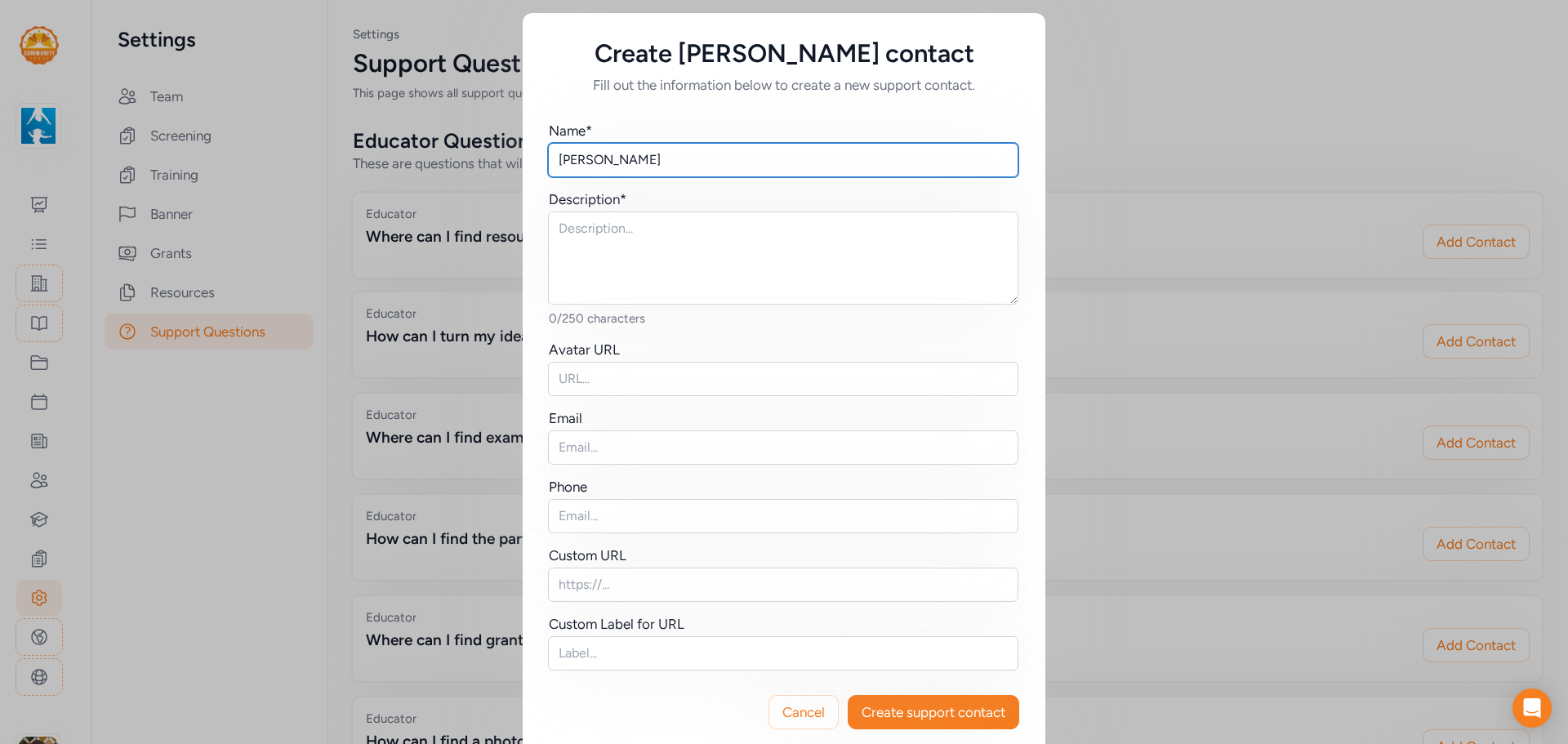 type on "[PERSON_NAME]" 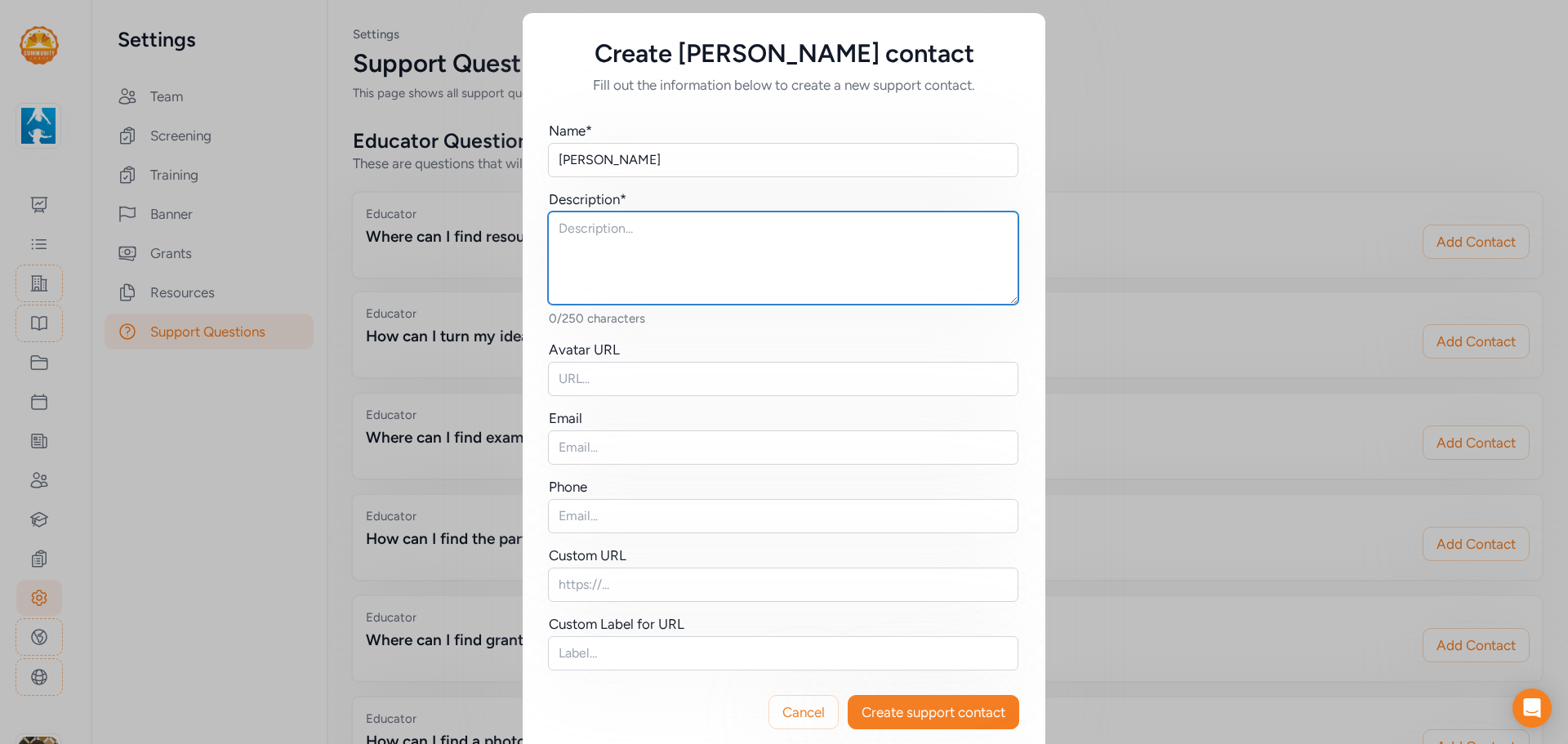 click at bounding box center (783, 258) 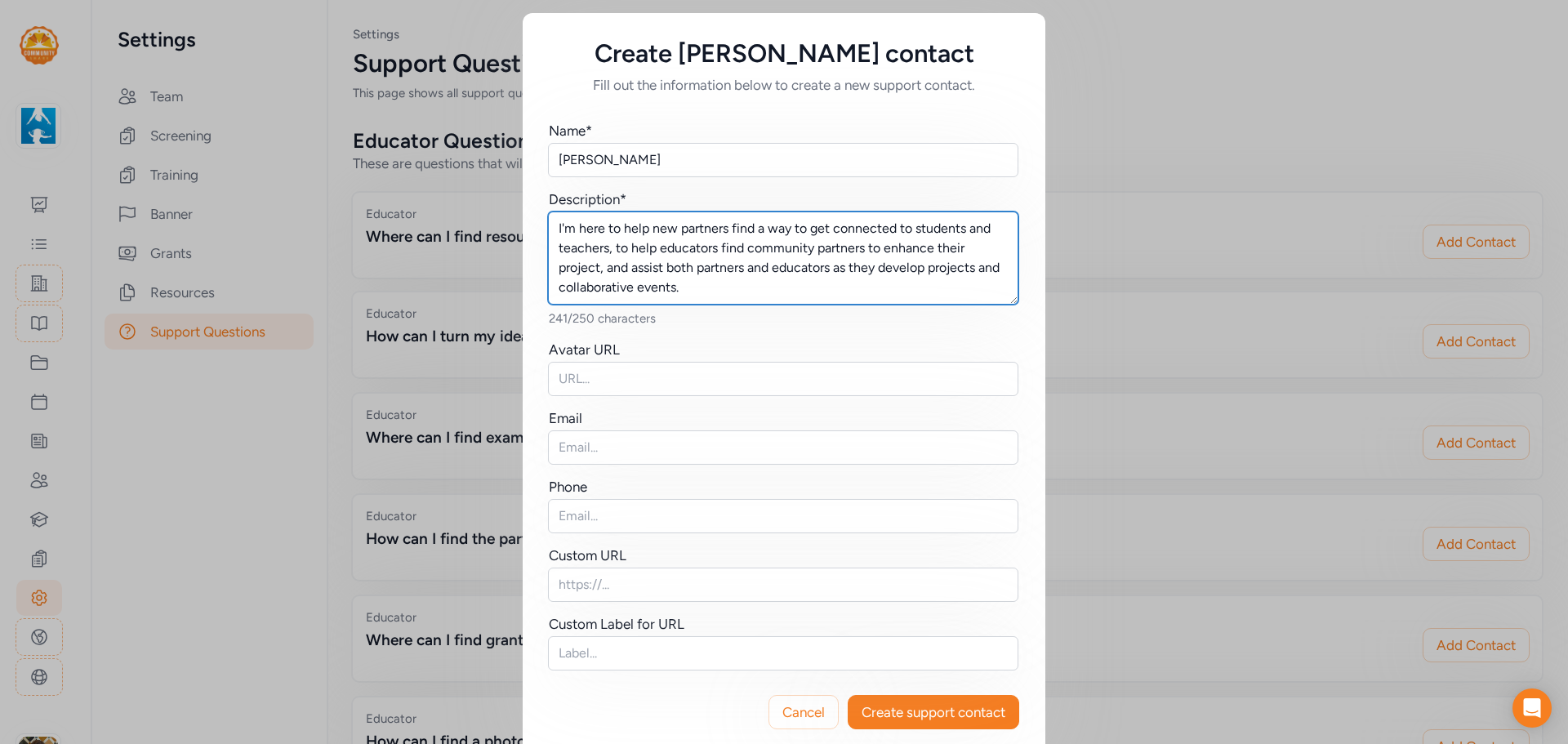 type on "I'm here to help new partners find a way to get connected to students and teachers, to help educators find community partners to enhance their project, and assist both partners and educators as they develop projects and collaborative events." 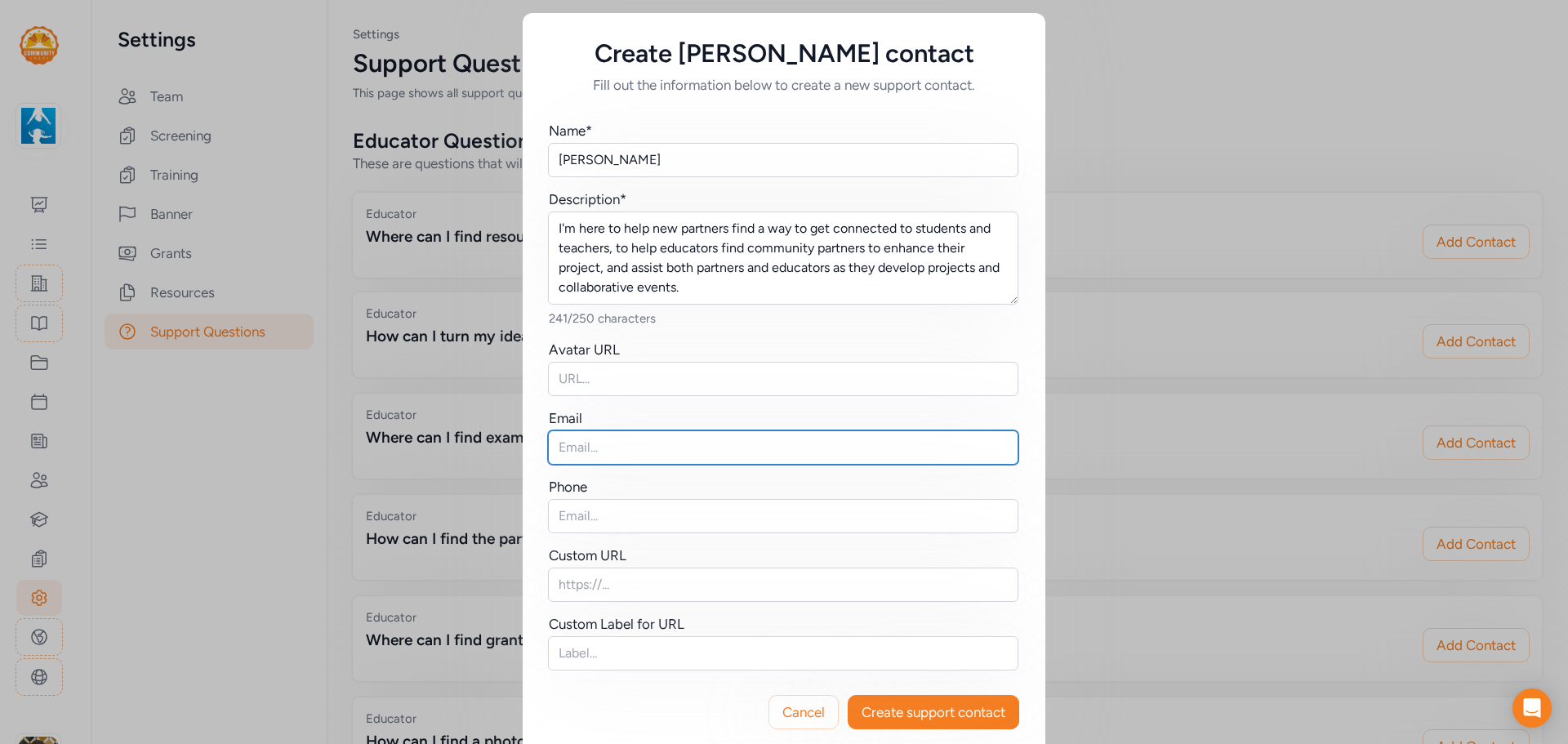 click at bounding box center (783, 448) 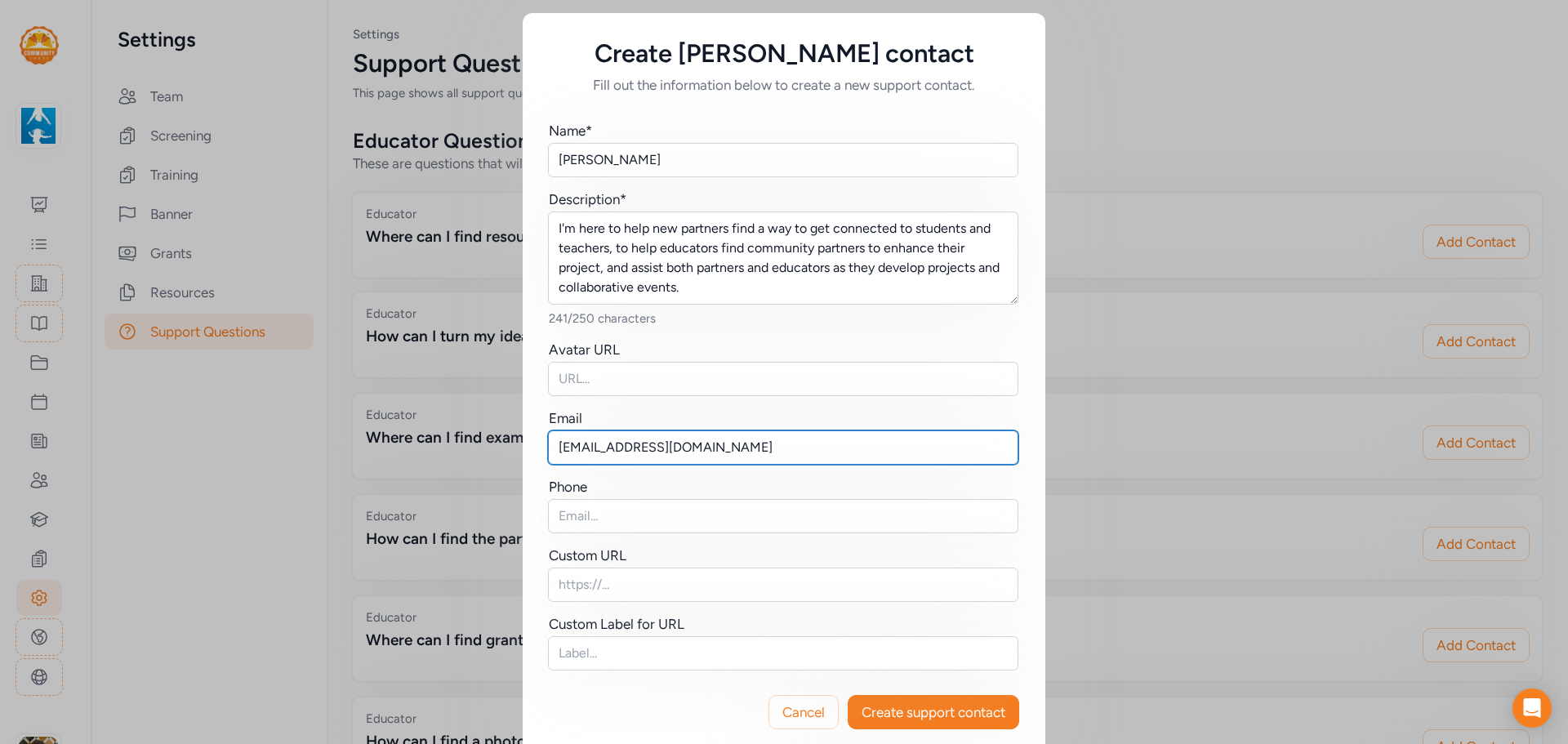 type on "[EMAIL_ADDRESS][DOMAIN_NAME]" 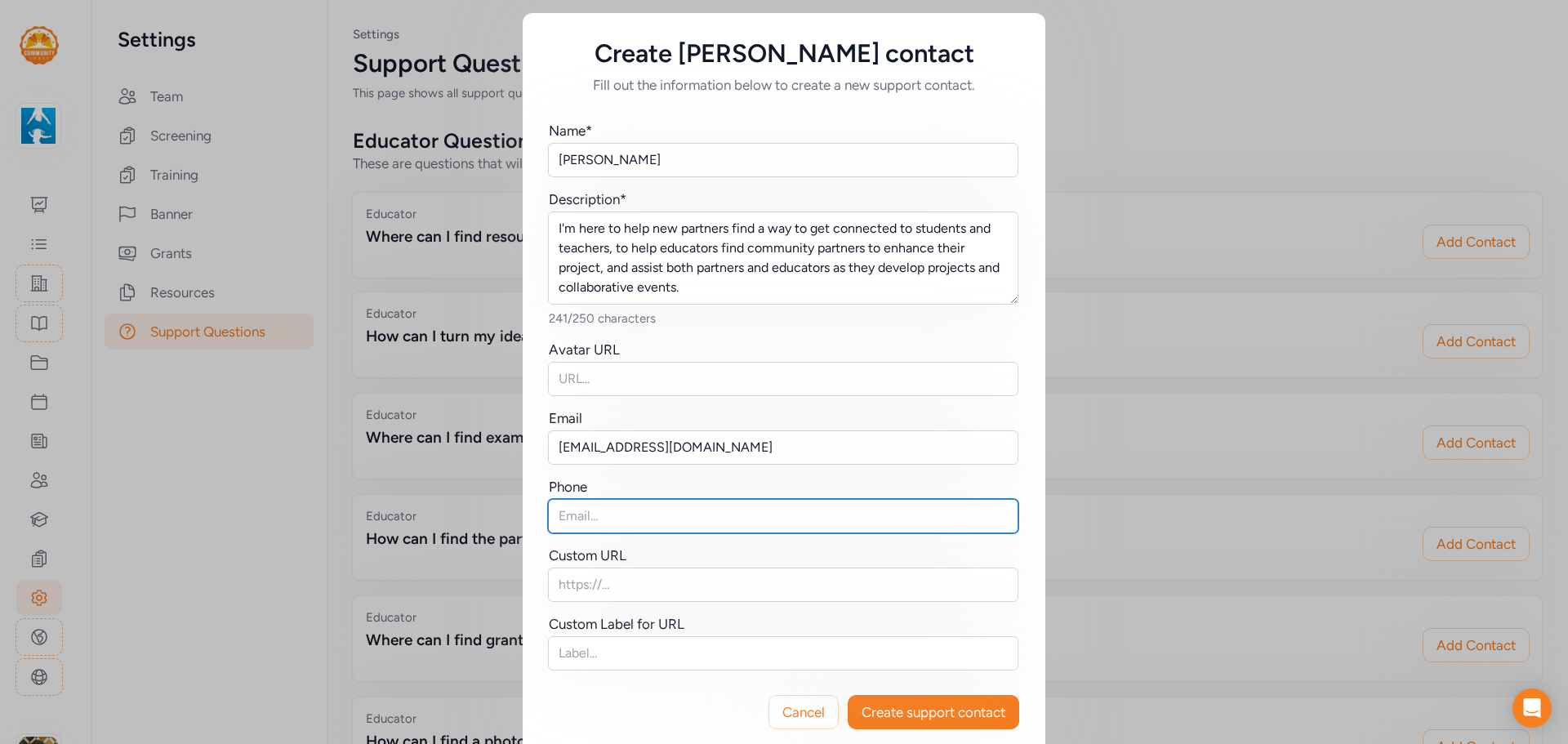 click at bounding box center [783, 516] 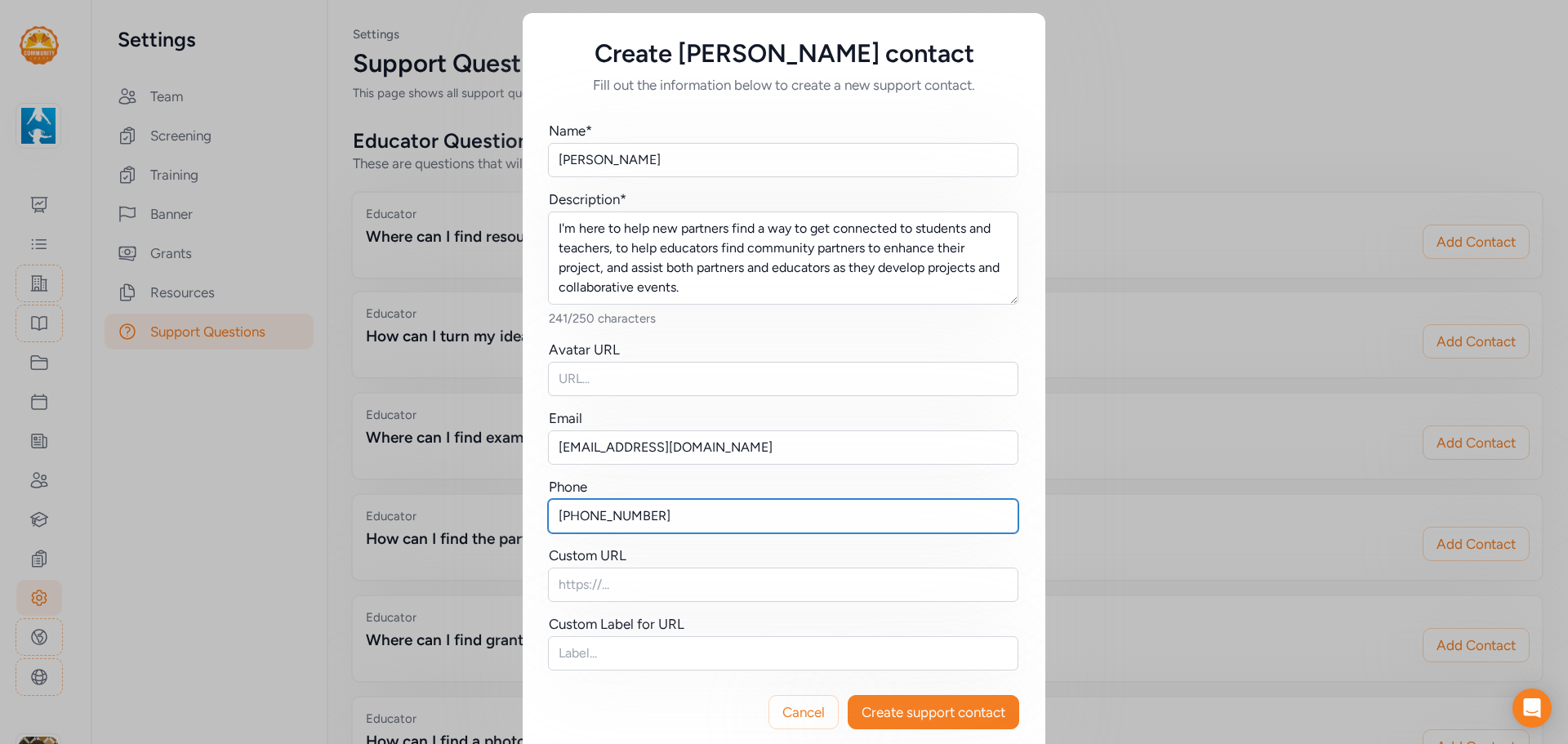 type on "[PHONE_NUMBER]" 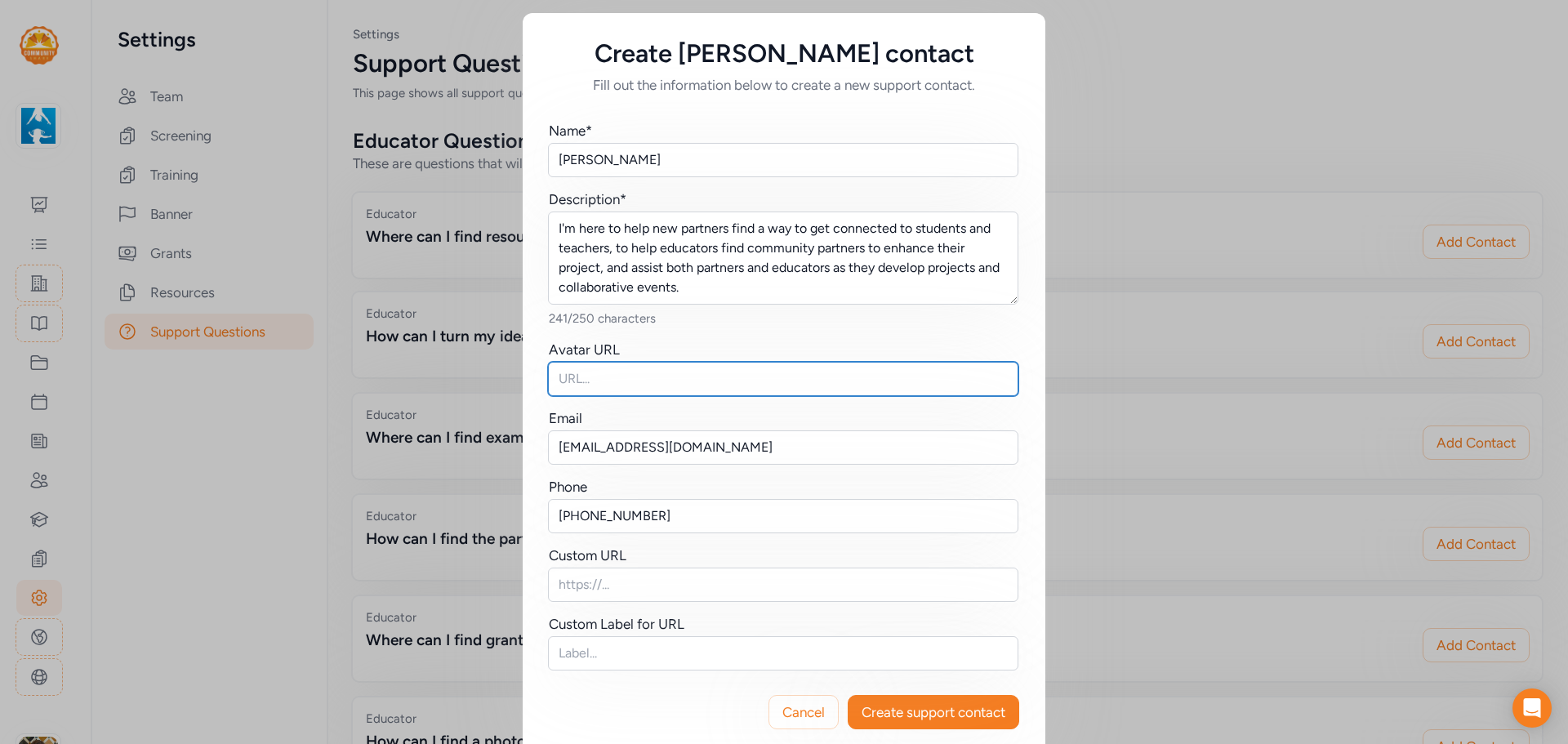click at bounding box center (783, 379) 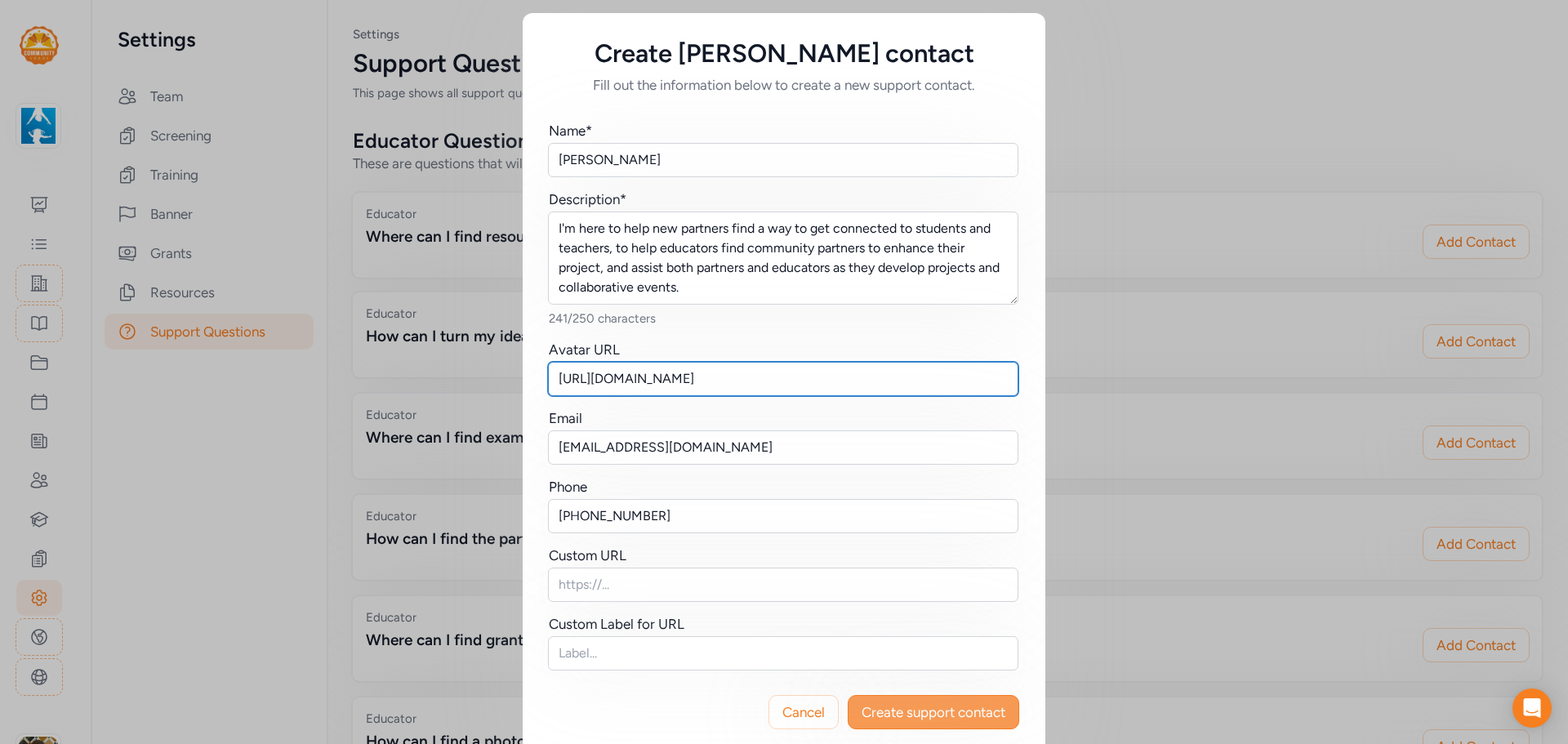 type on "[URL][DOMAIN_NAME]" 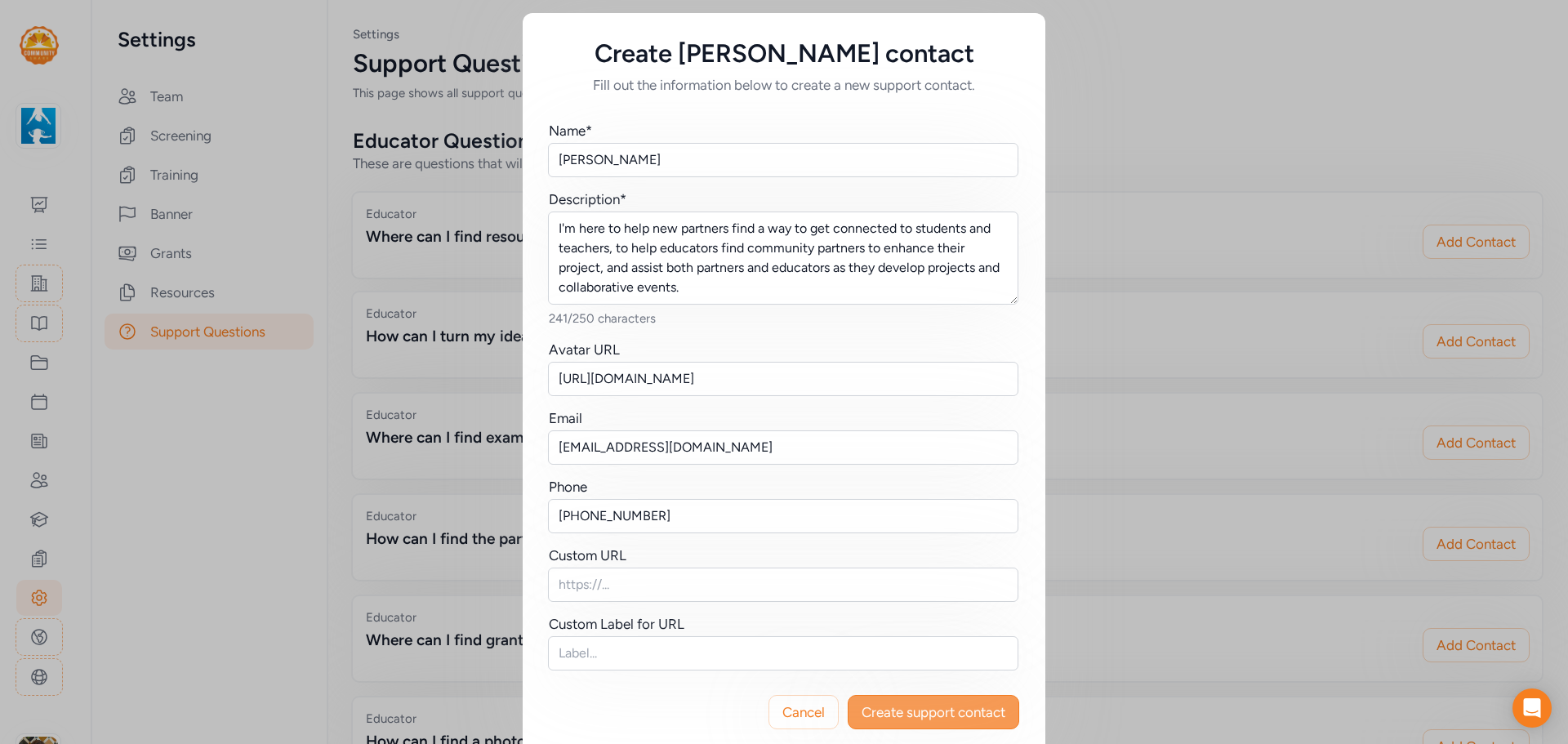click on "Create support contact" at bounding box center (933, 712) 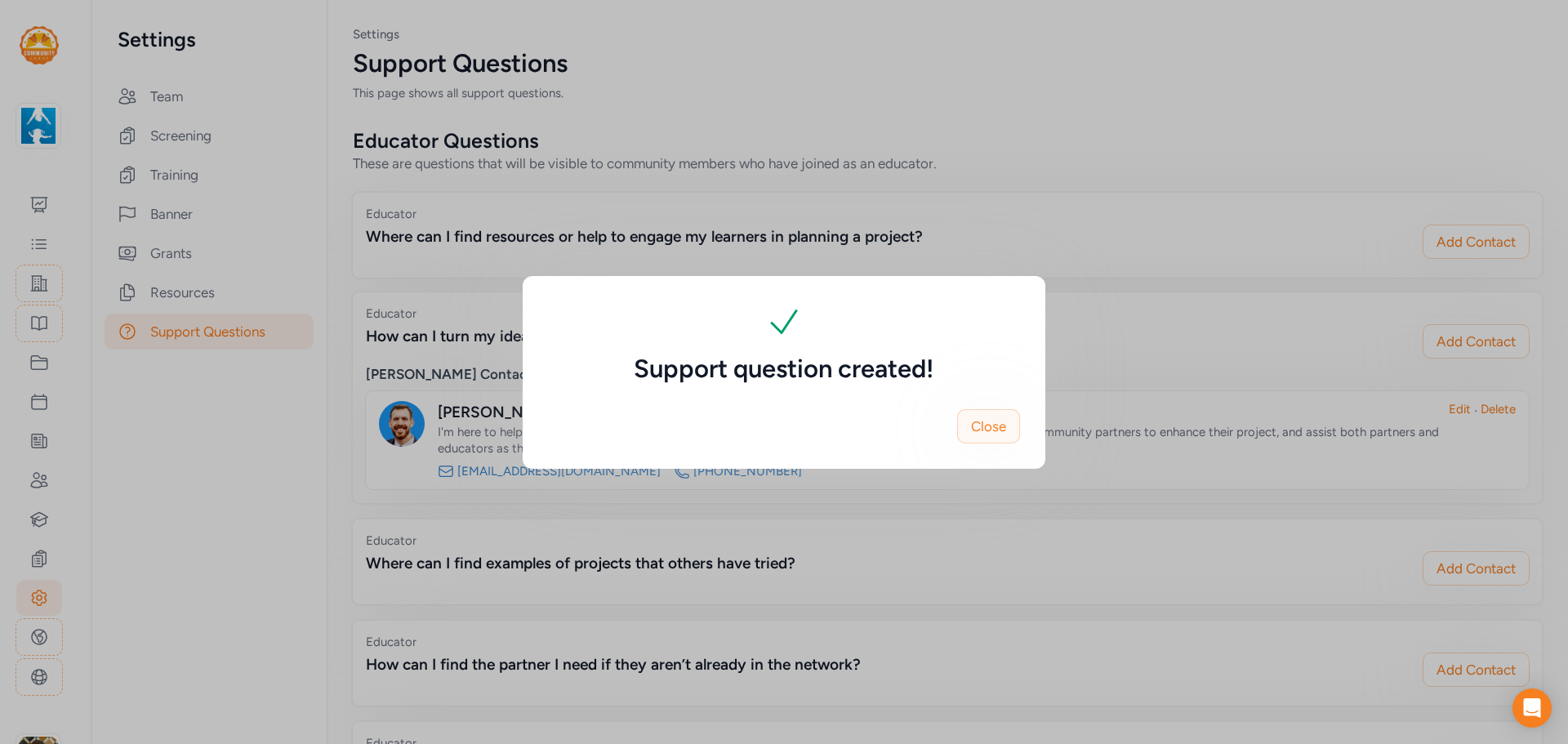 click on "Close" at bounding box center (988, 426) 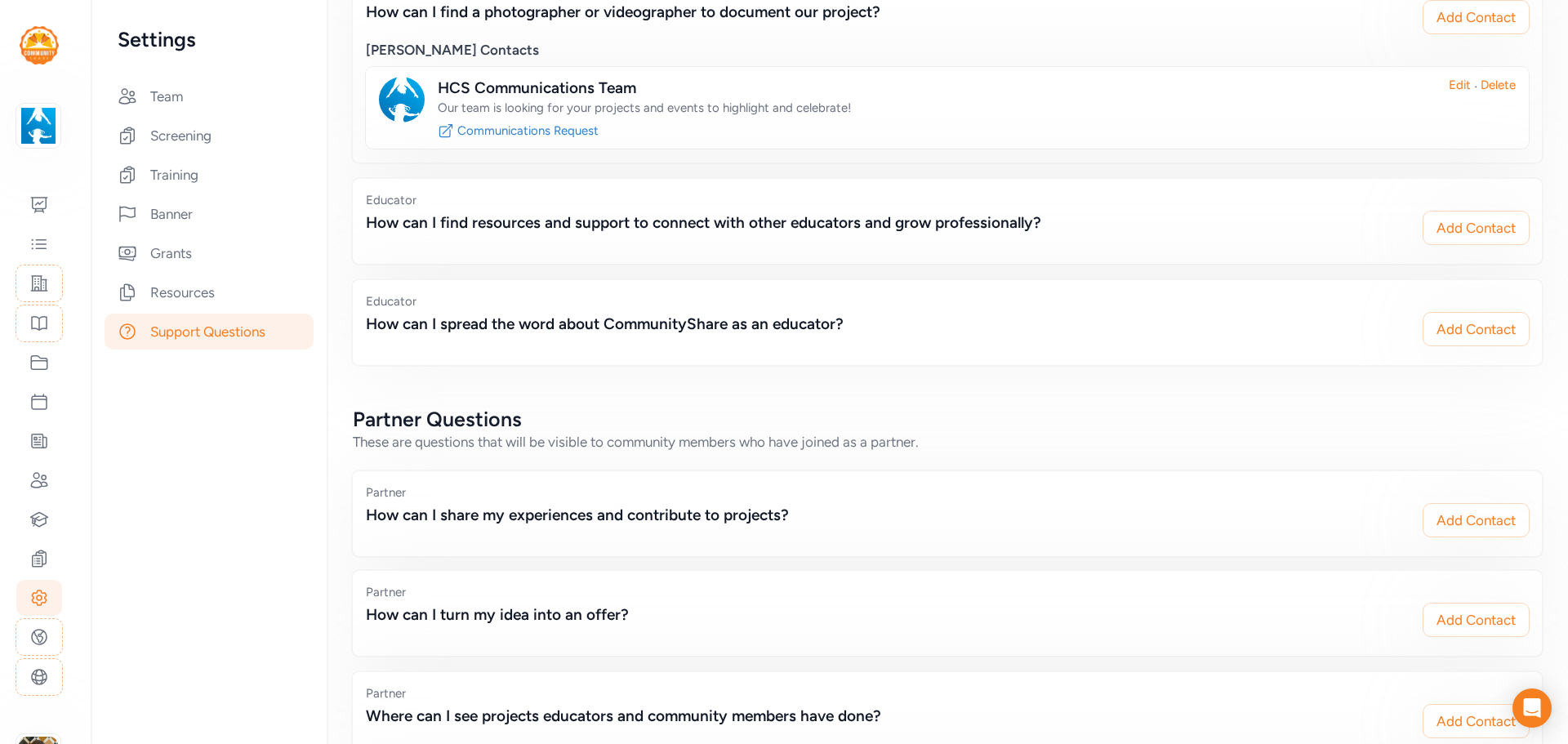 scroll, scrollTop: 997, scrollLeft: 0, axis: vertical 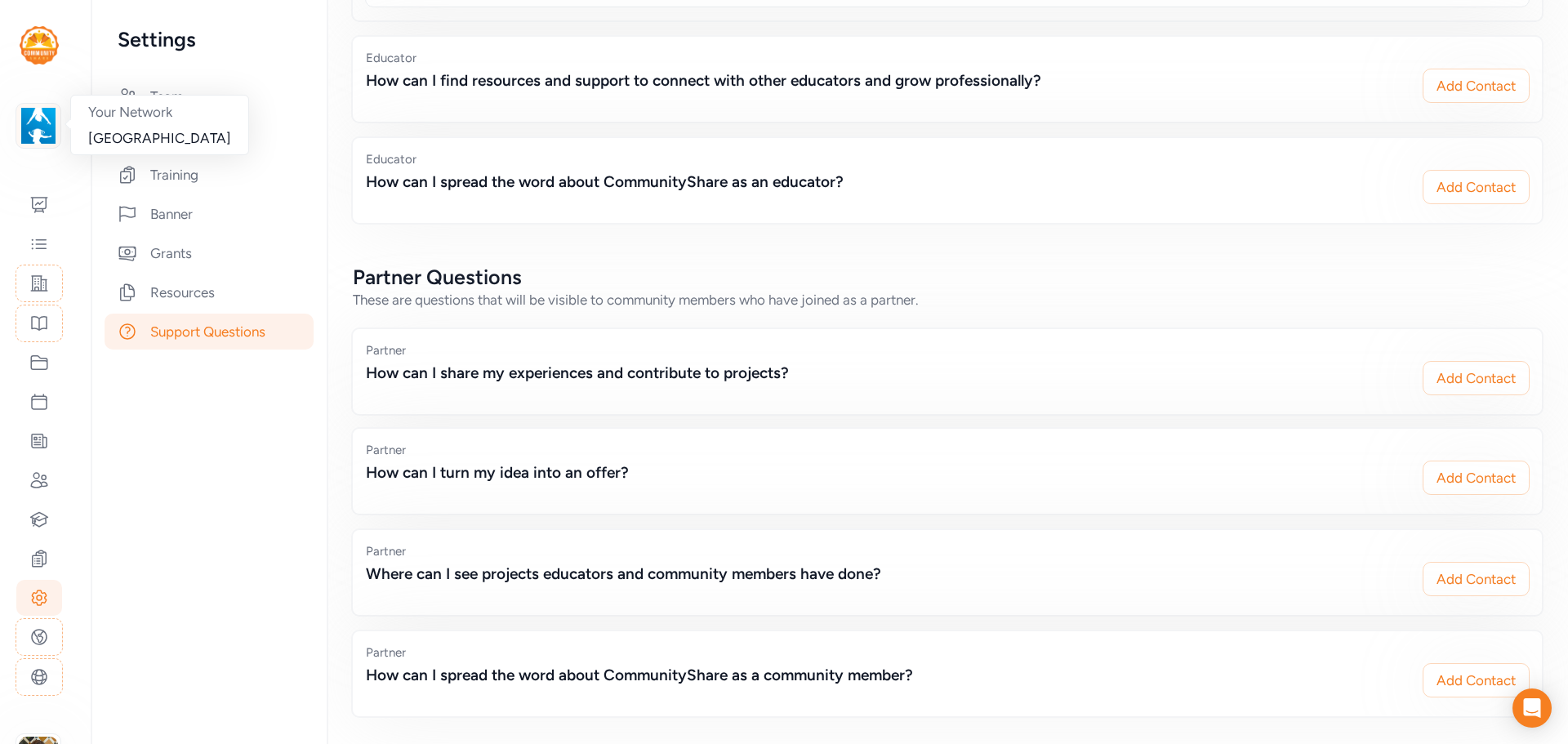 click at bounding box center (38, 126) 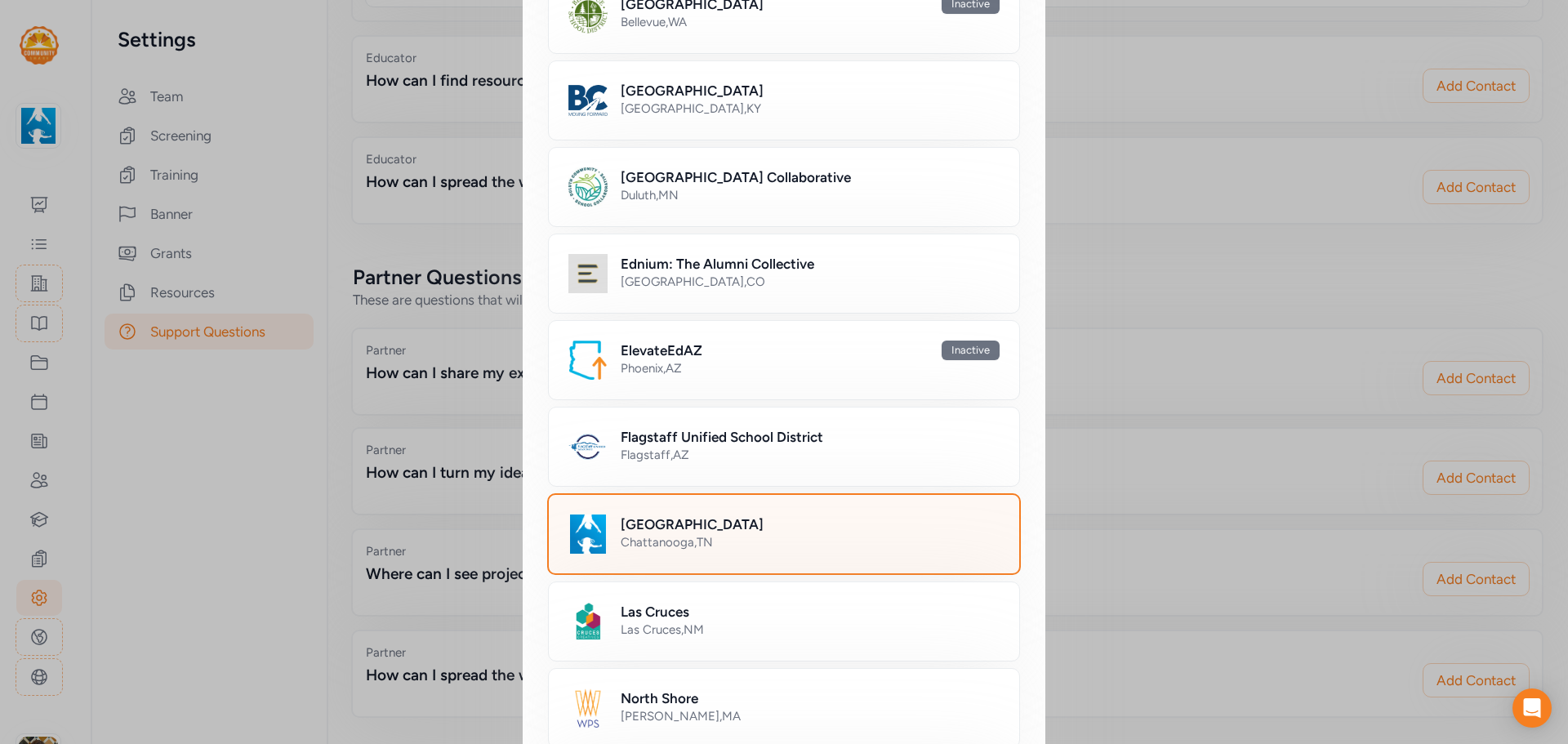 scroll, scrollTop: 408, scrollLeft: 0, axis: vertical 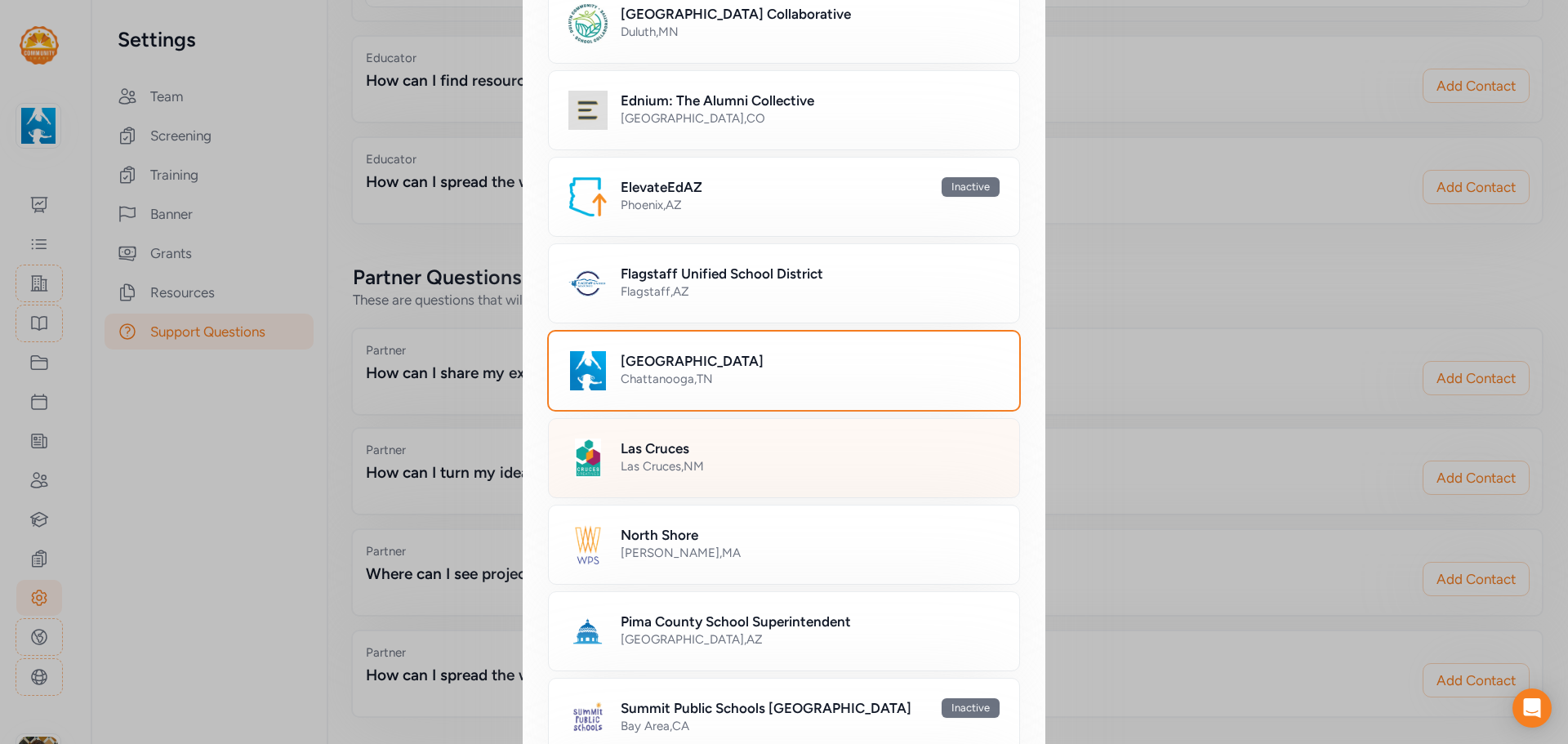 click on "Las Cruces ,  [GEOGRAPHIC_DATA]" at bounding box center (810, 466) 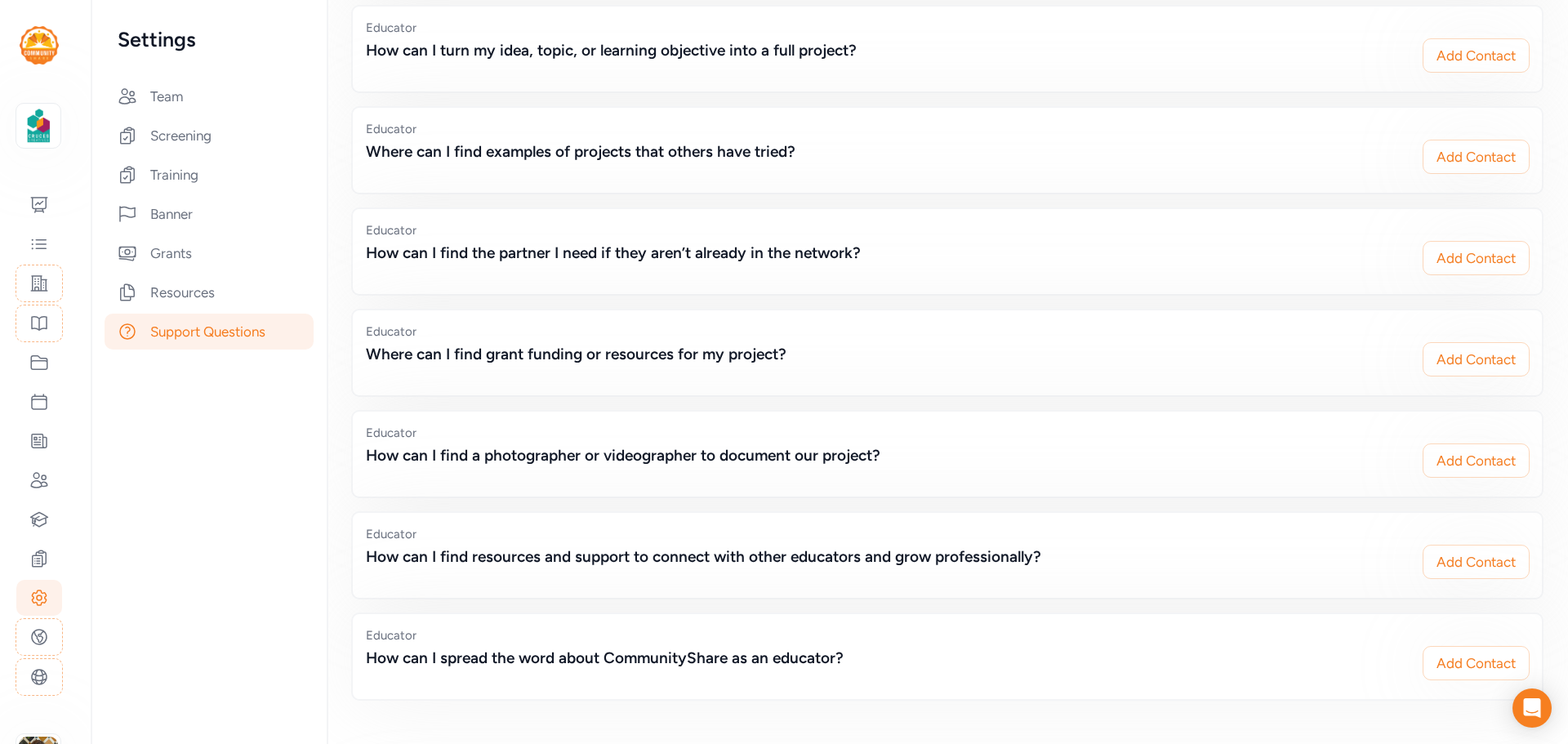 scroll, scrollTop: 109, scrollLeft: 0, axis: vertical 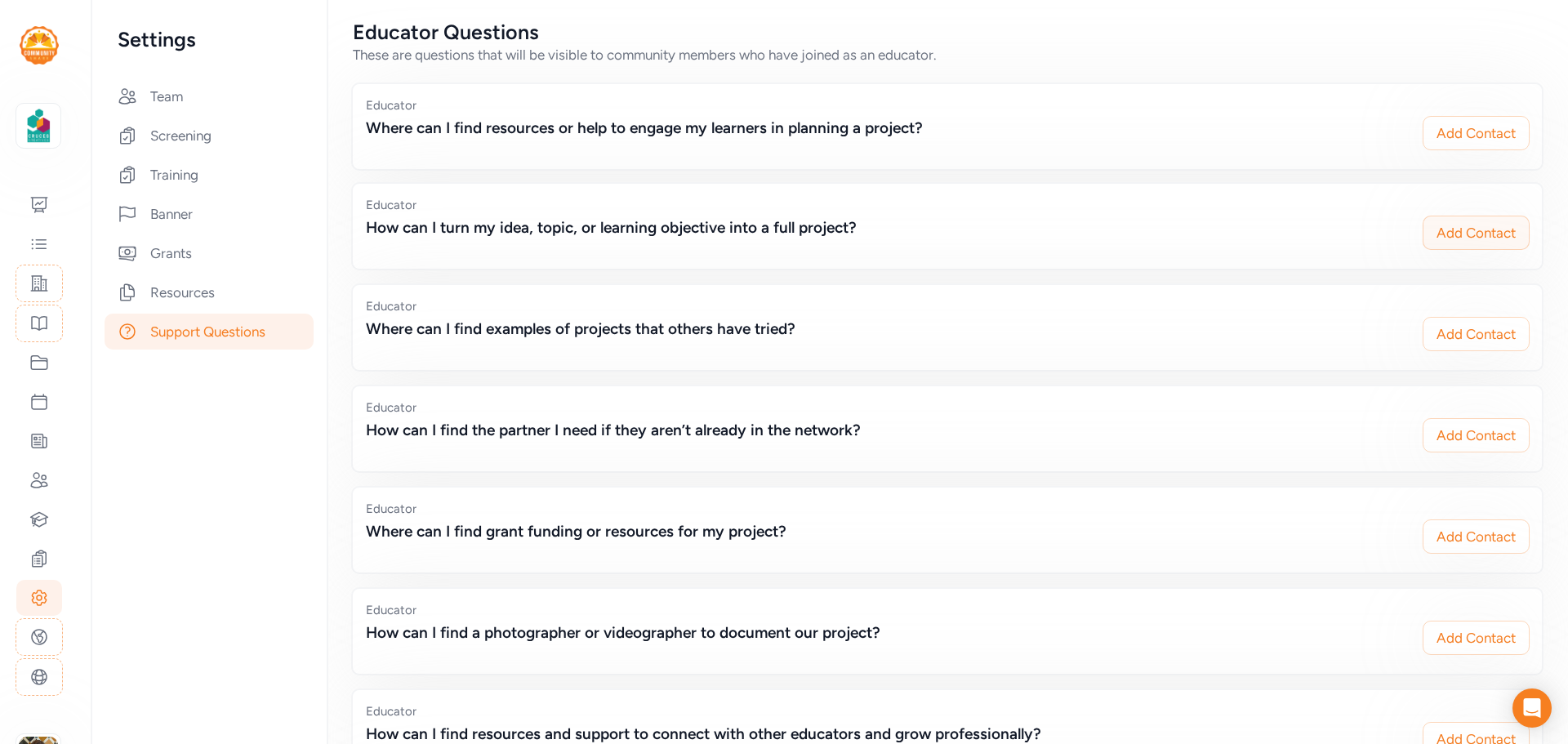 click on "Add Contact" at bounding box center (1476, 233) 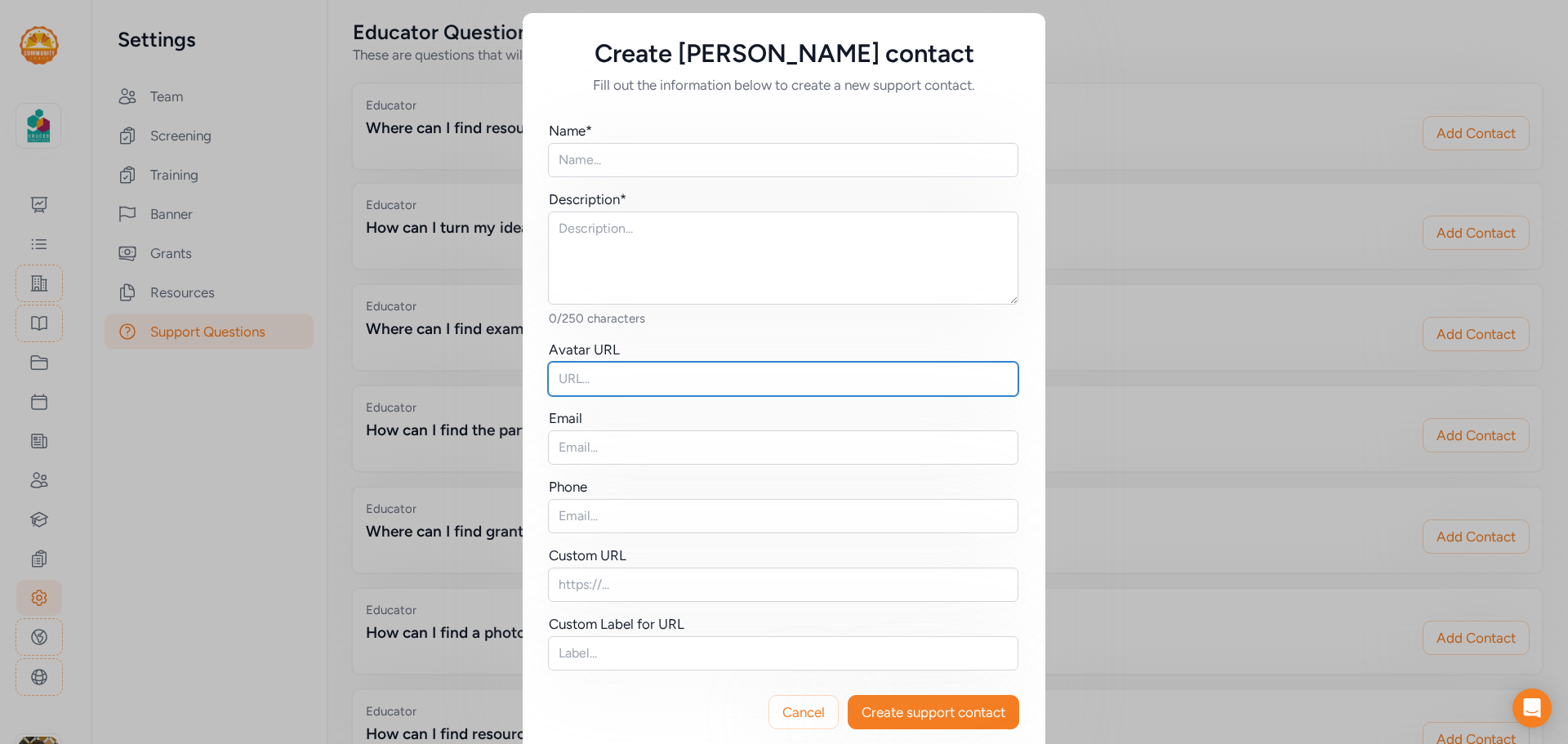 click at bounding box center (783, 379) 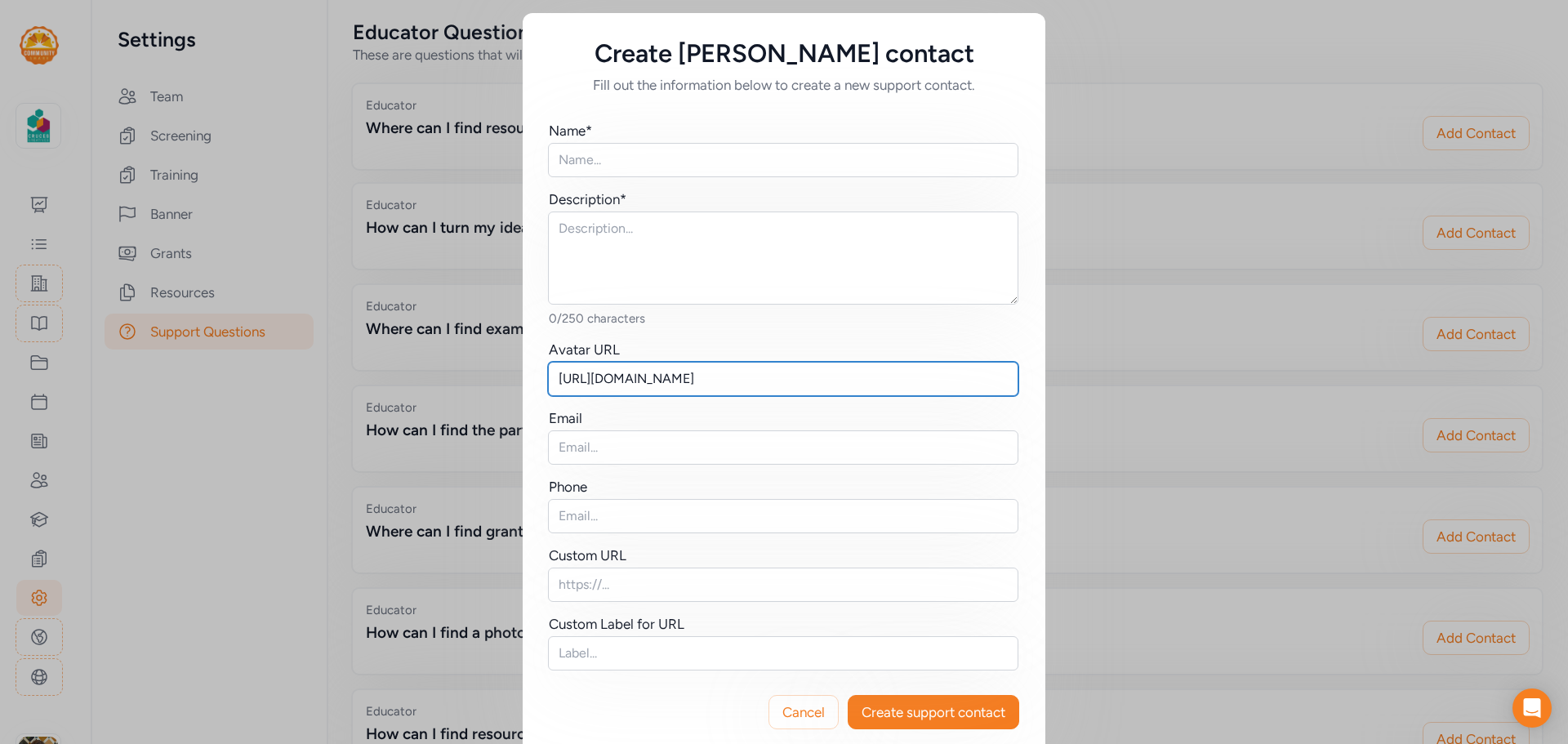 scroll, scrollTop: 0, scrollLeft: 66, axis: horizontal 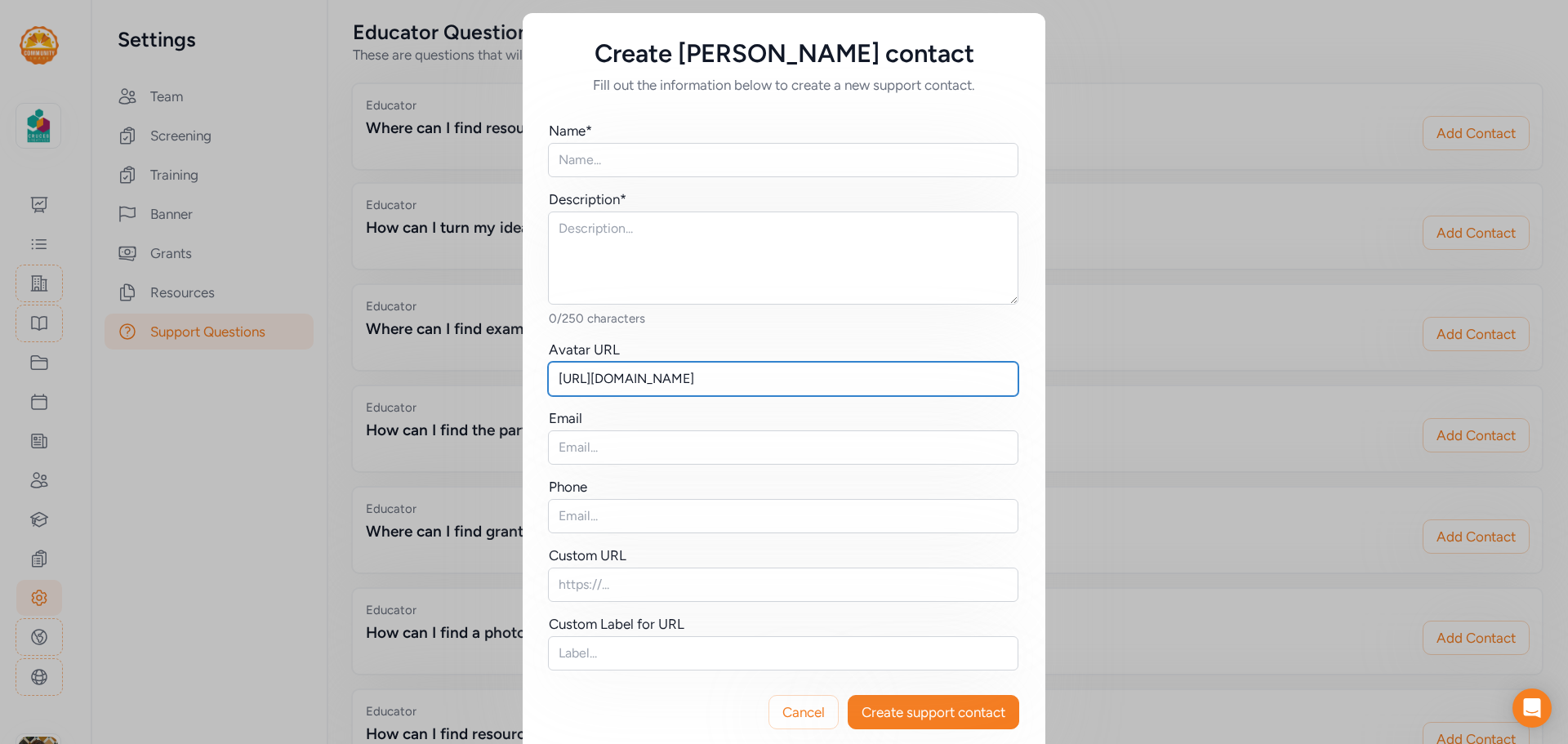 type on "[URL][DOMAIN_NAME]" 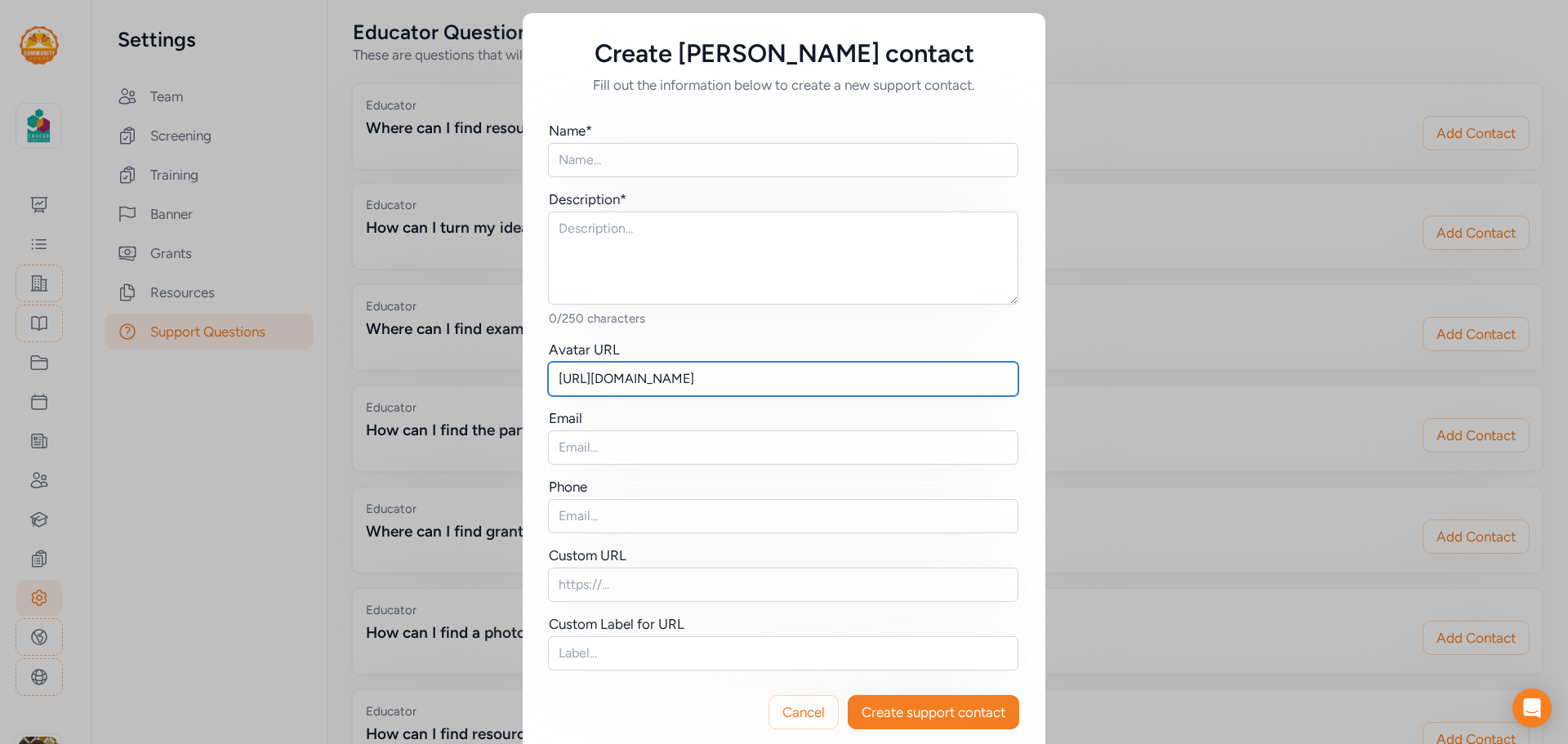 scroll, scrollTop: 0, scrollLeft: 0, axis: both 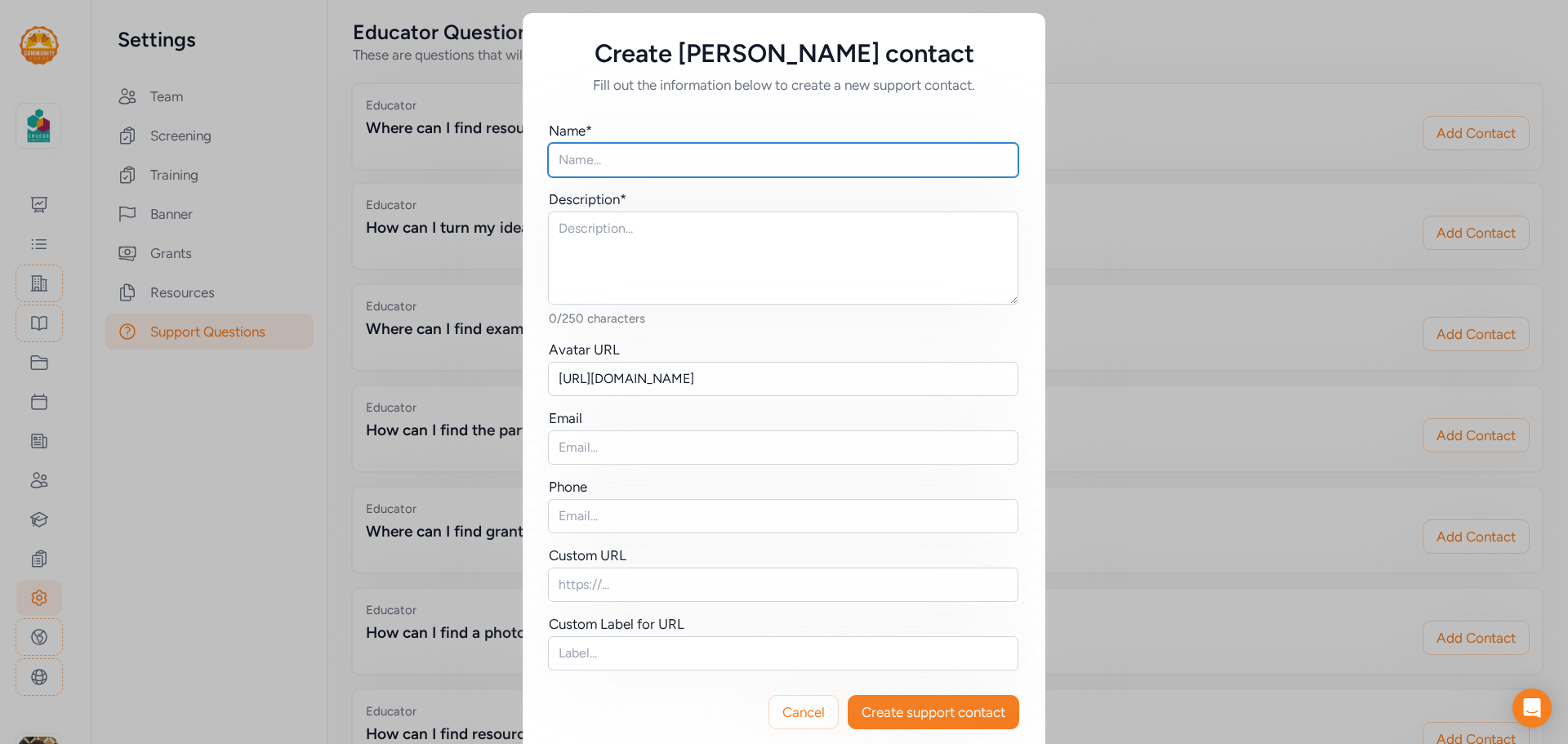 click at bounding box center [783, 160] 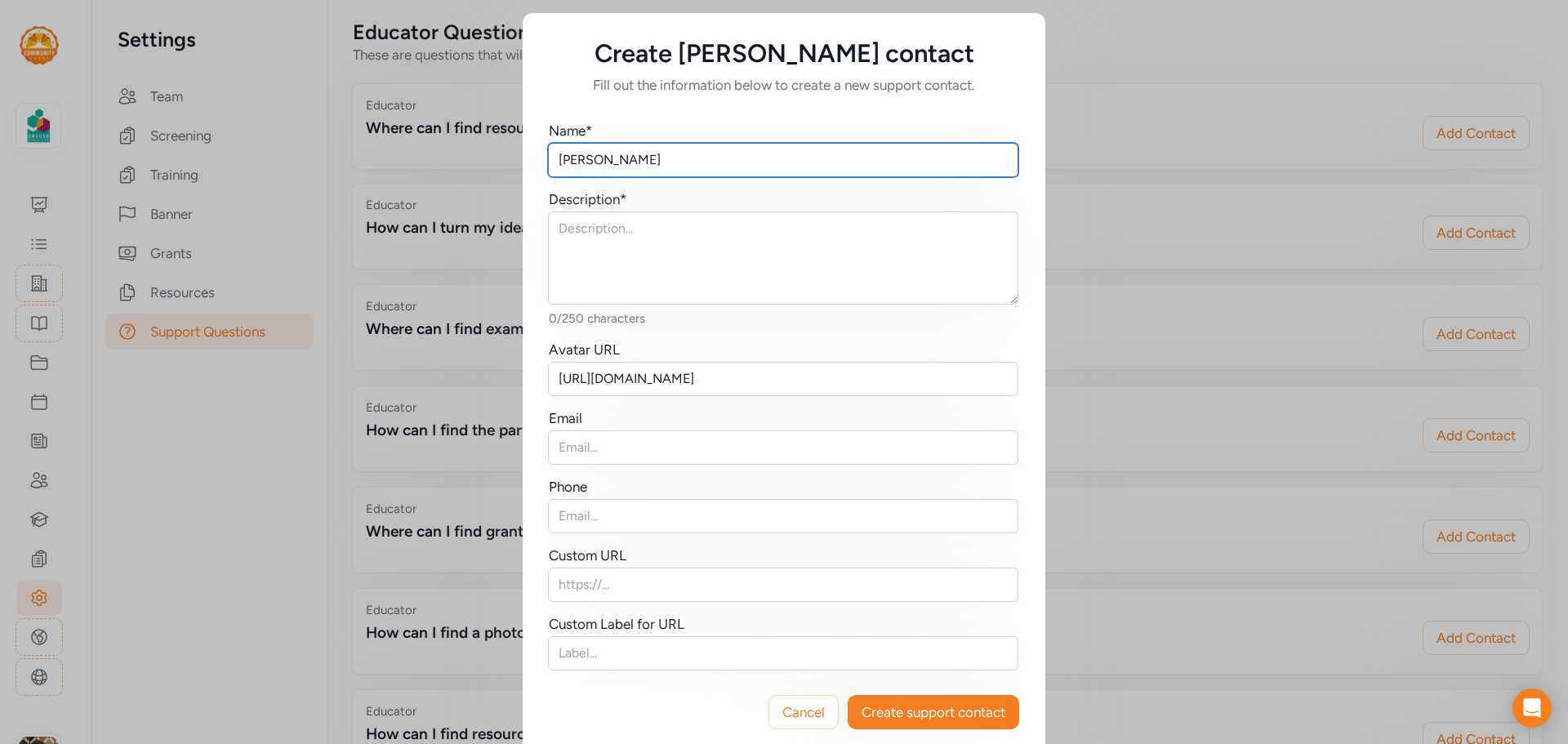 type on "[PERSON_NAME]" 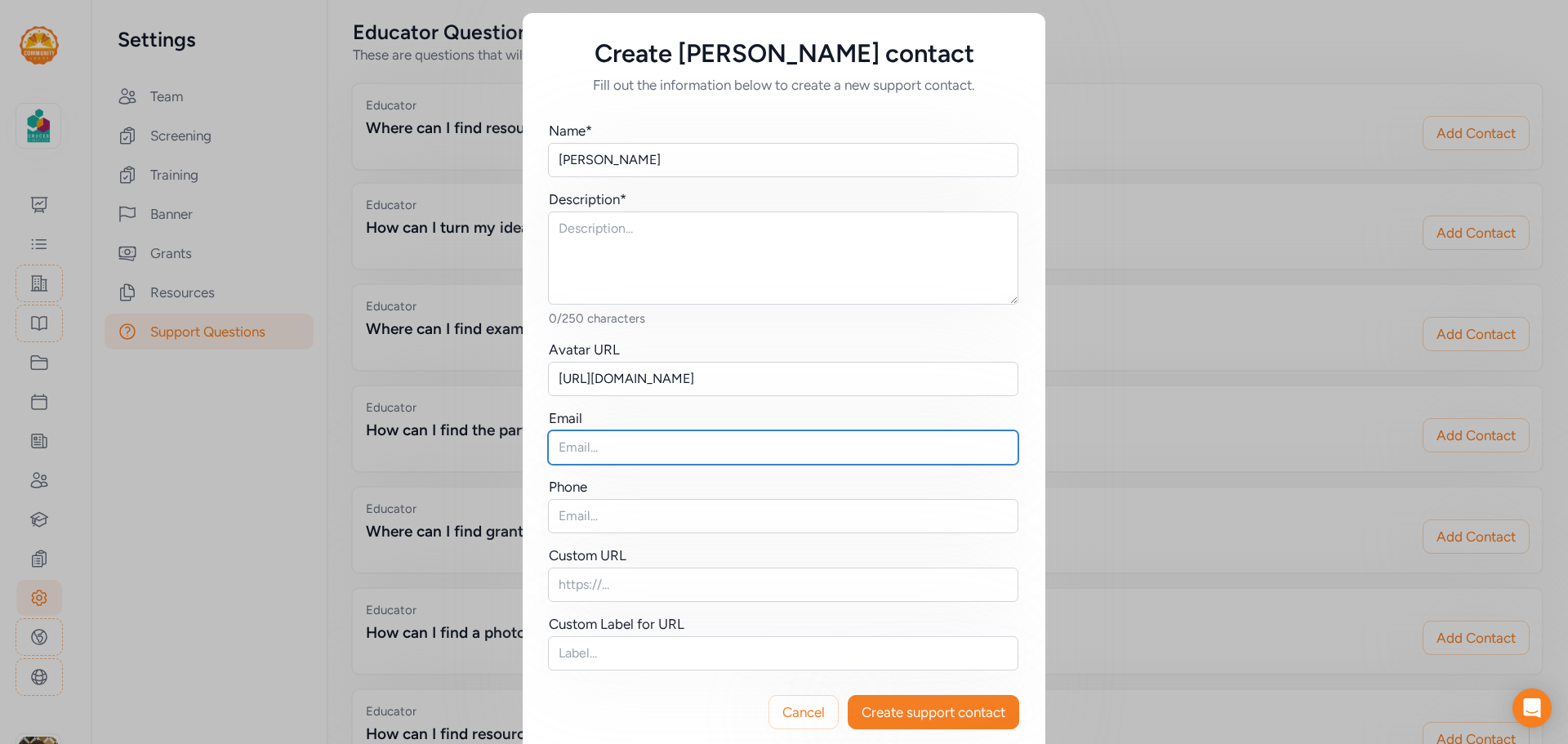 click at bounding box center [783, 448] 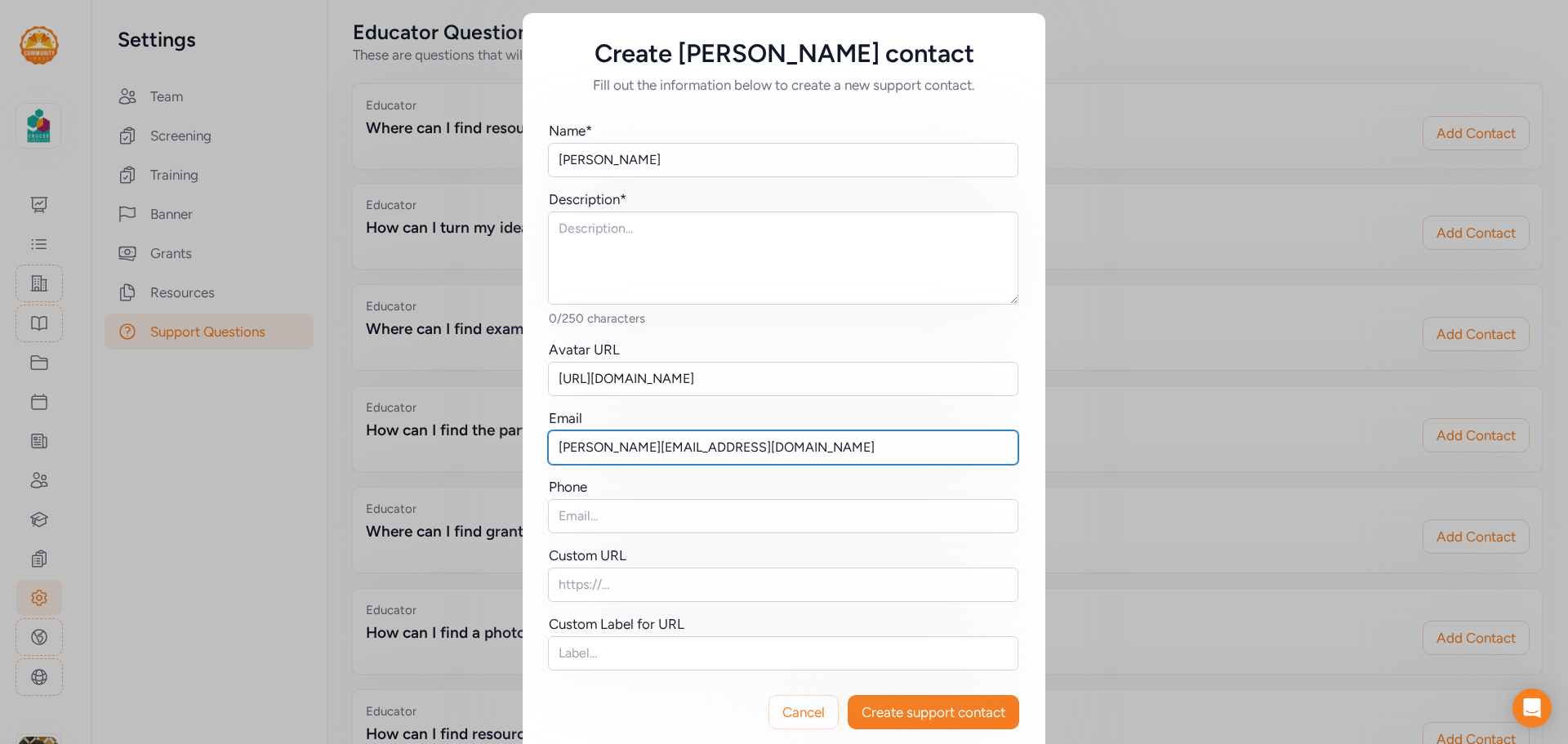 type on "[PERSON_NAME][EMAIL_ADDRESS][DOMAIN_NAME]" 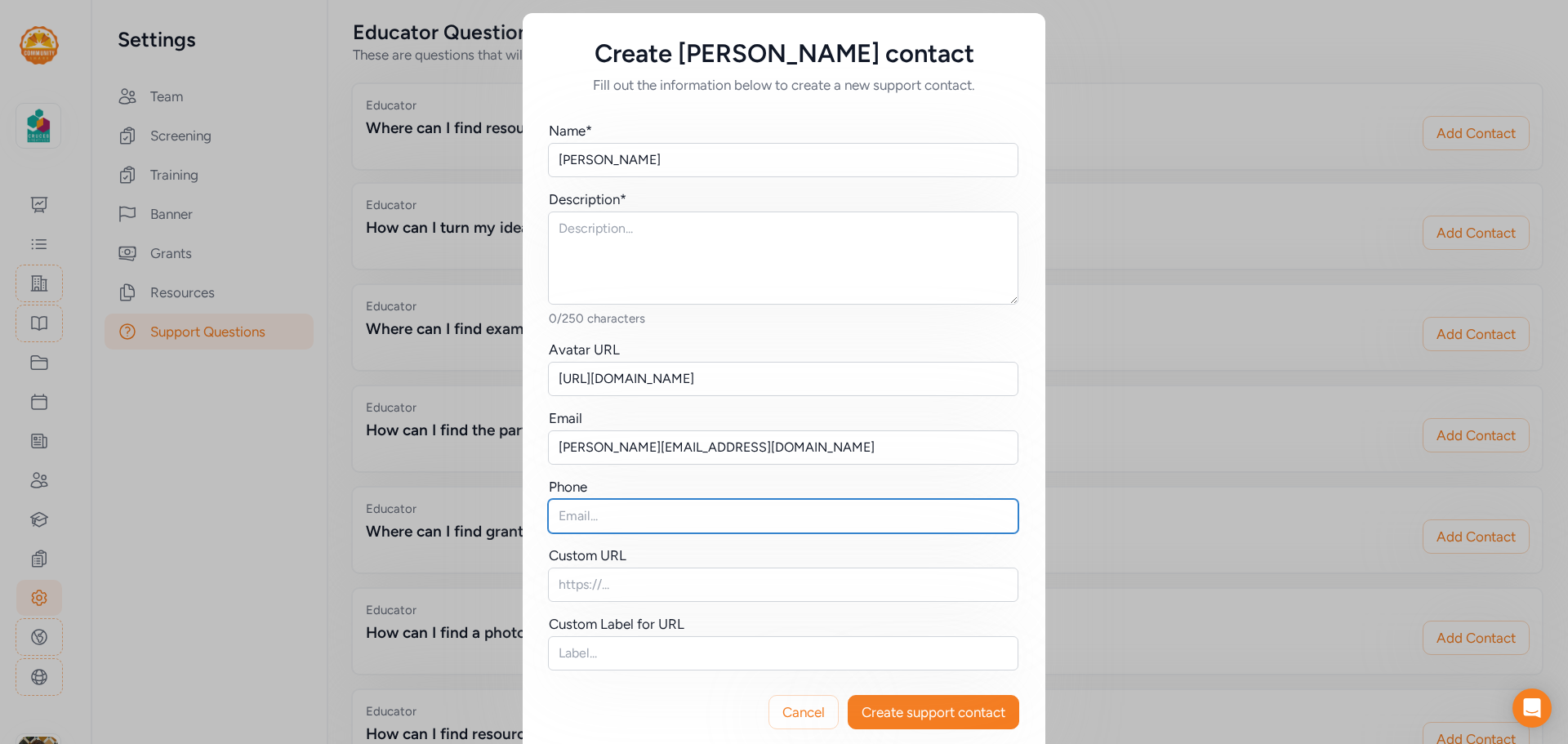 click at bounding box center (783, 516) 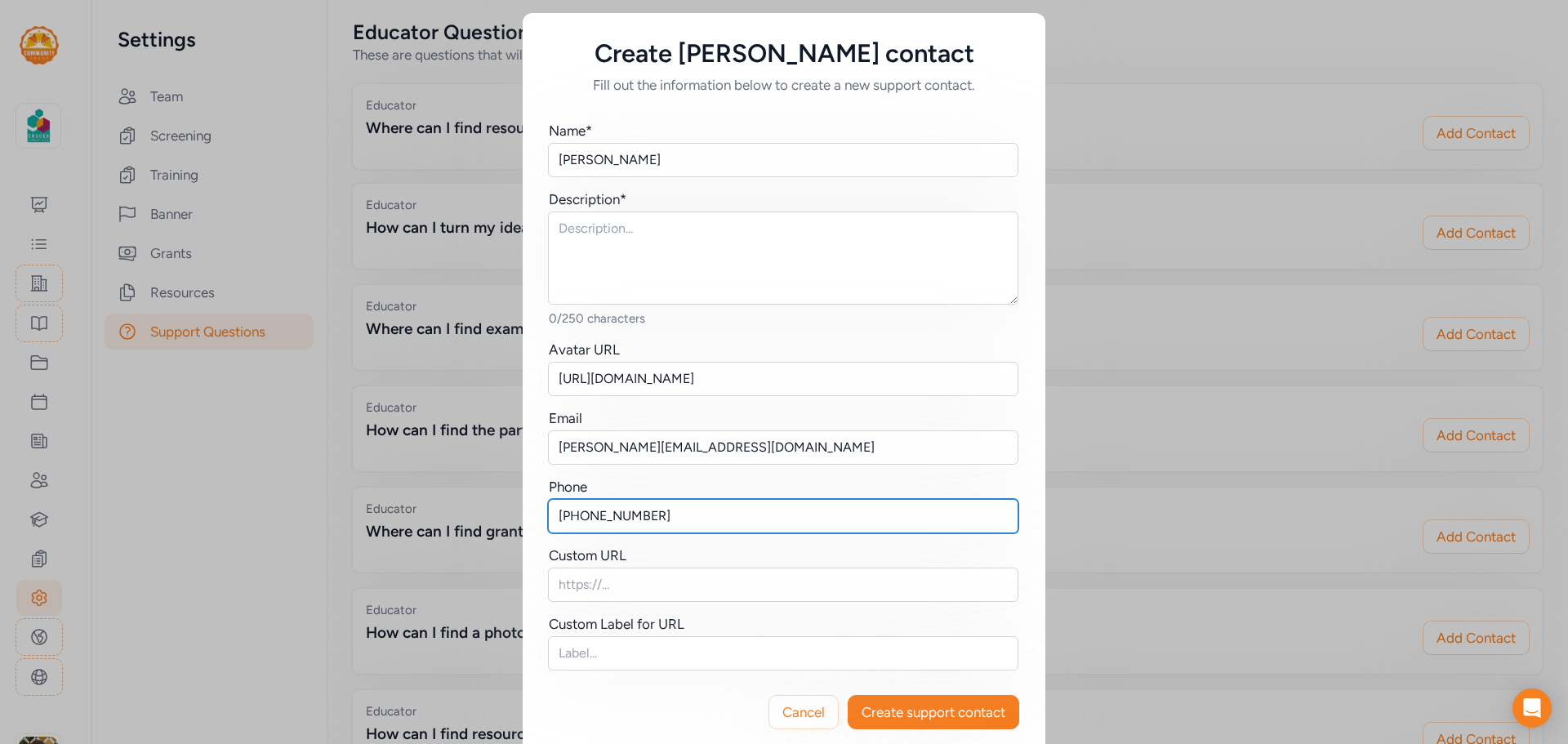 type on "[PHONE_NUMBER]" 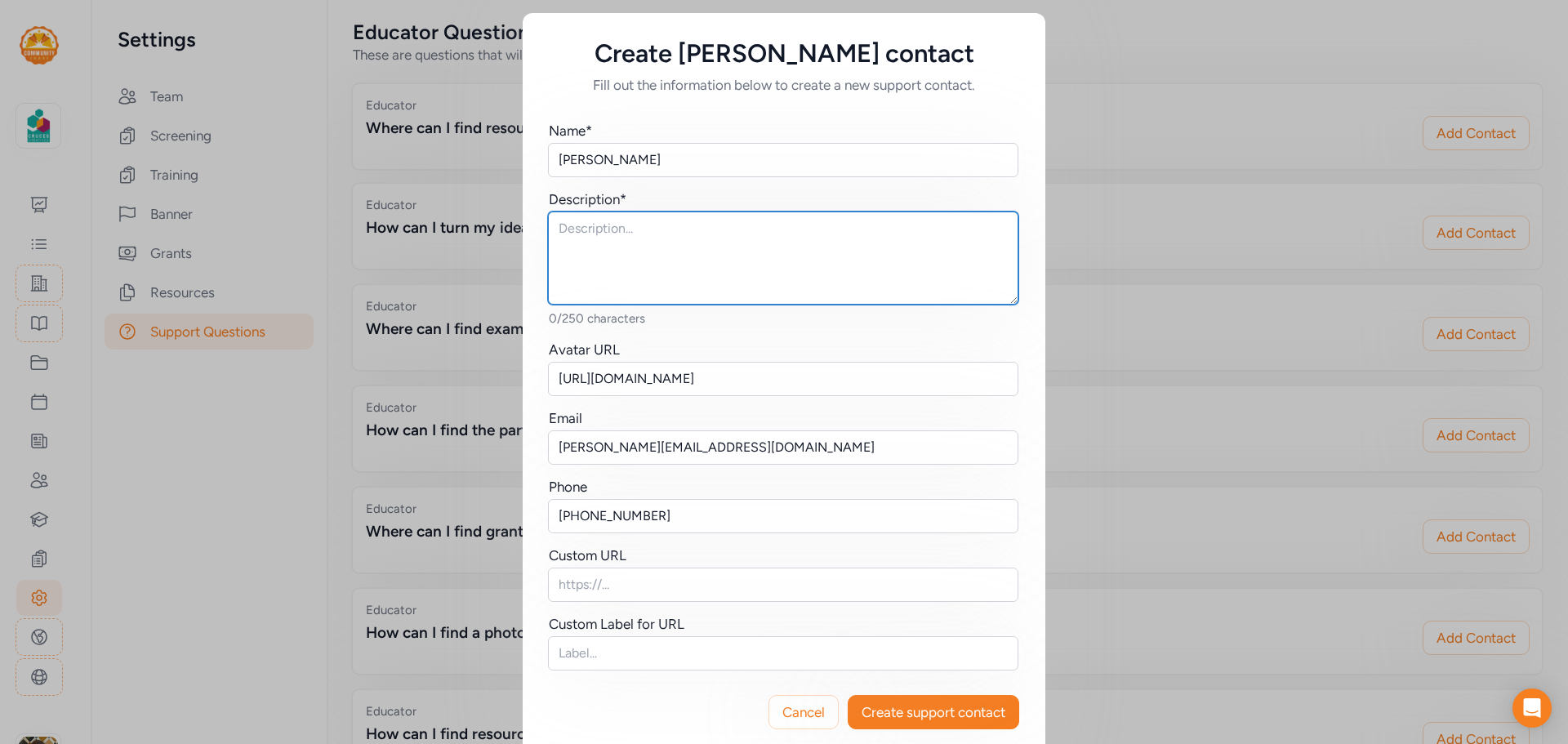 click at bounding box center (783, 258) 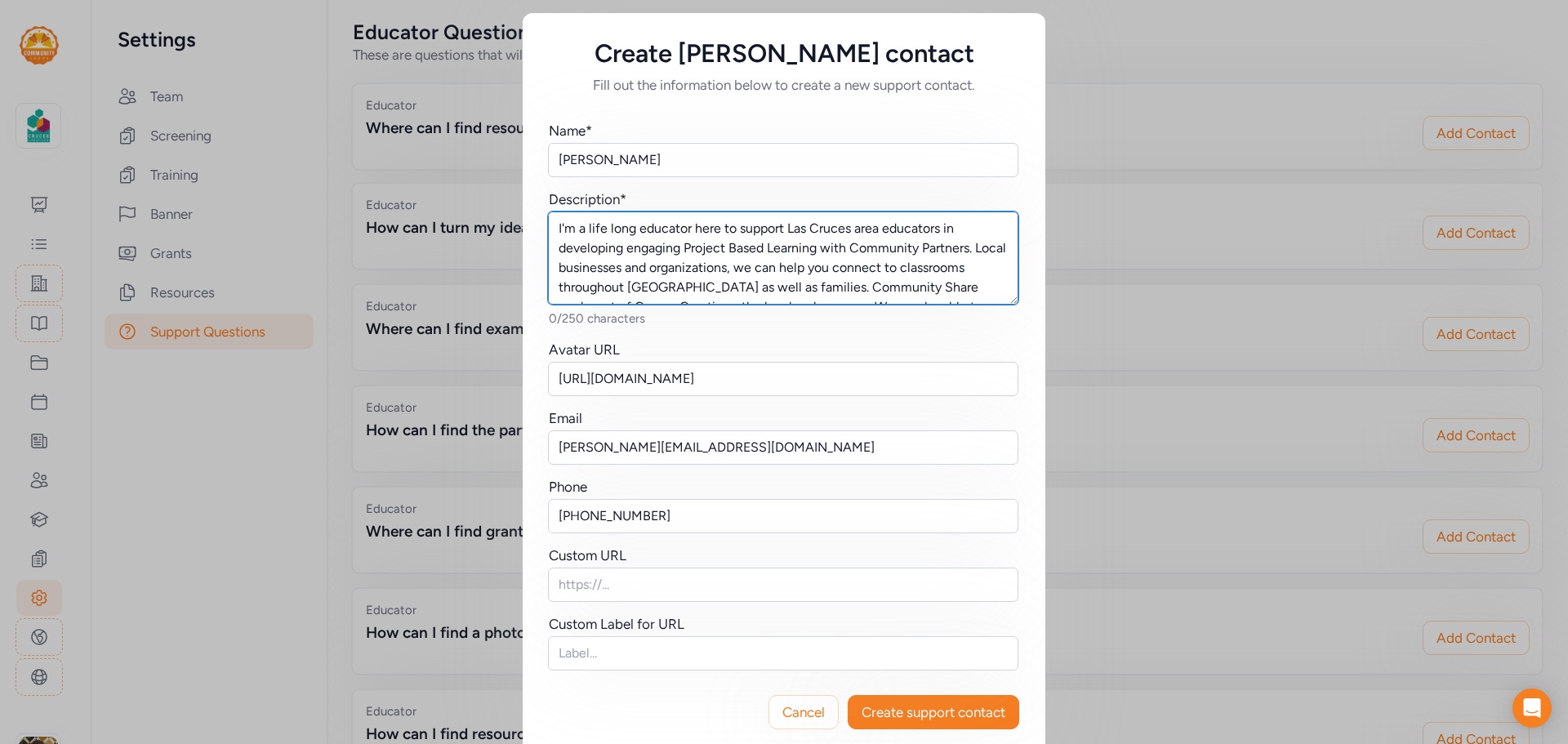 scroll, scrollTop: 50, scrollLeft: 0, axis: vertical 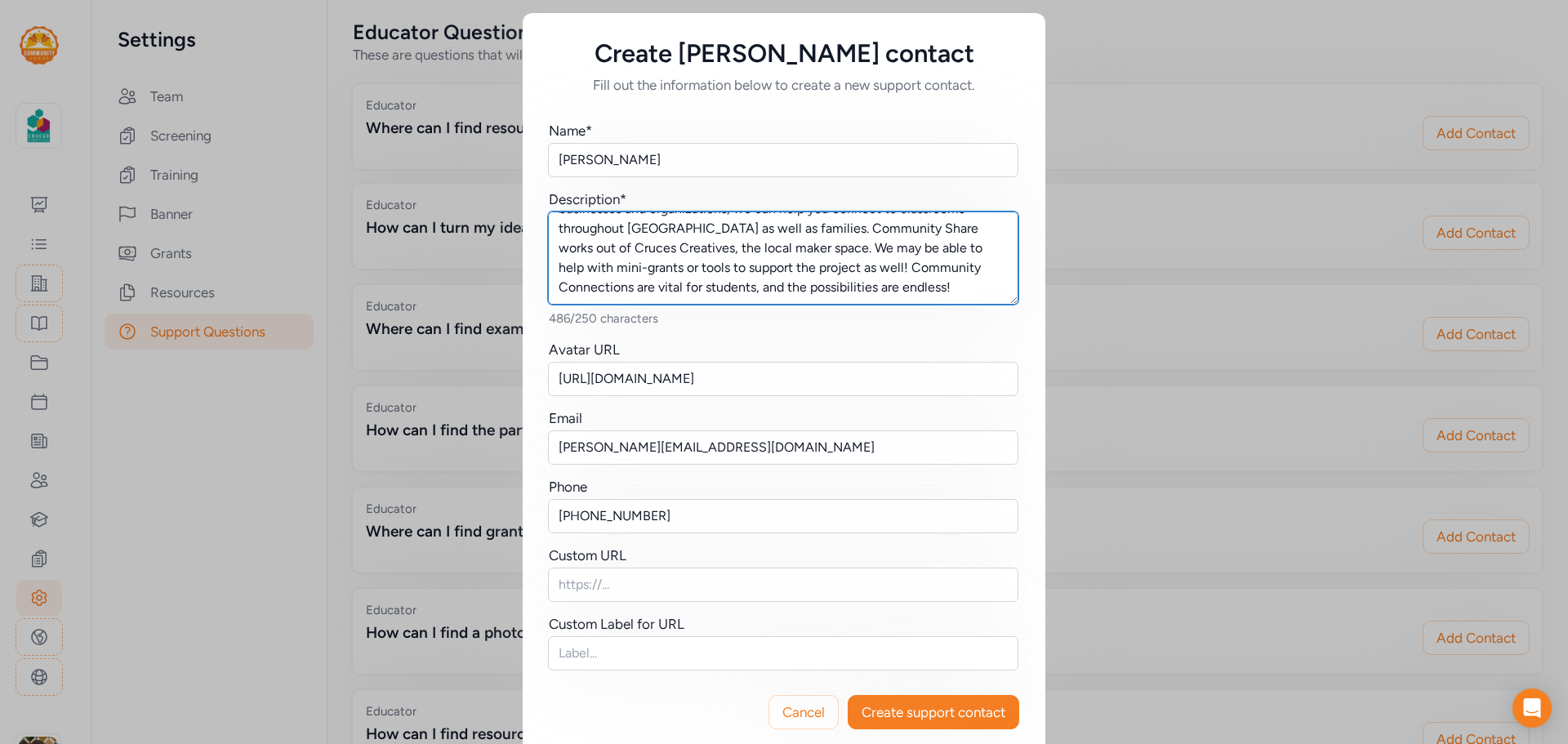 drag, startPoint x: 869, startPoint y: 236, endPoint x: 1036, endPoint y: 296, distance: 177.4514 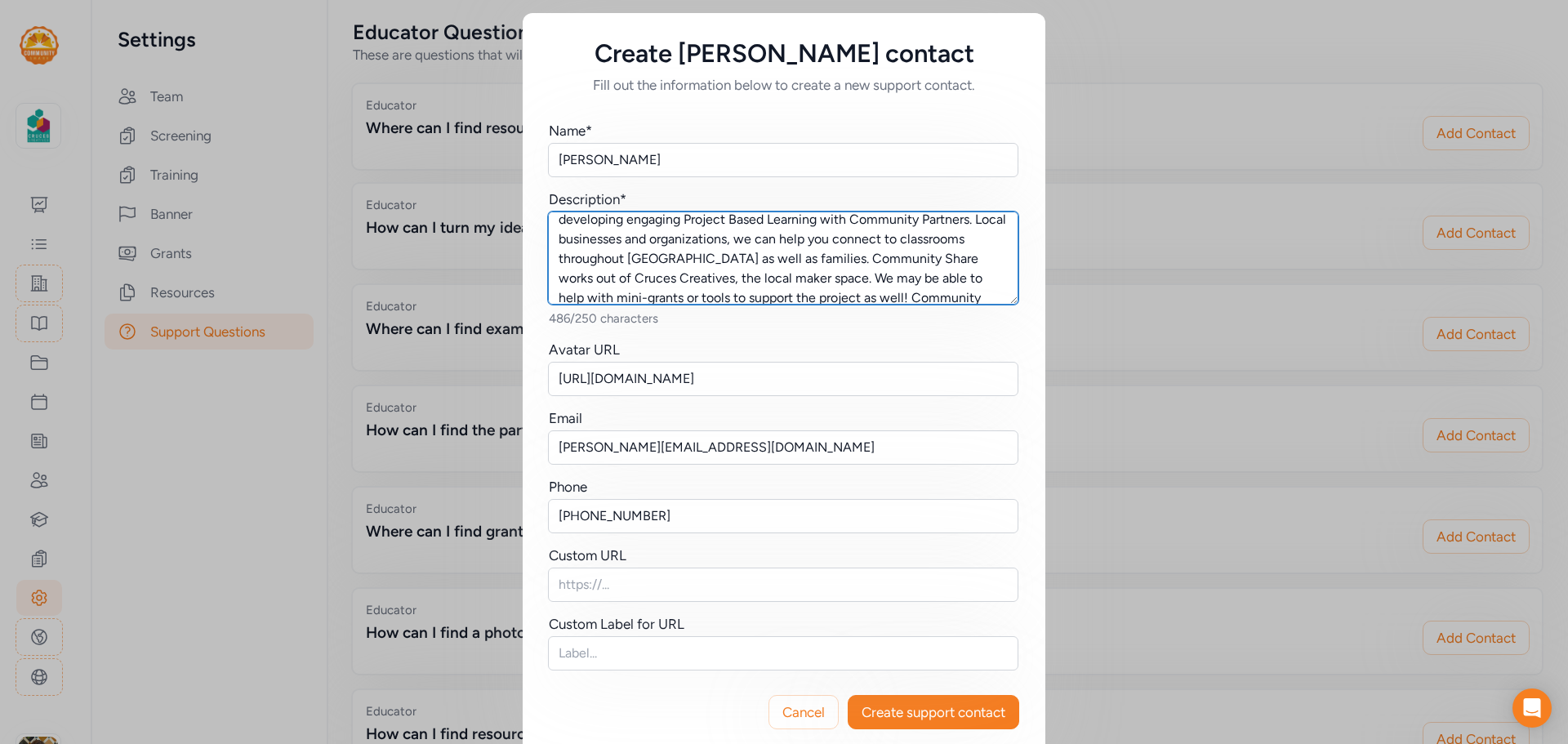 scroll, scrollTop: 7, scrollLeft: 0, axis: vertical 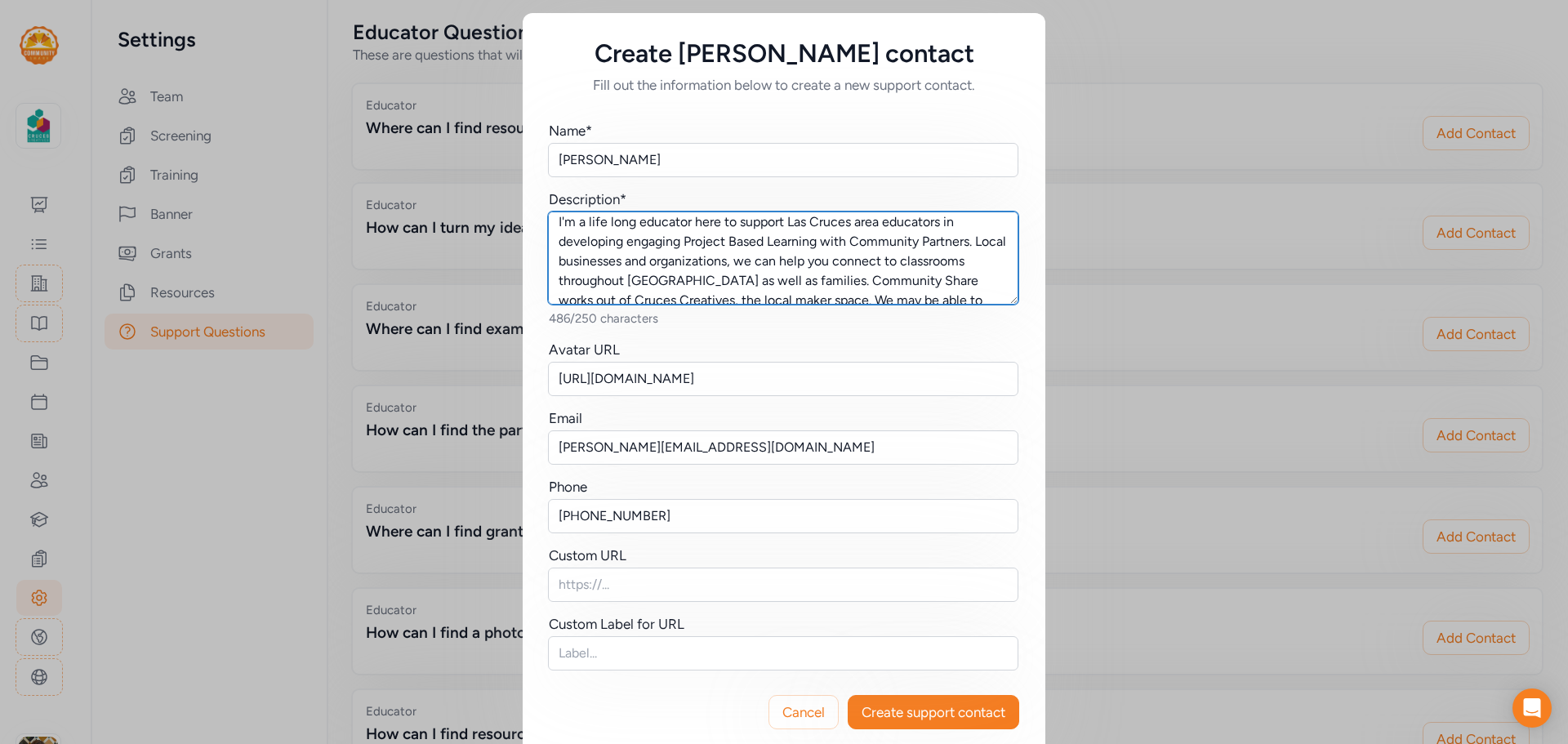 drag, startPoint x: 906, startPoint y: 268, endPoint x: 866, endPoint y: 274, distance: 40.447497 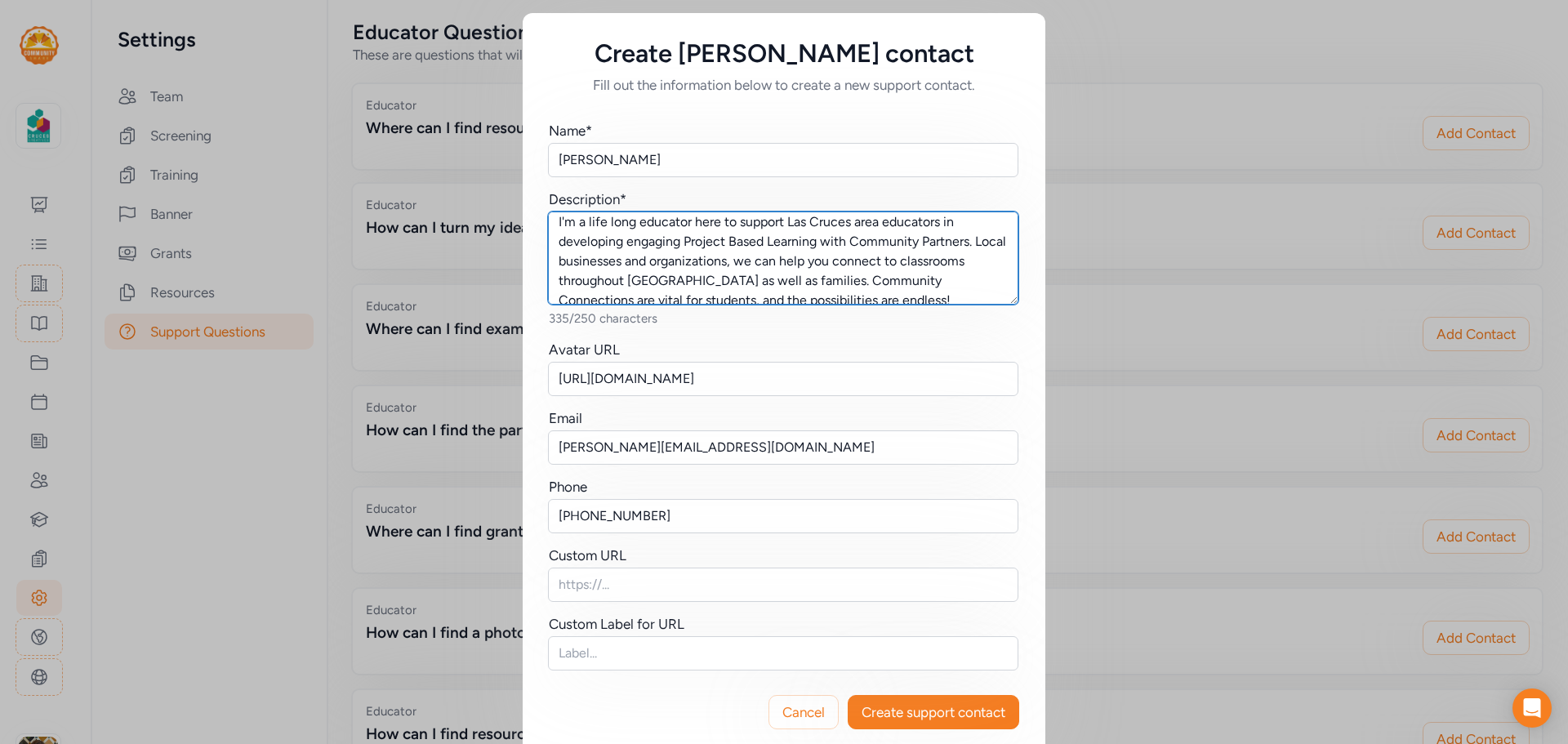 drag, startPoint x: 866, startPoint y: 274, endPoint x: 555, endPoint y: 268, distance: 311.05787 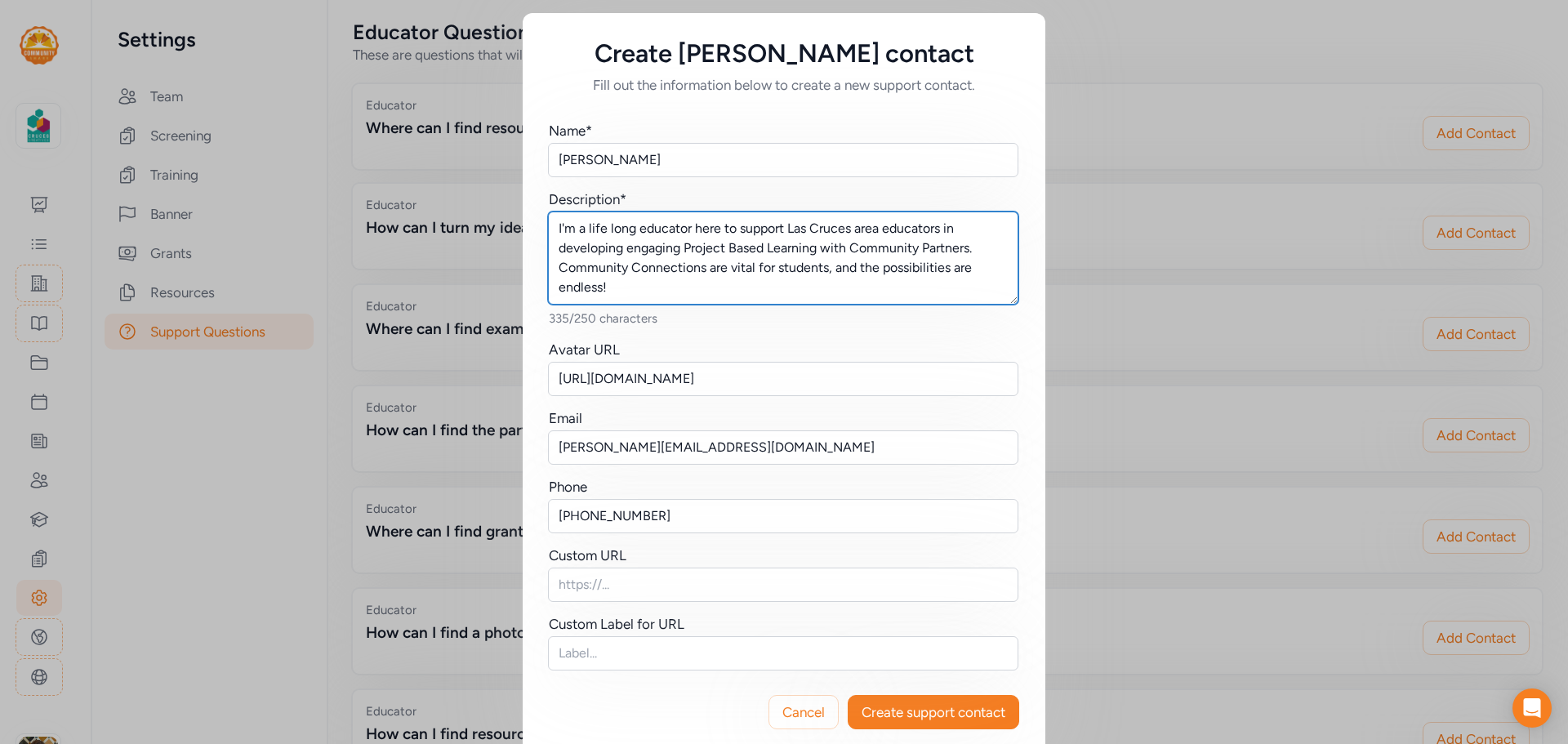scroll, scrollTop: 0, scrollLeft: 0, axis: both 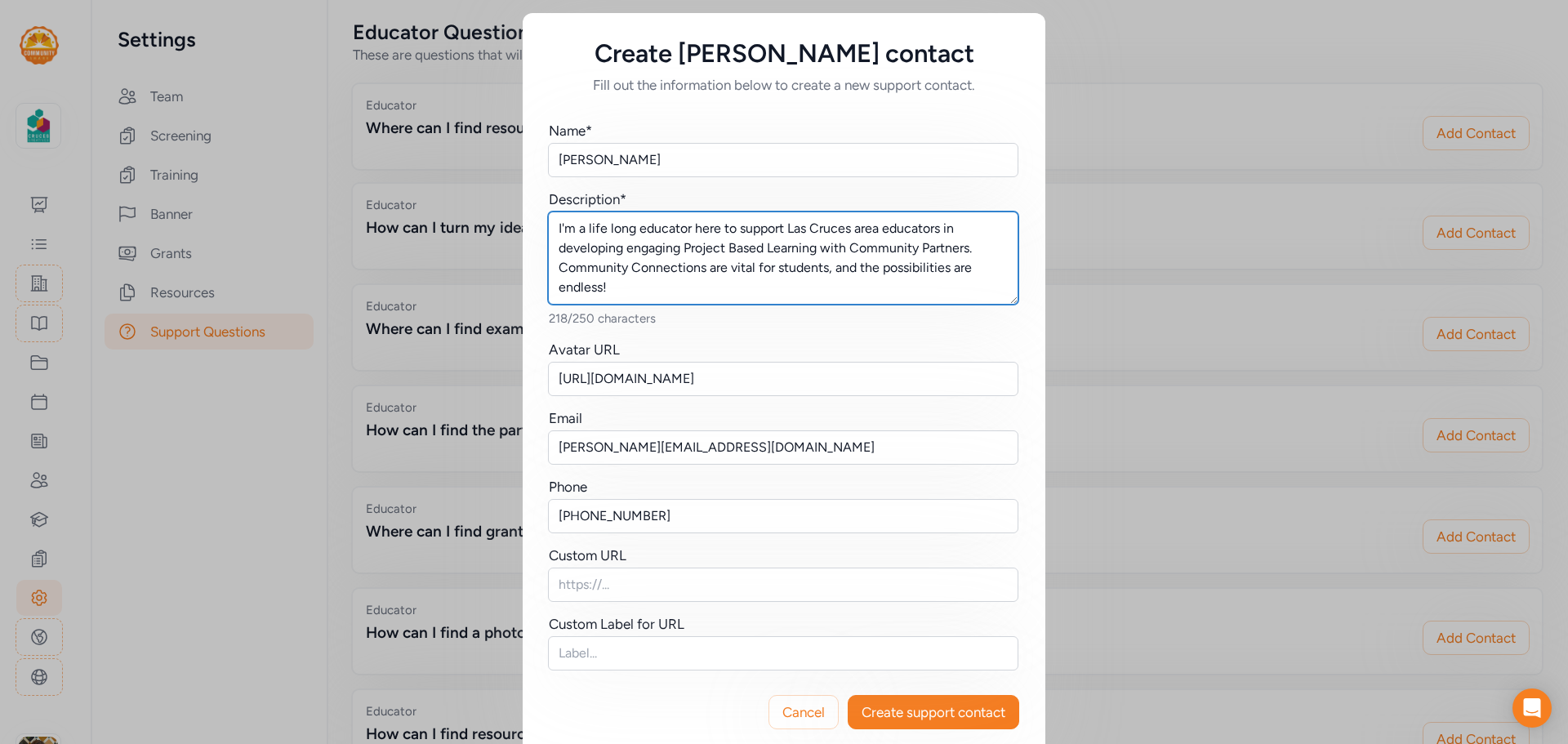 drag, startPoint x: 617, startPoint y: 292, endPoint x: 548, endPoint y: 266, distance: 73.736016 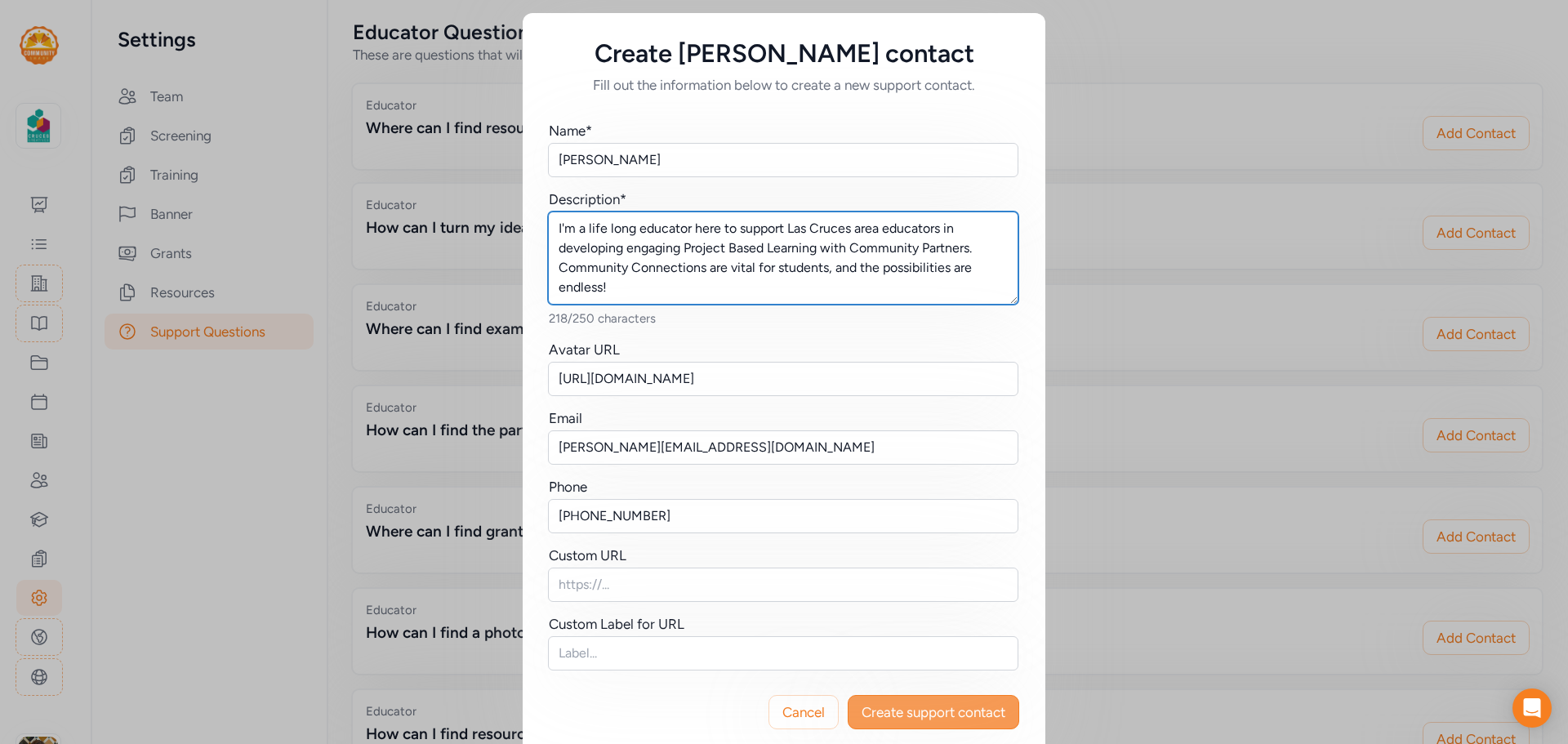 type on "I'm a life long educator here to support Las Cruces area educators in developing engaging Project Based Learning with Community Partners. Community Connections are vital for students, and the possibilities are endless!" 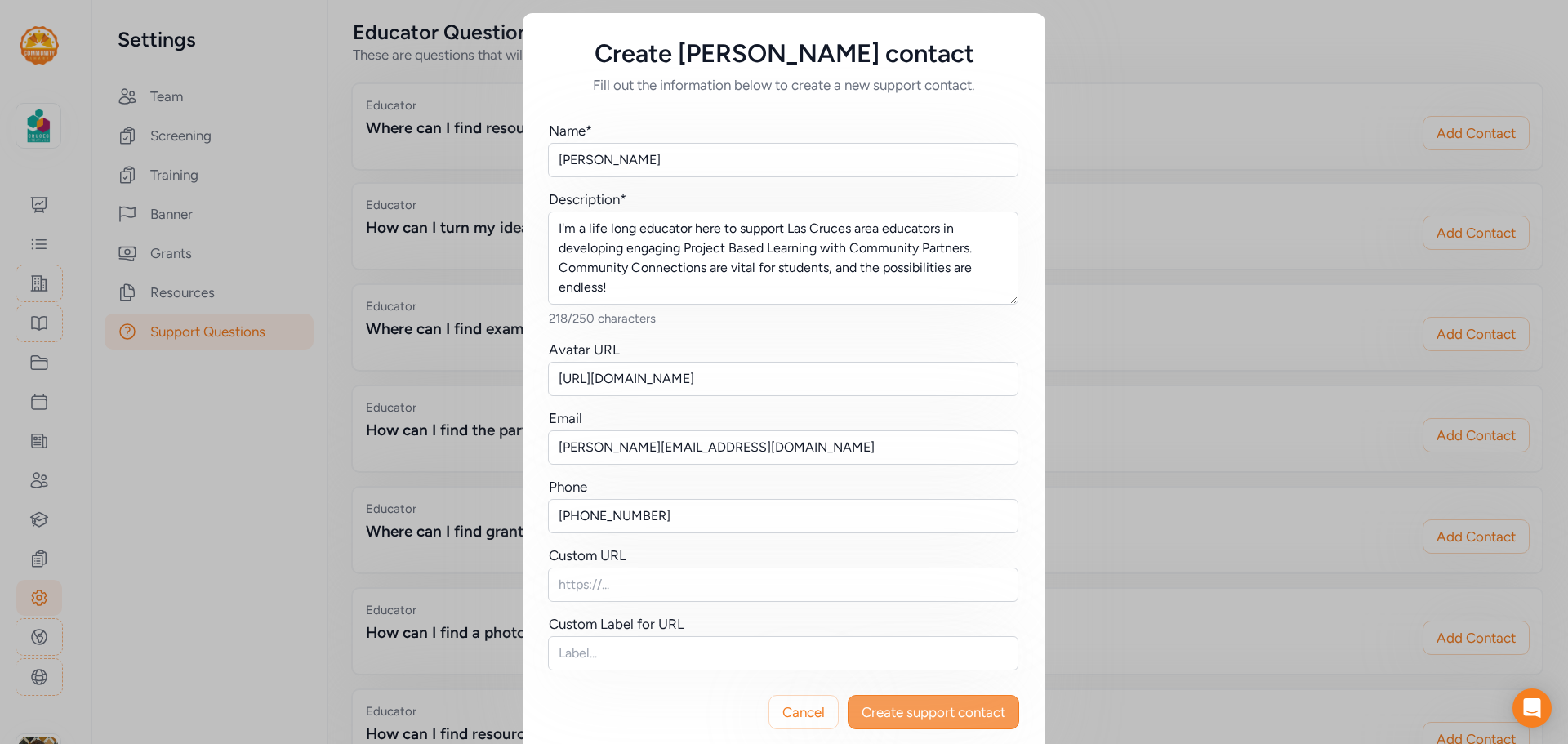 click on "Create support contact" at bounding box center [933, 712] 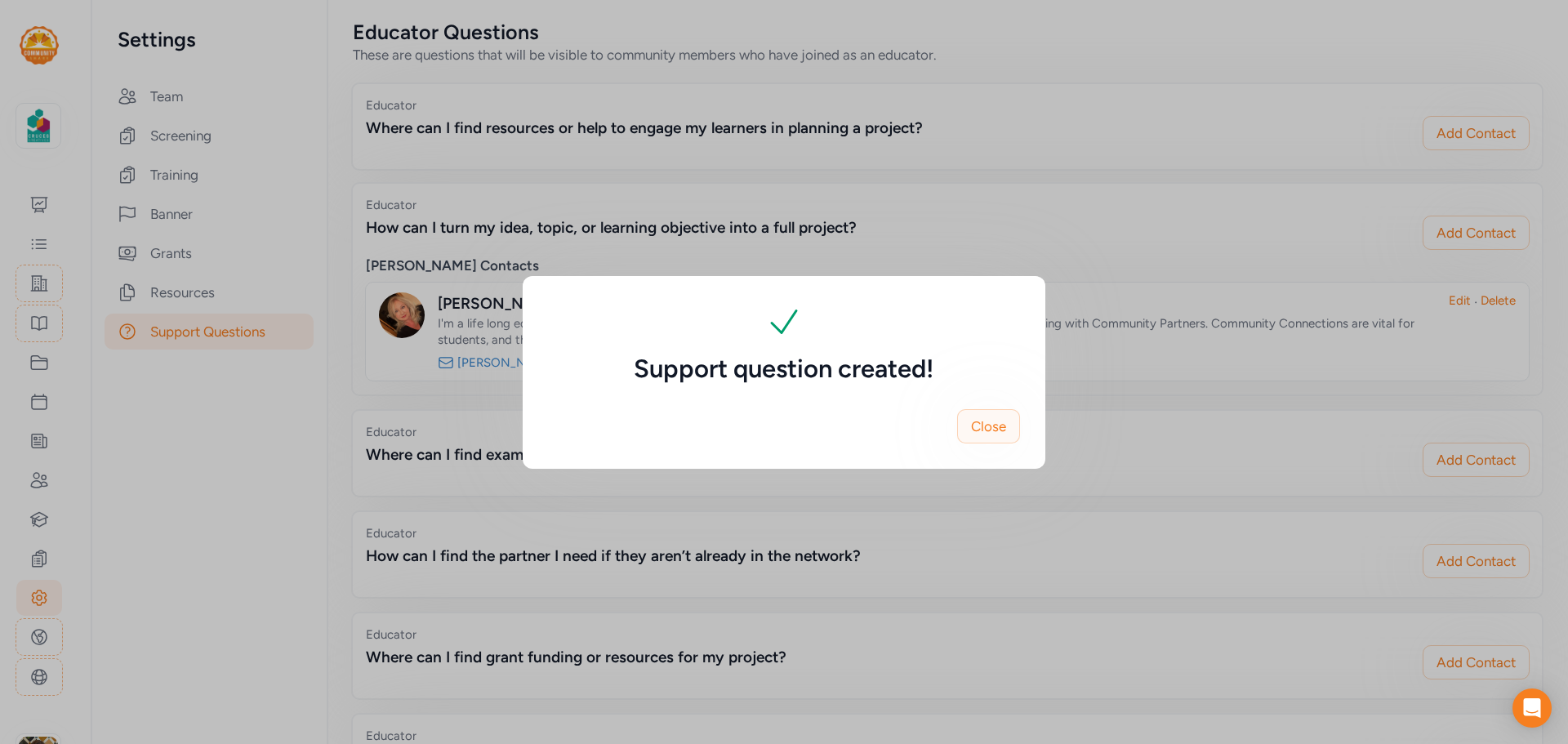 click on "Close" at bounding box center [988, 426] 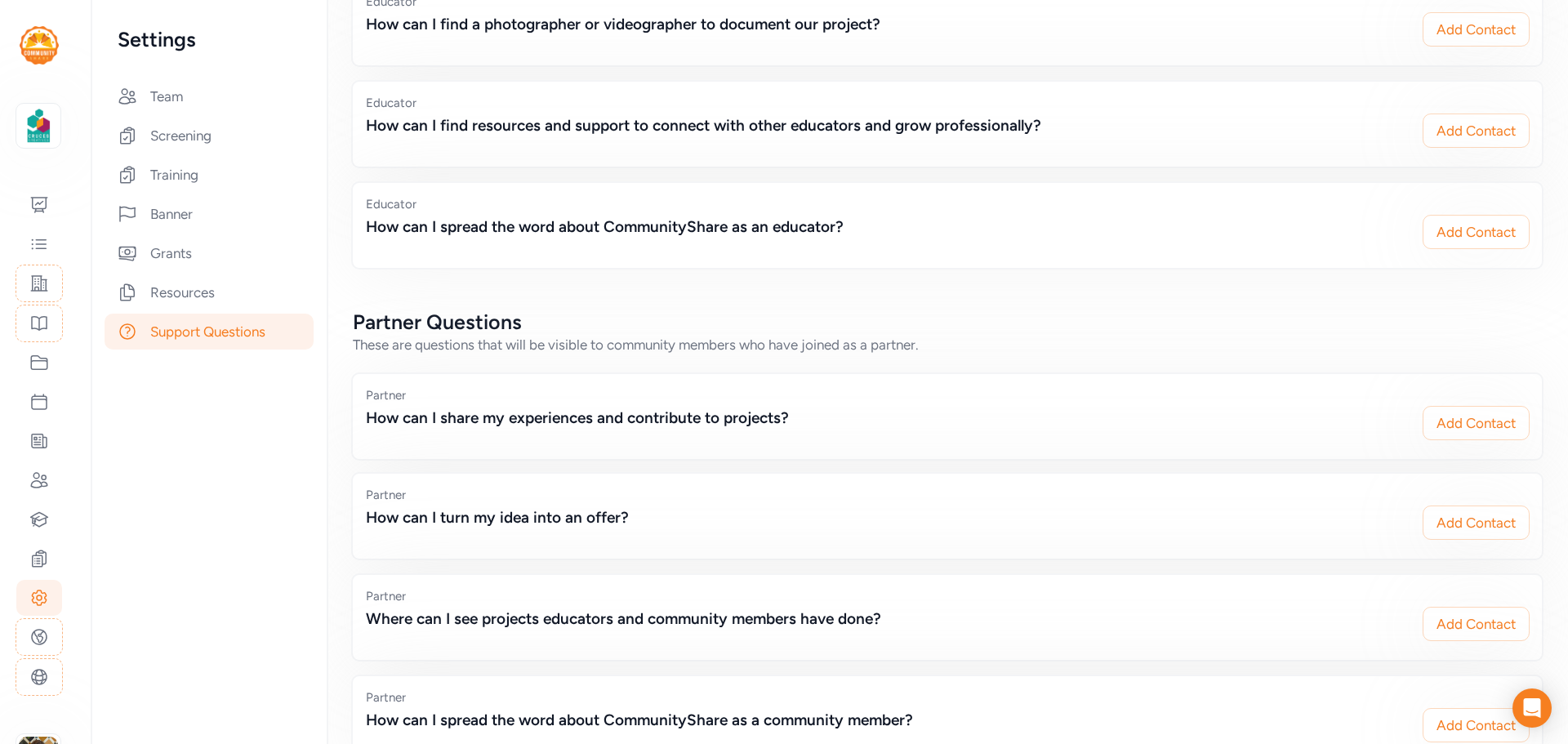 scroll, scrollTop: 844, scrollLeft: 0, axis: vertical 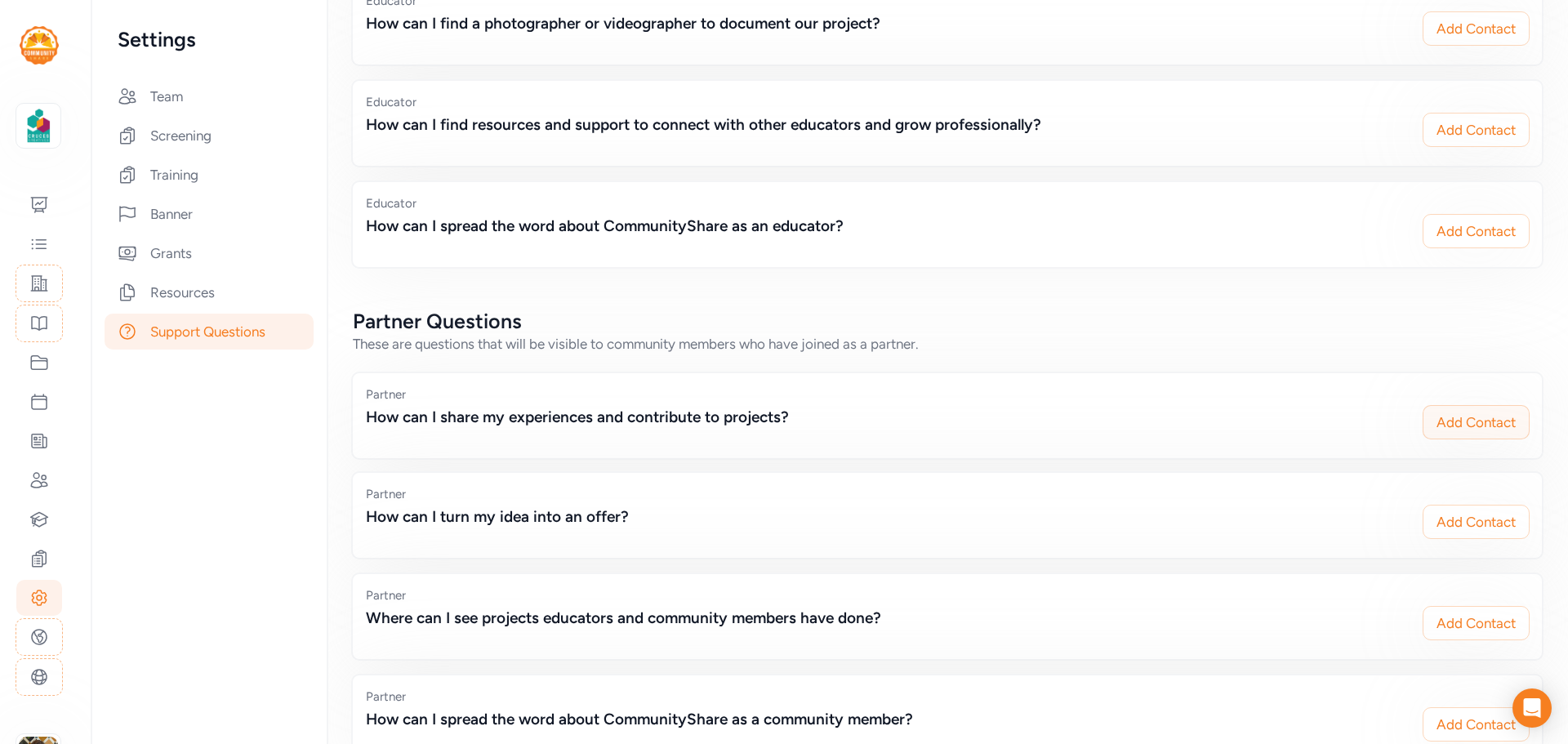 click on "Add Contact" at bounding box center [1476, 422] 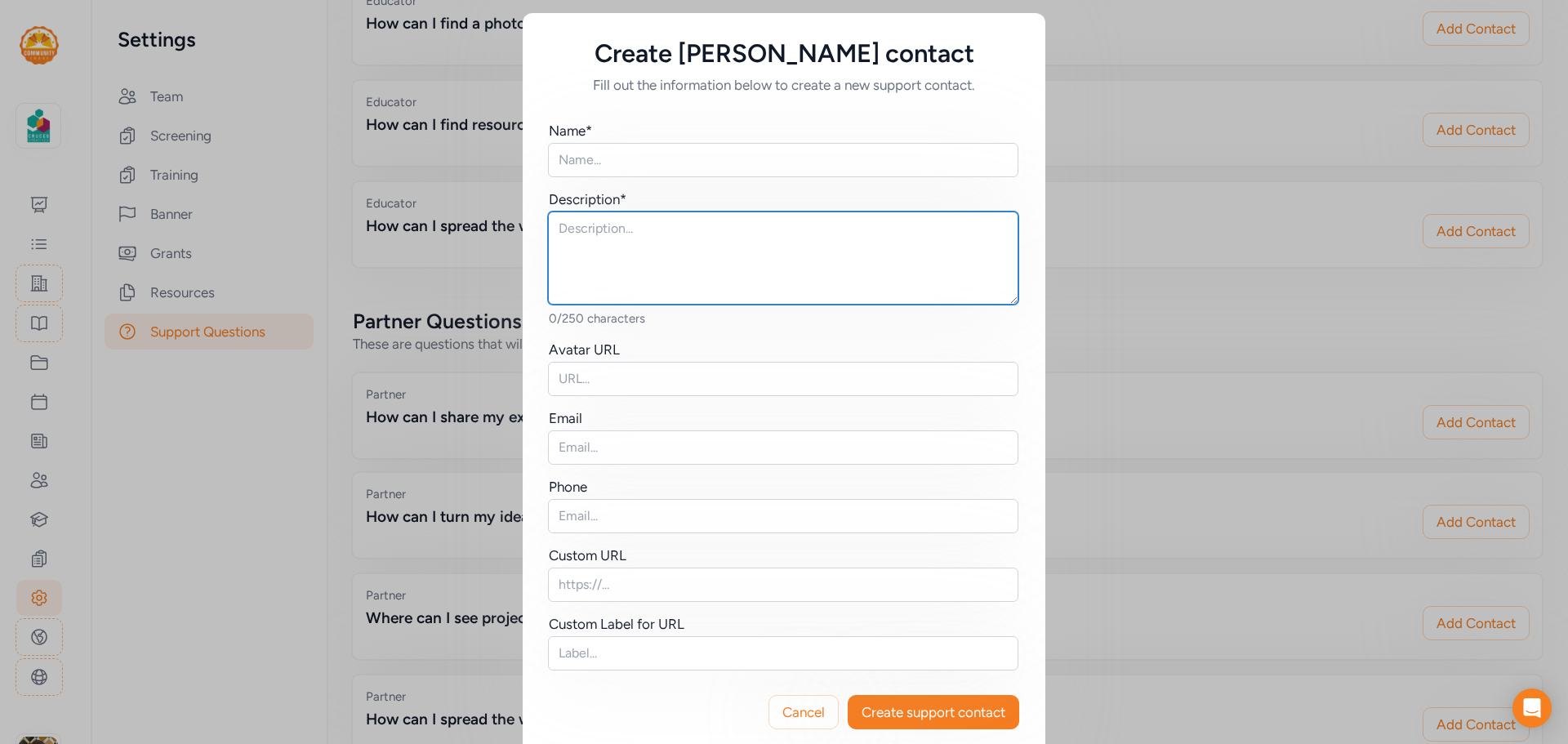 click at bounding box center (783, 258) 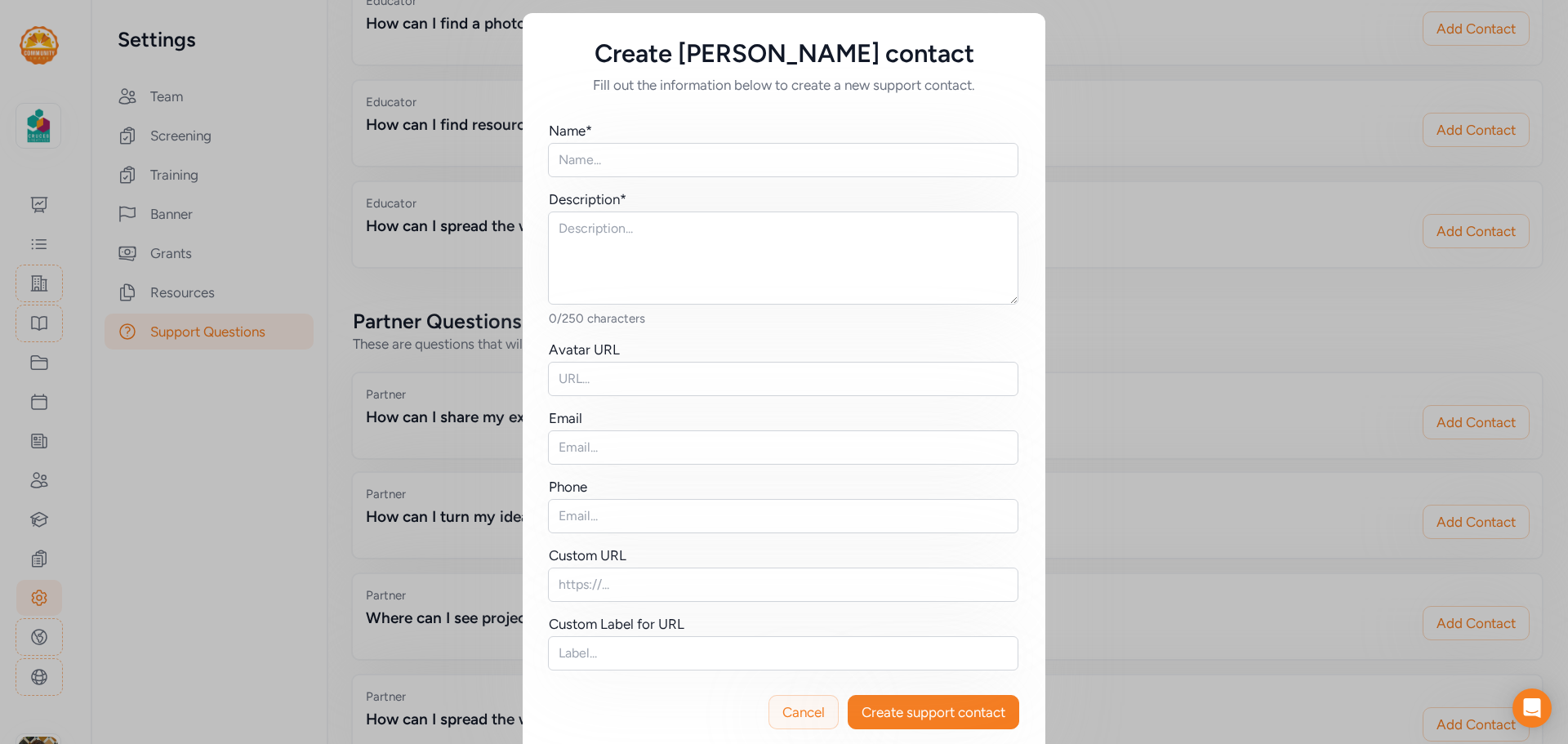 click on "Cancel" at bounding box center [804, 712] 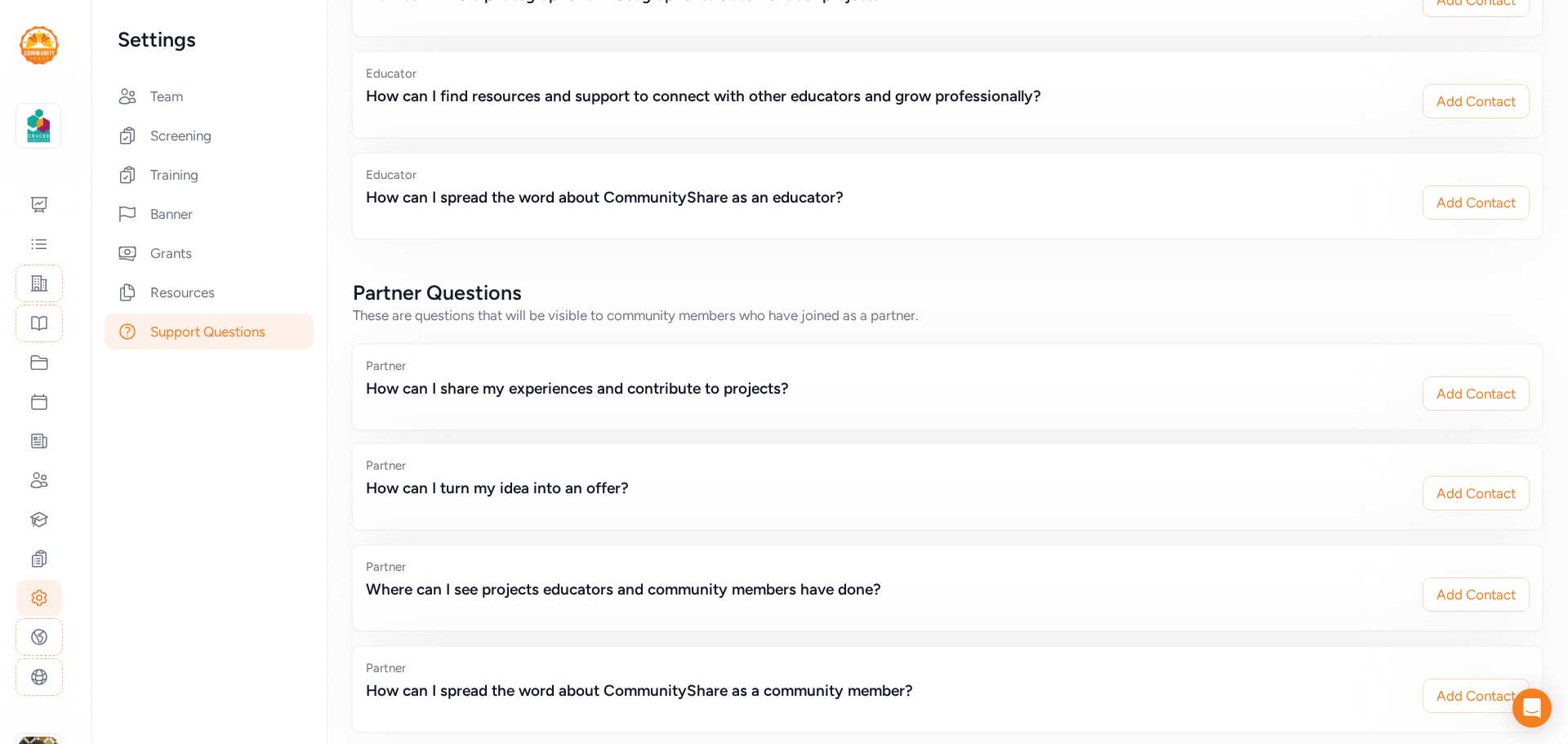scroll, scrollTop: 888, scrollLeft: 0, axis: vertical 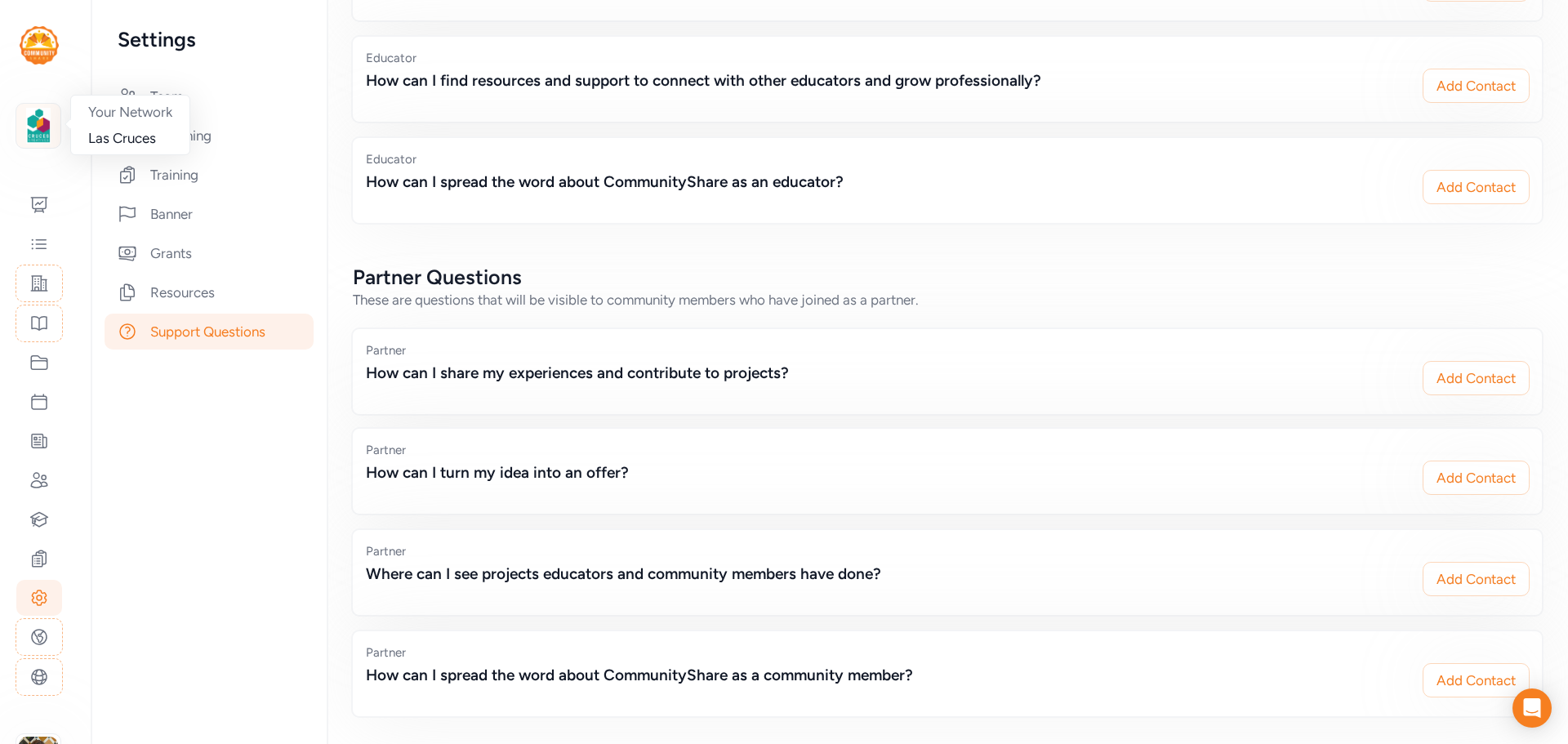 click at bounding box center (38, 126) 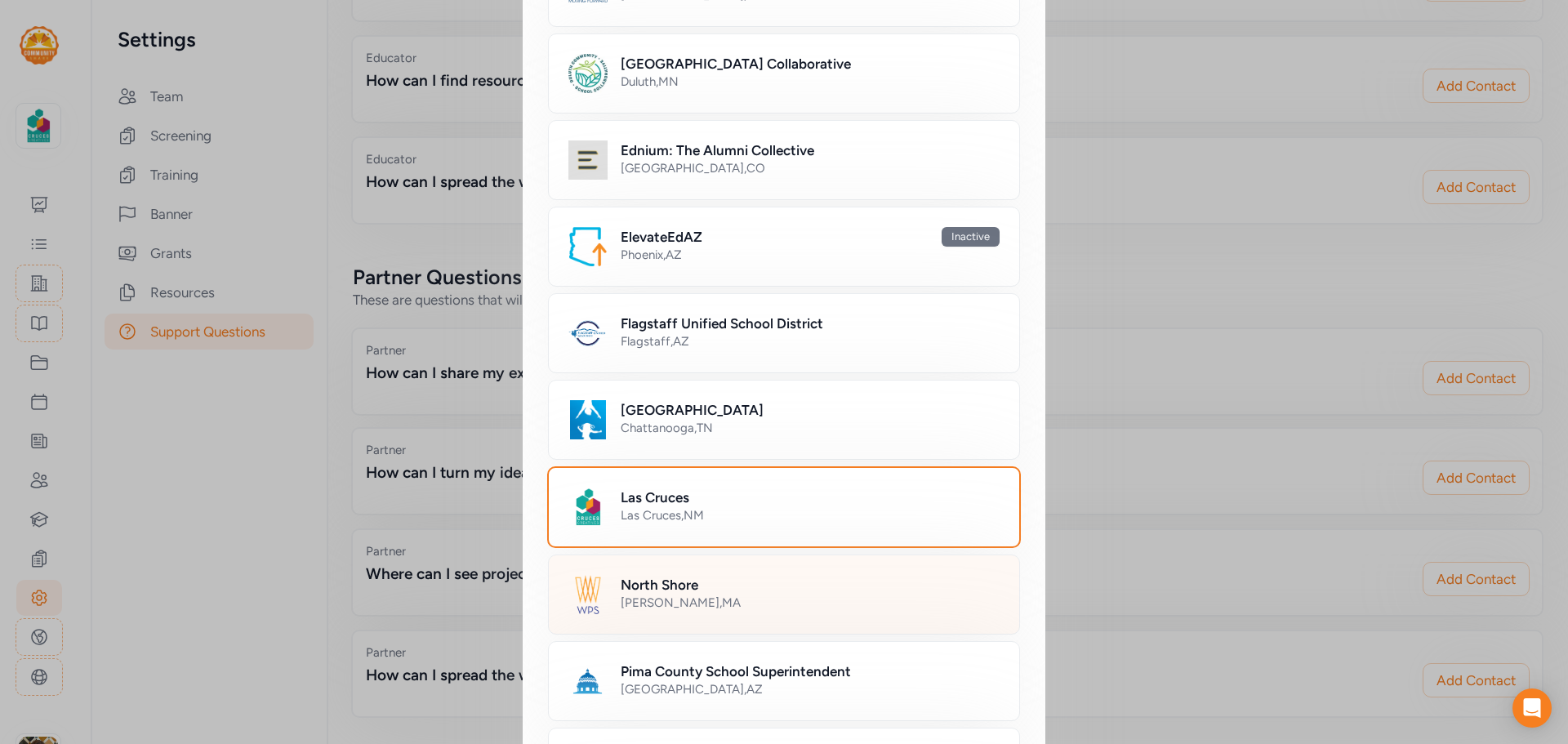 scroll, scrollTop: 408, scrollLeft: 0, axis: vertical 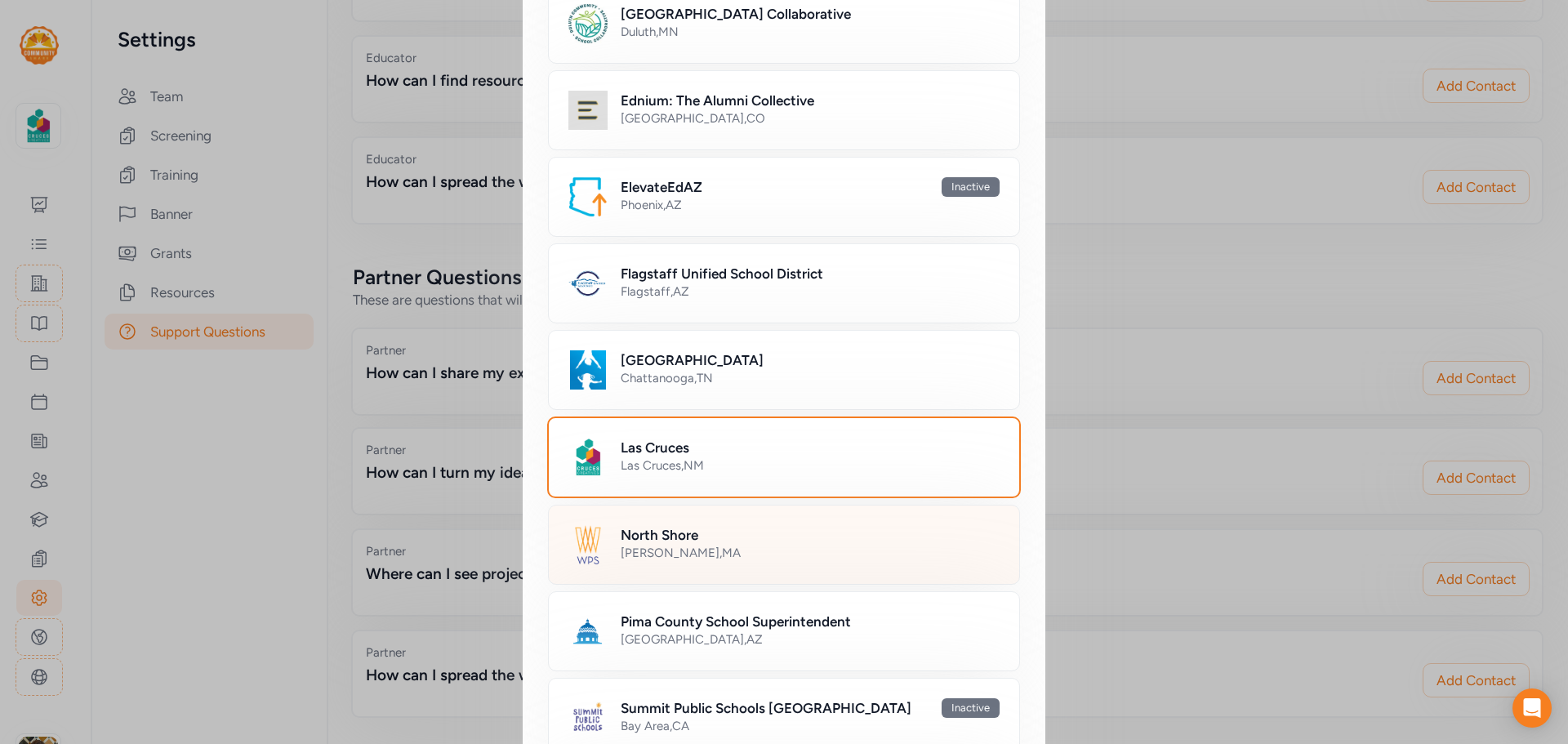 click on "Newton ,  [GEOGRAPHIC_DATA]" at bounding box center [810, 553] 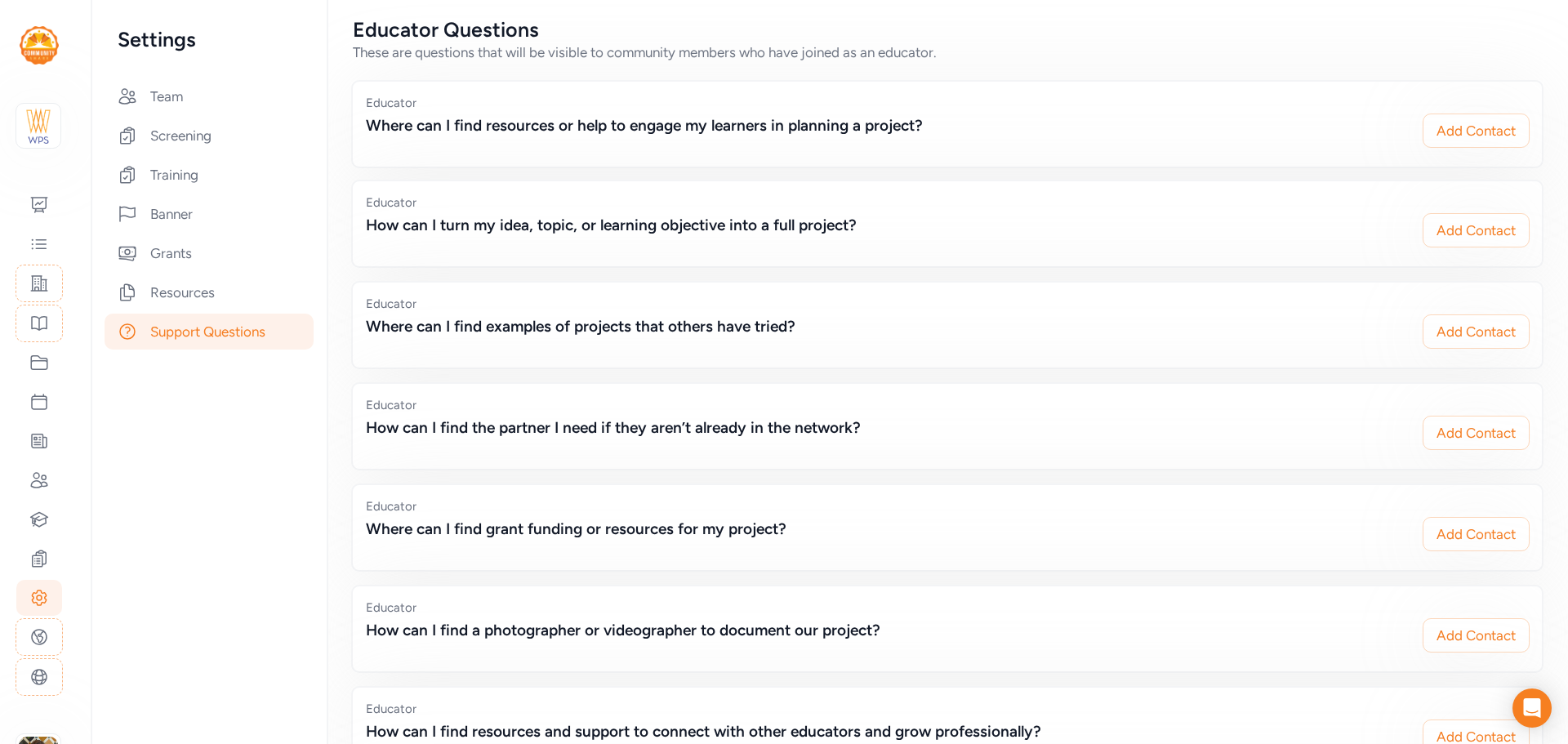 scroll, scrollTop: 0, scrollLeft: 0, axis: both 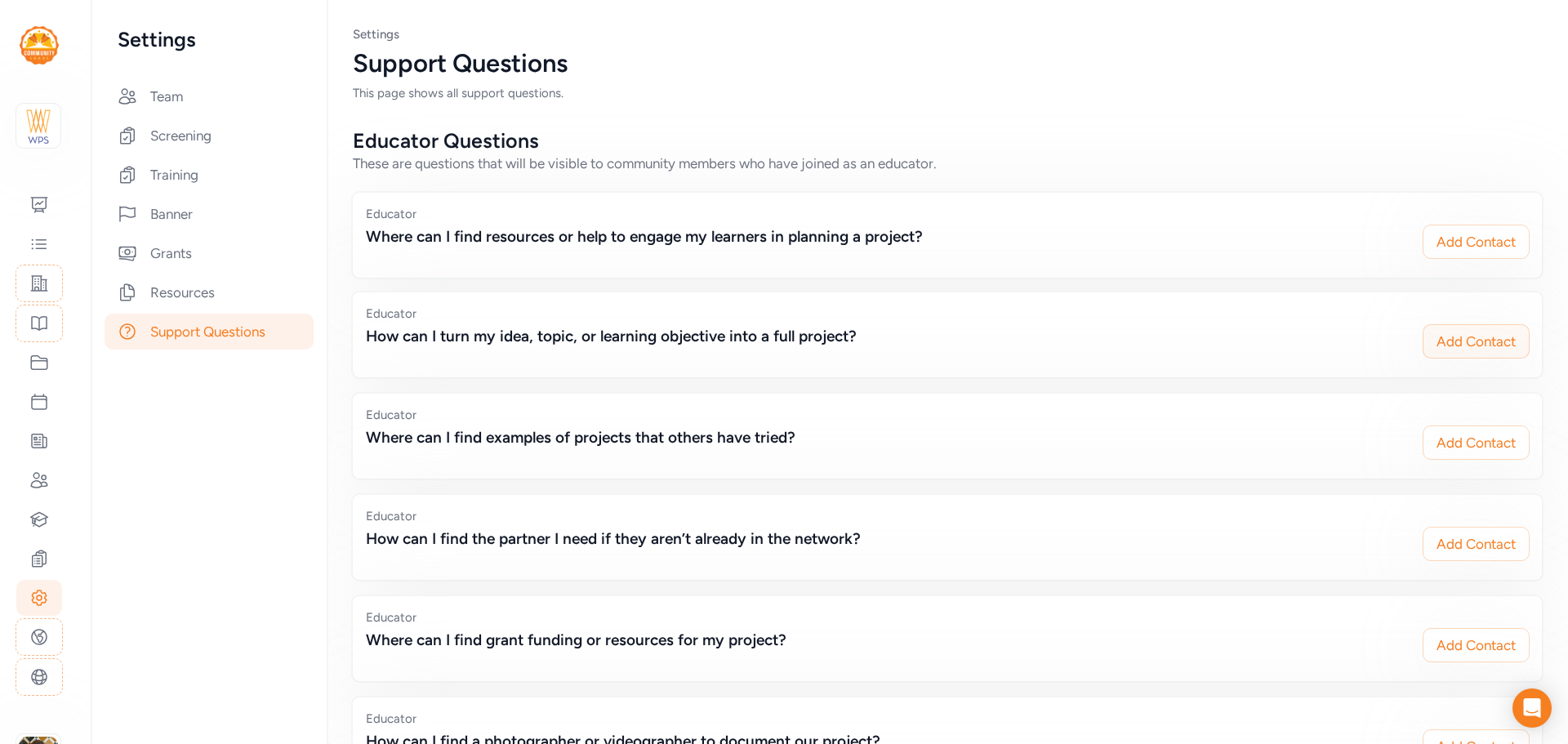click on "Add Contact" at bounding box center (1476, 341) 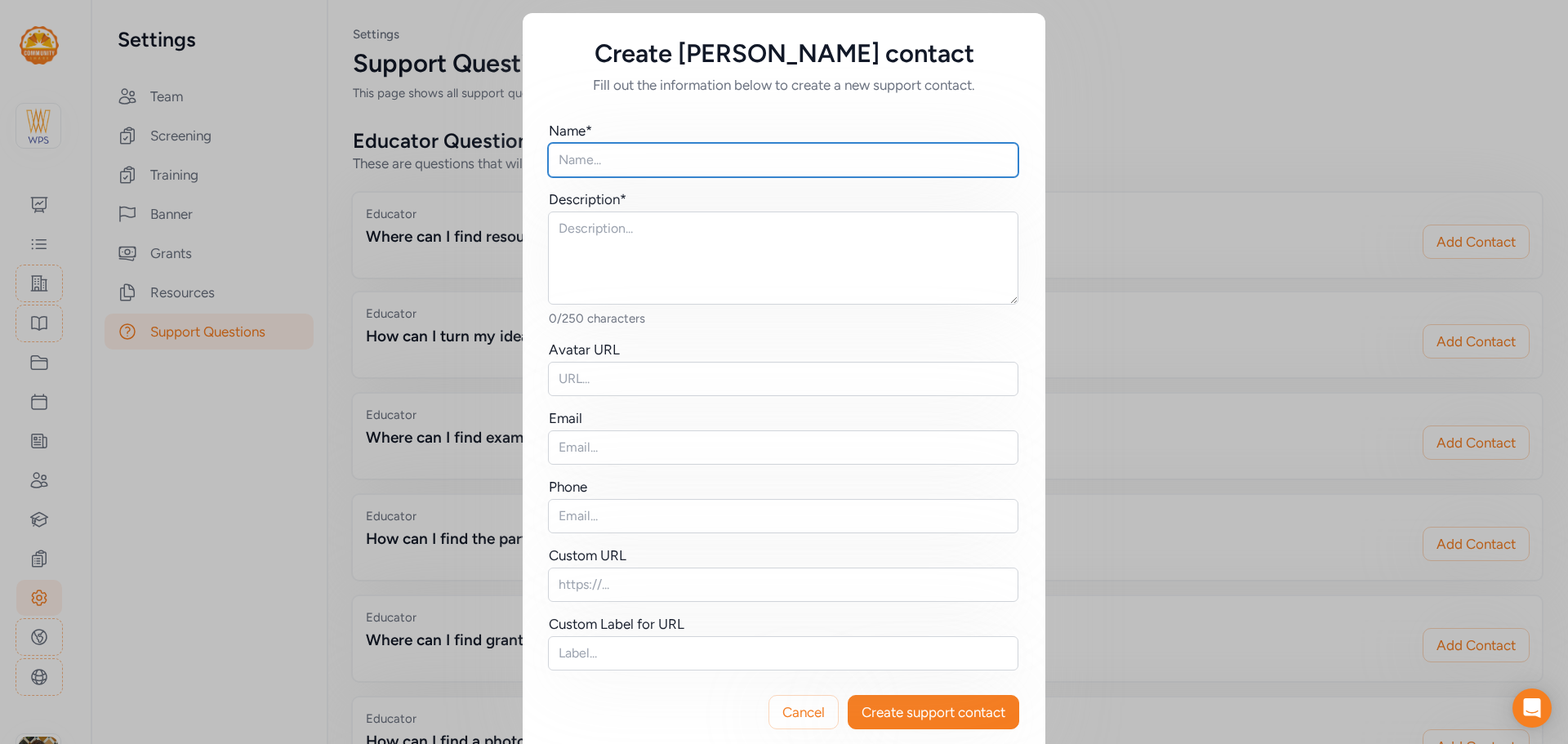 click at bounding box center [783, 160] 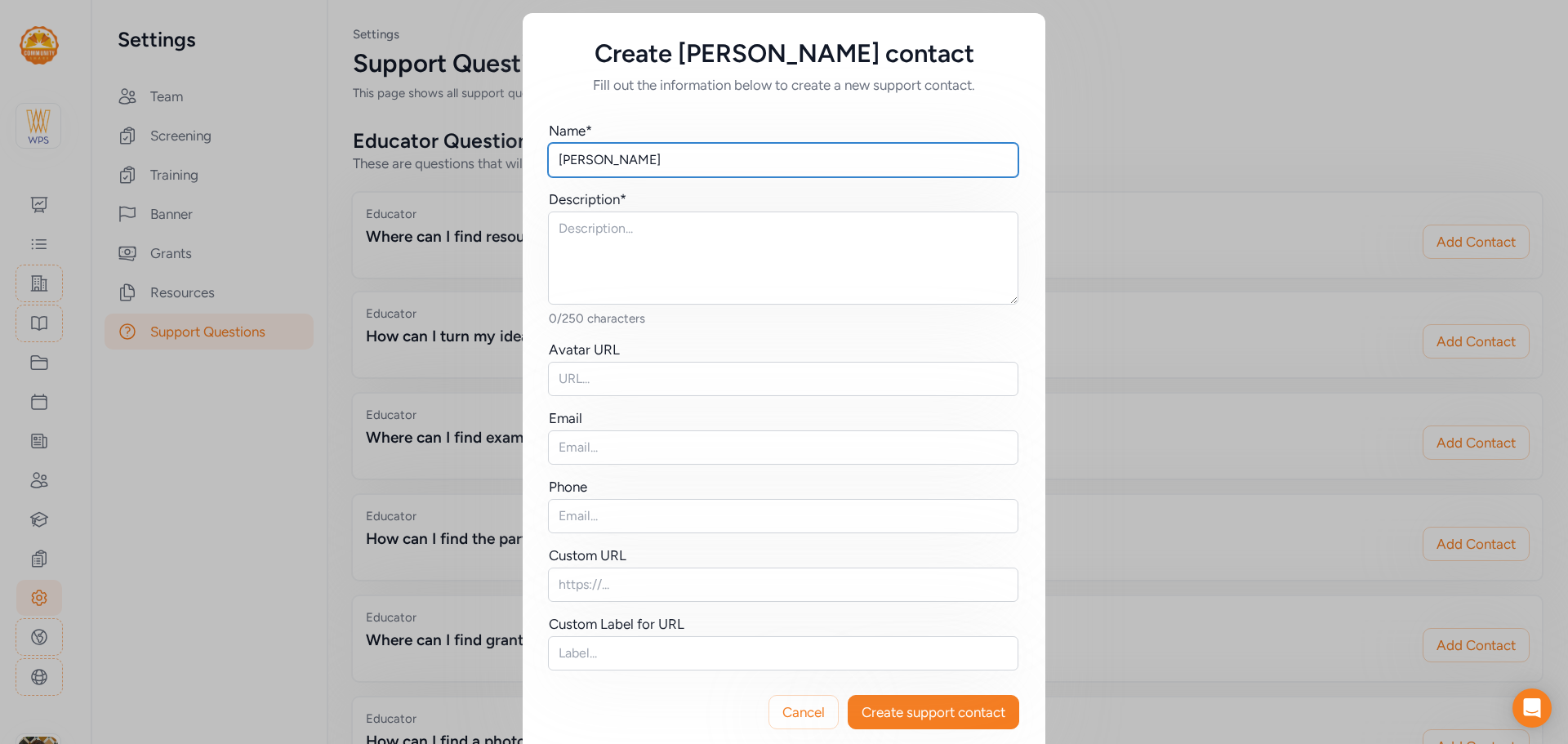 type on "[PERSON_NAME]" 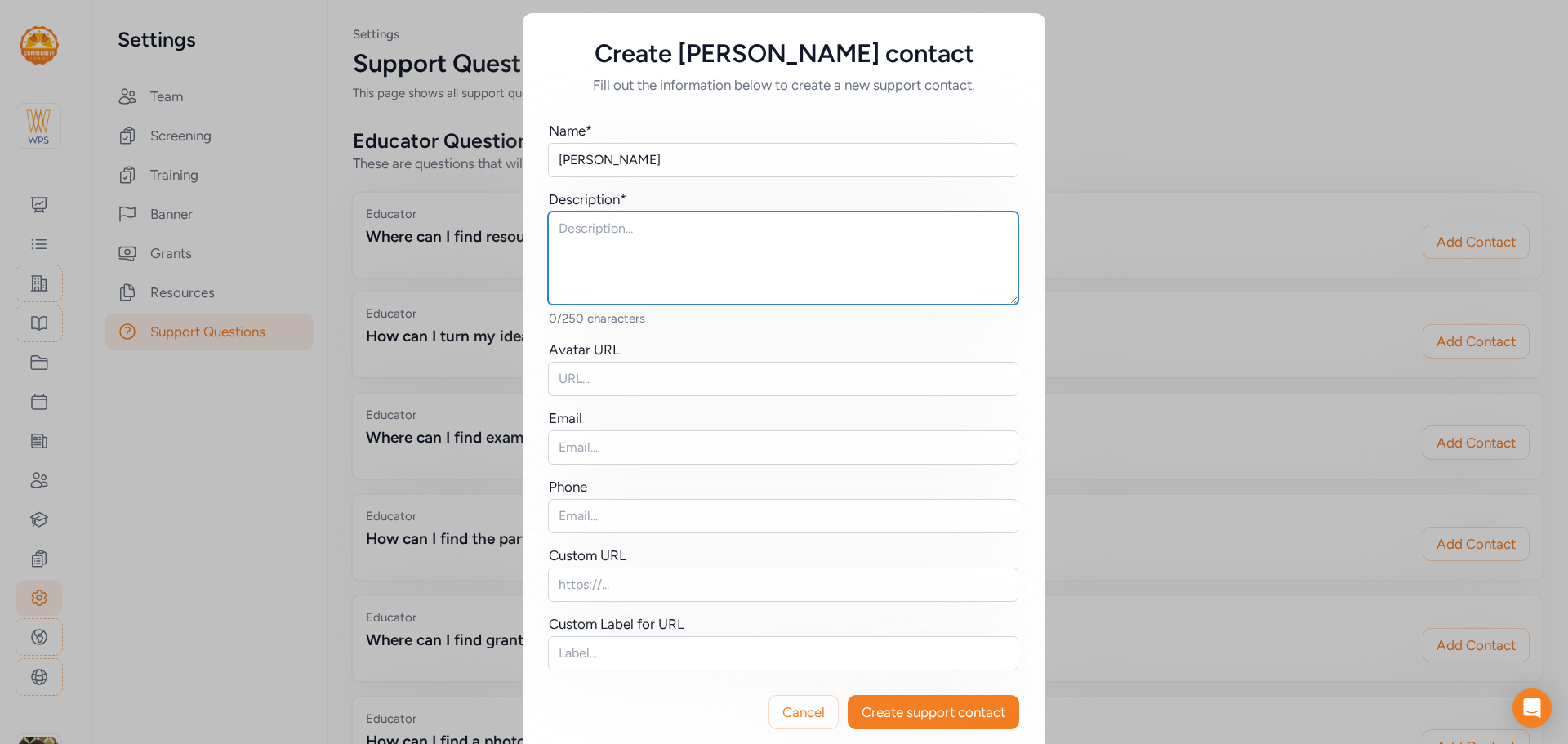 click at bounding box center [783, 258] 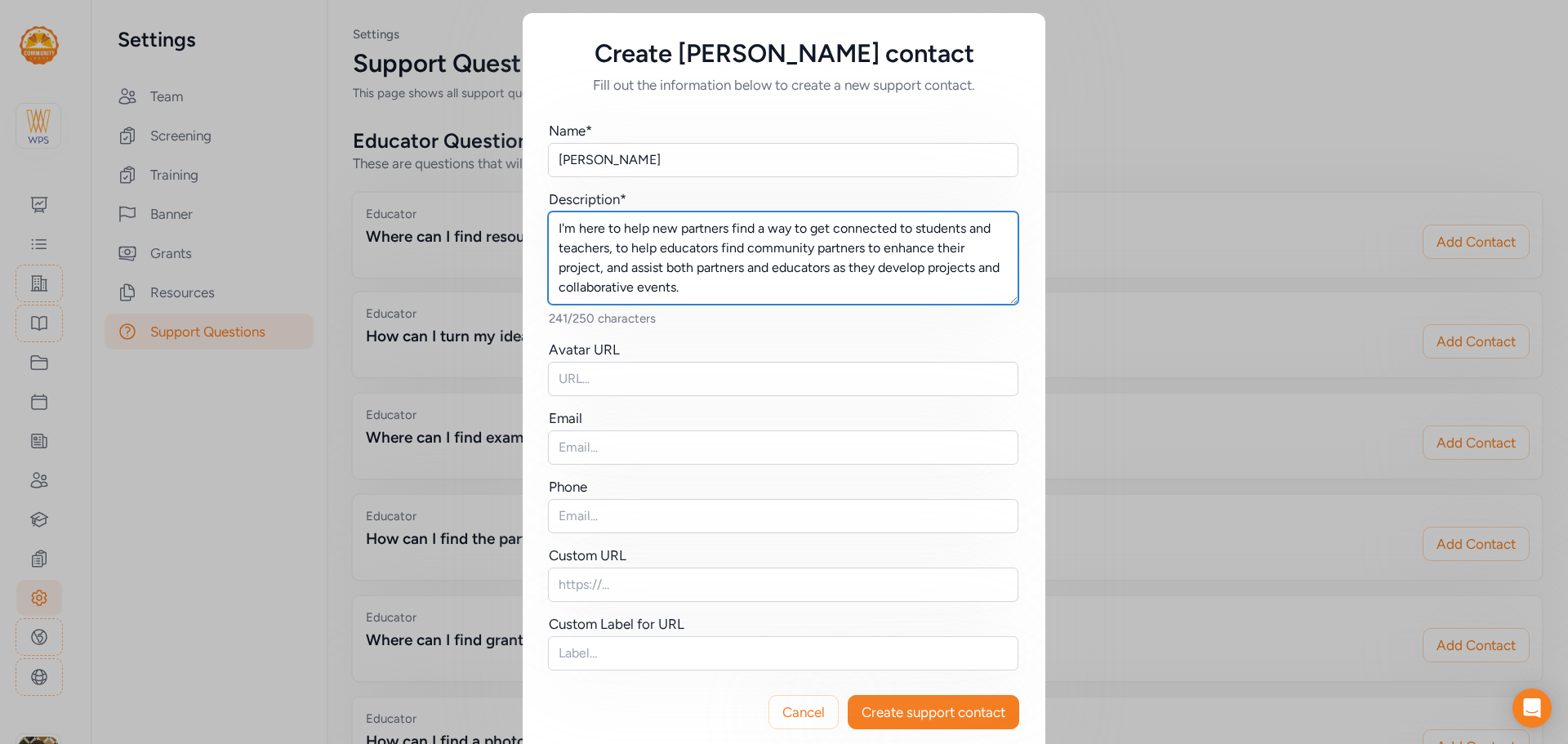 type on "I'm here to help new partners find a way to get connected to students and teachers, to help educators find community partners to enhance their project, and assist both partners and educators as they develop projects and collaborative events." 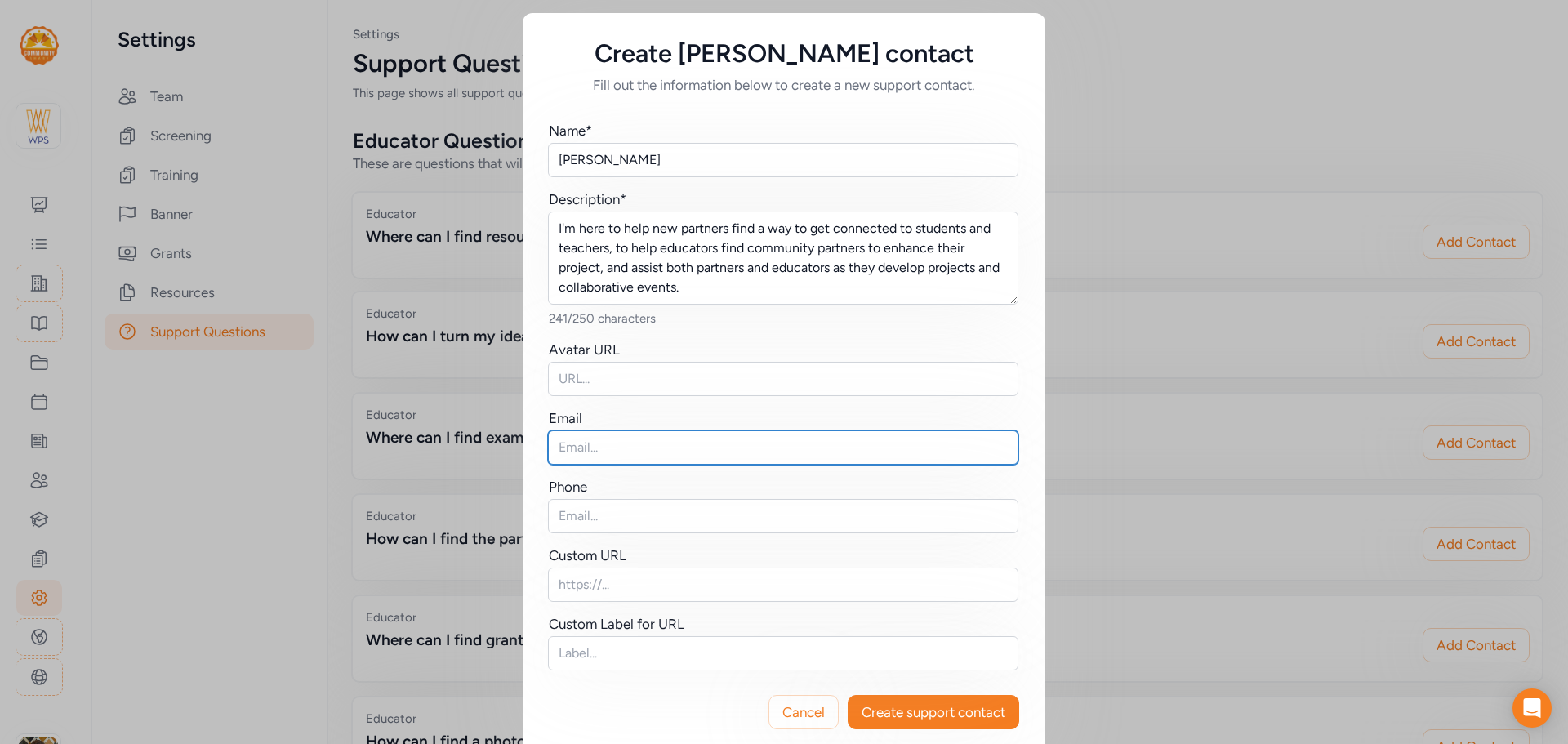 click at bounding box center [783, 448] 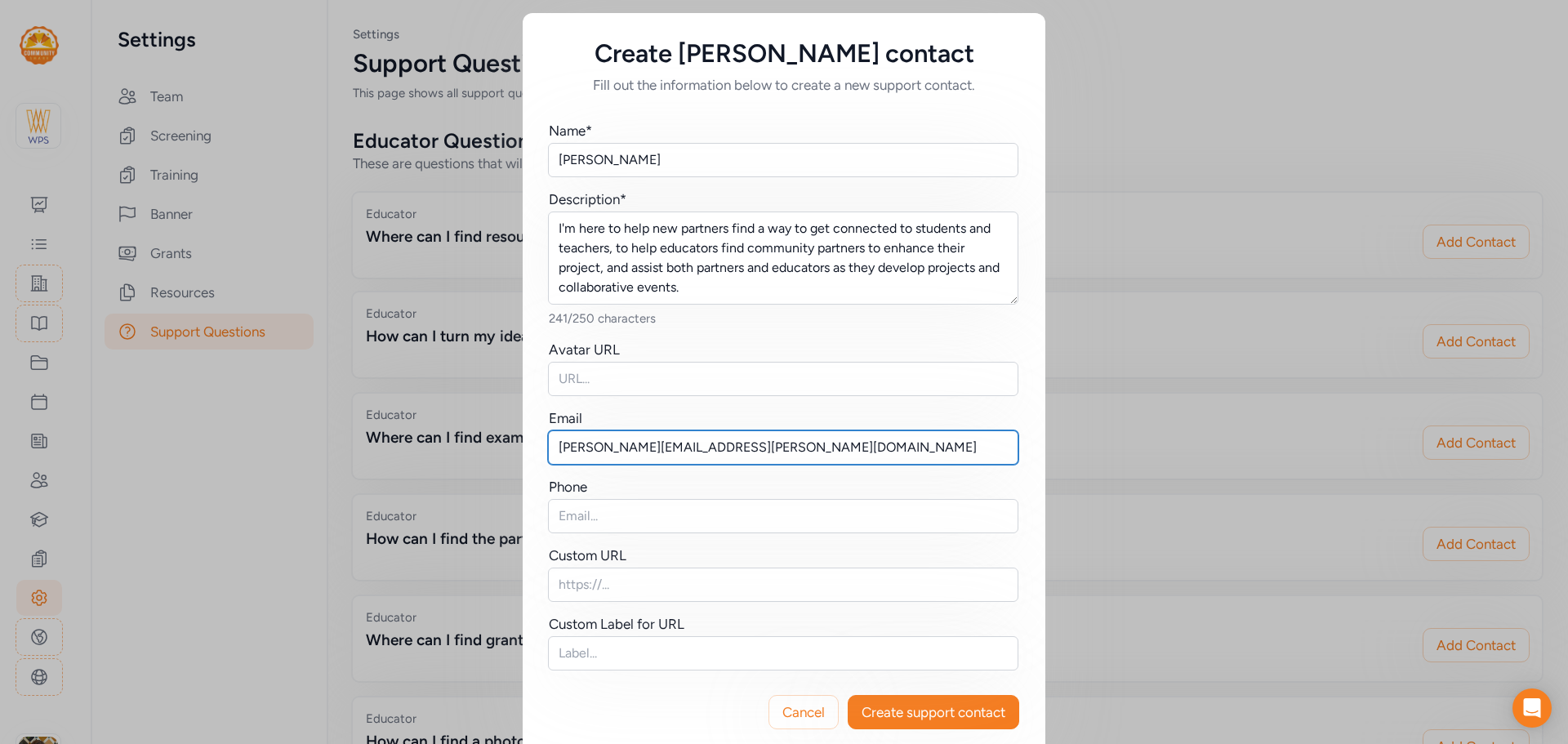 type on "[PERSON_NAME][EMAIL_ADDRESS][PERSON_NAME][DOMAIN_NAME]" 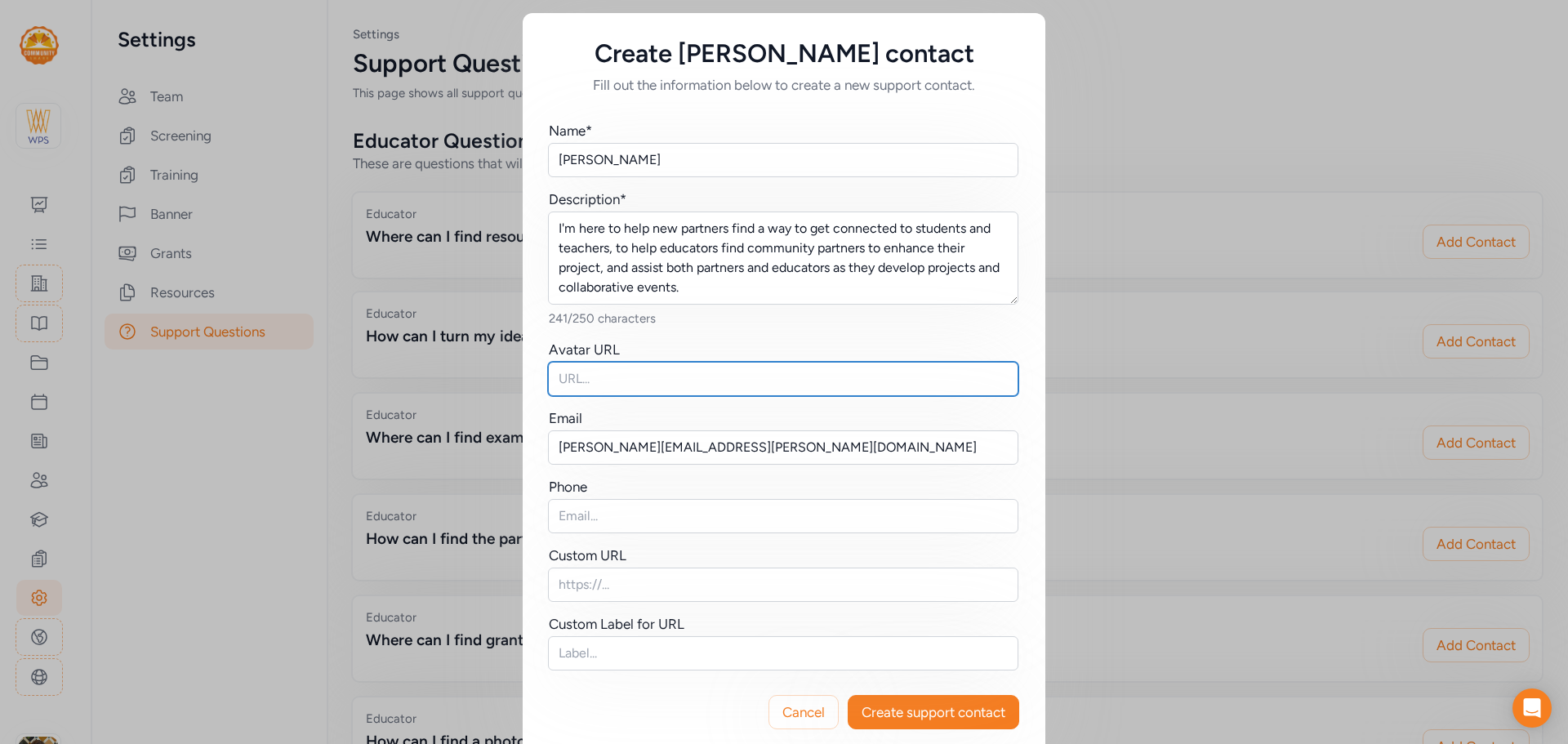 click at bounding box center [783, 379] 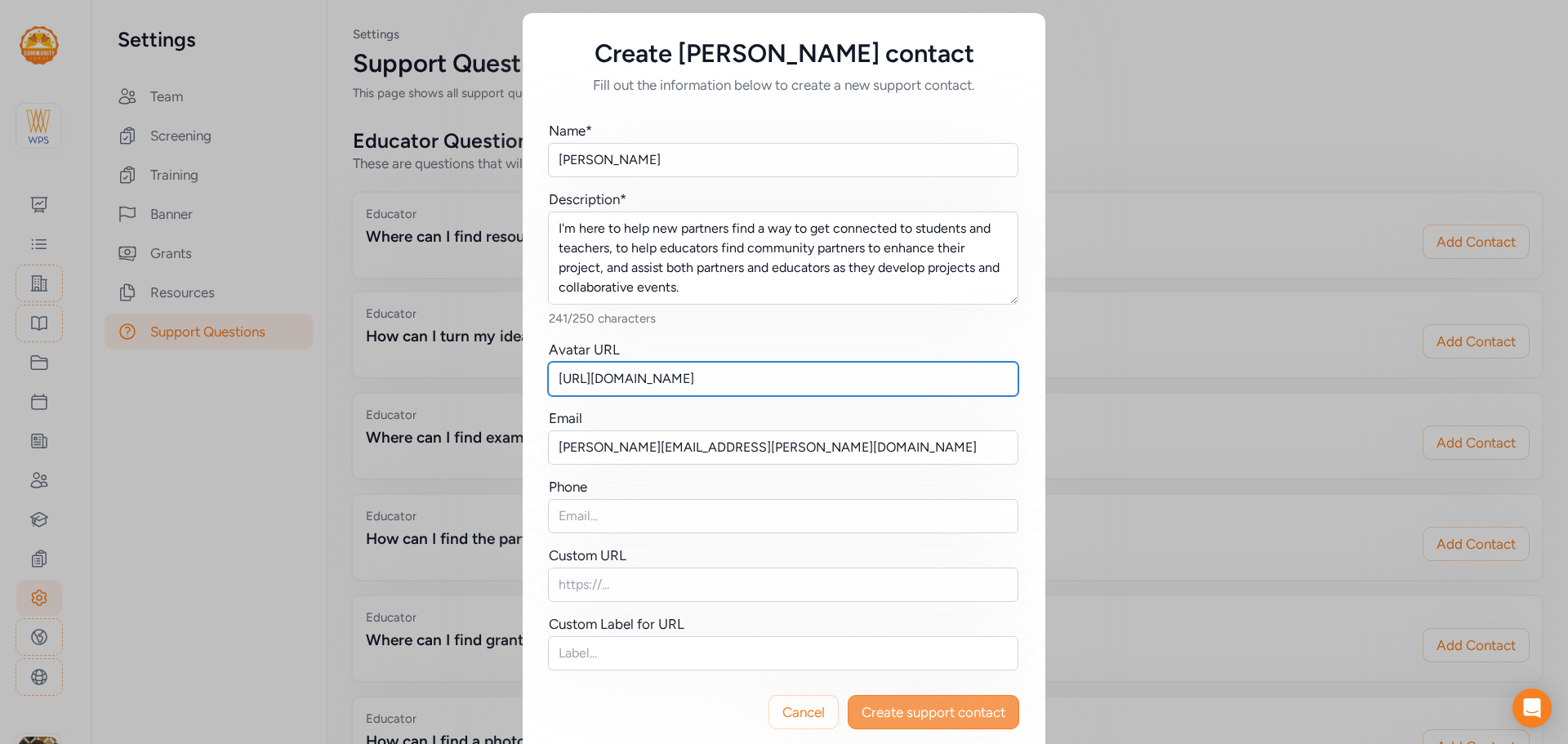 type on "[URL][DOMAIN_NAME]" 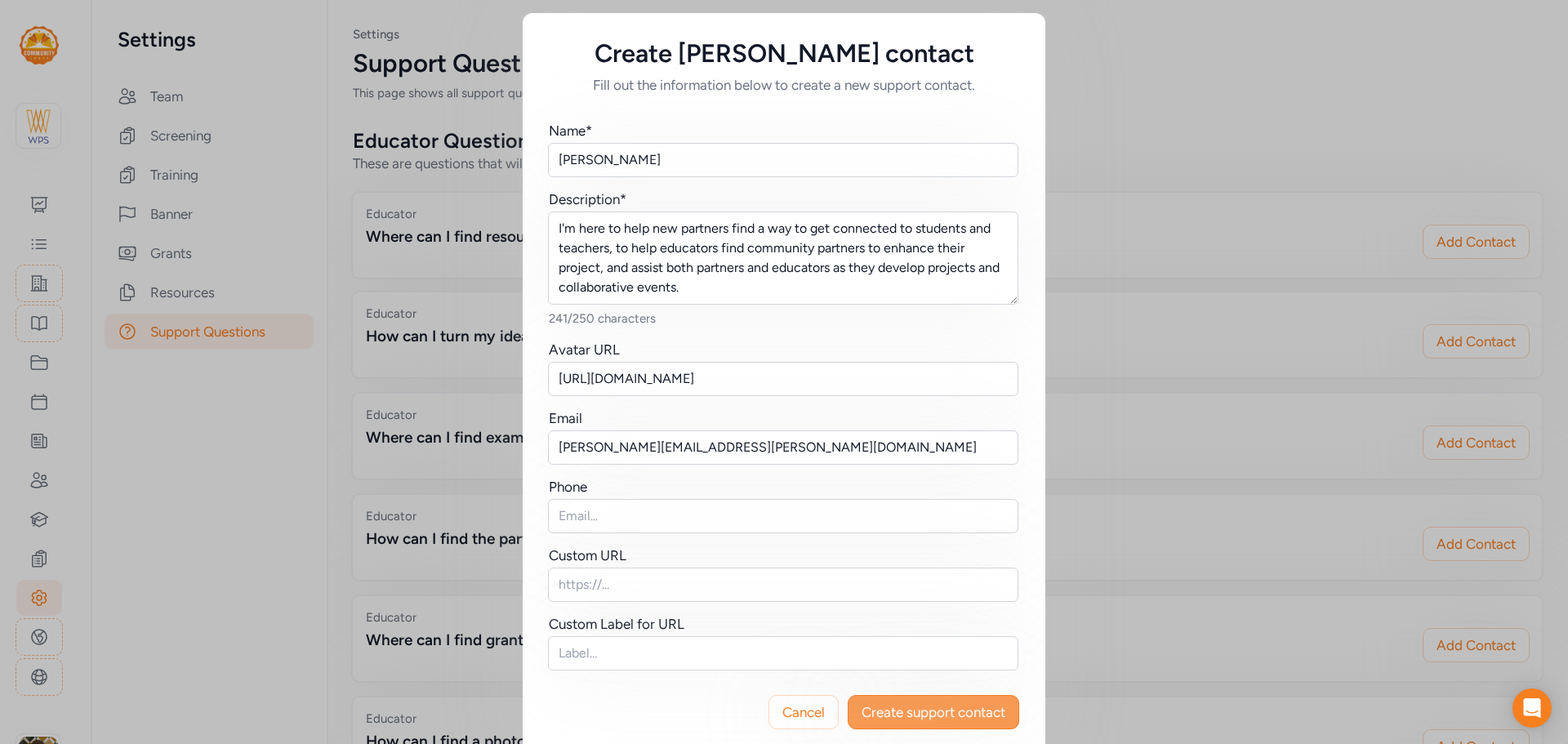 click on "Create support contact" at bounding box center (933, 712) 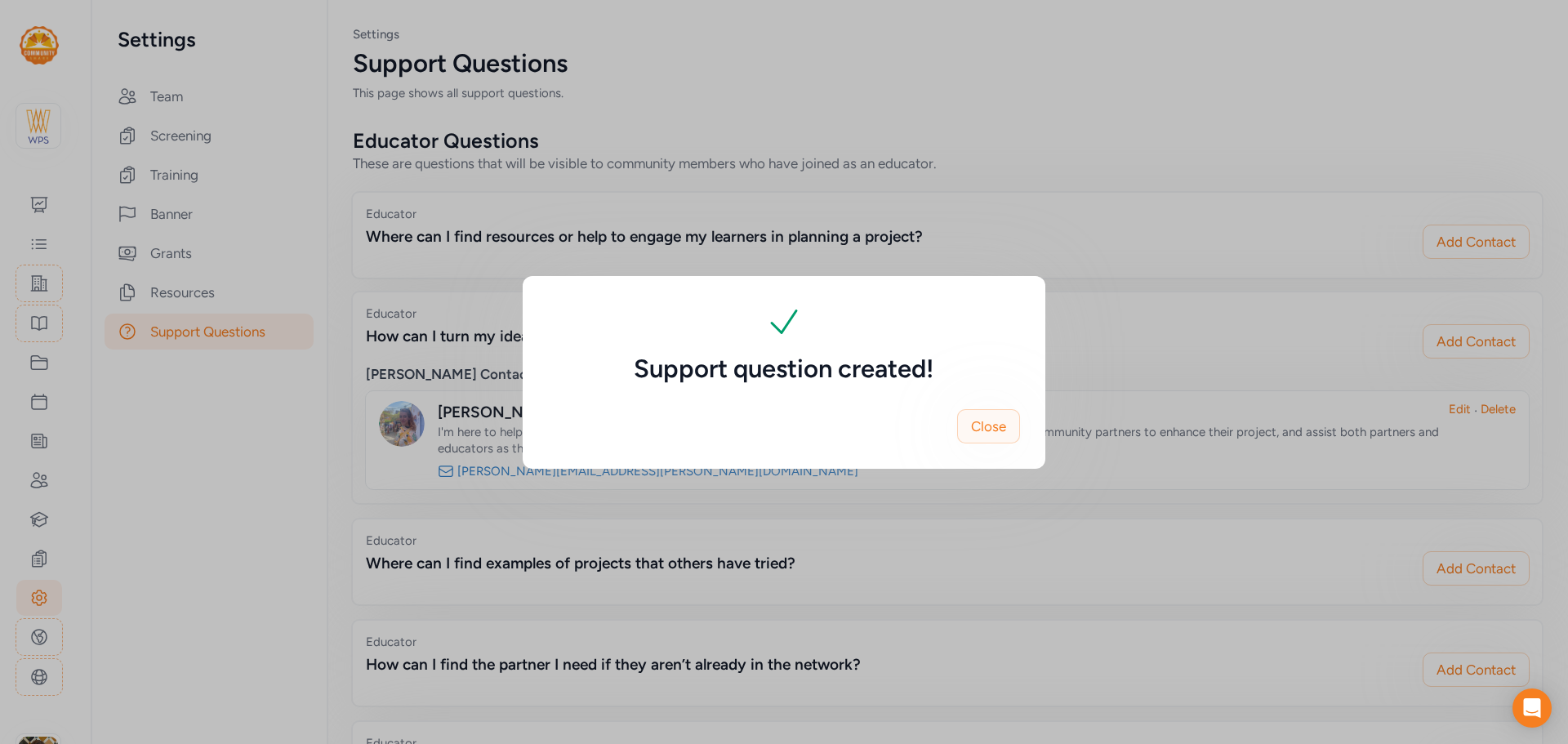 click on "Close" at bounding box center [988, 426] 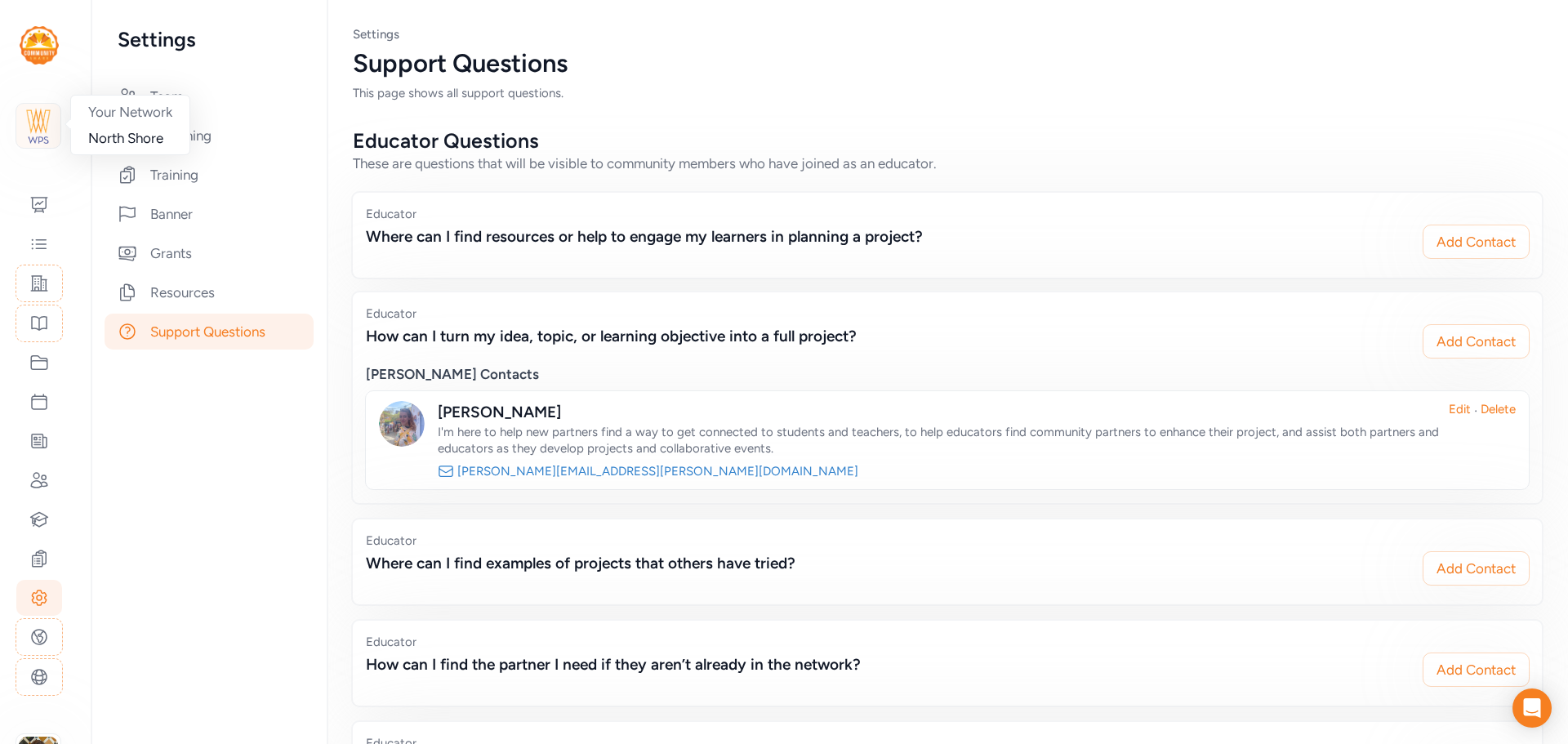 click at bounding box center [38, 126] 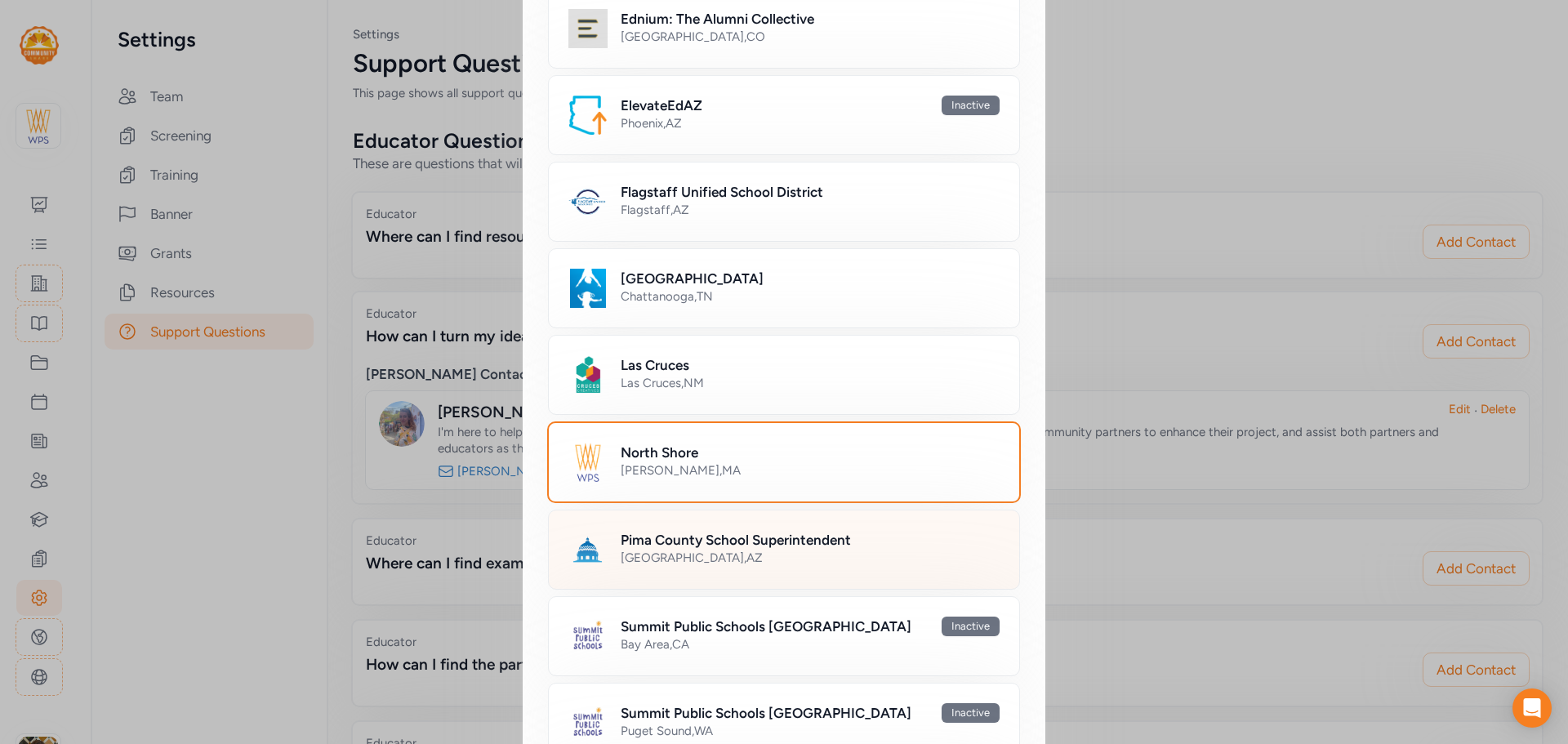 scroll, scrollTop: 735, scrollLeft: 0, axis: vertical 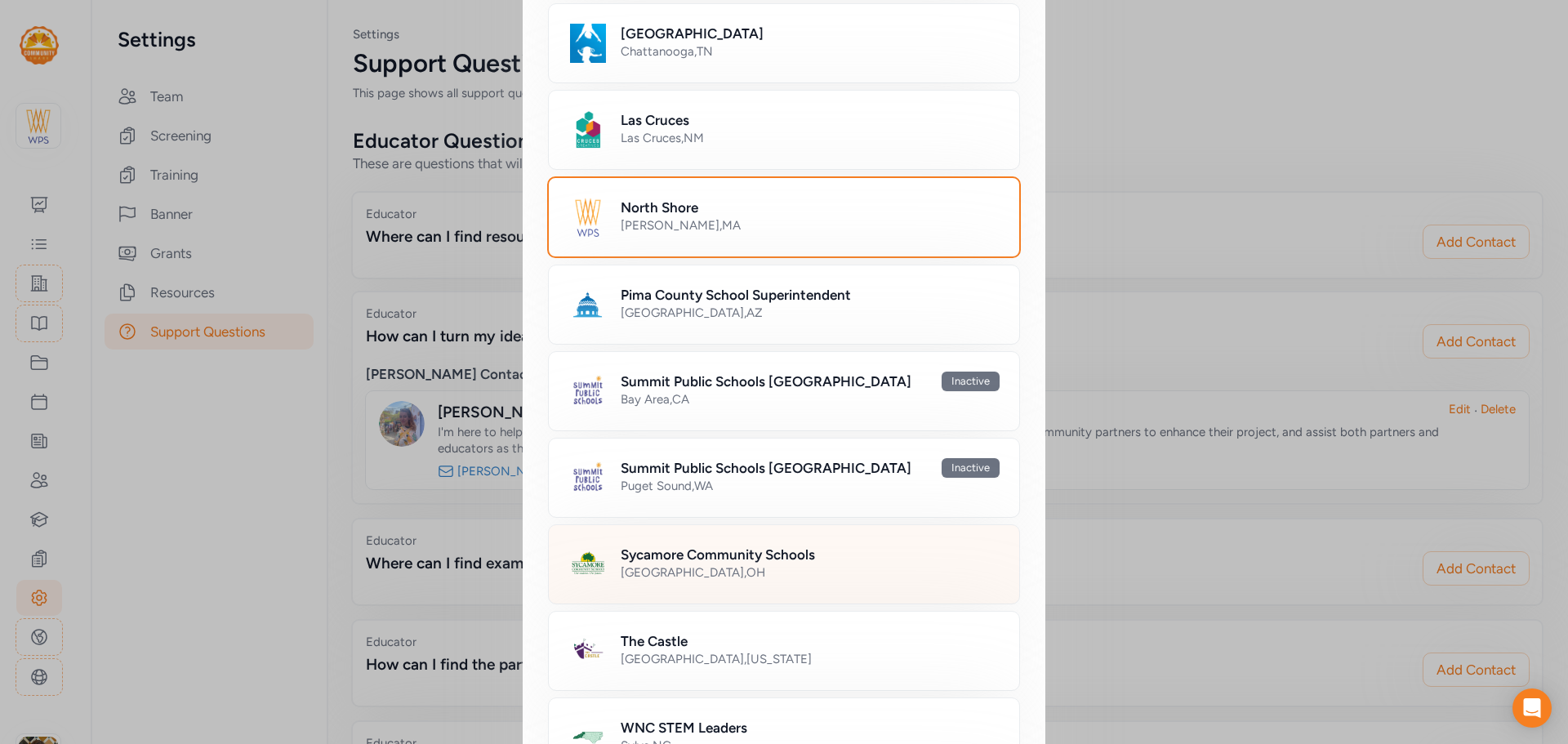 click on "Sycamore Community Schools" at bounding box center (718, 555) 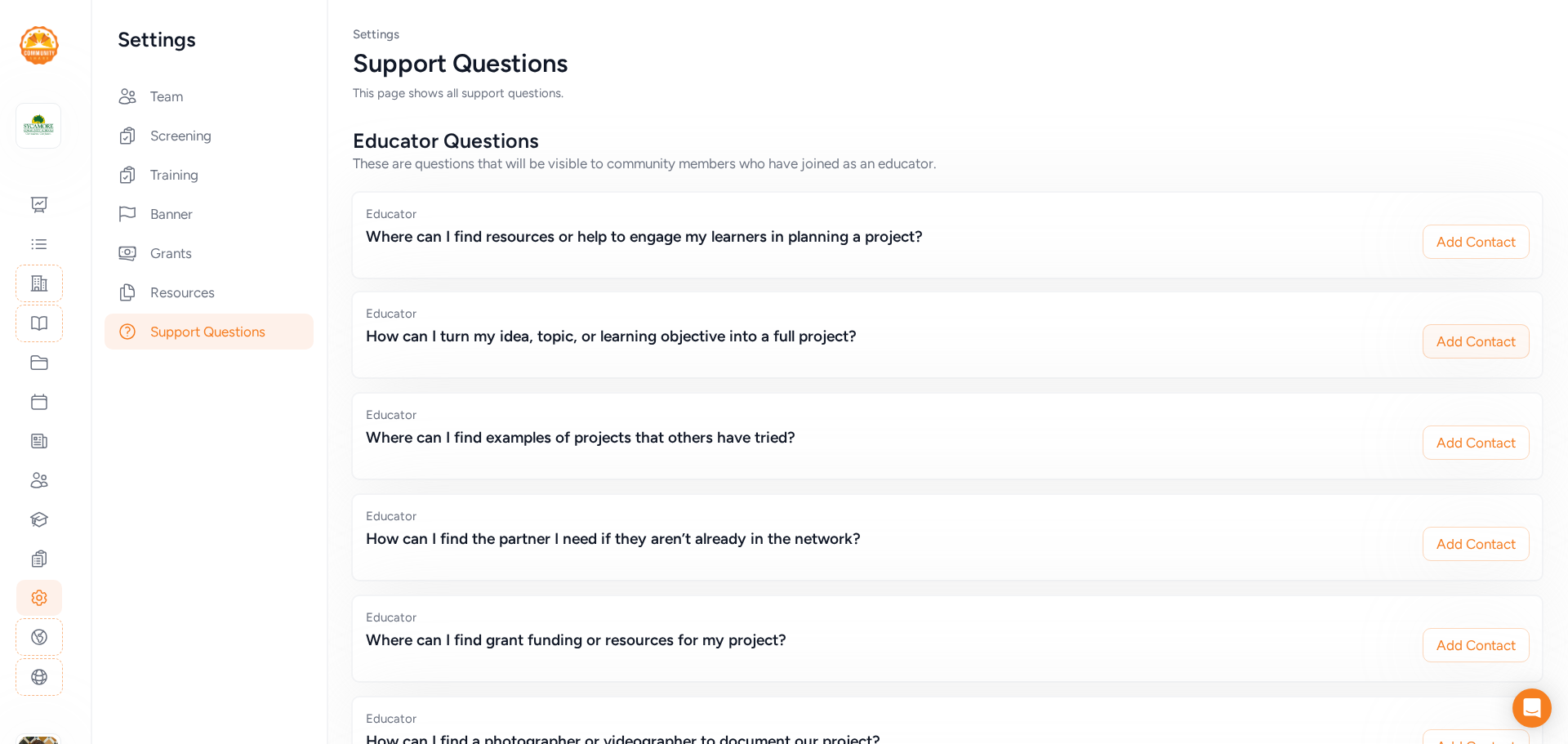 click on "Add Contact" at bounding box center (1476, 341) 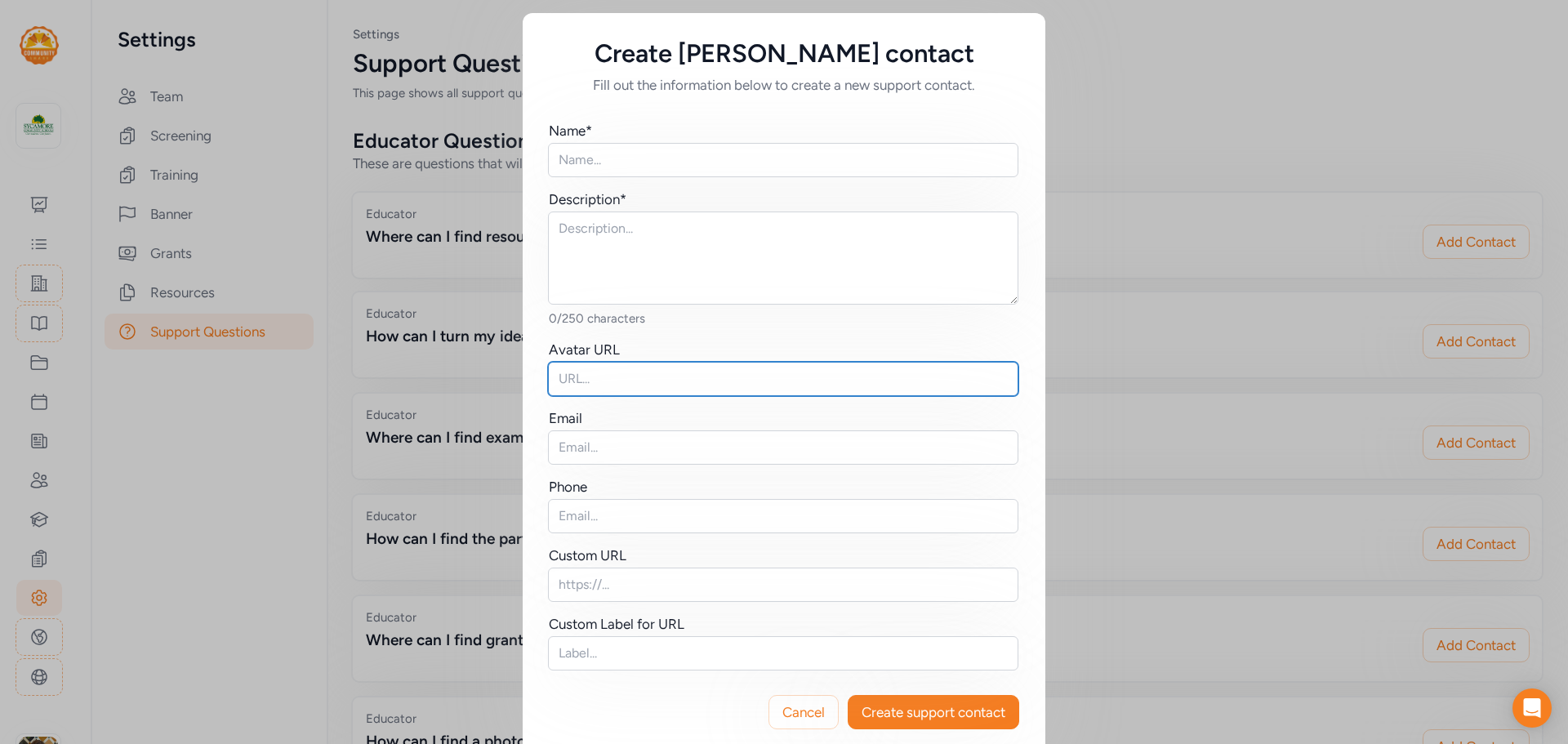 click at bounding box center [783, 379] 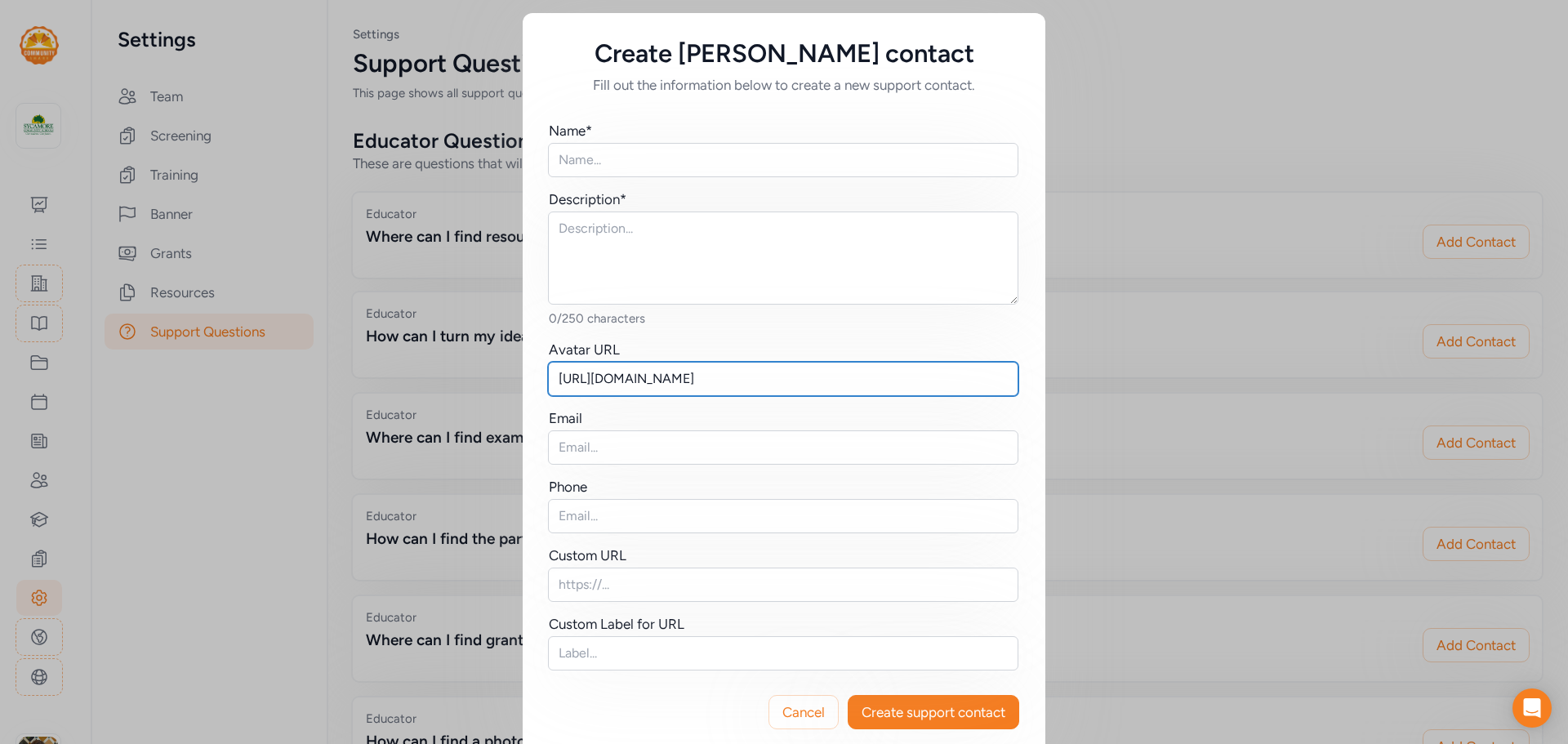 type on "[URL][DOMAIN_NAME]" 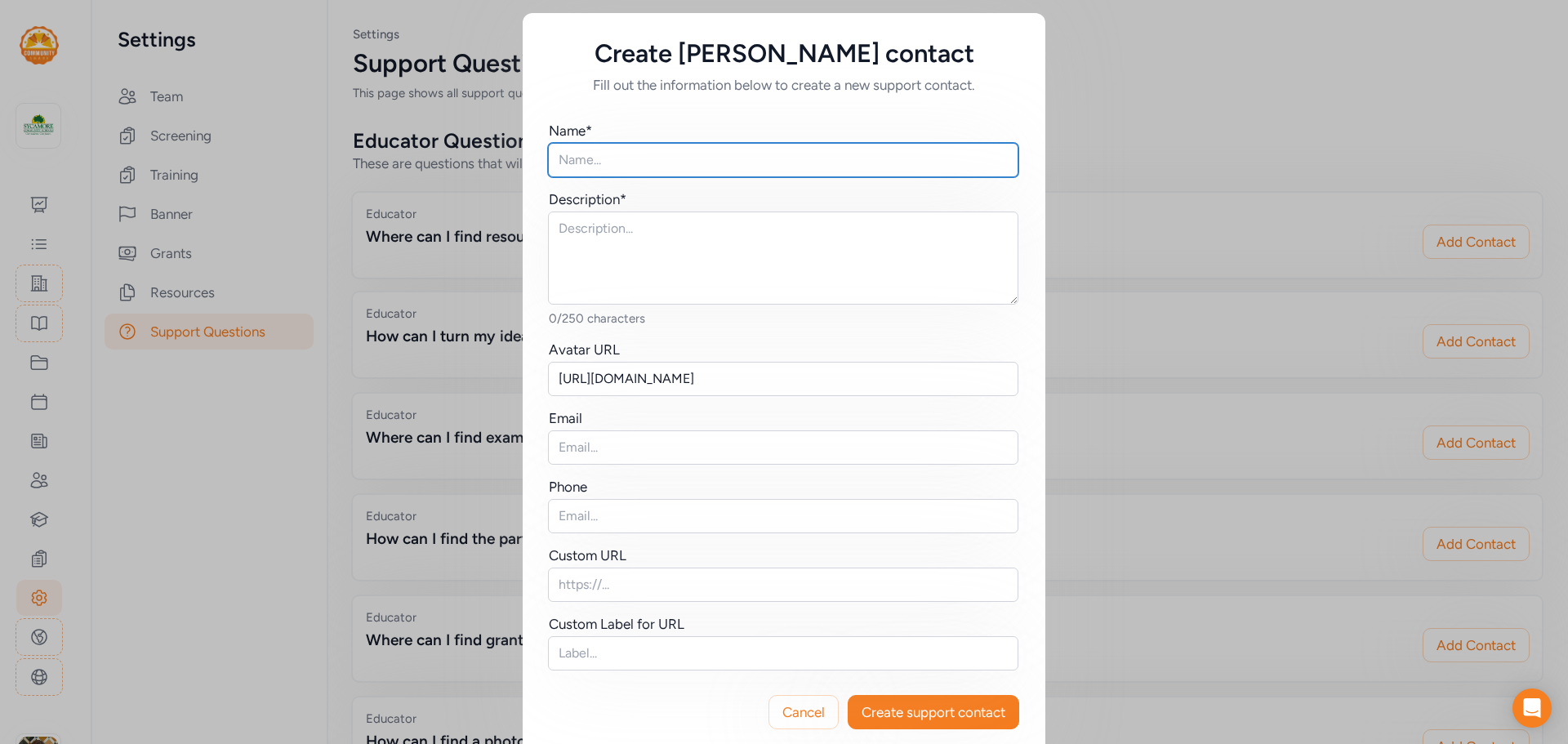 click at bounding box center (783, 160) 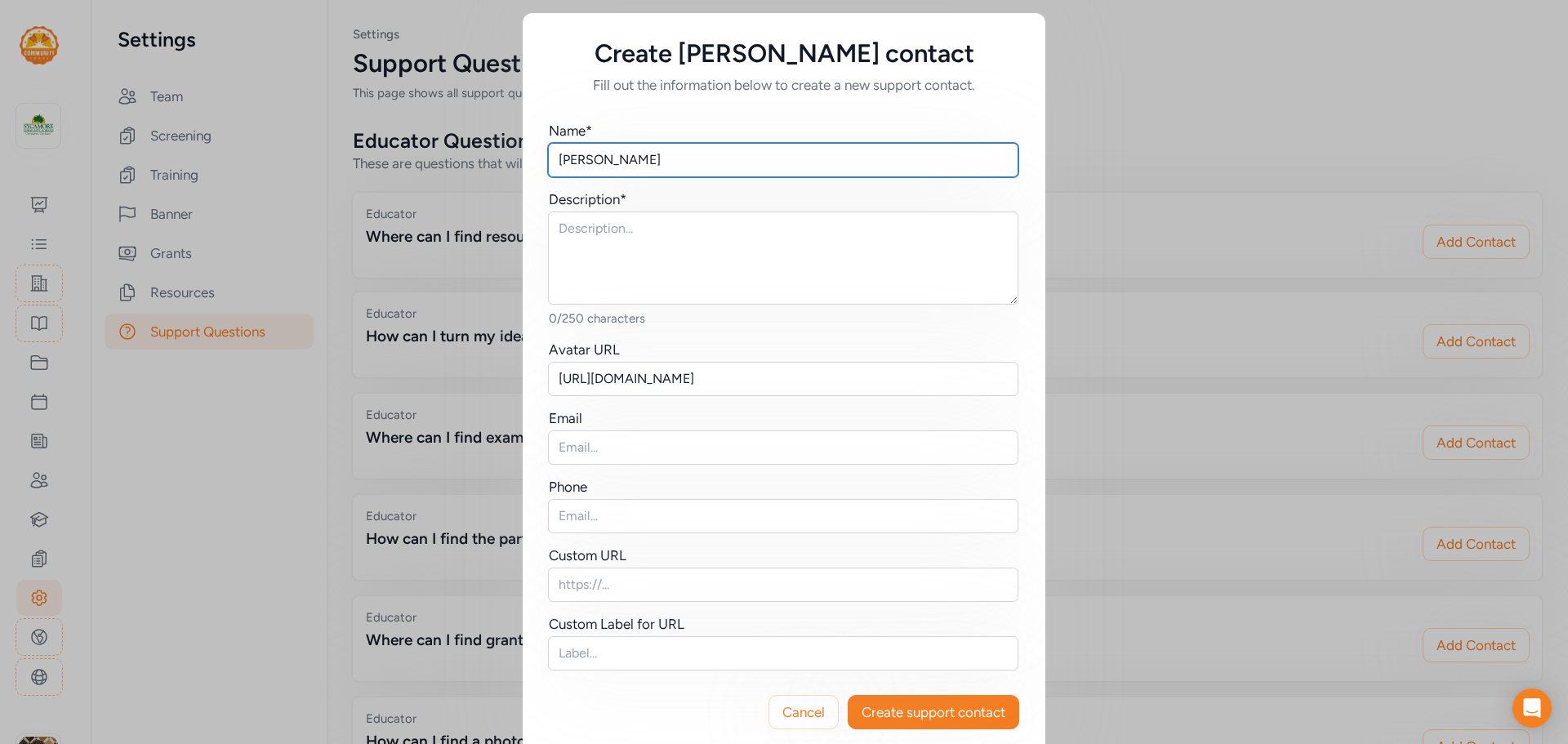 type on "[PERSON_NAME]" 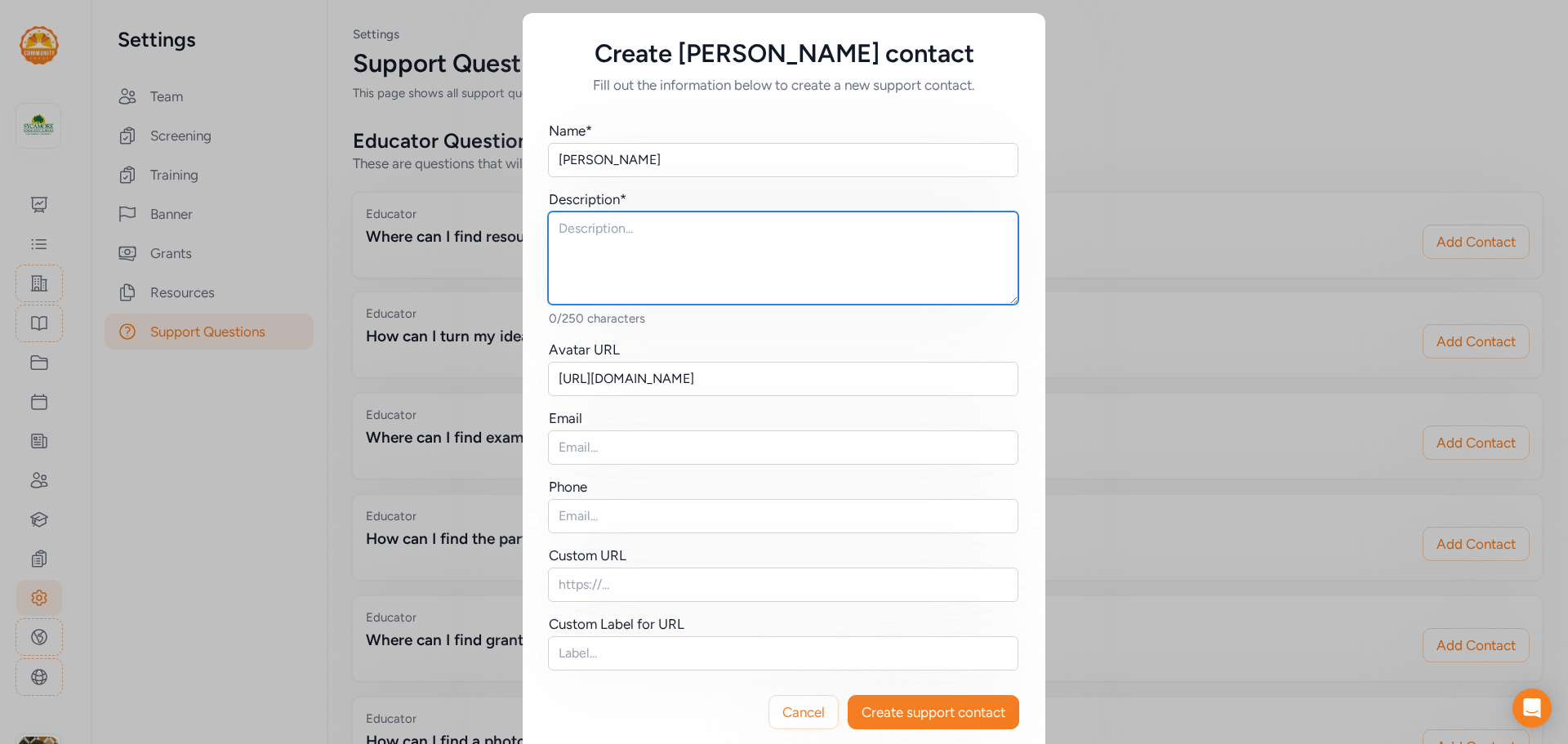 click at bounding box center (783, 258) 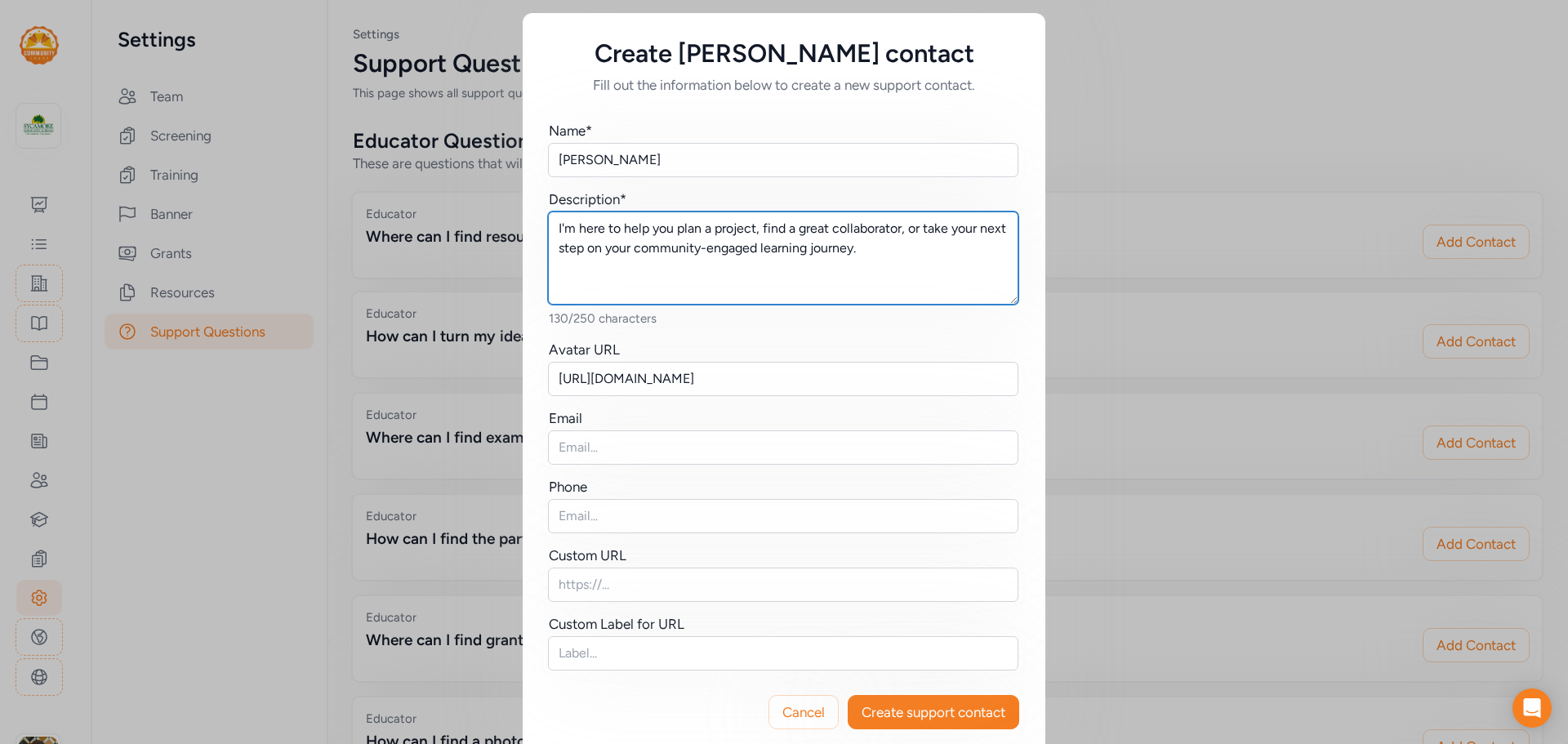 type on "I'm here to help you plan a project, find a great collaborator, or take your next step on your community-engaged learning journey." 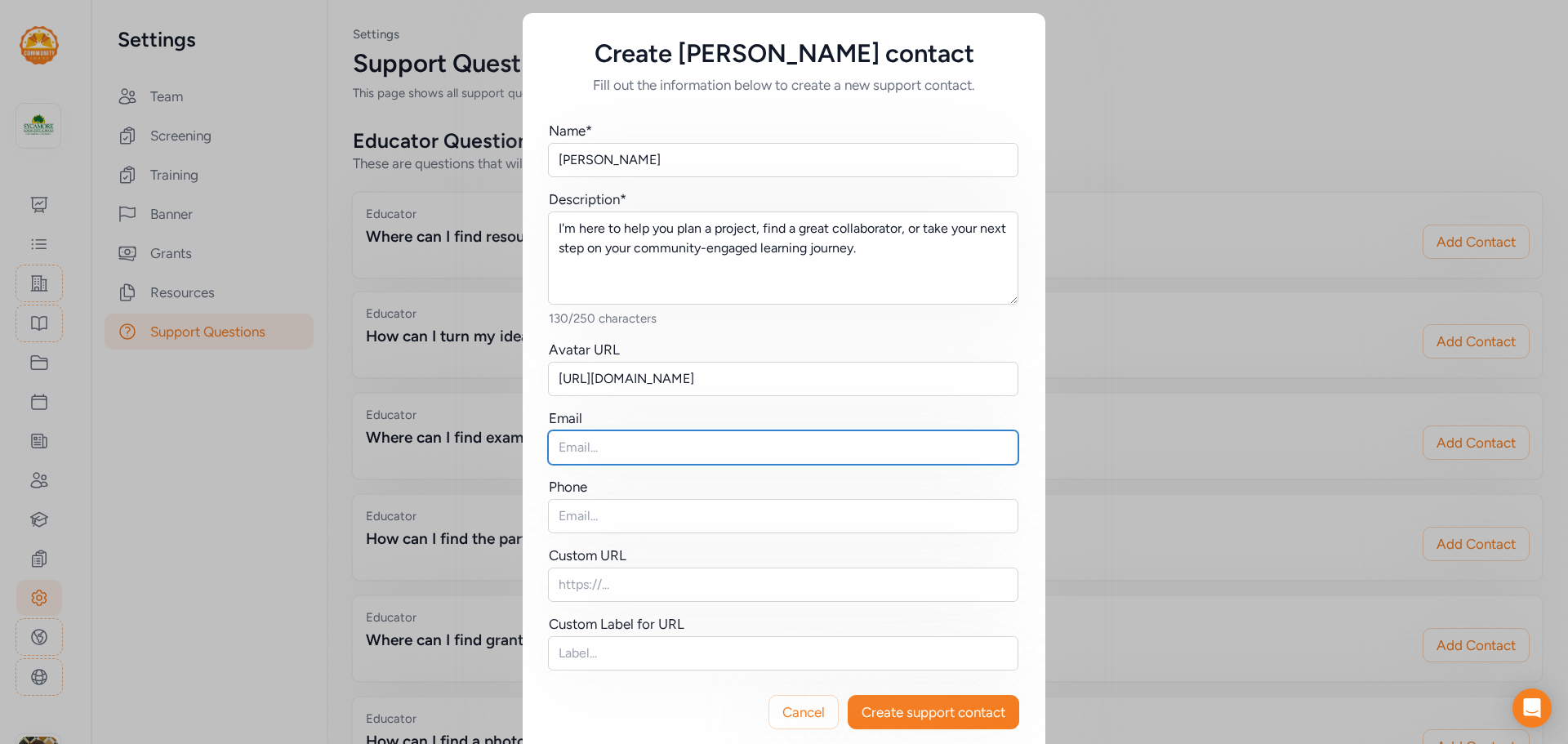 click at bounding box center [783, 448] 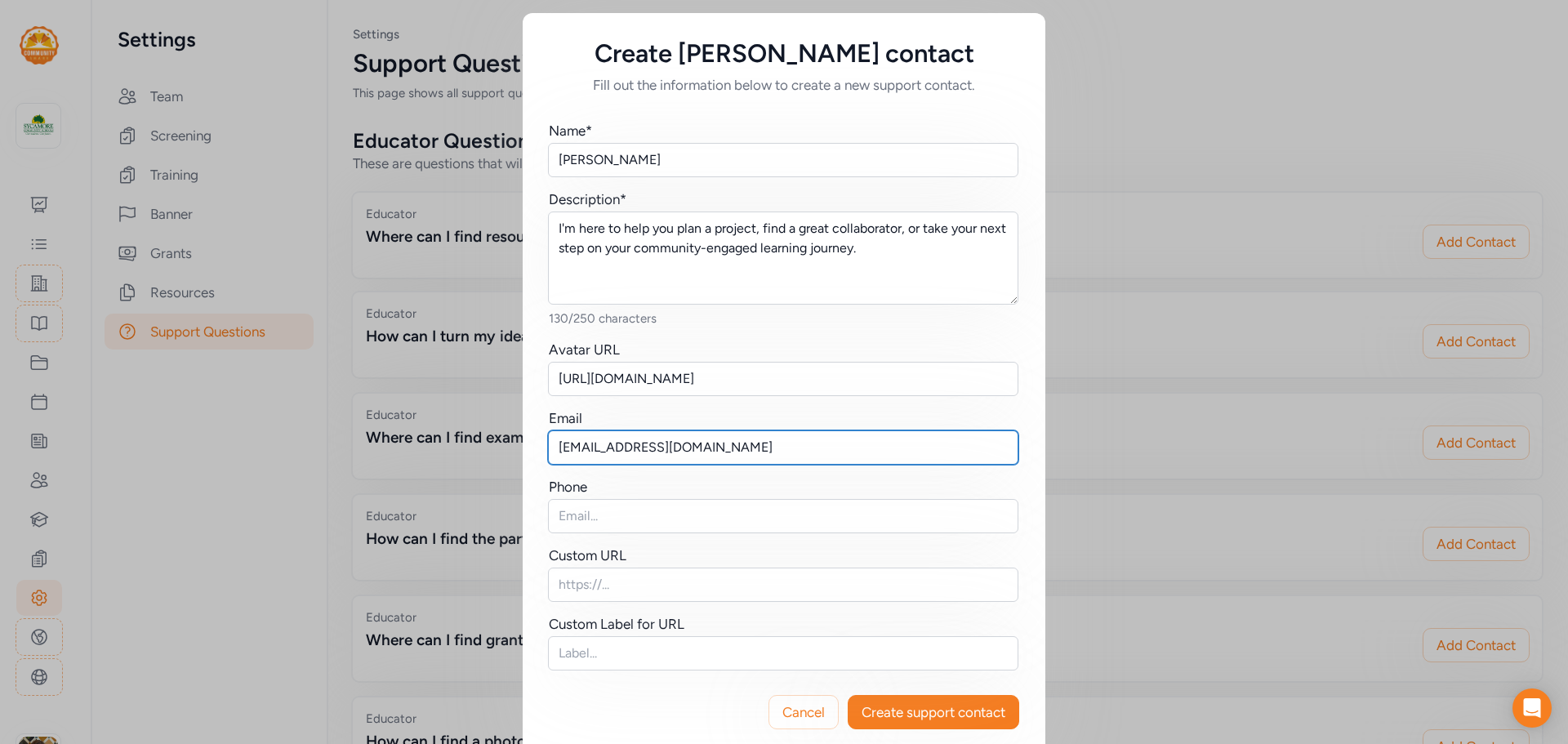 type on "[EMAIL_ADDRESS][DOMAIN_NAME]" 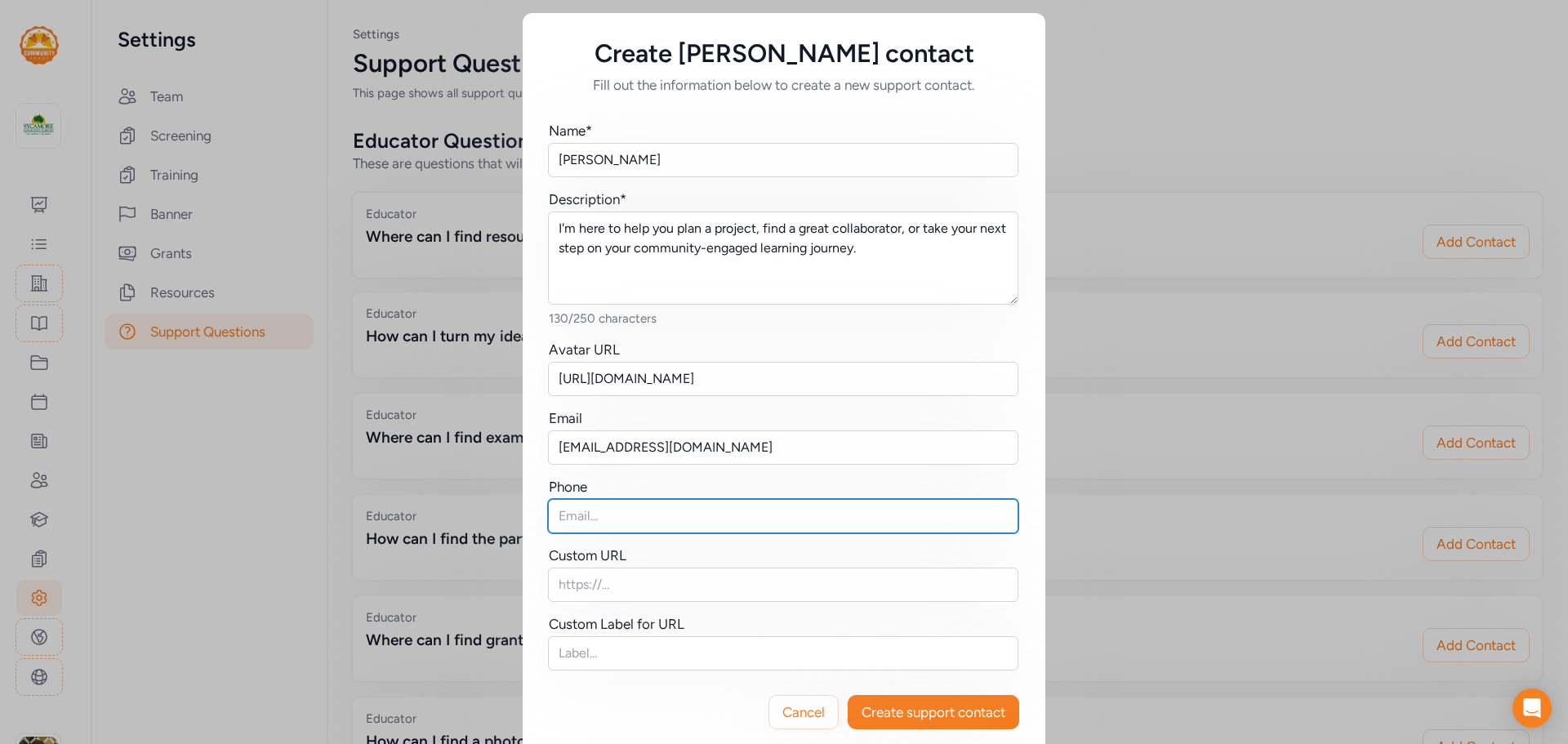 click at bounding box center [783, 516] 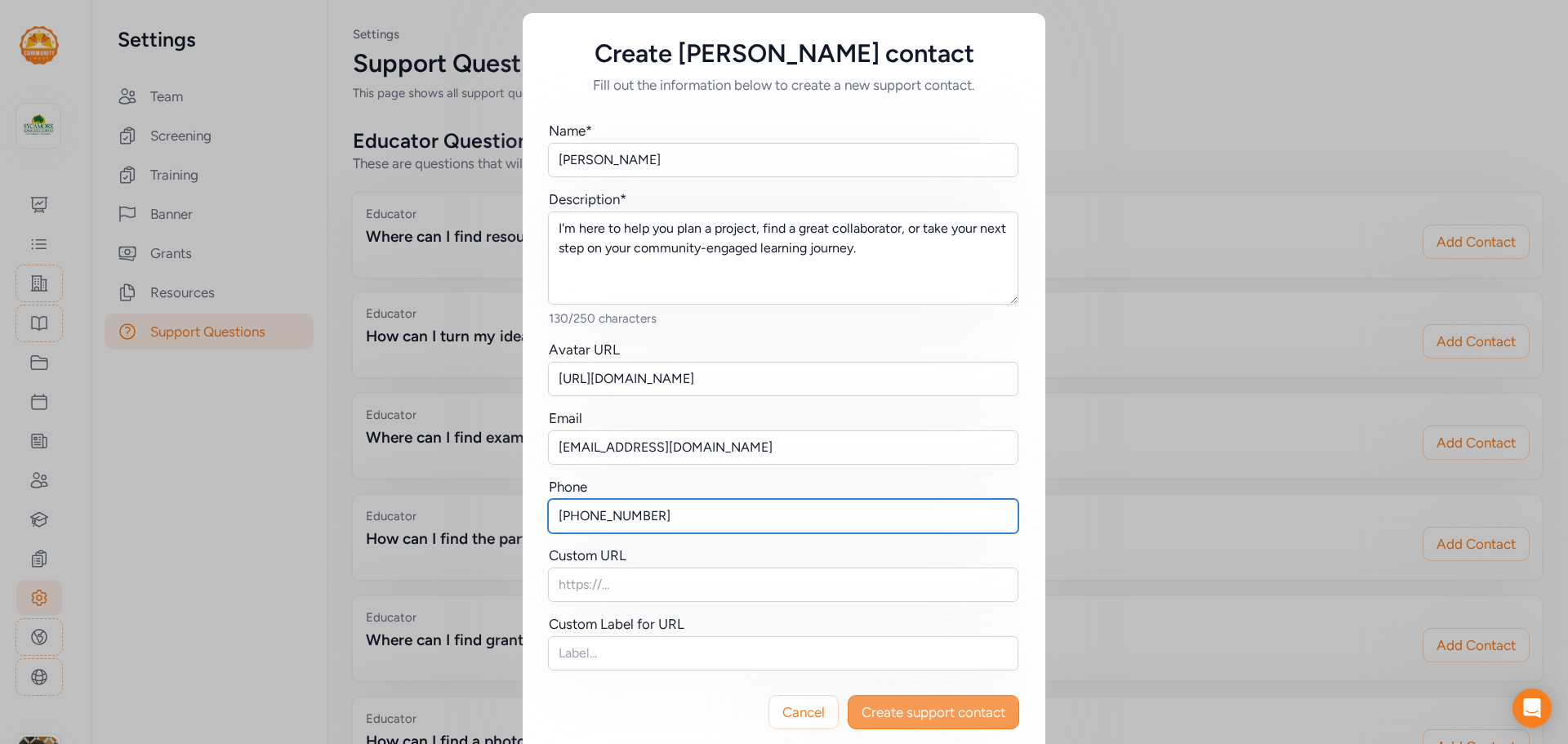 type on "[PHONE_NUMBER]" 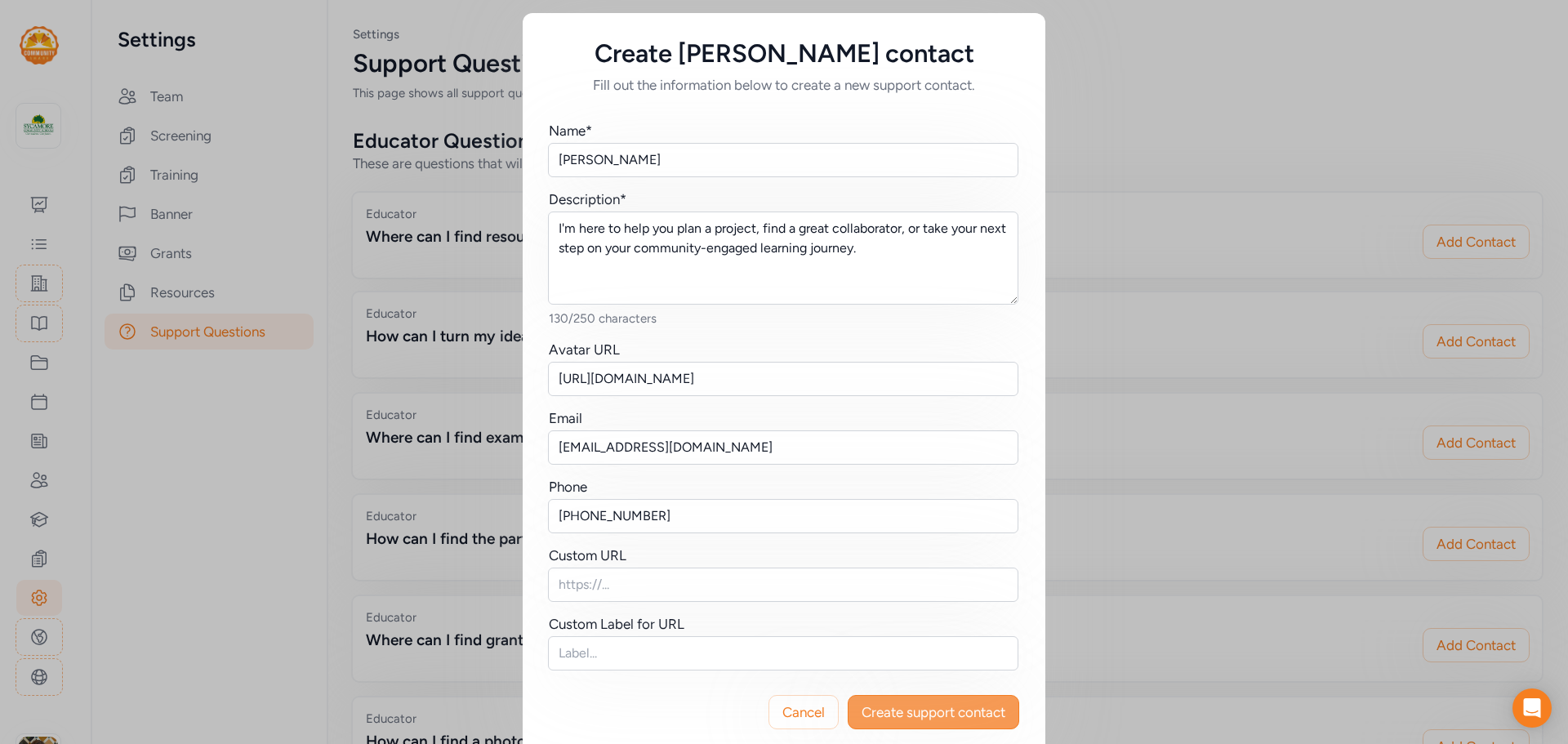 click on "Create support contact" at bounding box center [933, 712] 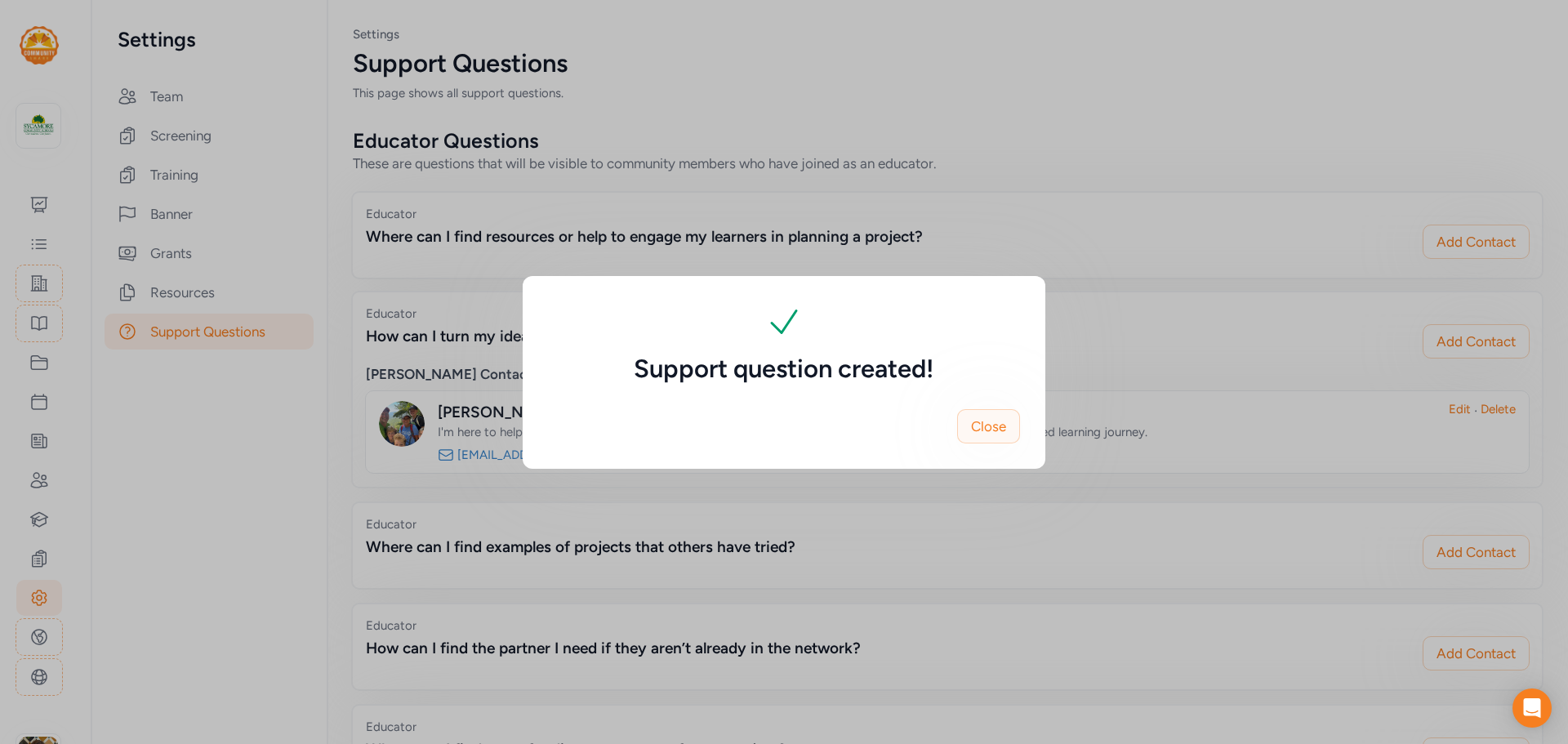 click on "Close" at bounding box center (988, 426) 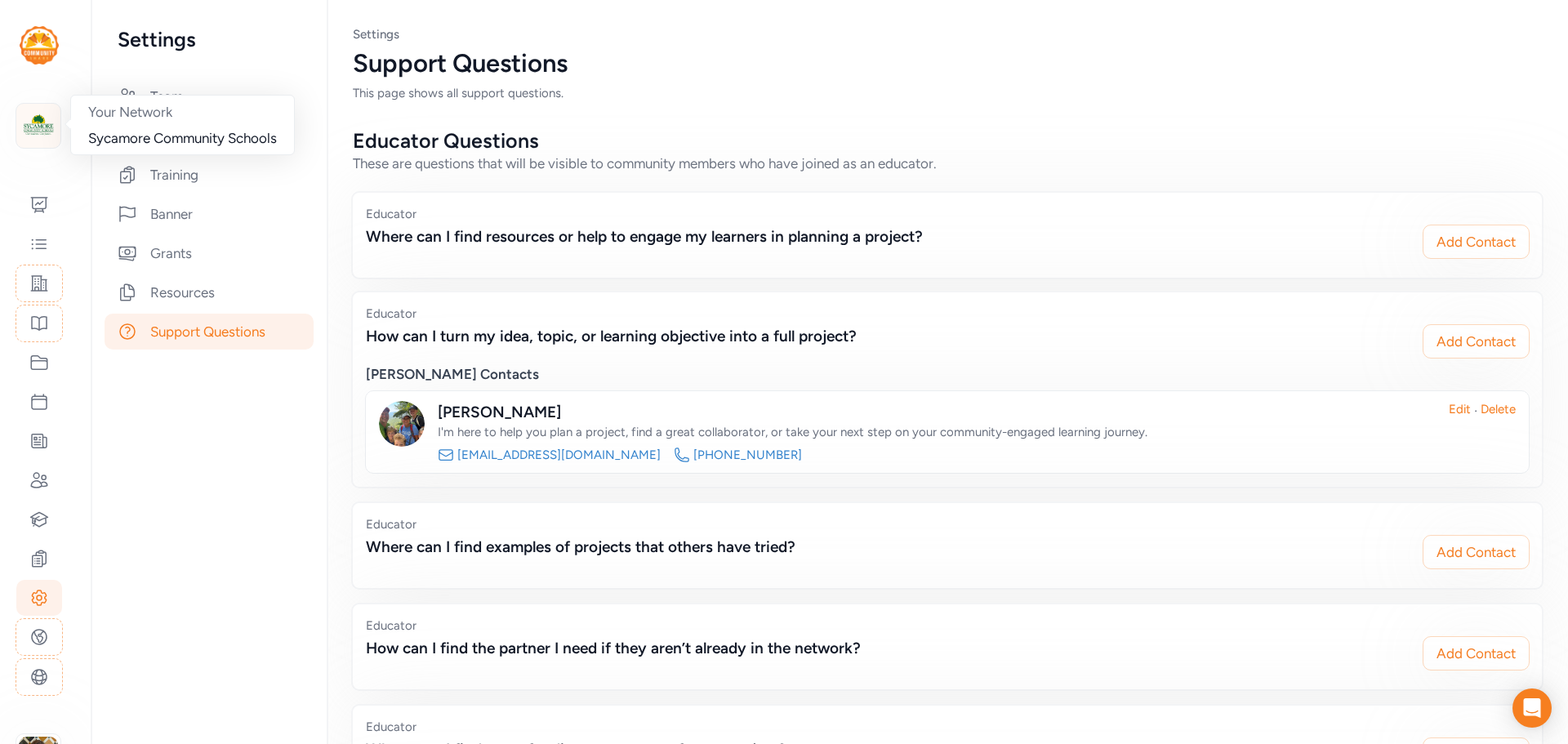click at bounding box center (38, 126) 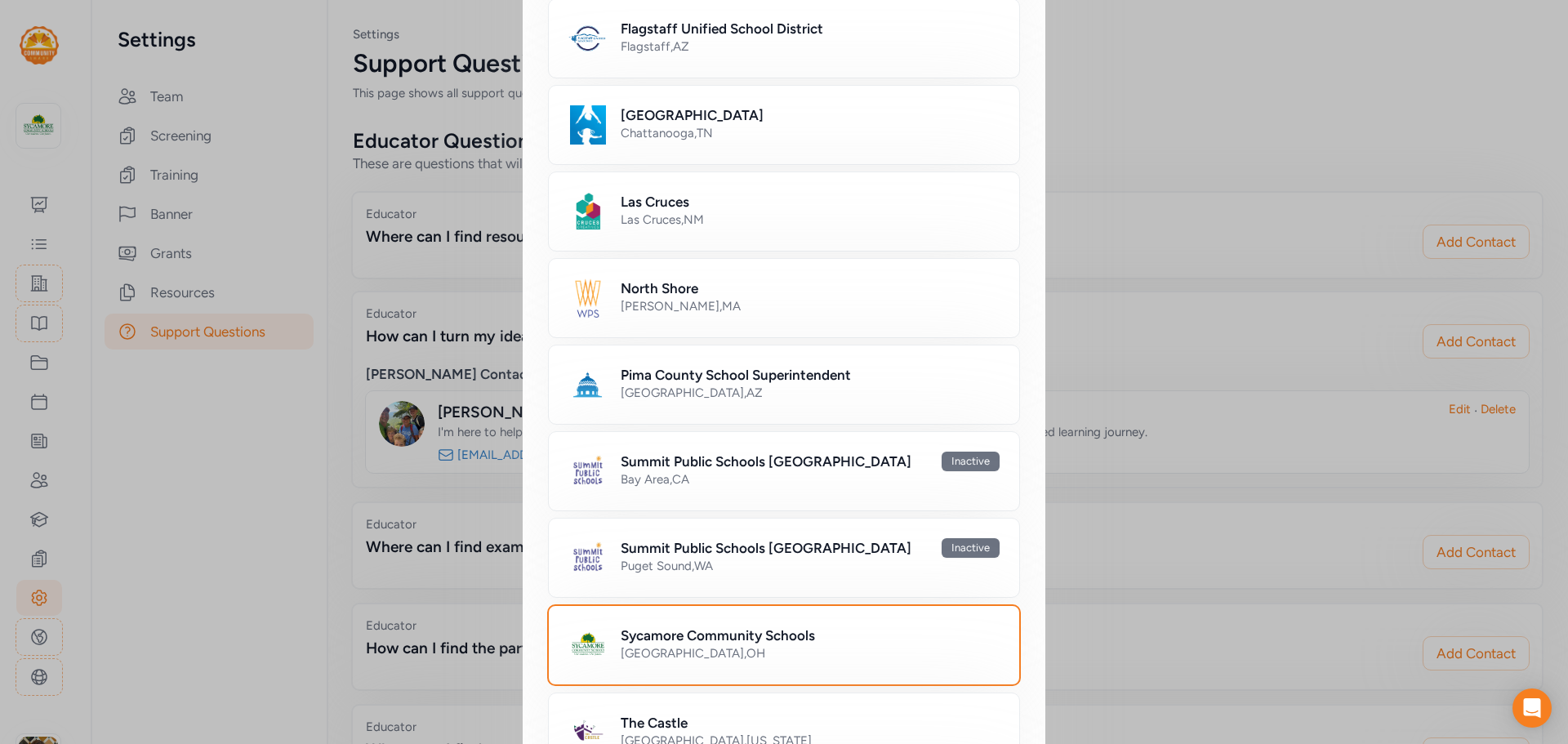 scroll, scrollTop: 980, scrollLeft: 0, axis: vertical 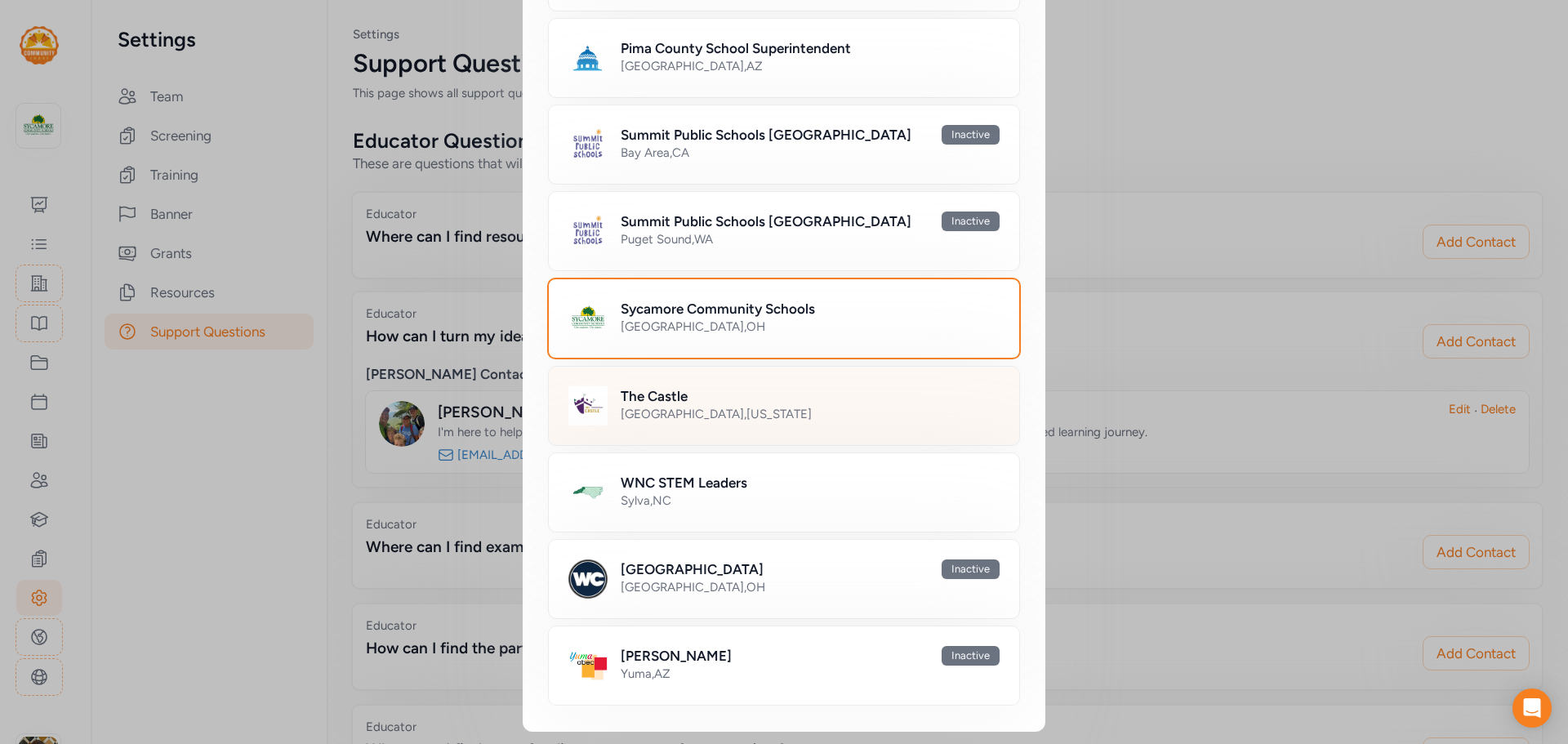 click on "The Castle" at bounding box center [810, 396] 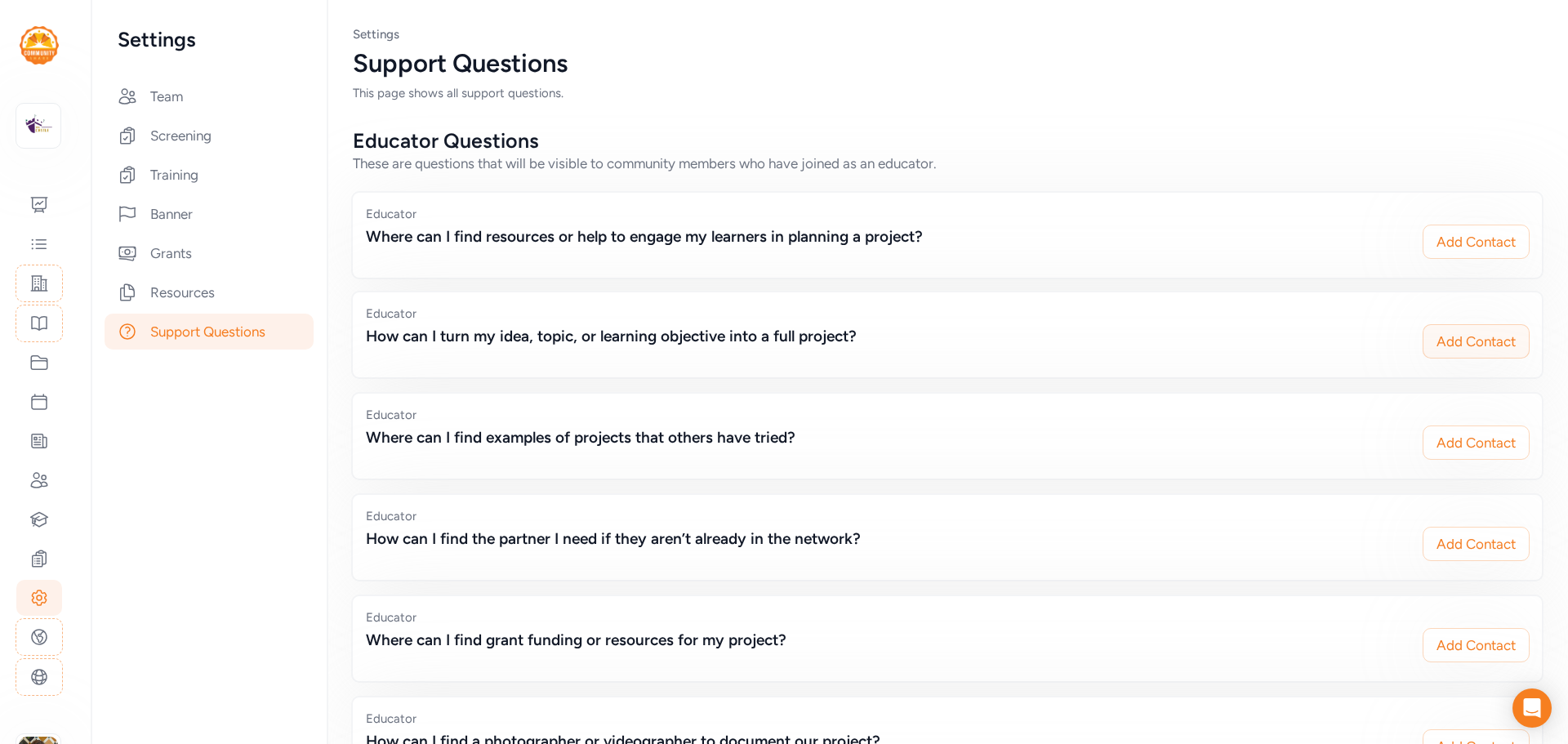 click on "Add Contact" at bounding box center [1476, 341] 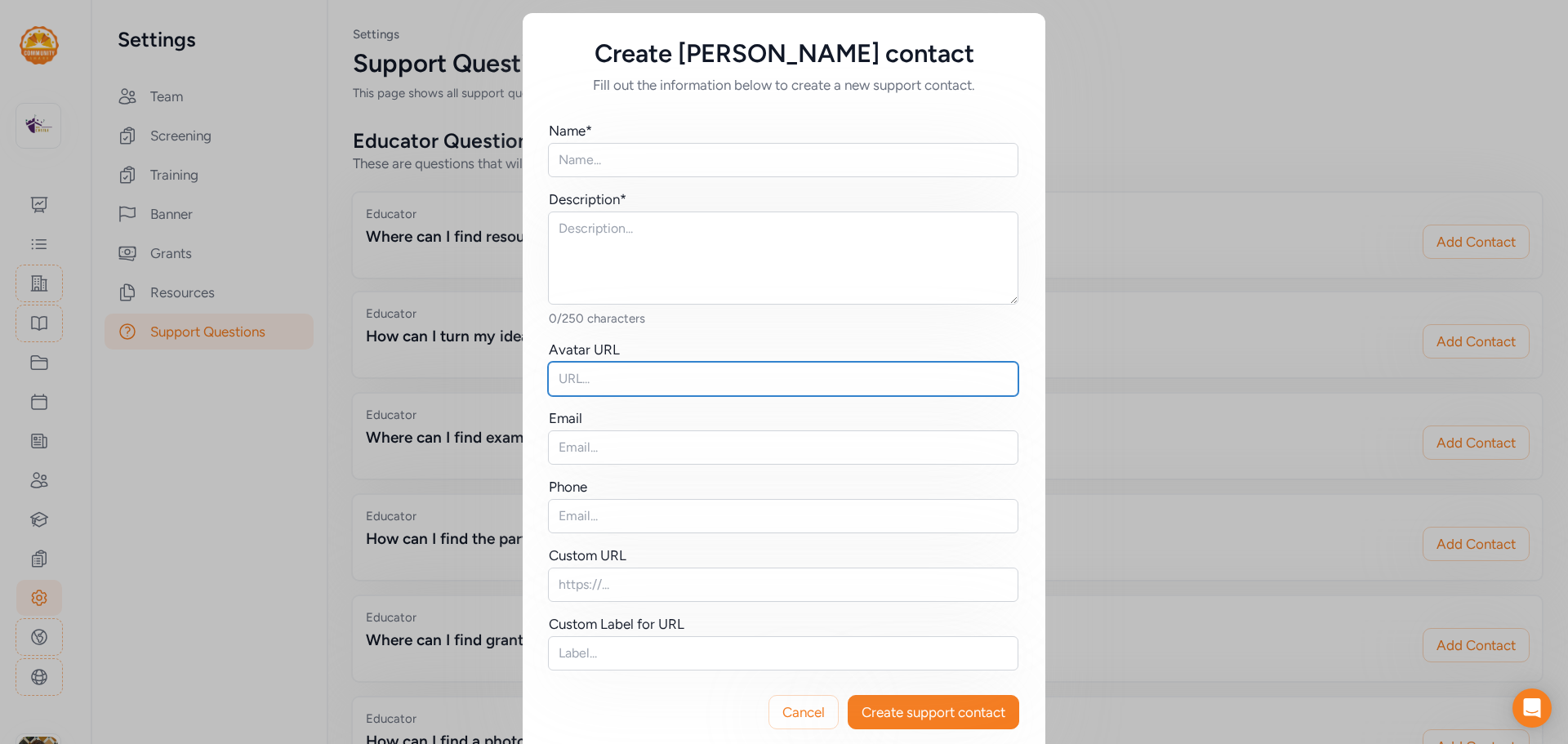 click at bounding box center (783, 379) 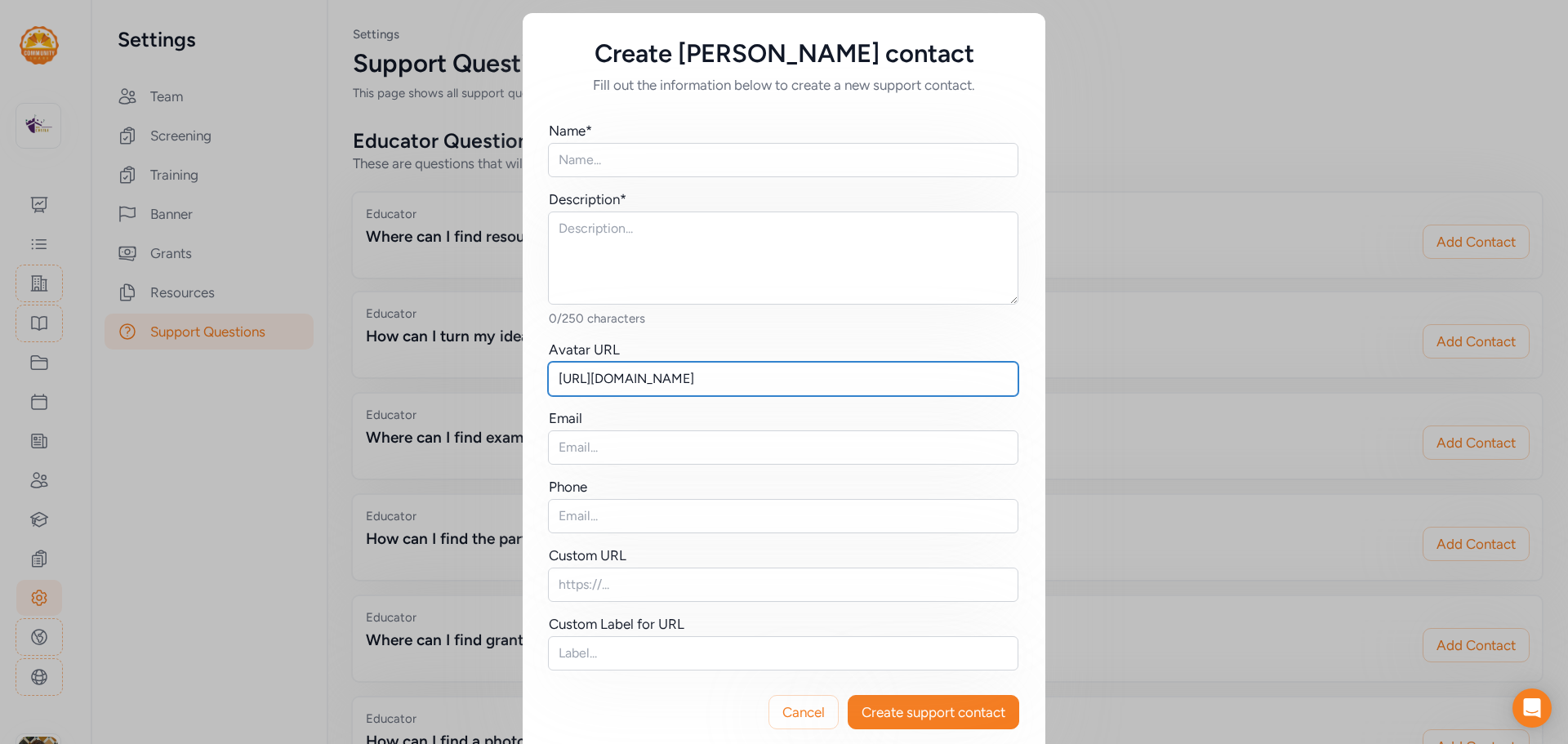 type on "[URL][DOMAIN_NAME]" 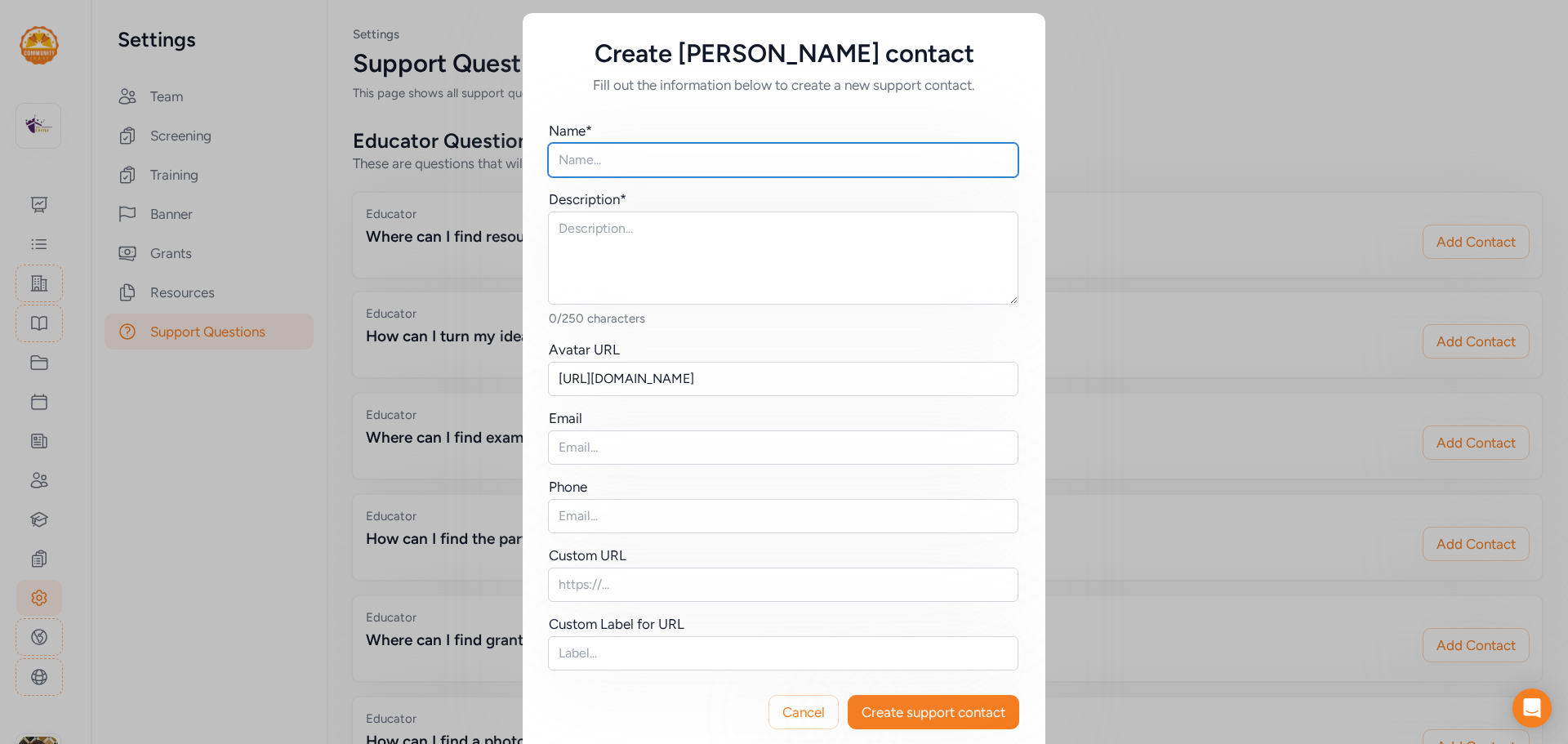 click at bounding box center [783, 160] 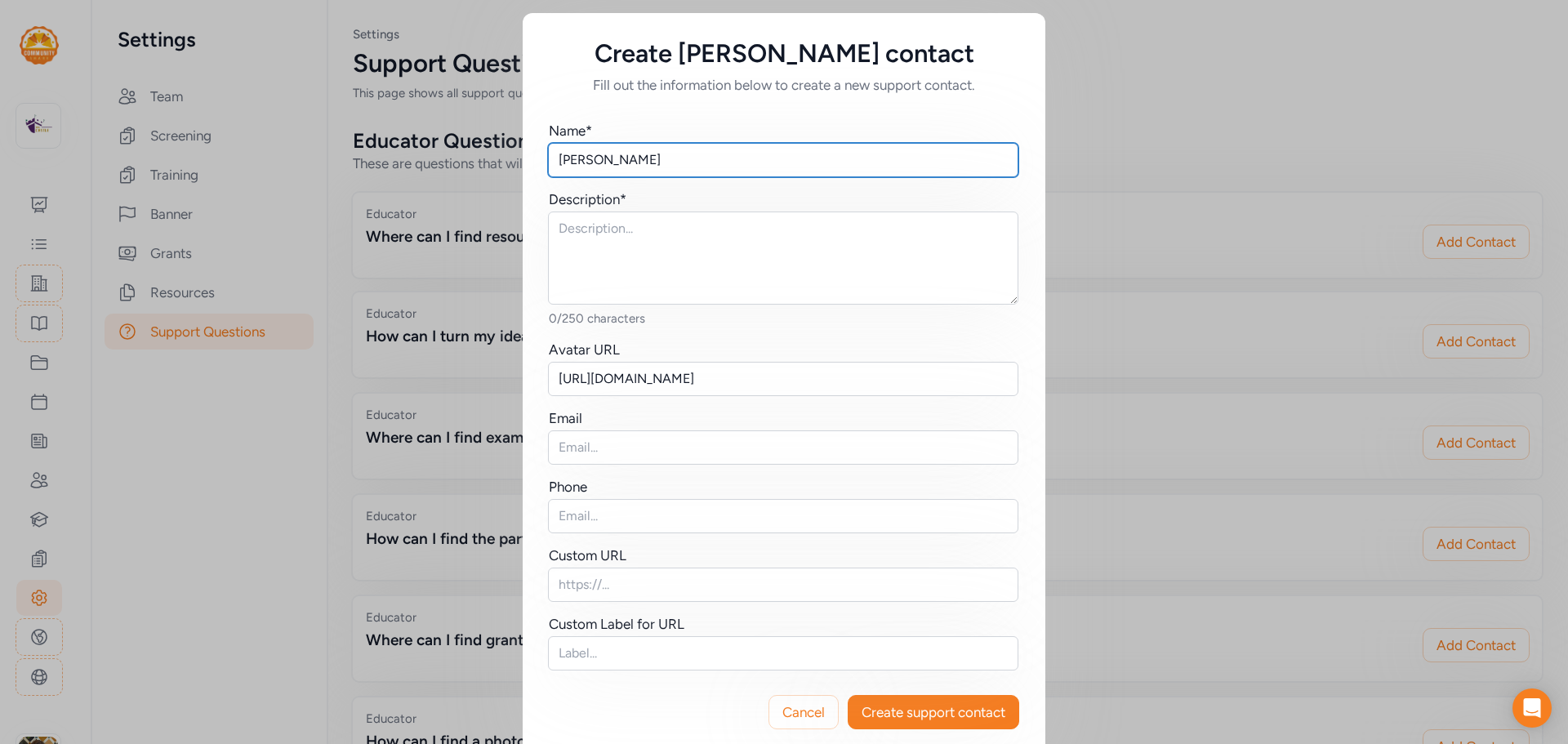 type on "[PERSON_NAME]" 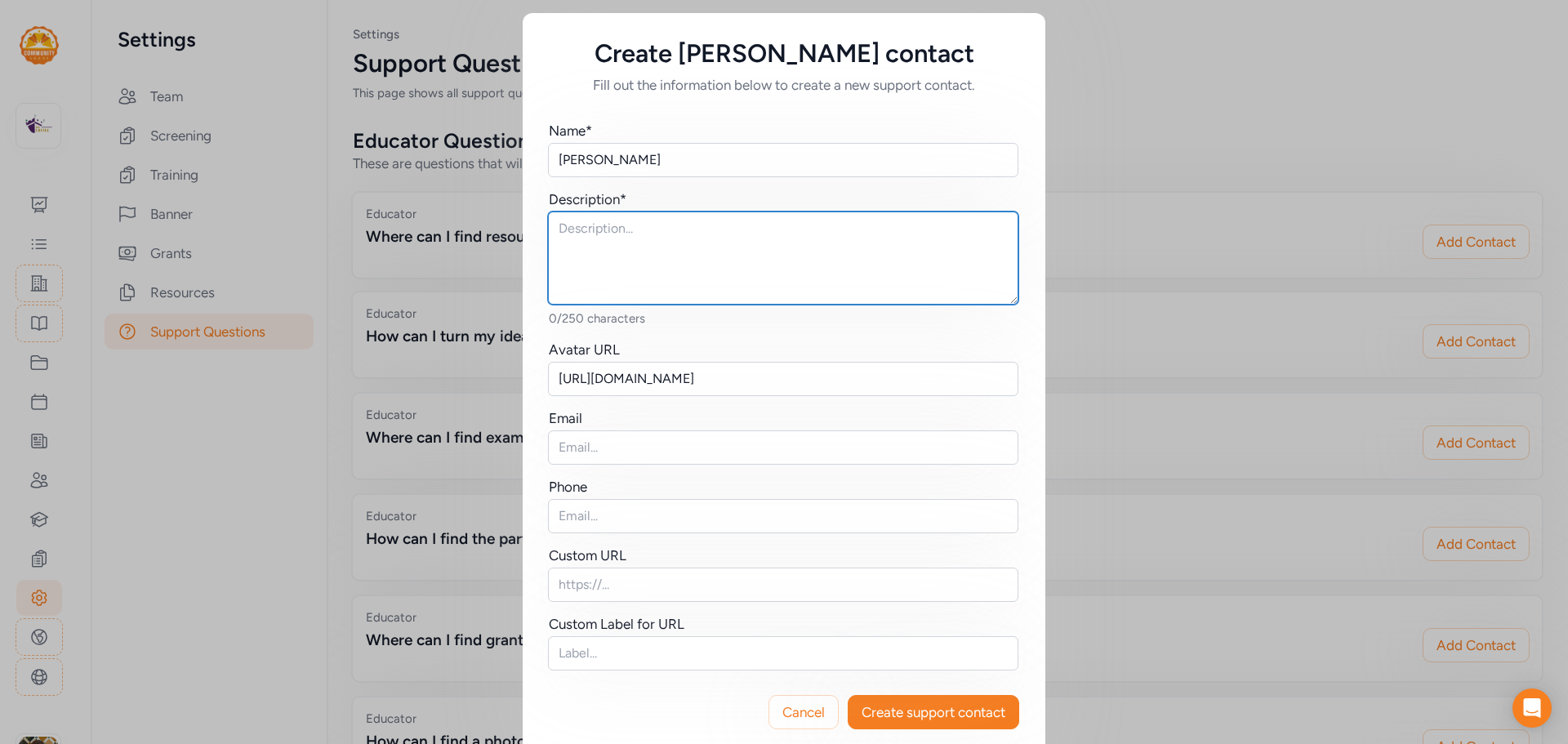 click at bounding box center [783, 258] 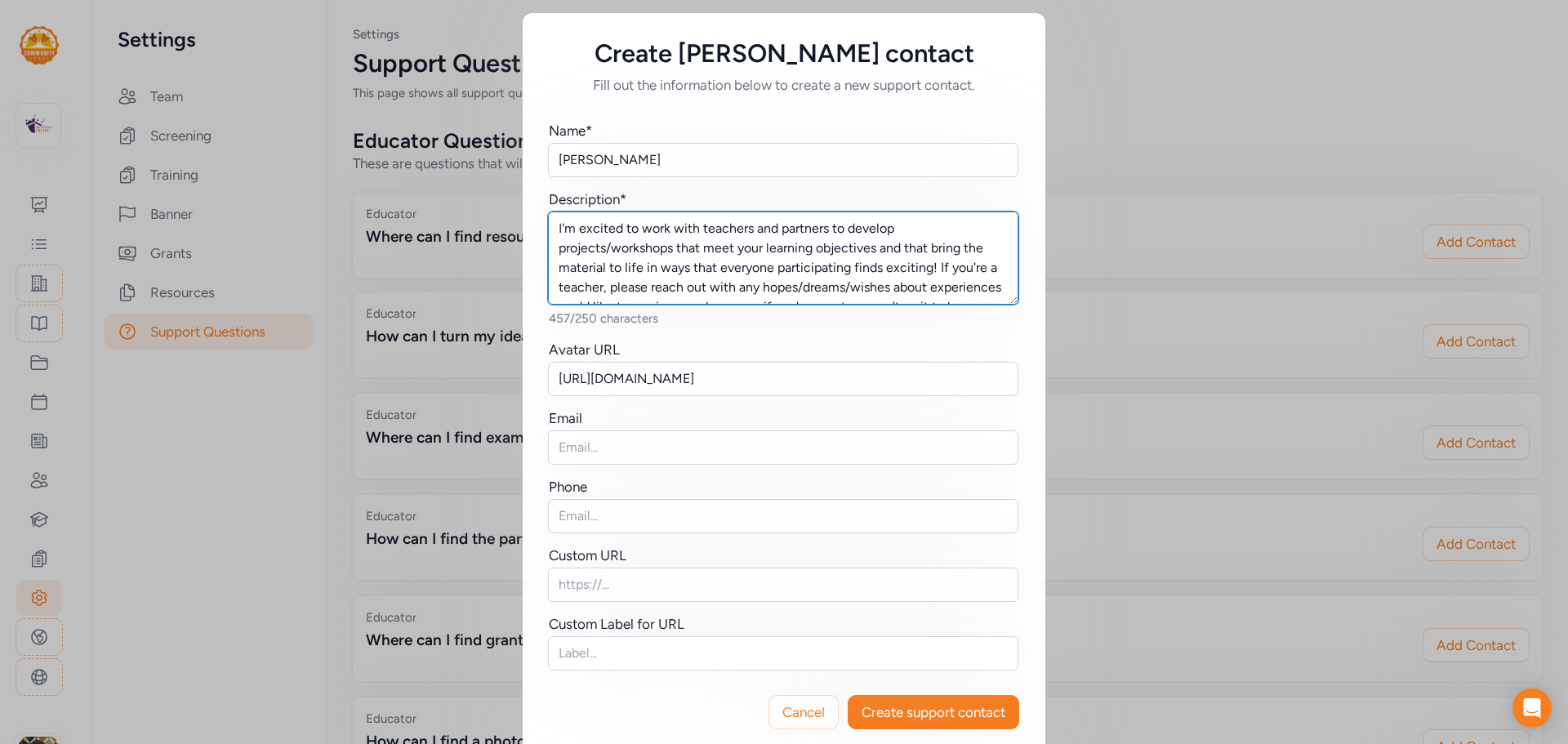 scroll, scrollTop: 50, scrollLeft: 0, axis: vertical 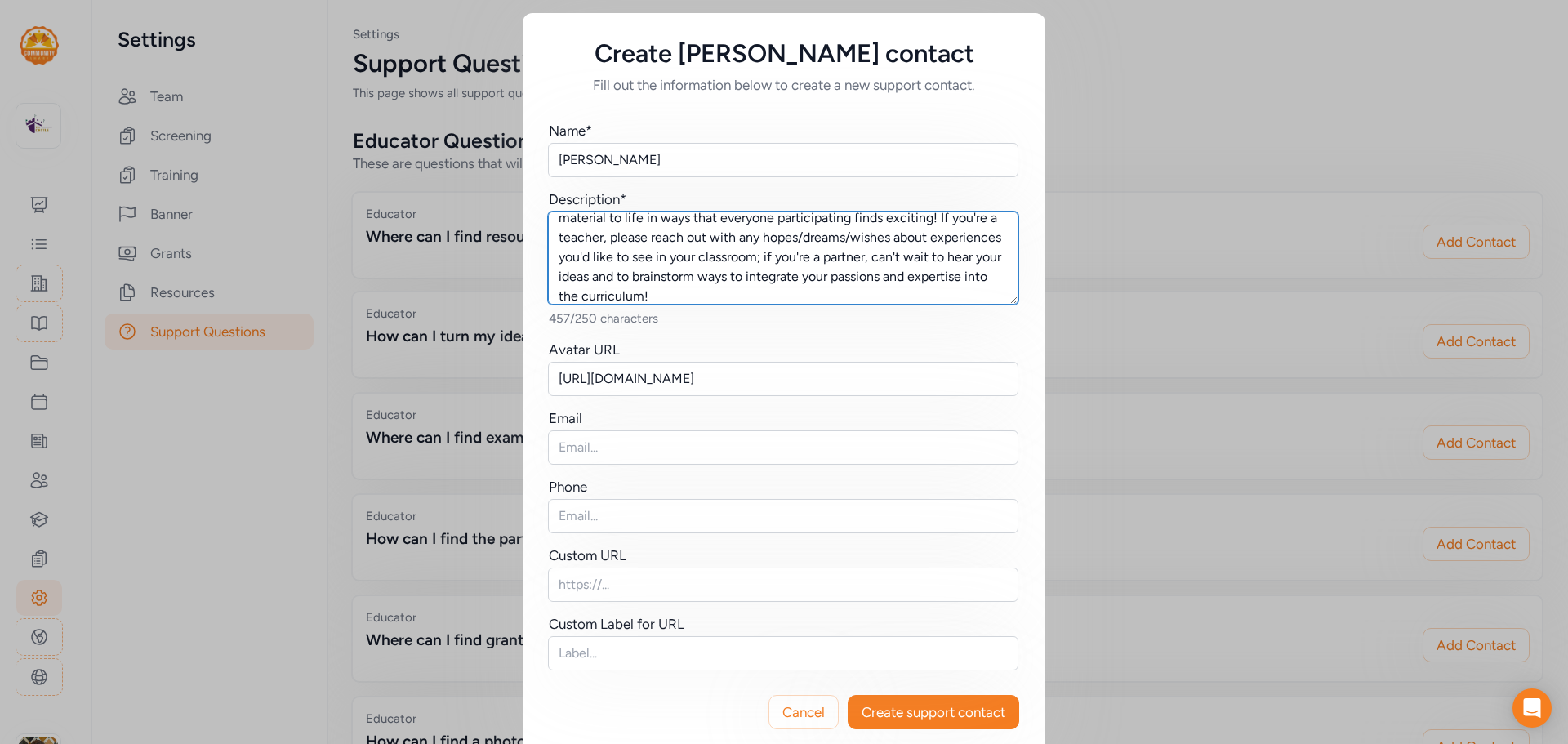 type on "I'm excited to work with teachers and partners to develop projects/workshops that meet your learning objectives and that bring the material to life in ways that everyone participating finds exciting! If you're a teacher, please reach out with any hopes/dreams/wishes about experiences you'd like to see in your classroom; if you're a partner, can't wait to hear your ideas and to brainstorm ways to integrate your passions and expertise into the curriculum!" 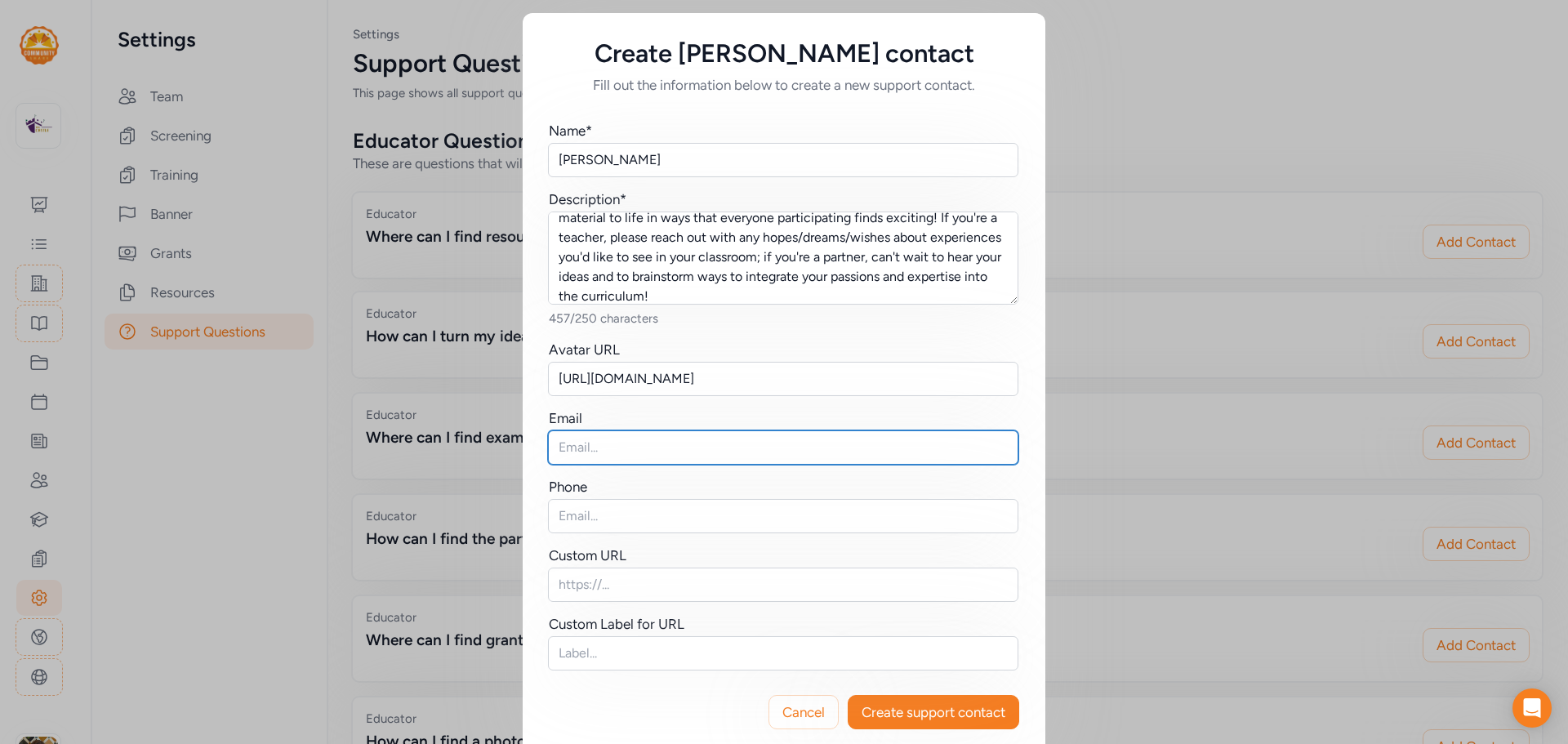 click at bounding box center (783, 448) 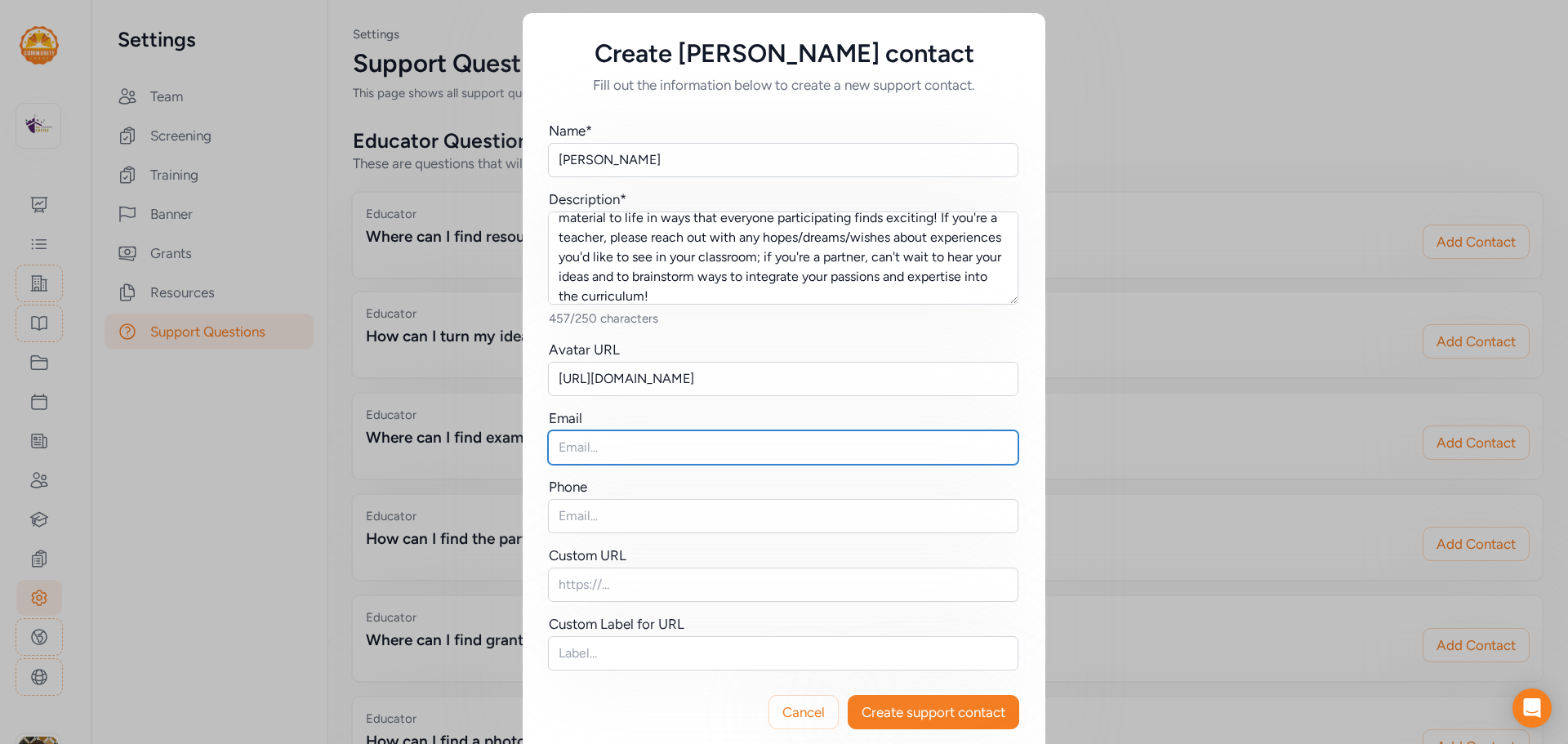 paste on "[EMAIL_ADDRESS][DOMAIN_NAME]" 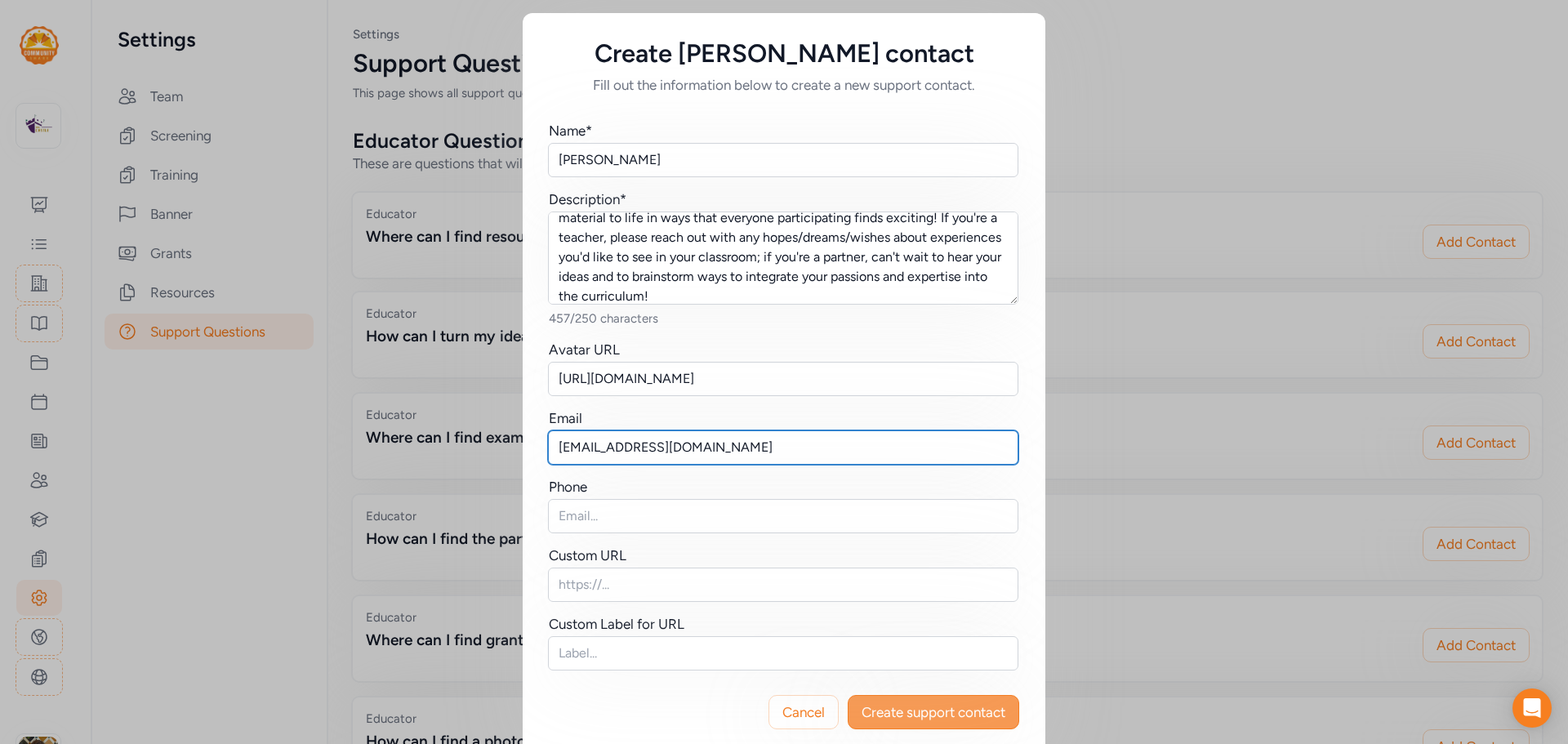 type on "[EMAIL_ADDRESS][DOMAIN_NAME]" 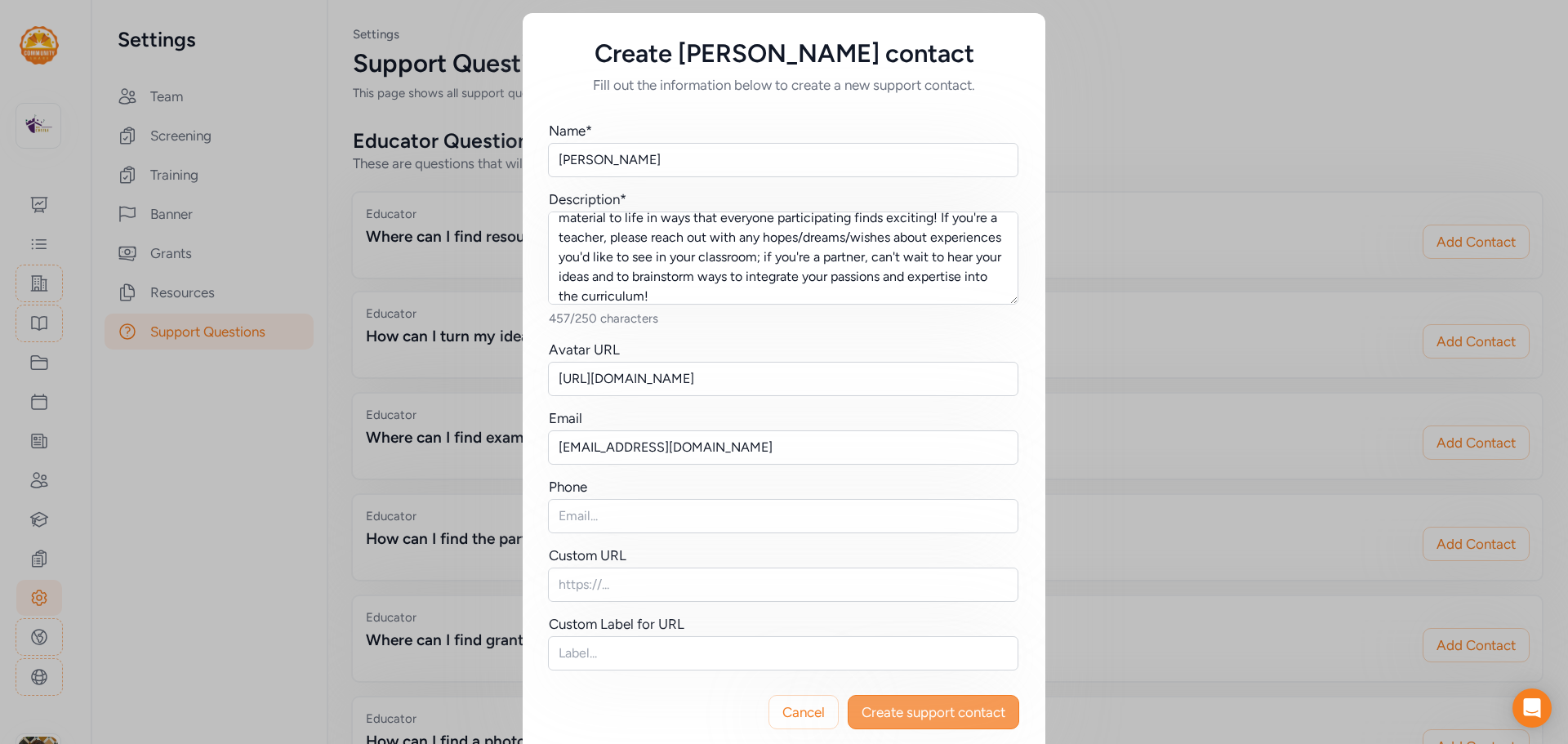 click on "Create support contact" at bounding box center (933, 712) 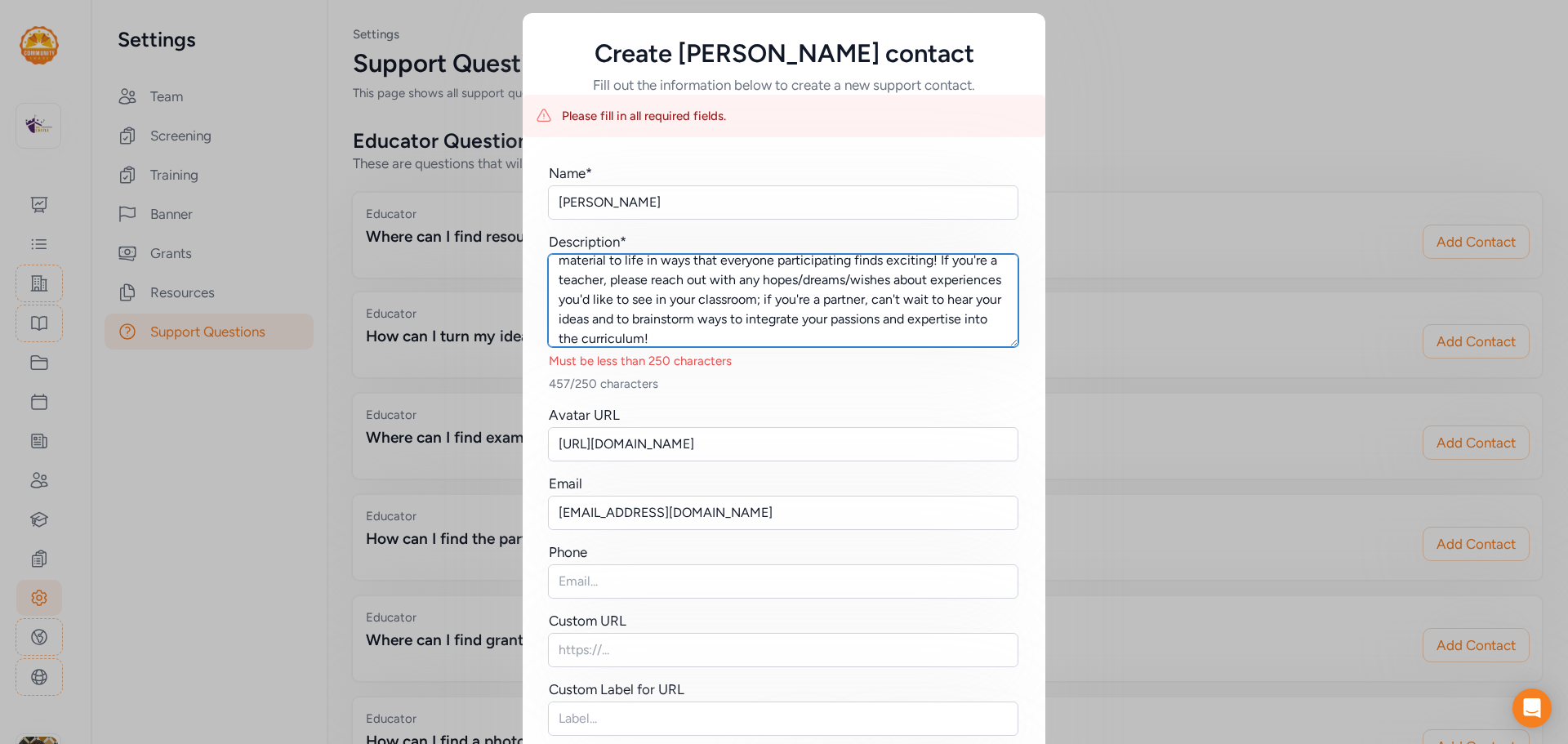 click on "I'm excited to work with teachers and partners to develop projects/workshops that meet your learning objectives and that bring the material to life in ways that everyone participating finds exciting! If you're a teacher, please reach out with any hopes/dreams/wishes about experiences you'd like to see in your classroom; if you're a partner, can't wait to hear your ideas and to brainstorm ways to integrate your passions and expertise into the curriculum!" at bounding box center (783, 301) 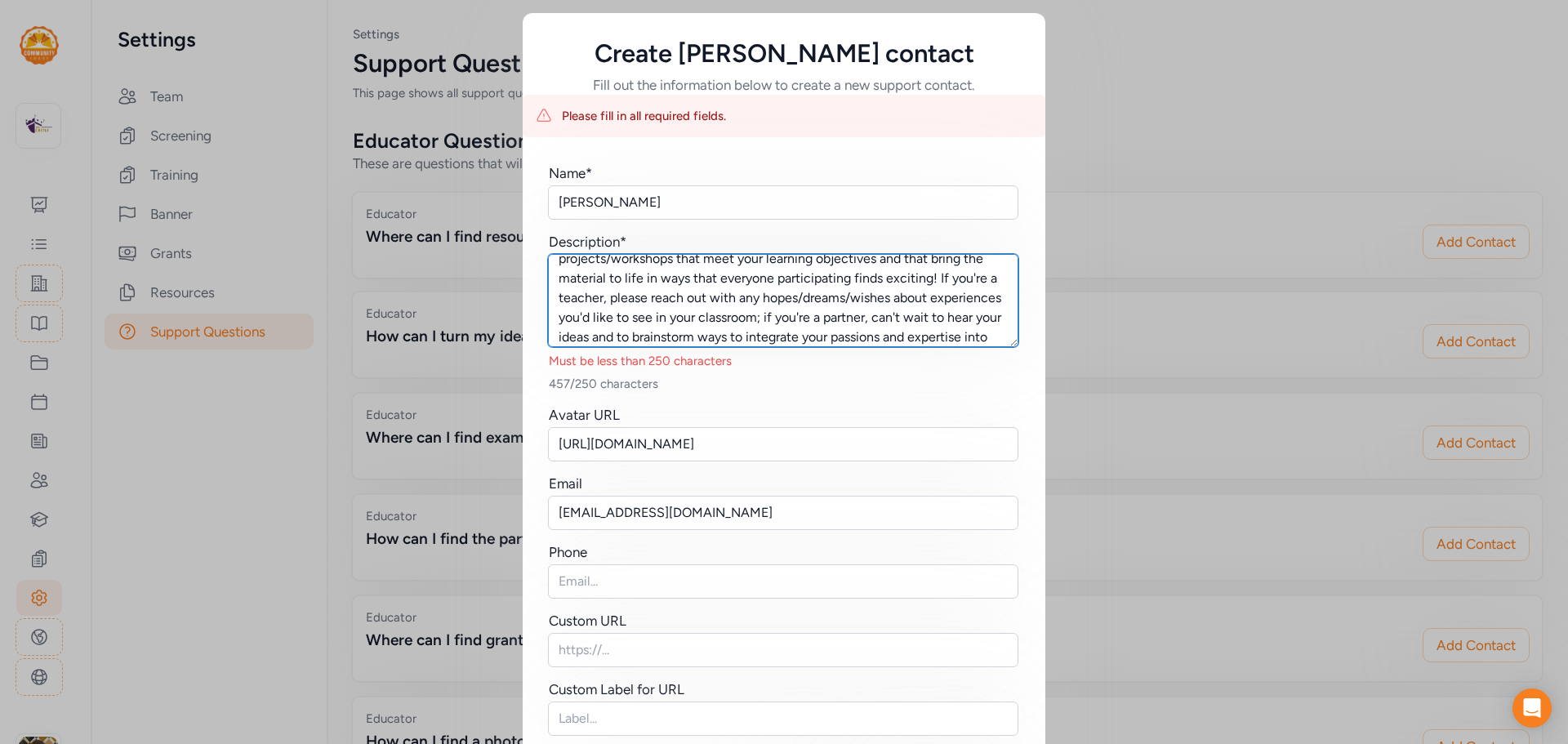 scroll, scrollTop: 59, scrollLeft: 0, axis: vertical 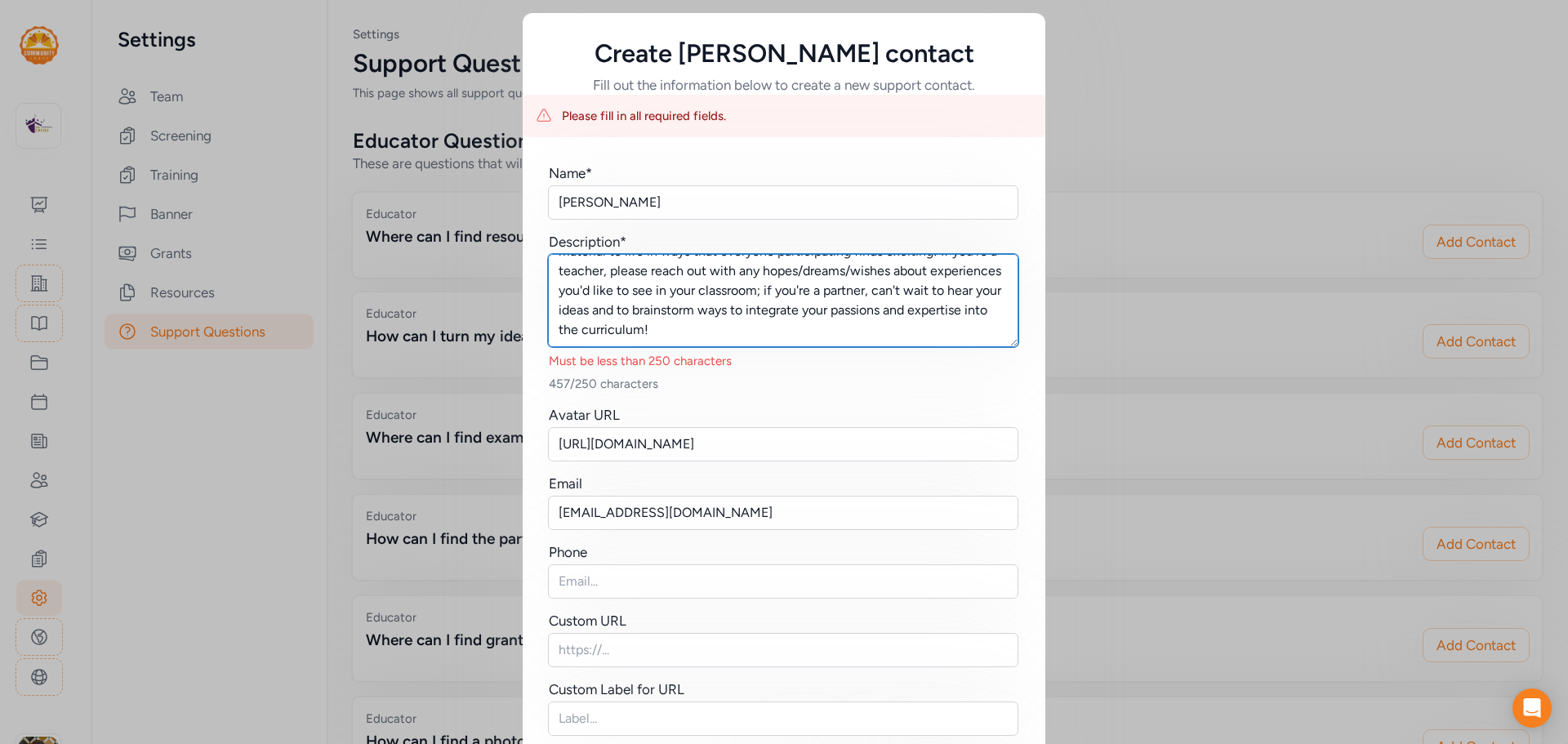 drag, startPoint x: 831, startPoint y: 288, endPoint x: 834, endPoint y: 329, distance: 41.10961 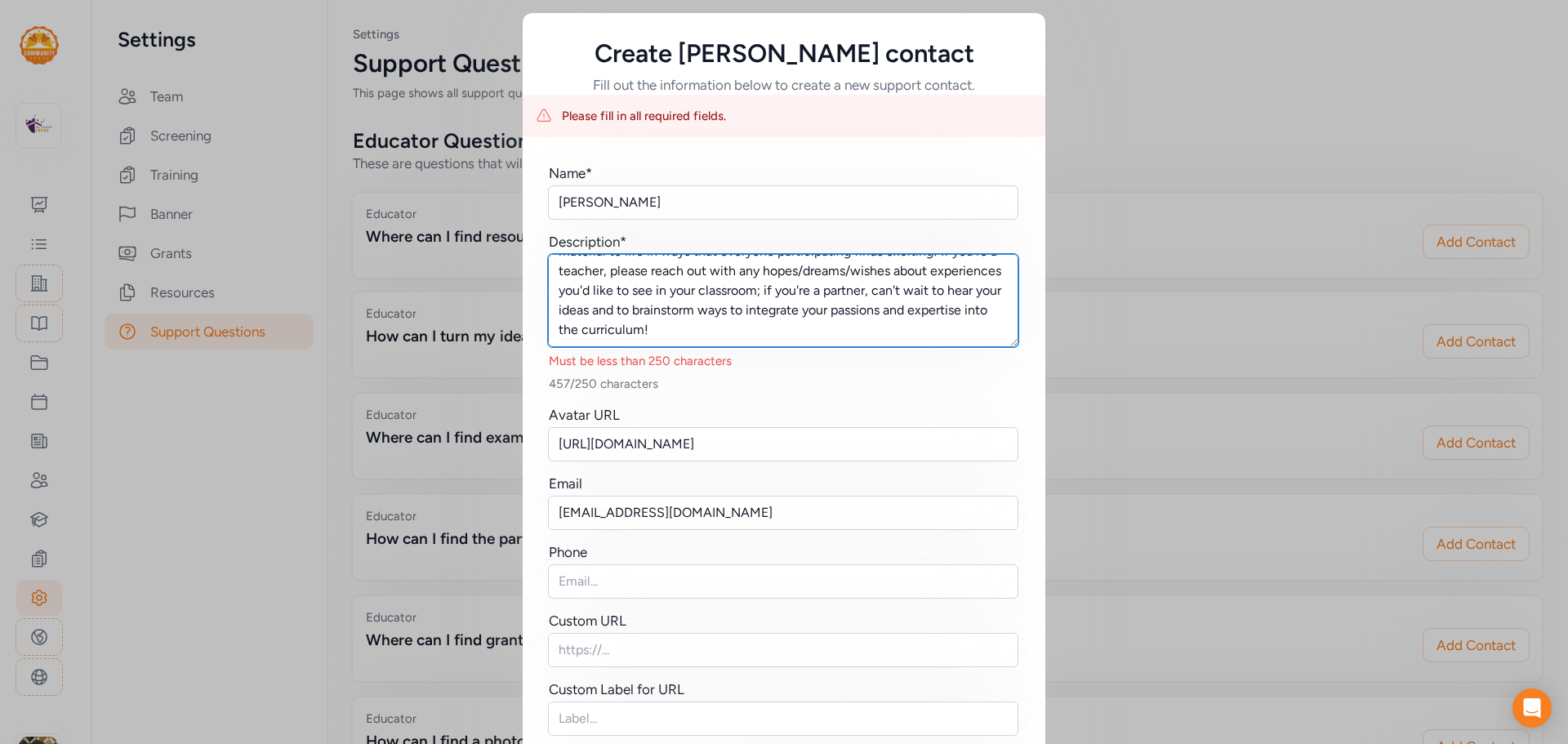 click on "I'm excited to work with teachers and partners to develop projects/workshops that meet your learning objectives and that bring the material to life in ways that everyone participating finds exciting! If you're a teacher, please reach out with any hopes/dreams/wishes about experiences you'd like to see in your classroom; if you're a partner, can't wait to hear your ideas and to brainstorm ways to integrate your passions and expertise into the curriculum!" at bounding box center (783, 301) 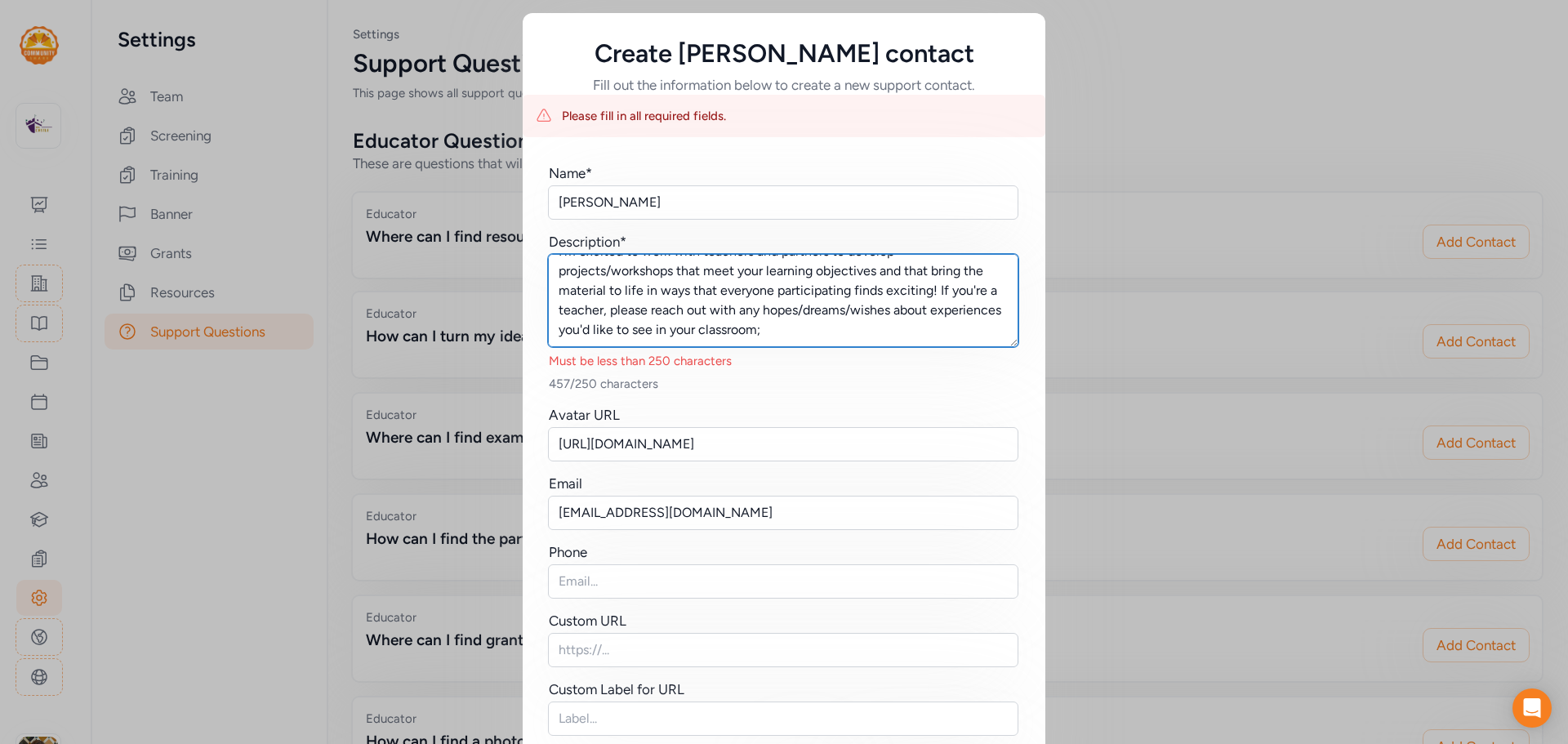 scroll, scrollTop: 20, scrollLeft: 0, axis: vertical 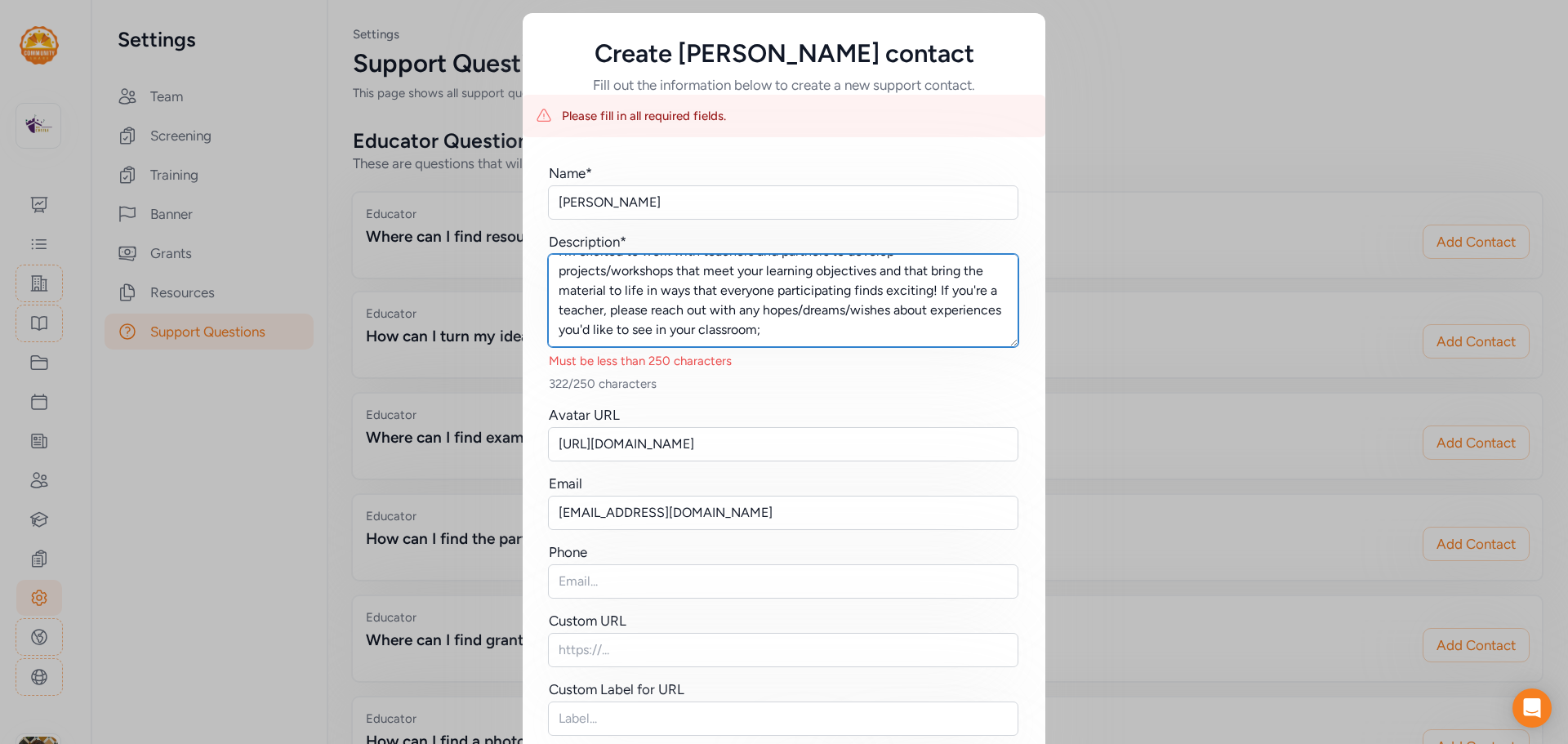 drag, startPoint x: 617, startPoint y: 311, endPoint x: 933, endPoint y: 288, distance: 316.836 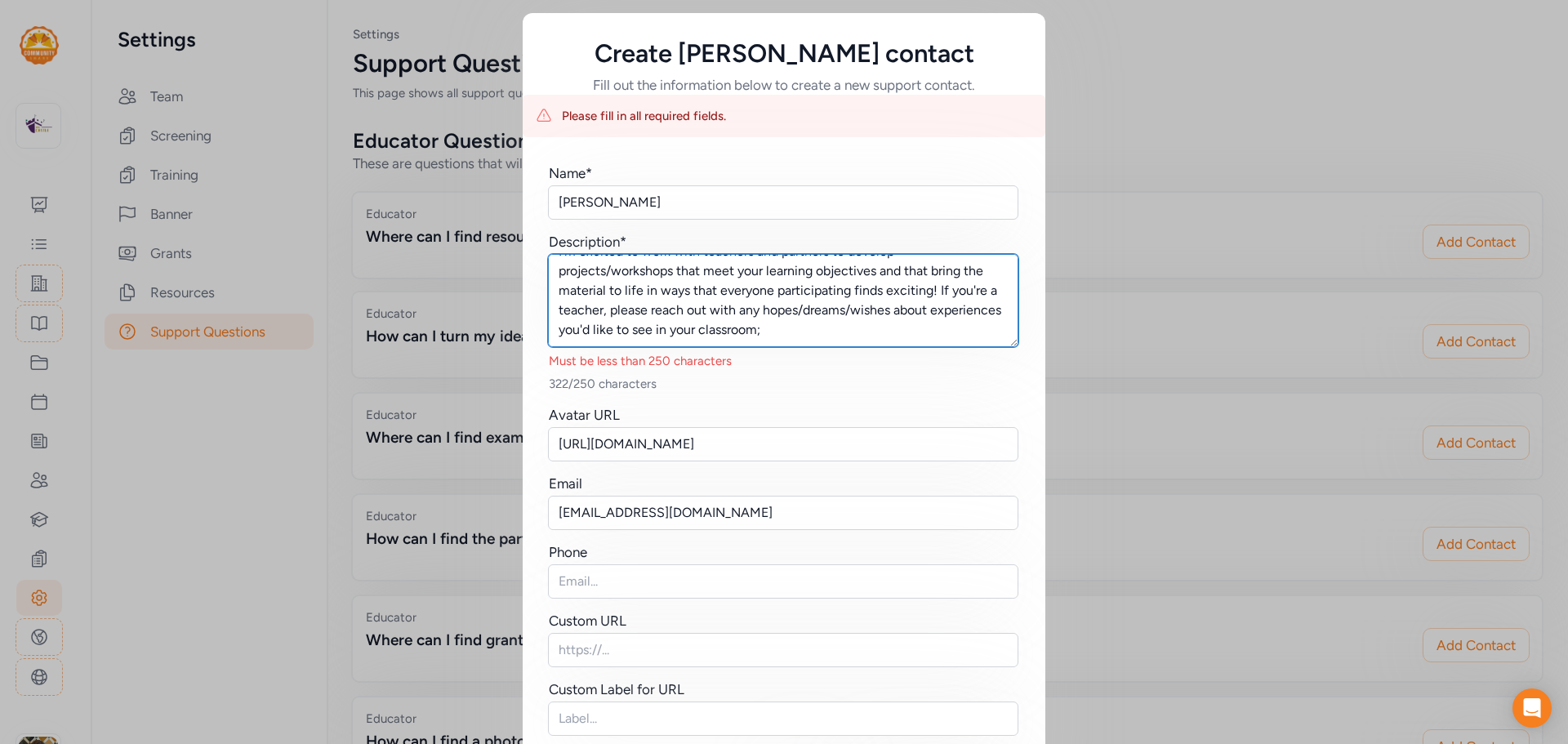 click on "I'm excited to work with teachers and partners to develop projects/workshops that meet your learning objectives and that bring the material to life in ways that everyone participating finds exciting! If you're a teacher, please reach out with any hopes/dreams/wishes about experiences you'd like to see in your classroom;" at bounding box center [783, 301] 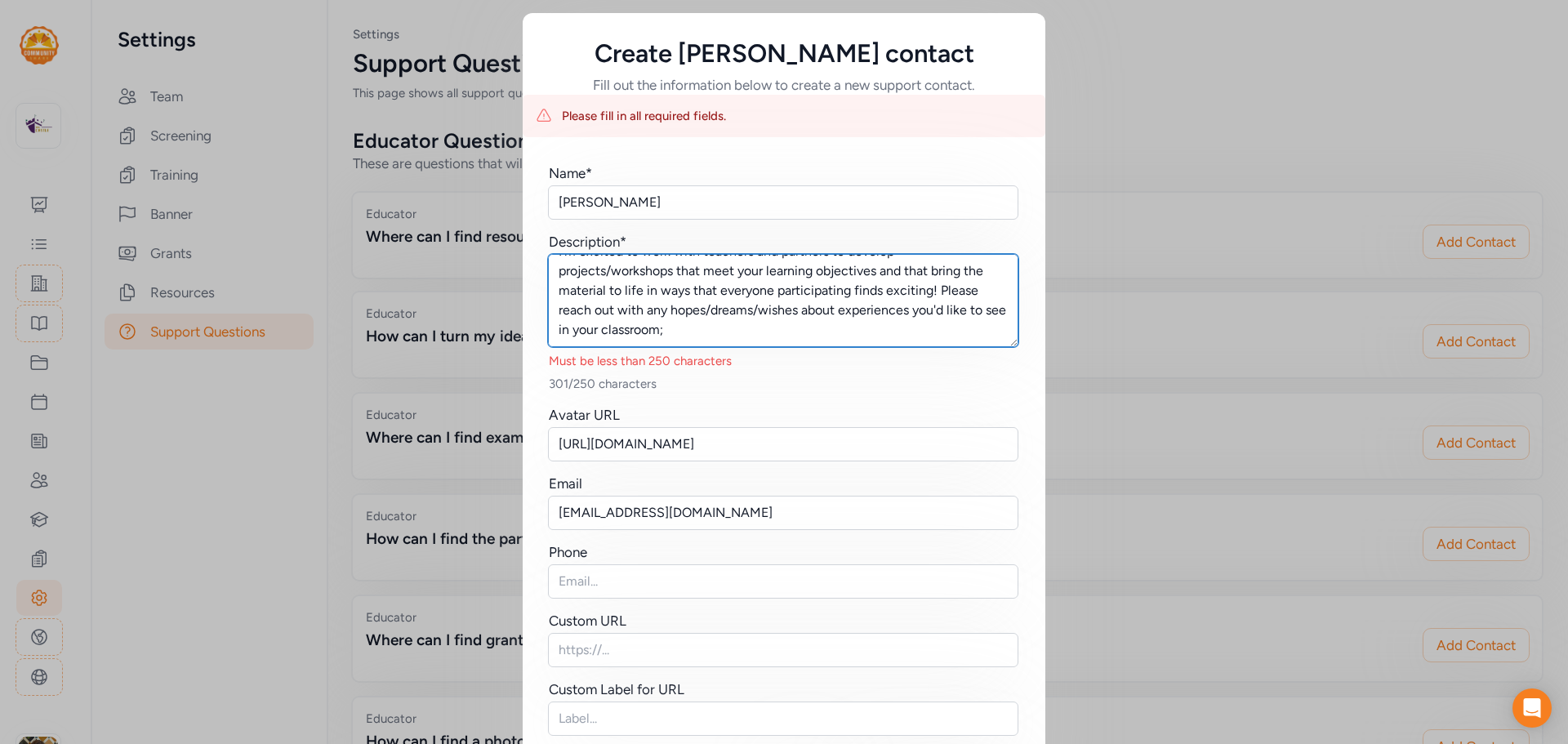 click on "I'm excited to work with teachers and partners to develop projects/workshops that meet your learning objectives and that bring the material to life in ways that everyone participating finds exciting! Please reach out with any hopes/dreams/wishes about experiences you'd like to see in your classroom;" at bounding box center (783, 301) 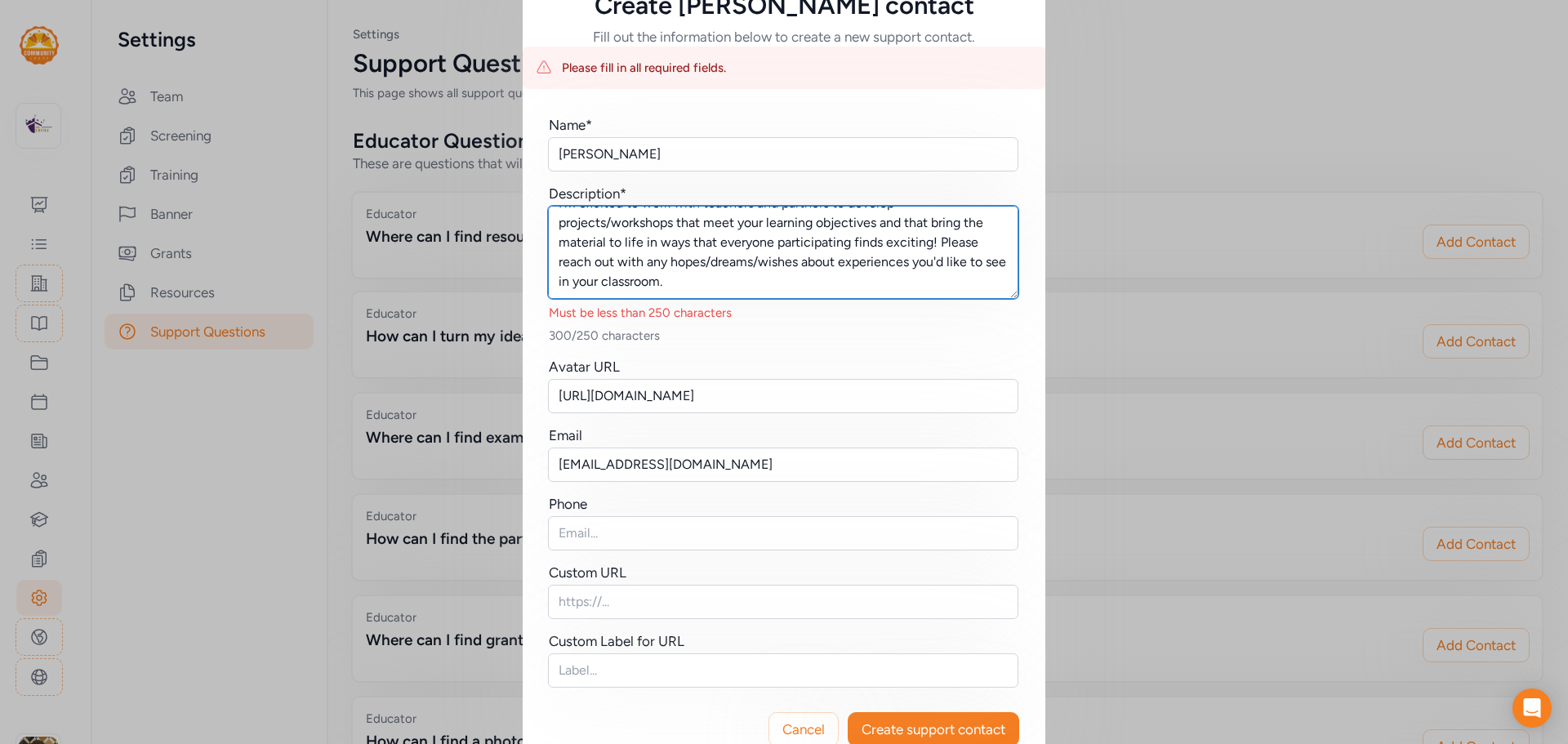 scroll, scrollTop: 89, scrollLeft: 0, axis: vertical 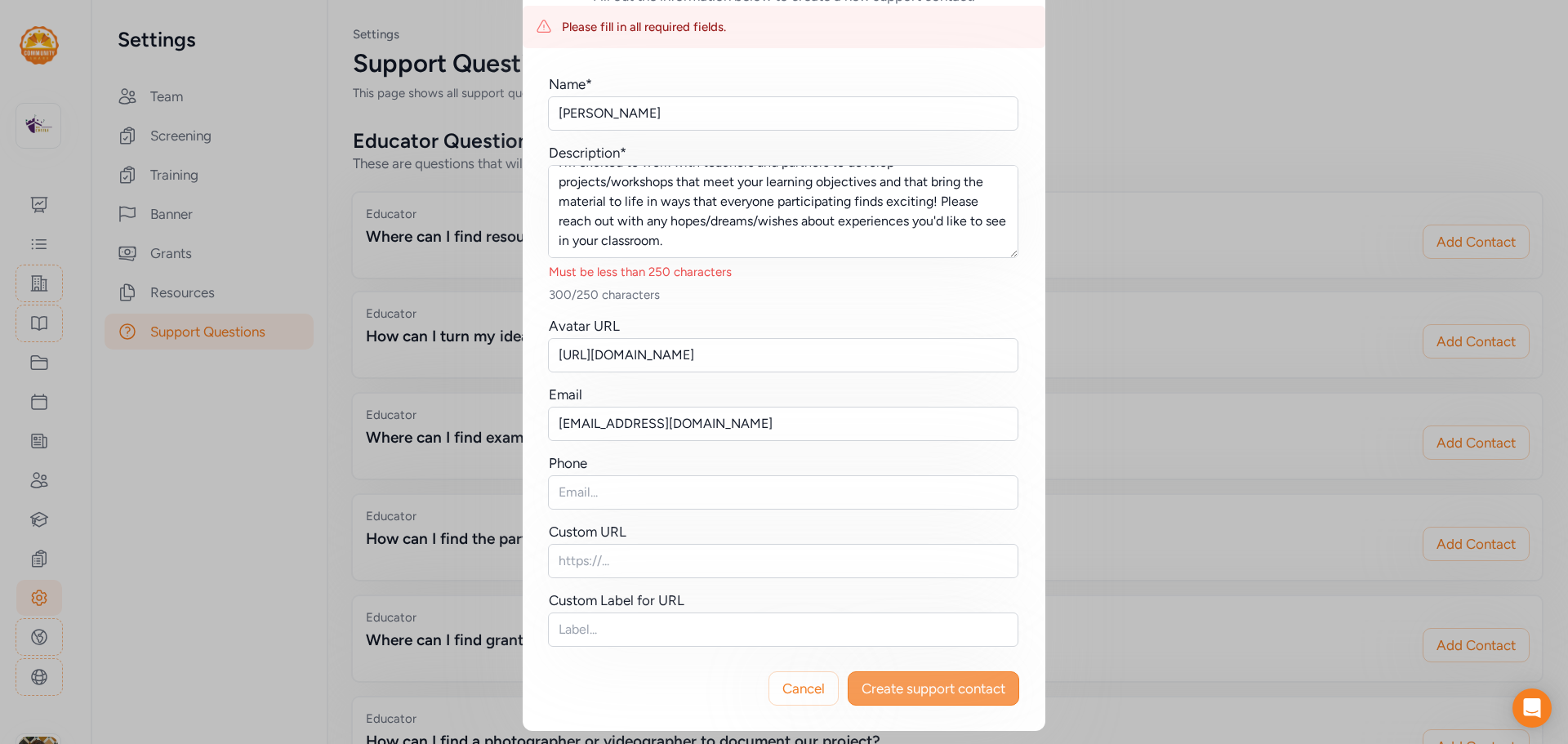 click on "Create support contact" at bounding box center (933, 688) 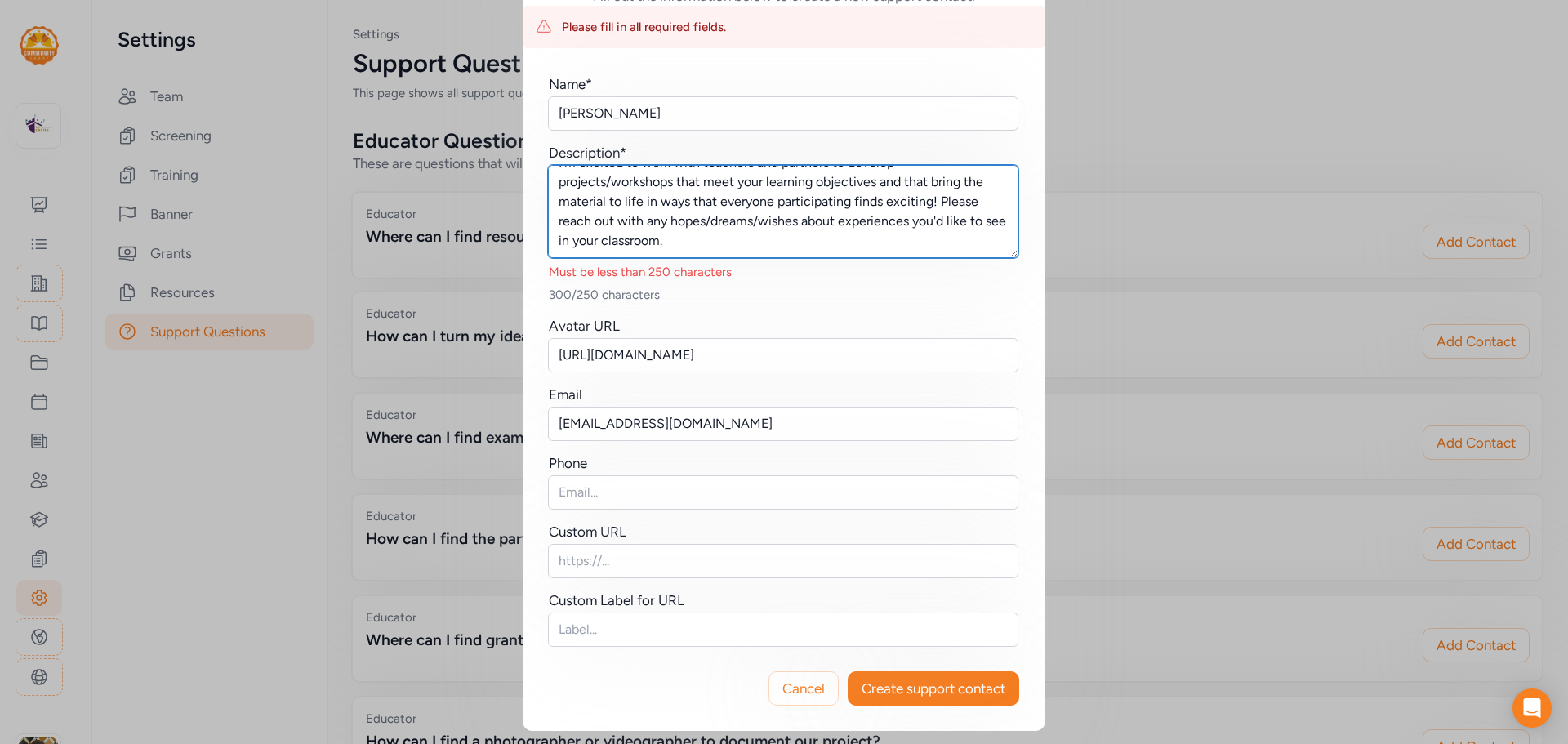 click on "I'm excited to work with teachers and partners to develop projects/workshops that meet your learning objectives and that bring the material to life in ways that everyone participating finds exciting! Please reach out with any hopes/dreams/wishes about experiences you'd like to see in your classroom." at bounding box center [783, 212] 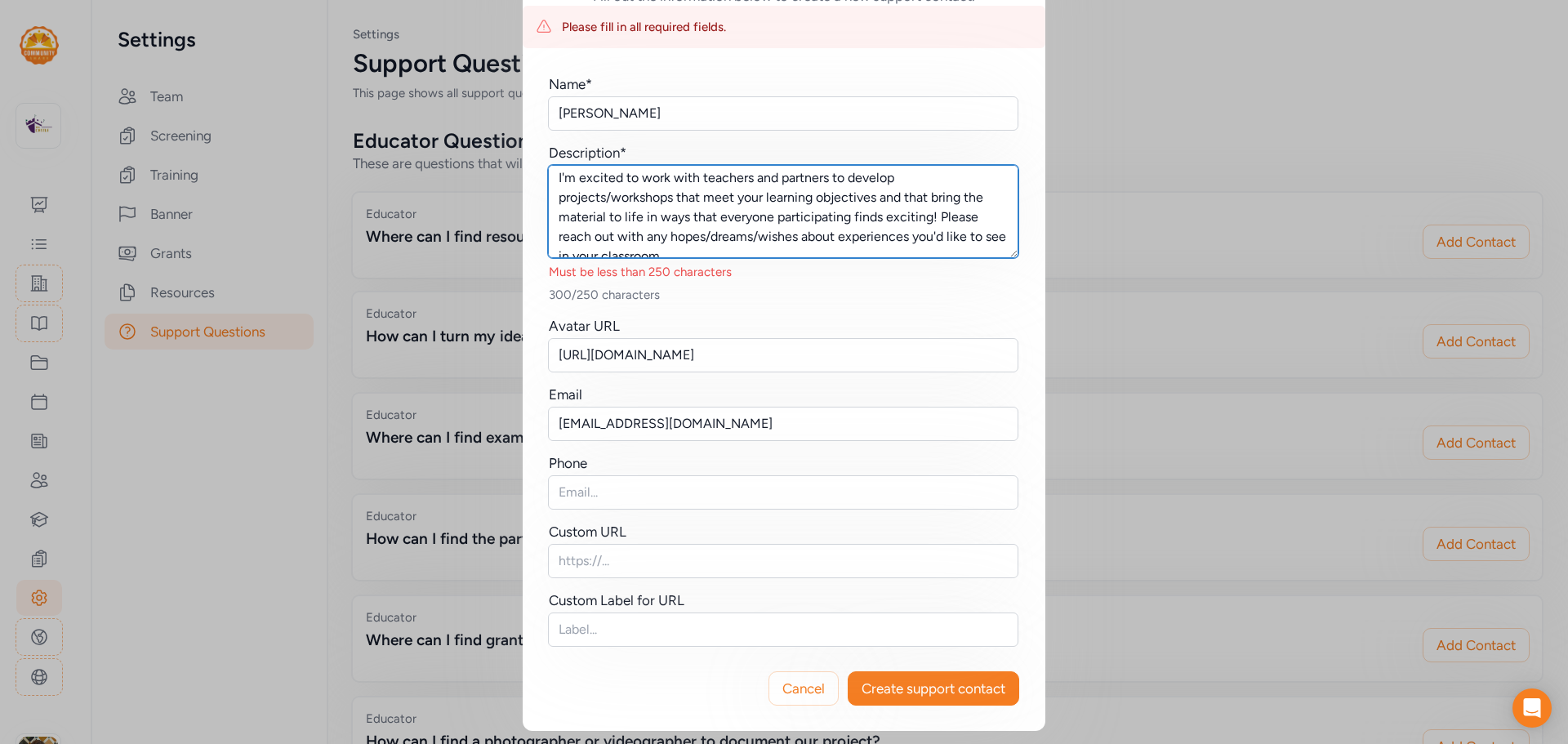 scroll, scrollTop: 0, scrollLeft: 0, axis: both 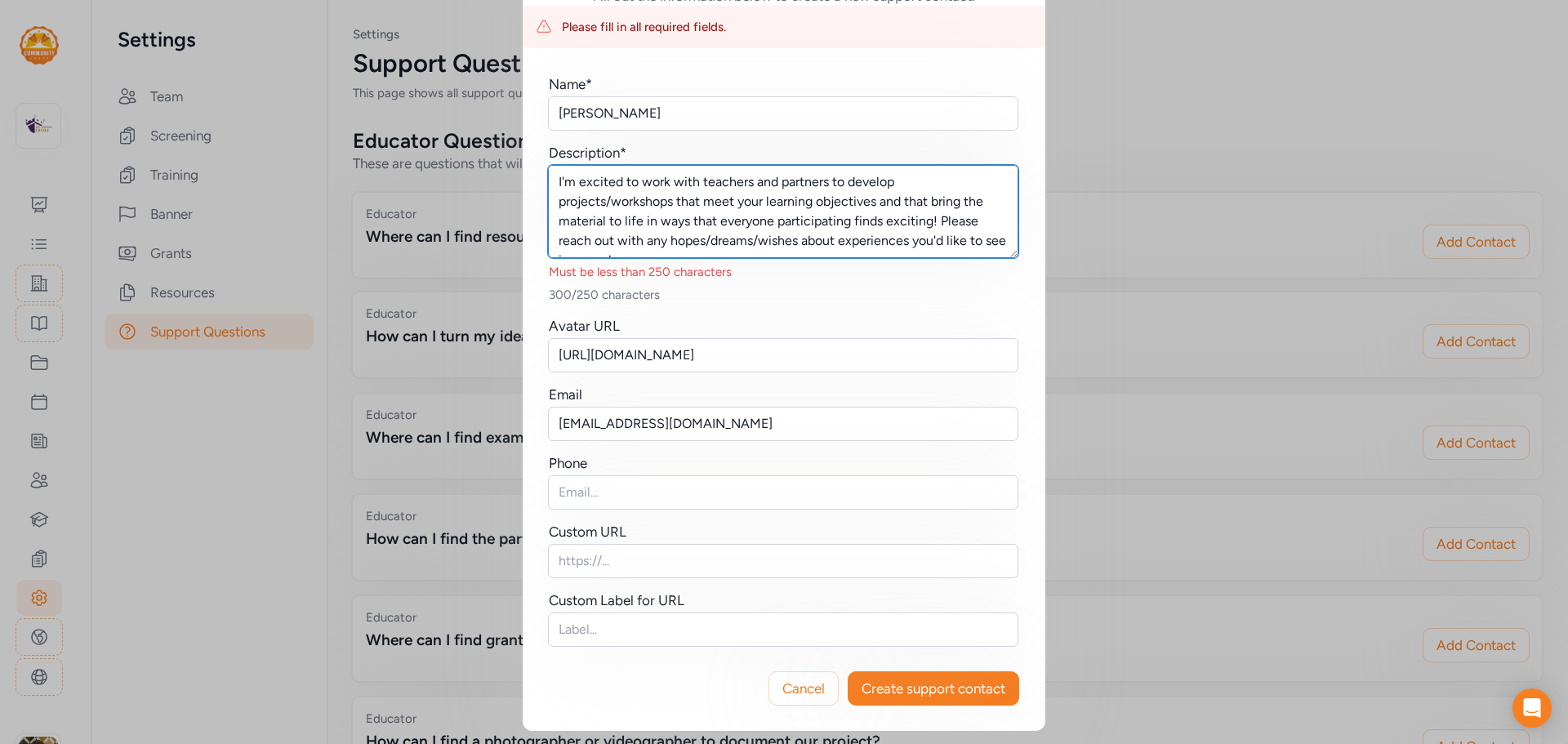 drag, startPoint x: 825, startPoint y: 180, endPoint x: 749, endPoint y: 178, distance: 76.02631 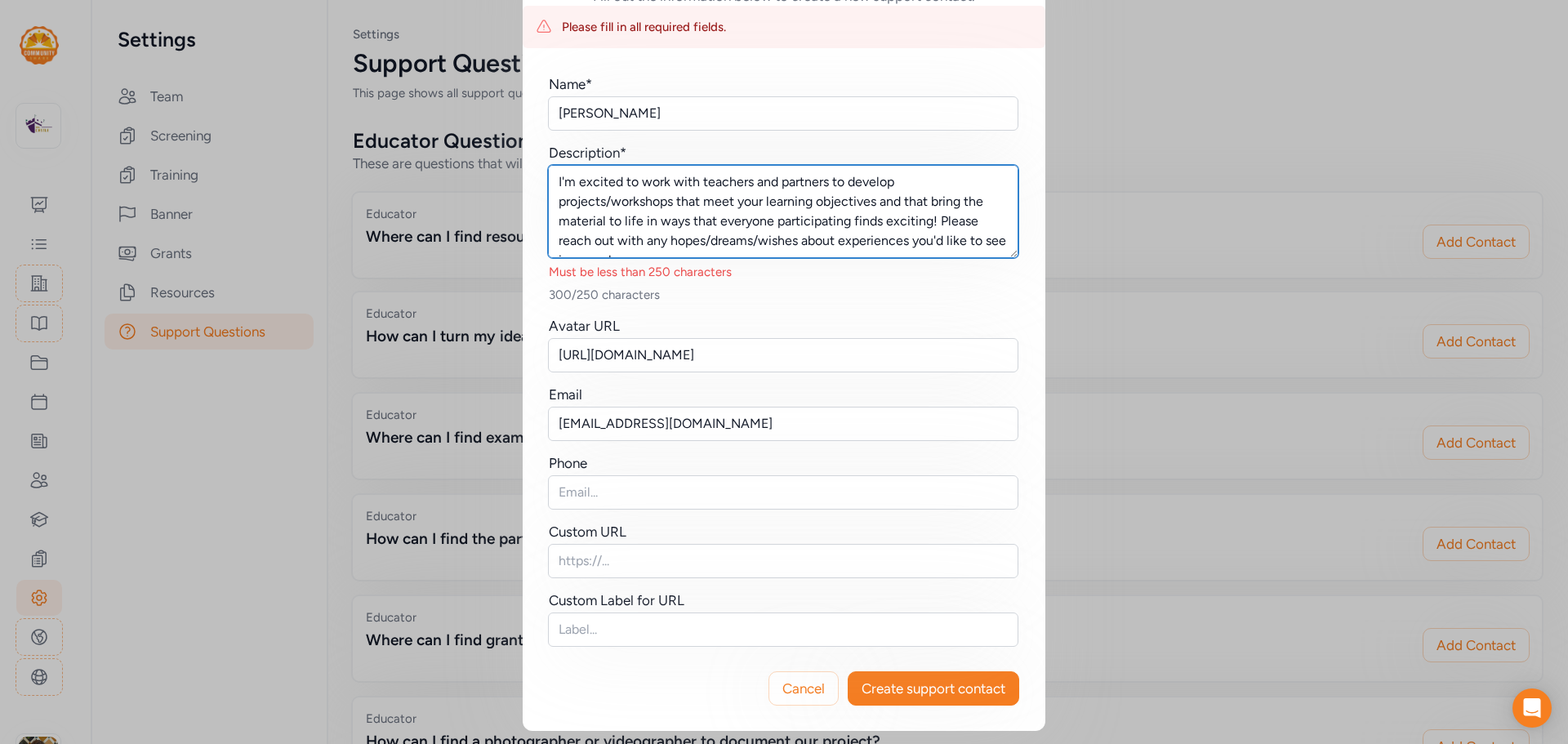 scroll, scrollTop: 20, scrollLeft: 0, axis: vertical 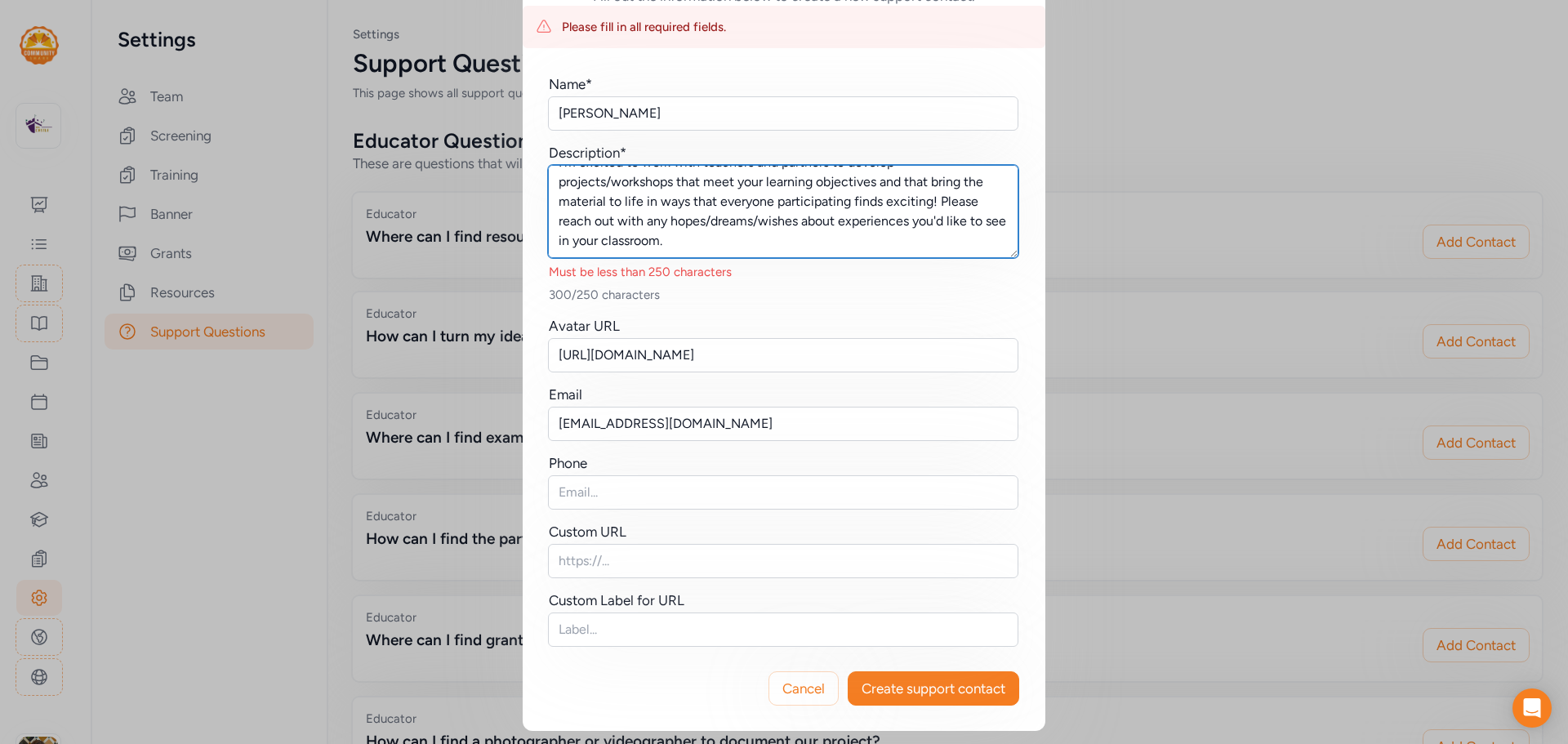 drag, startPoint x: 933, startPoint y: 198, endPoint x: 946, endPoint y: 241, distance: 44.922155 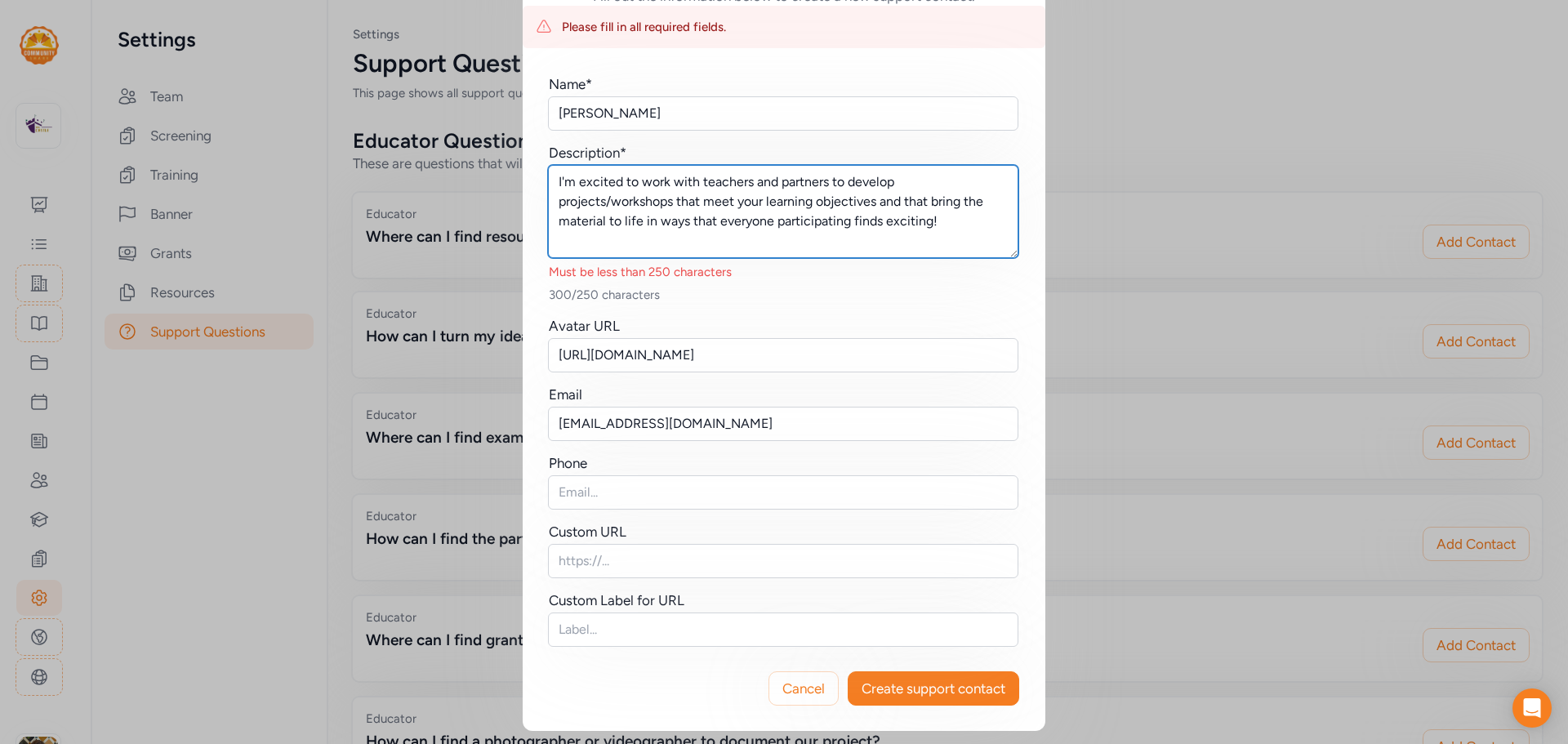scroll, scrollTop: 0, scrollLeft: 0, axis: both 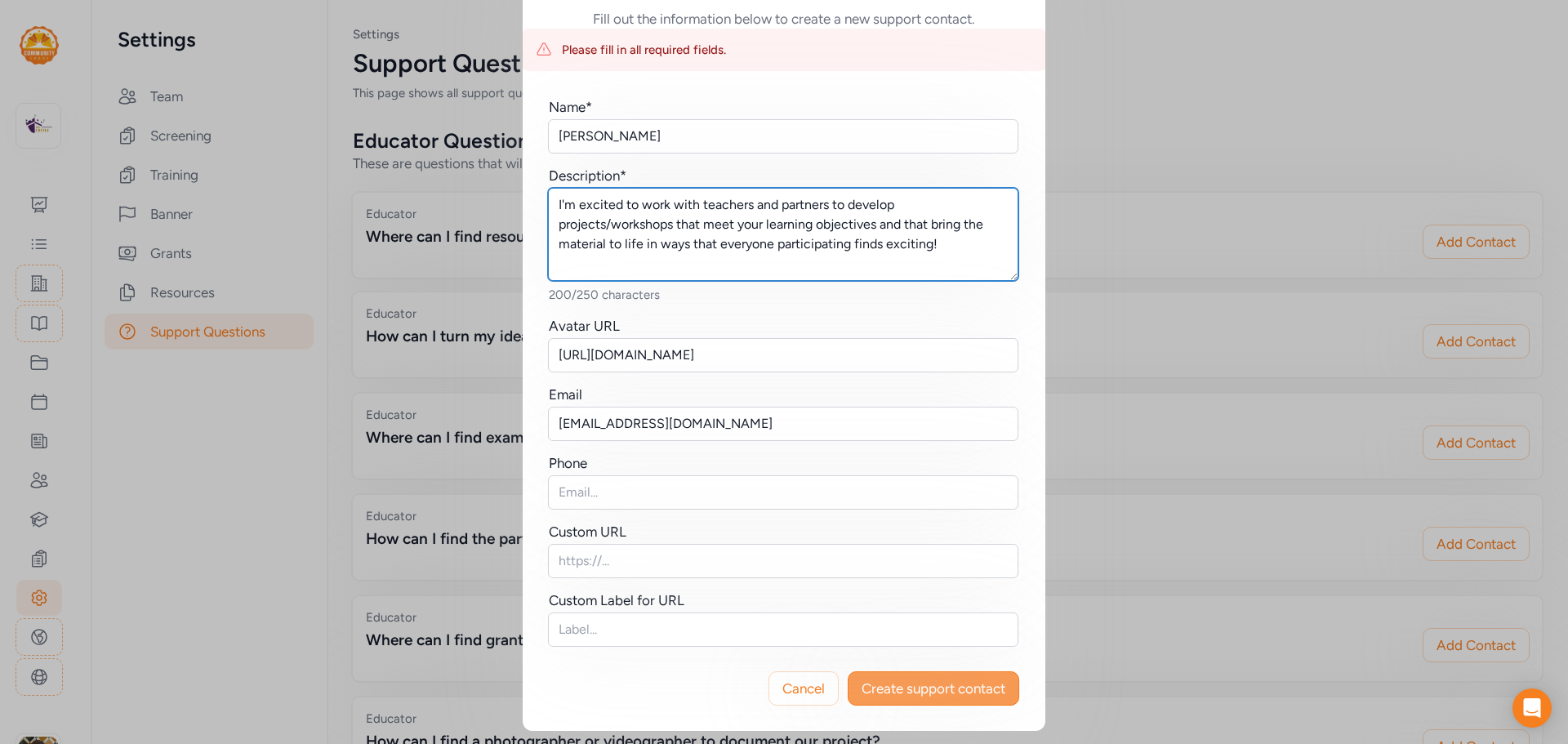 type on "I'm excited to work with teachers and partners to develop projects/workshops that meet your learning objectives and that bring the material to life in ways that everyone participating finds exciting!" 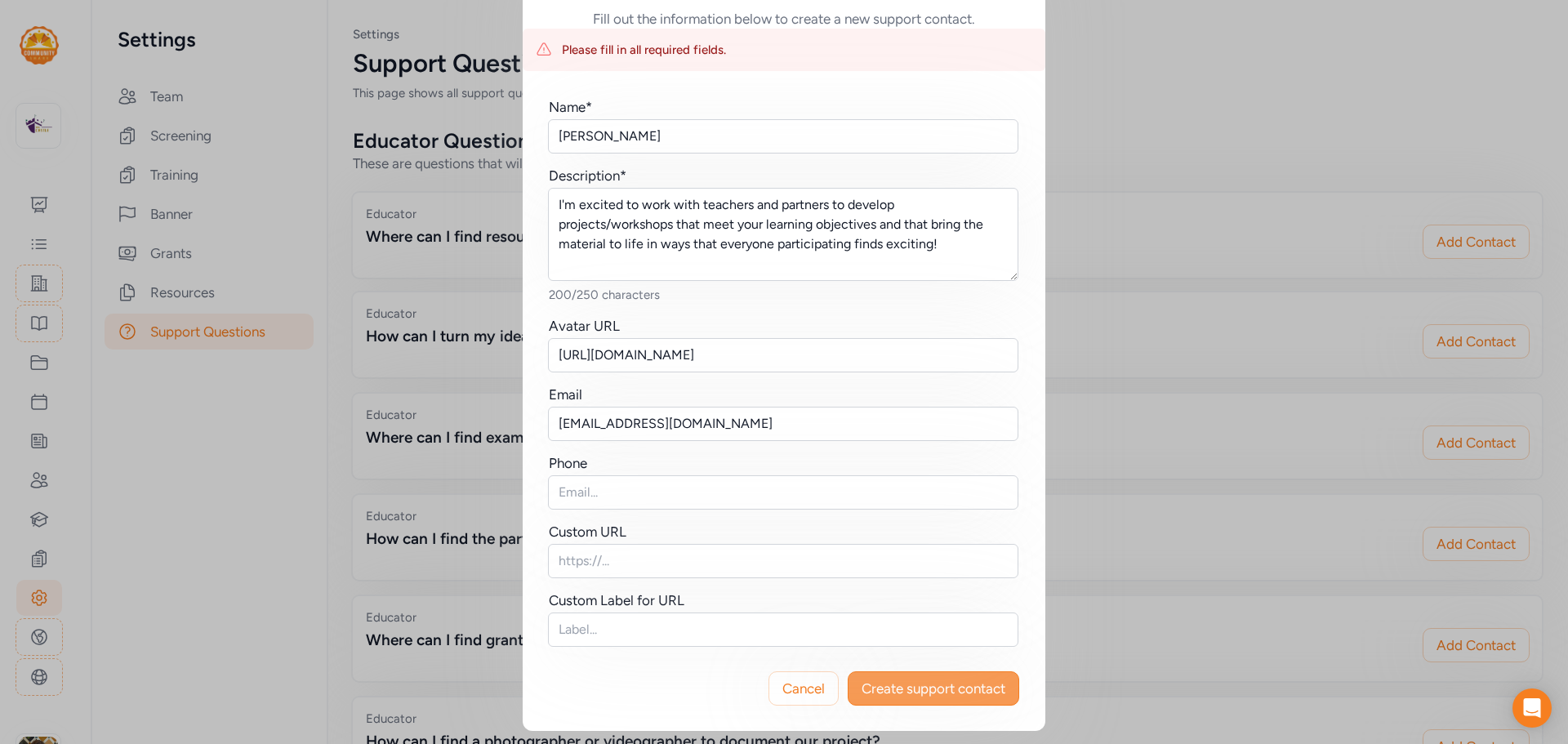 click on "Create support contact" at bounding box center (933, 688) 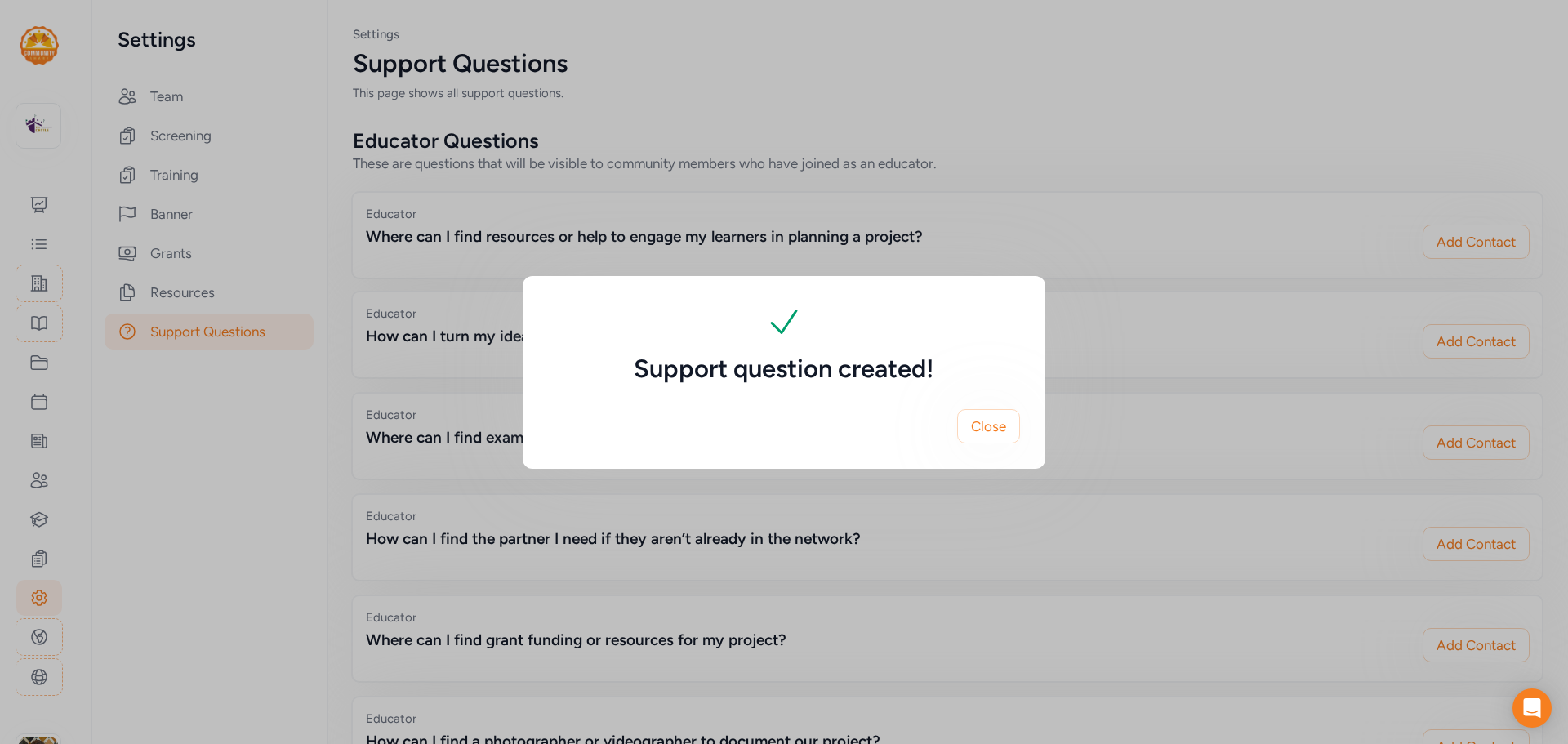 scroll, scrollTop: 0, scrollLeft: 0, axis: both 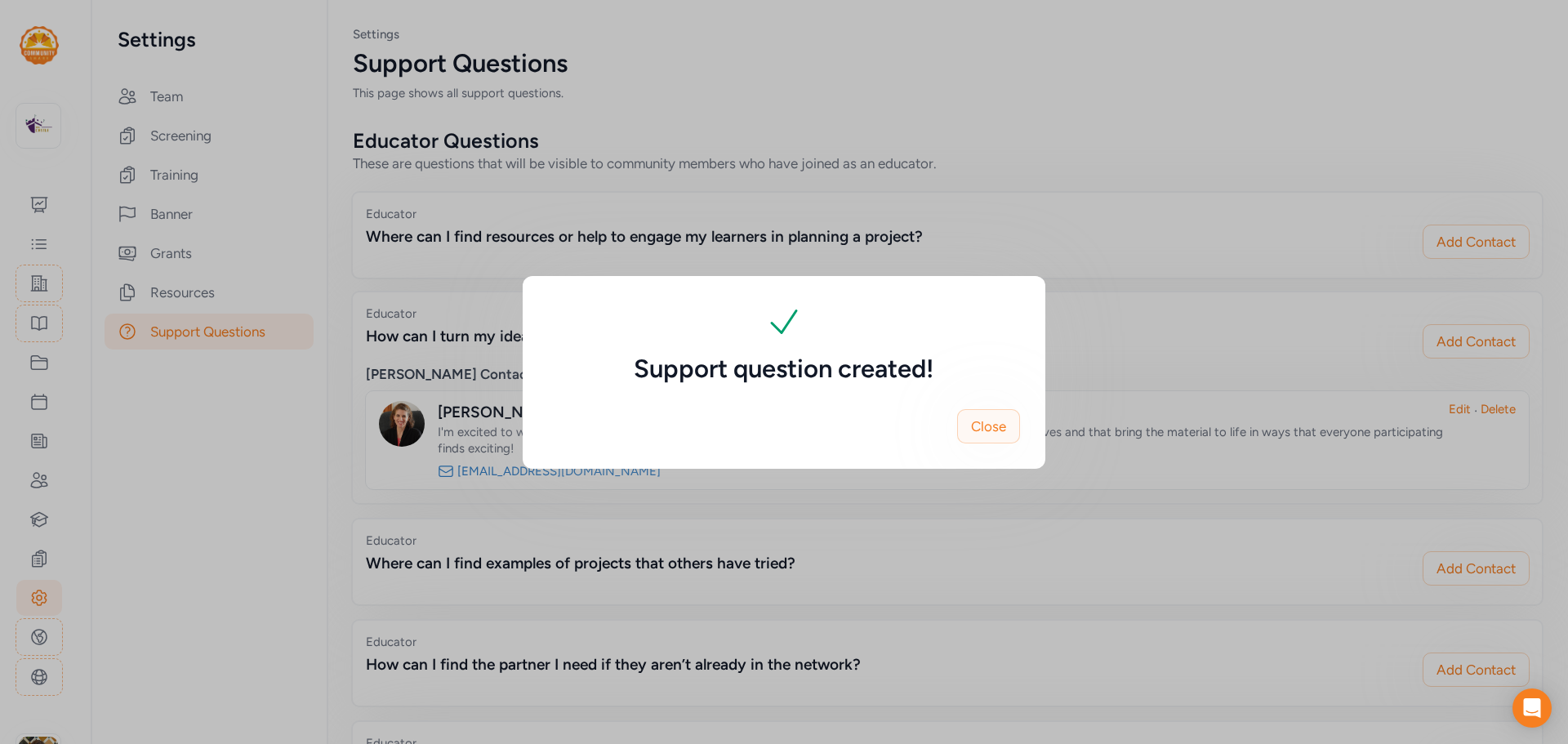 click on "Close" at bounding box center [988, 426] 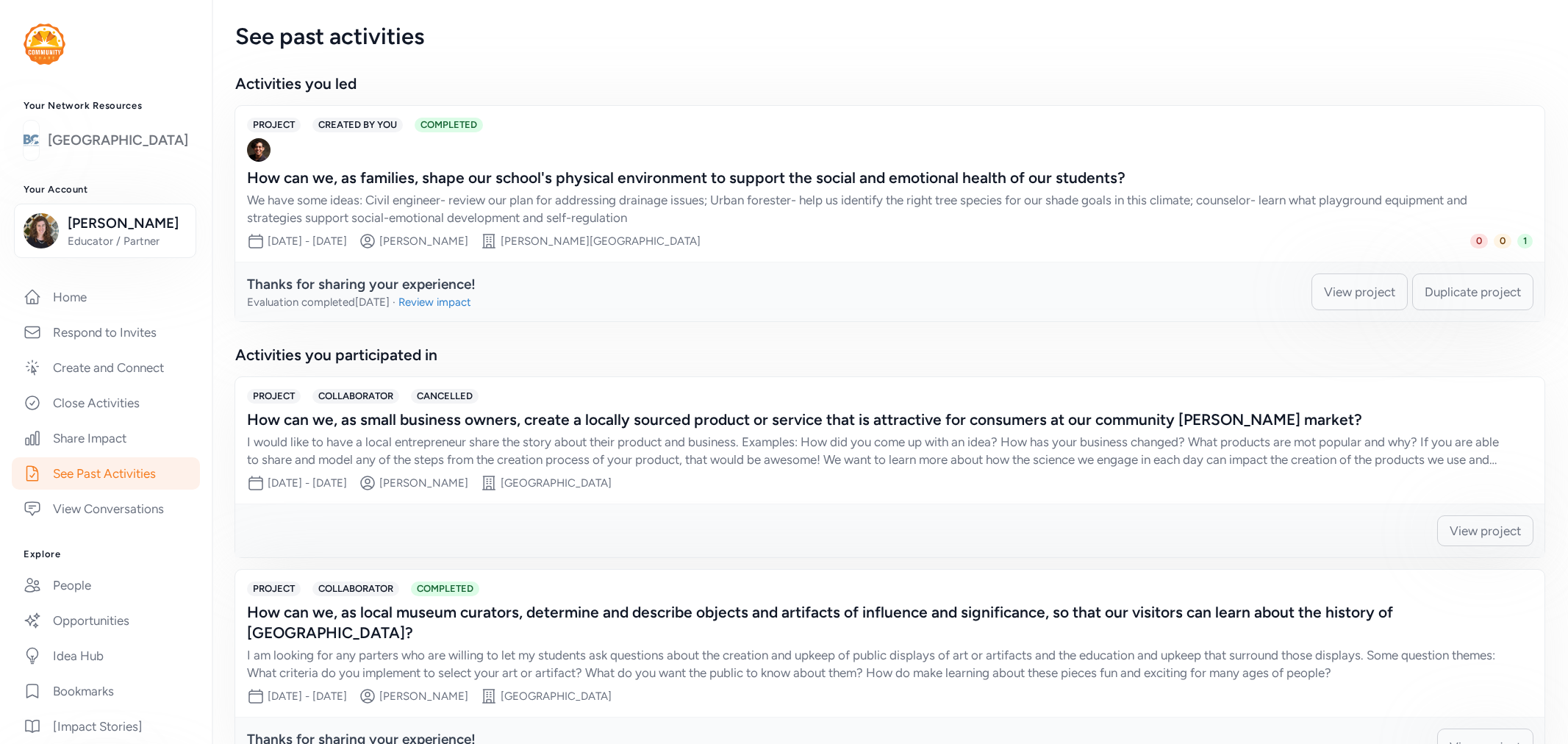 scroll, scrollTop: 0, scrollLeft: 0, axis: both 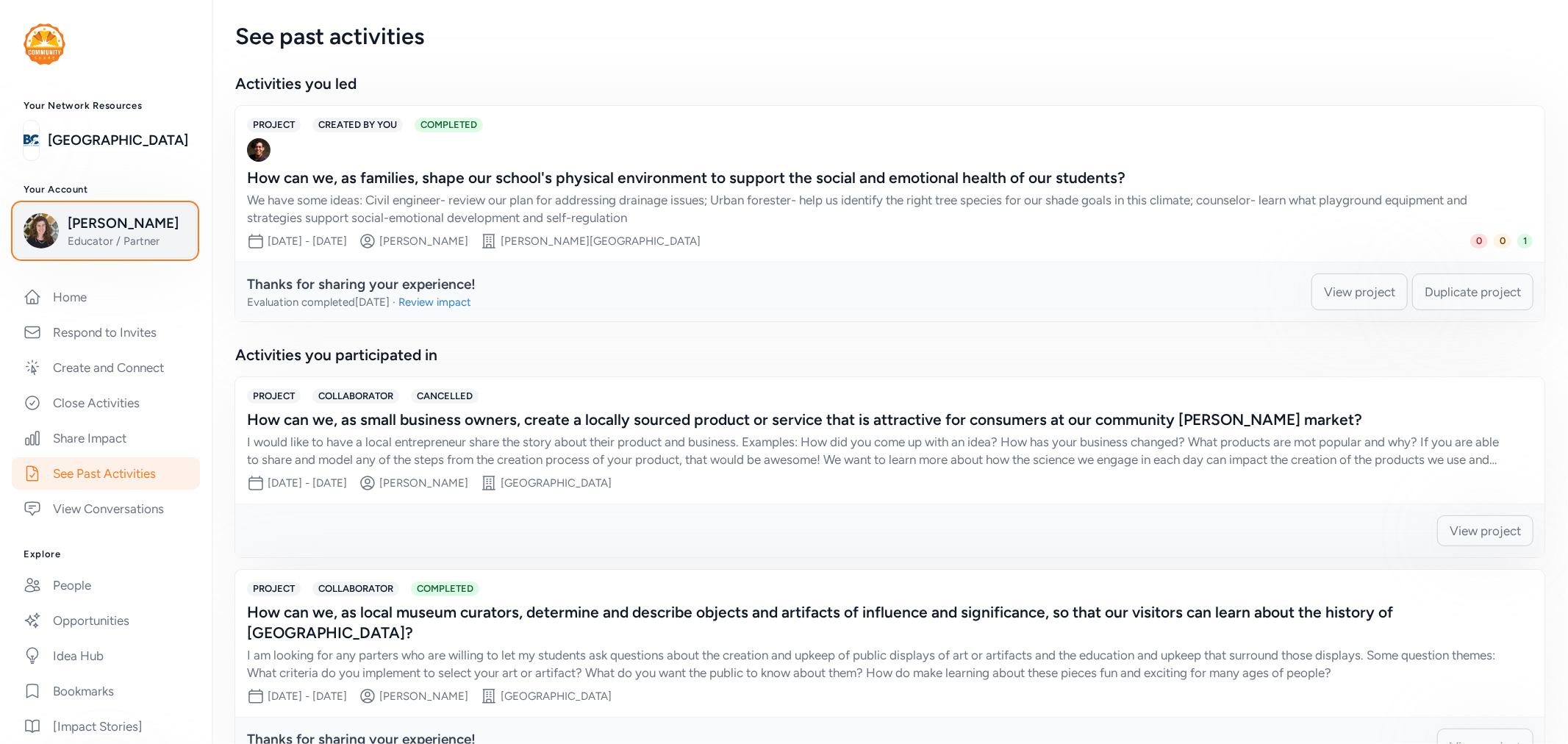 click on "[PERSON_NAME]" at bounding box center (127, 223) 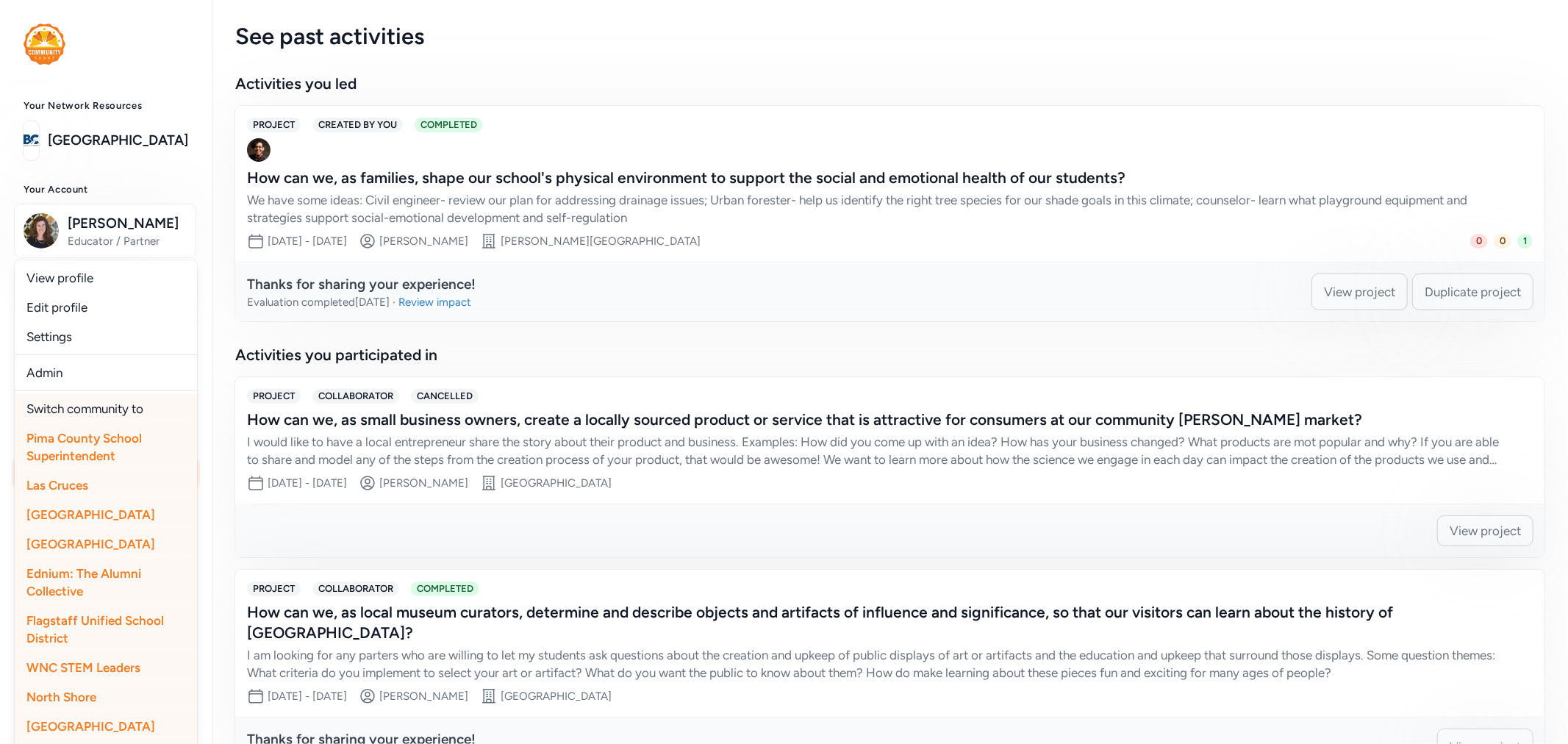 click on "Pima County School Superintendent" at bounding box center [84, 447] 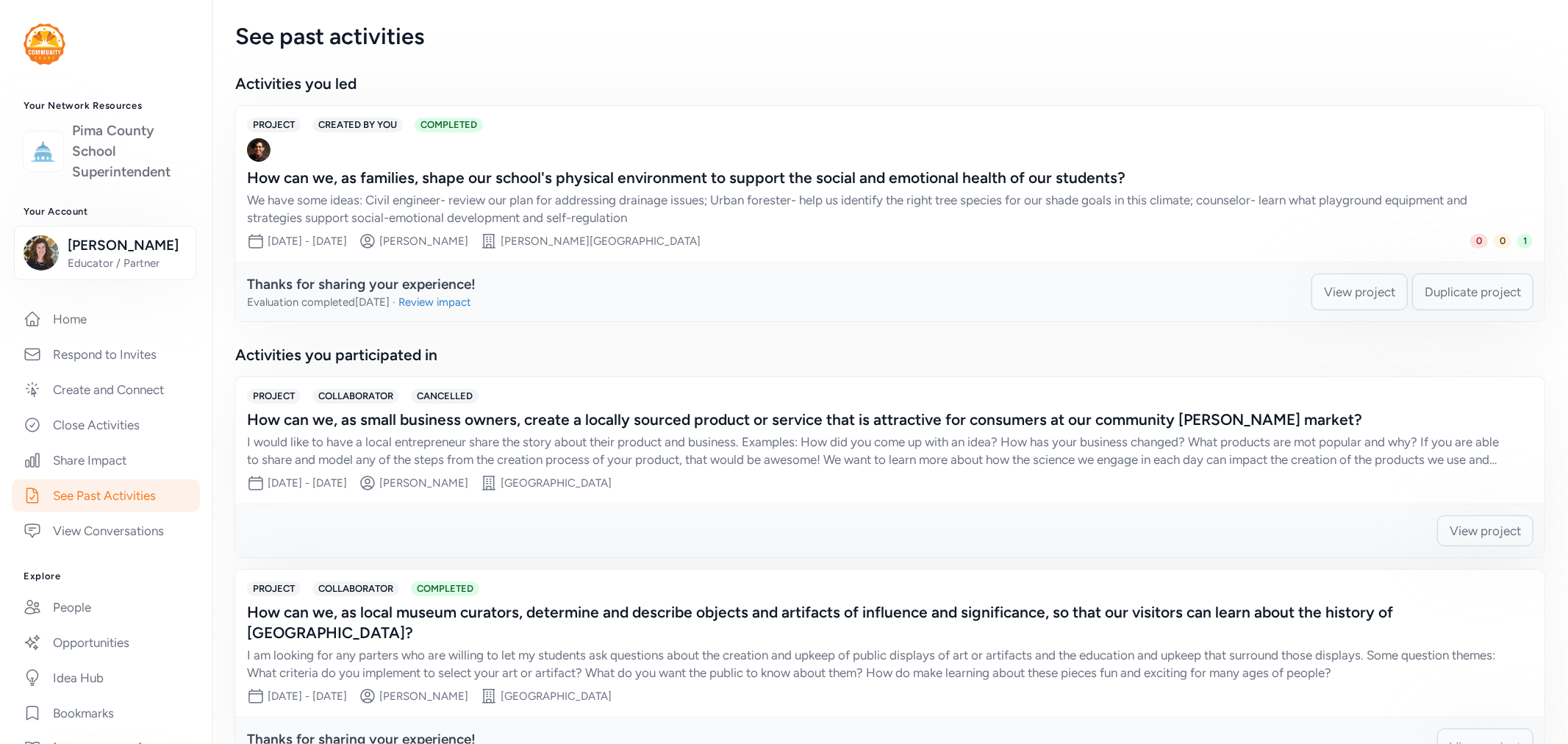 click on "Pima County School Superintendent" at bounding box center [130, 151] 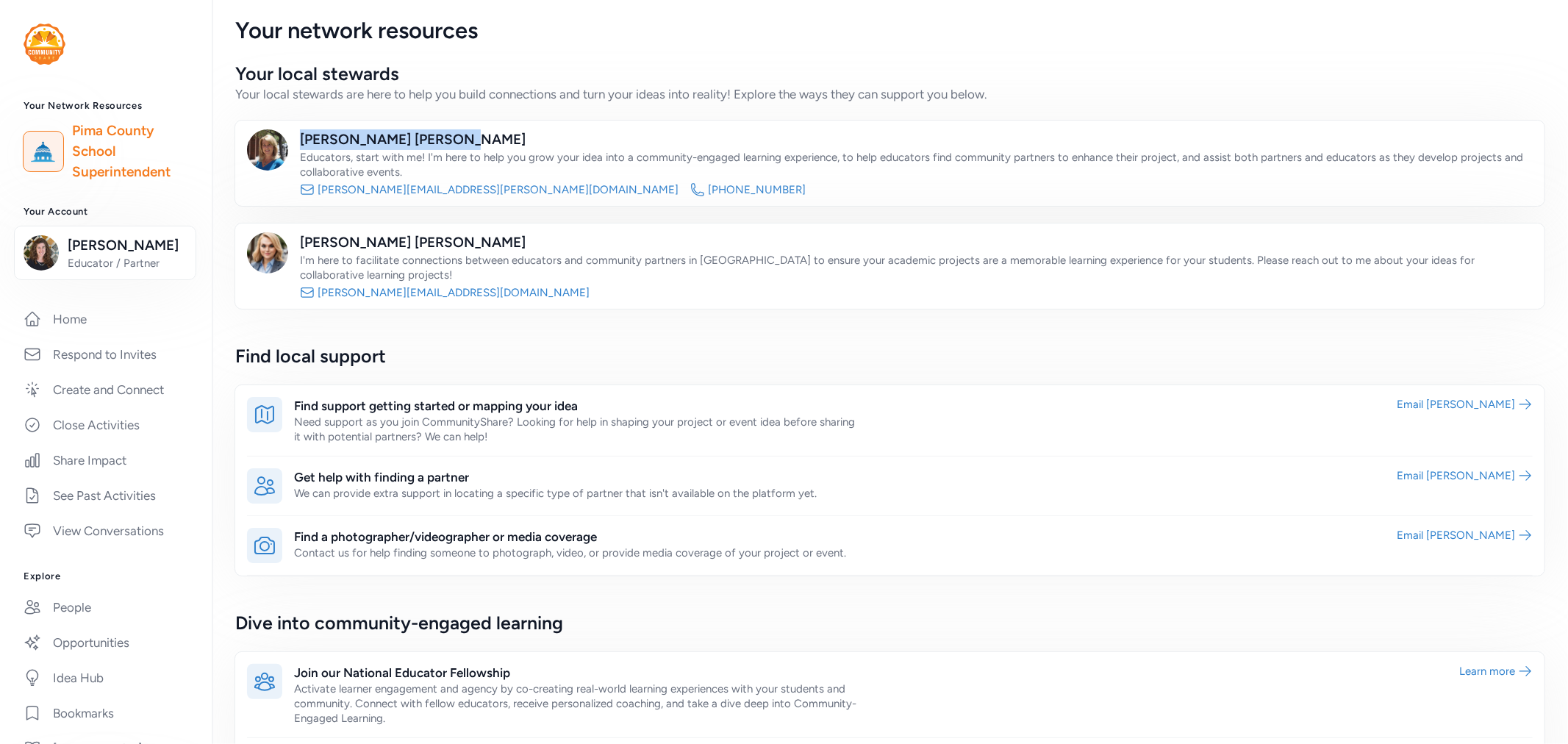 drag, startPoint x: 415, startPoint y: 138, endPoint x: 301, endPoint y: 138, distance: 114 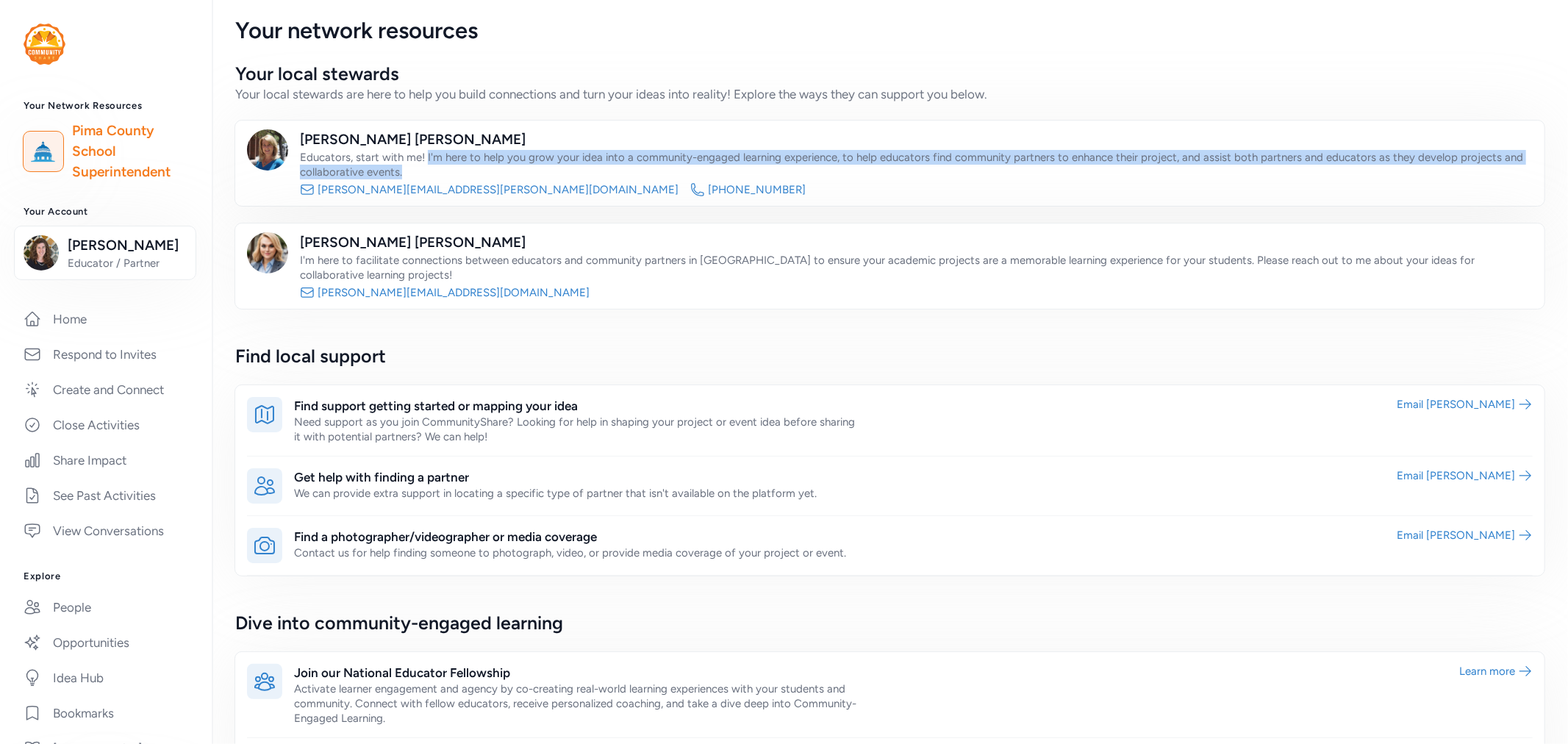 drag, startPoint x: 426, startPoint y: 157, endPoint x: 425, endPoint y: 171, distance: 14.035669 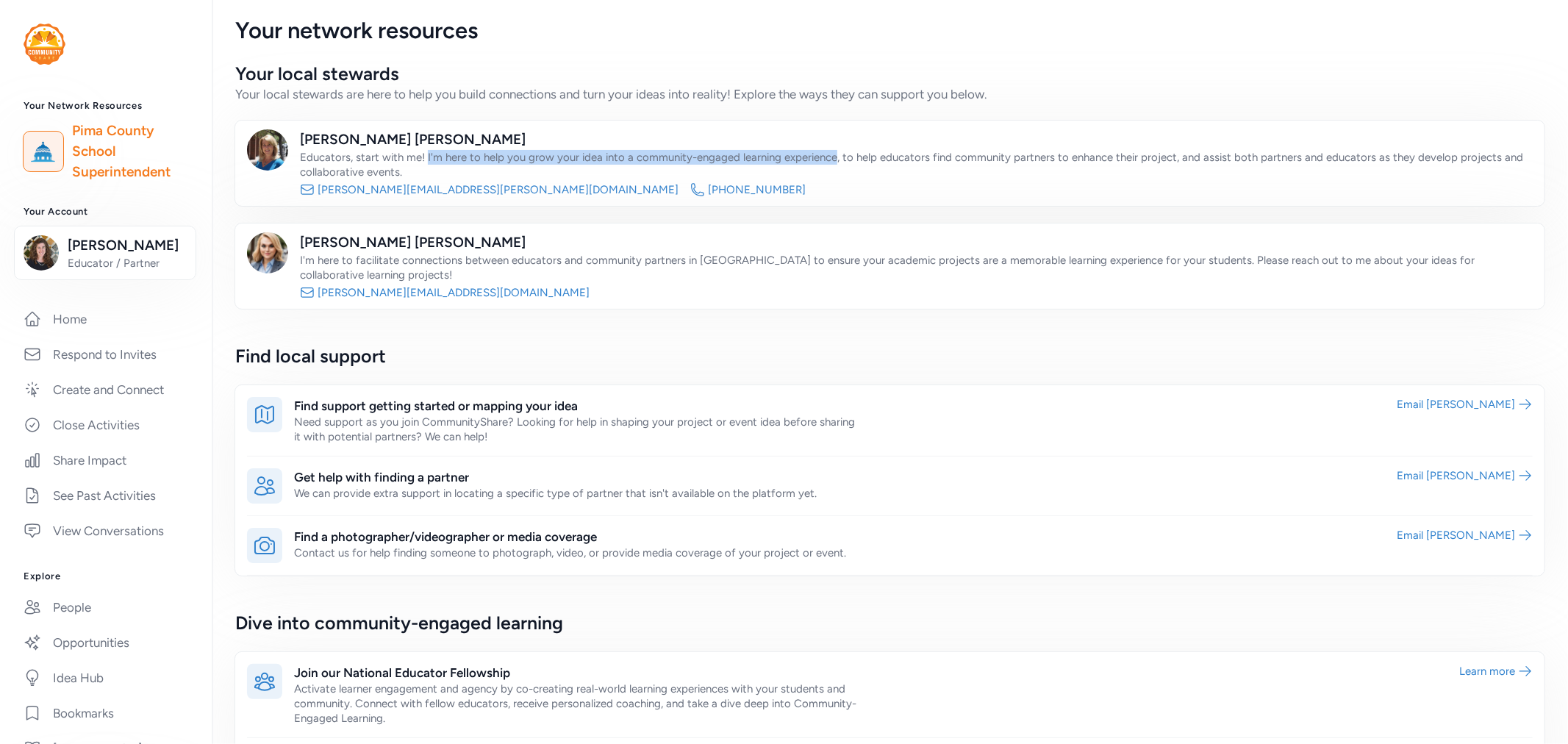 drag, startPoint x: 833, startPoint y: 158, endPoint x: 425, endPoint y: 159, distance: 408.0012 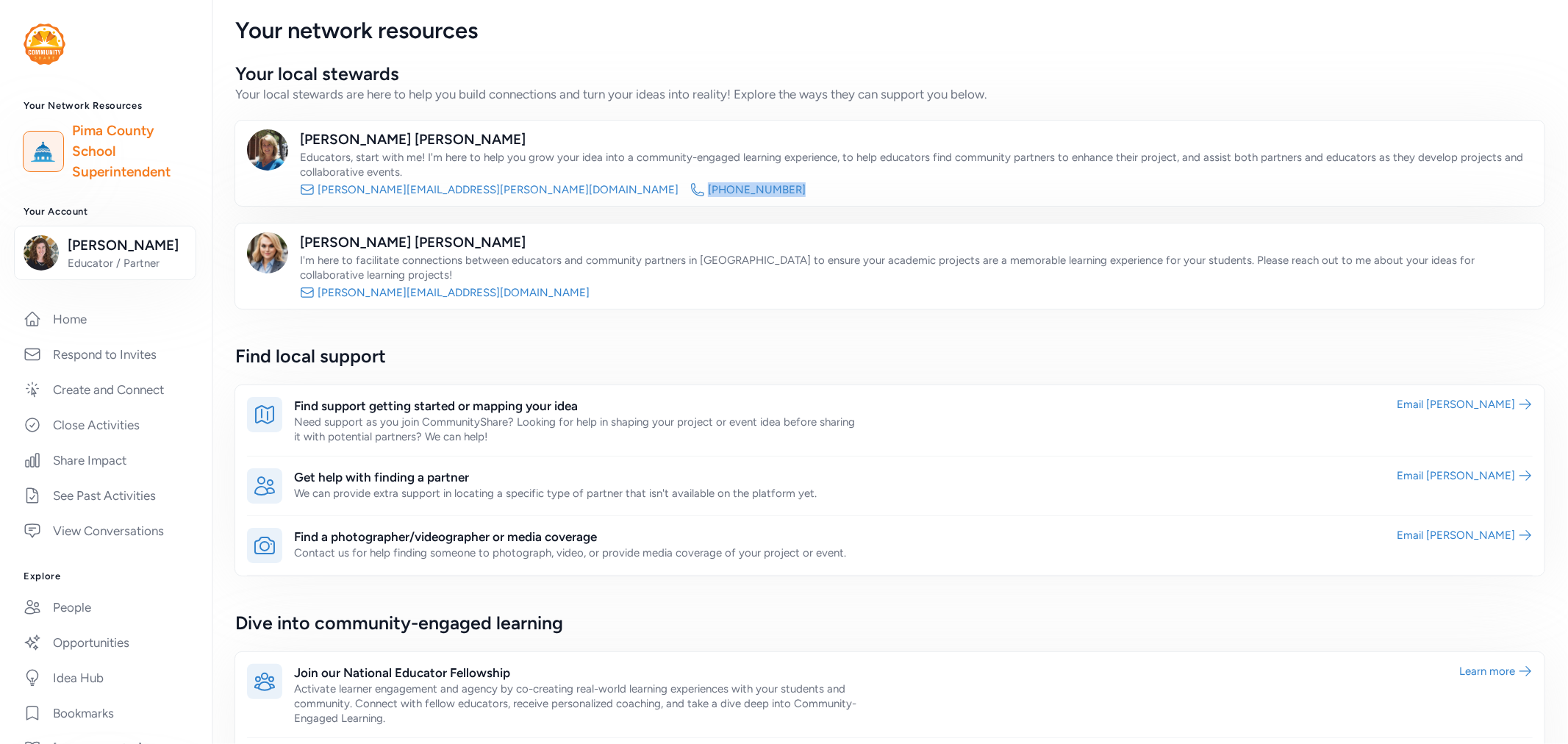 drag, startPoint x: 570, startPoint y: 188, endPoint x: 483, endPoint y: 188, distance: 87 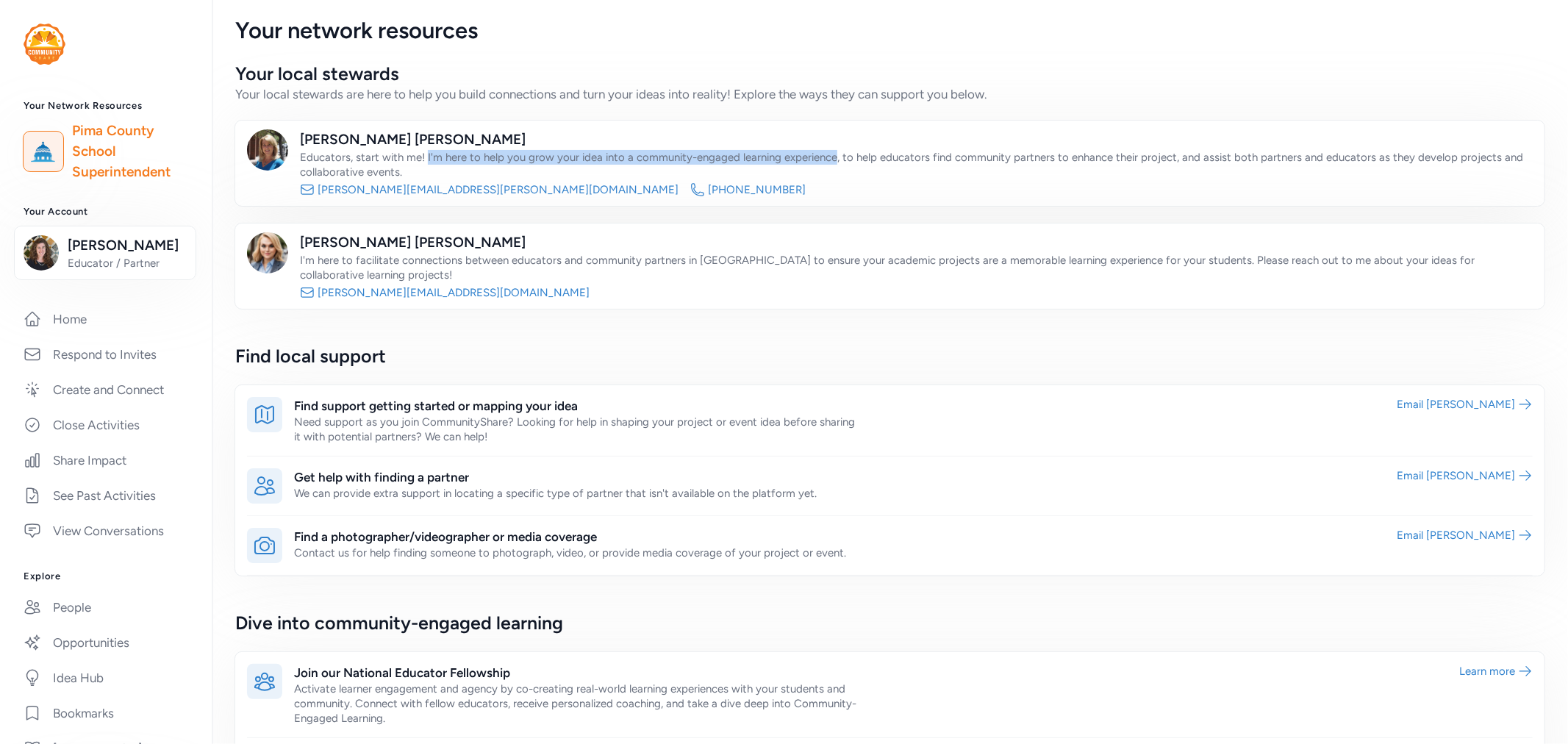drag, startPoint x: 834, startPoint y: 157, endPoint x: 426, endPoint y: 160, distance: 408.011 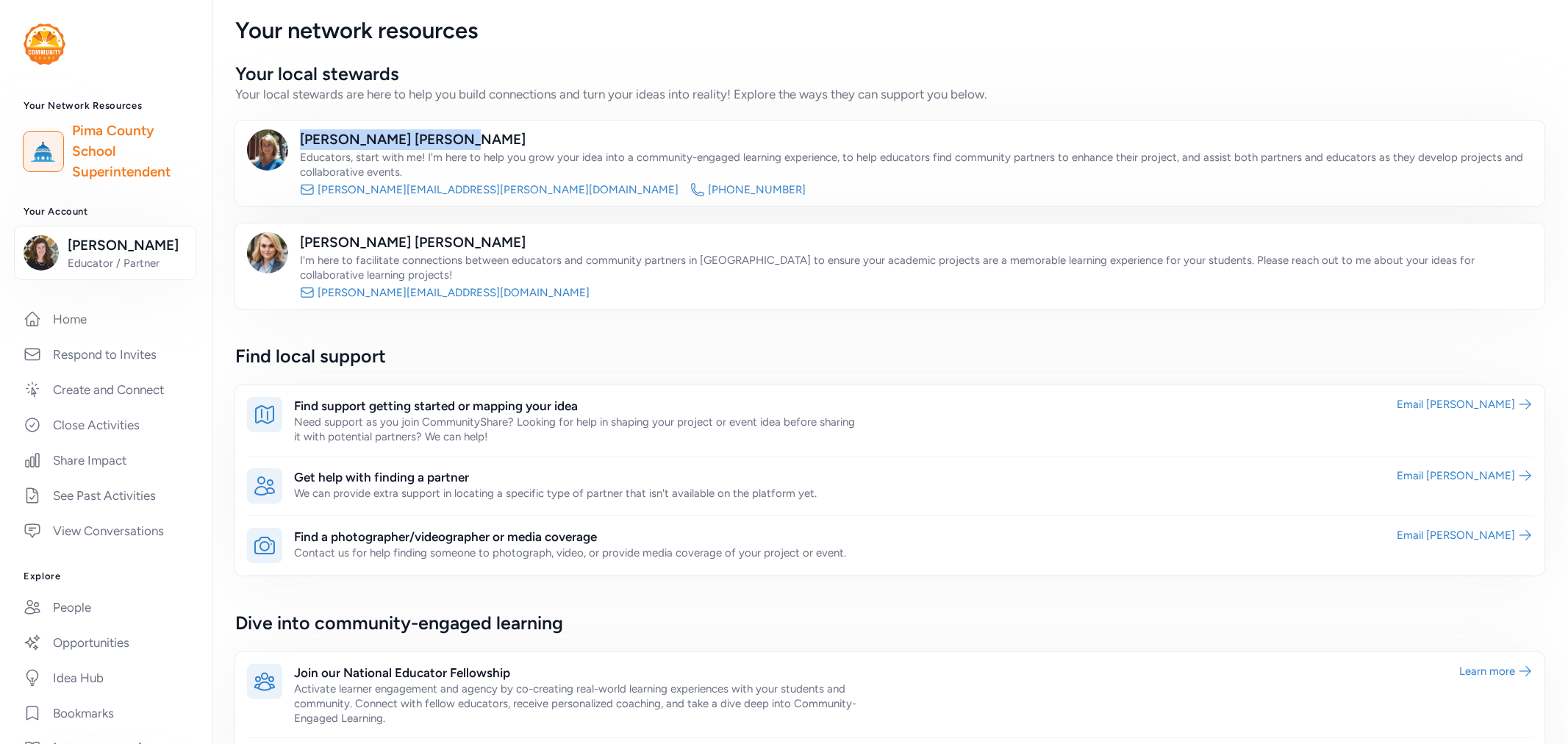 drag, startPoint x: 425, startPoint y: 135, endPoint x: 299, endPoint y: 143, distance: 126.25371 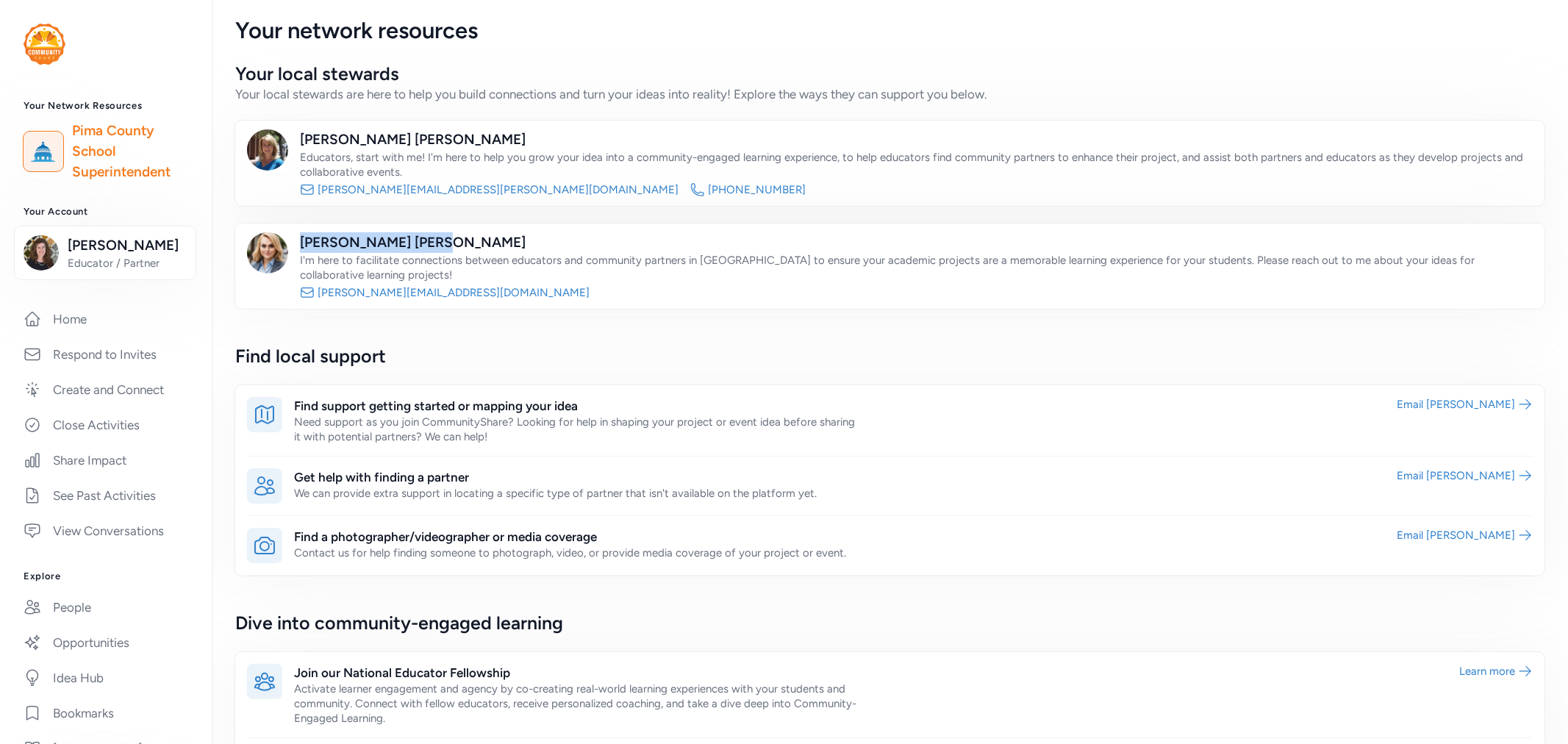 drag, startPoint x: 386, startPoint y: 247, endPoint x: 299, endPoint y: 250, distance: 87.05171 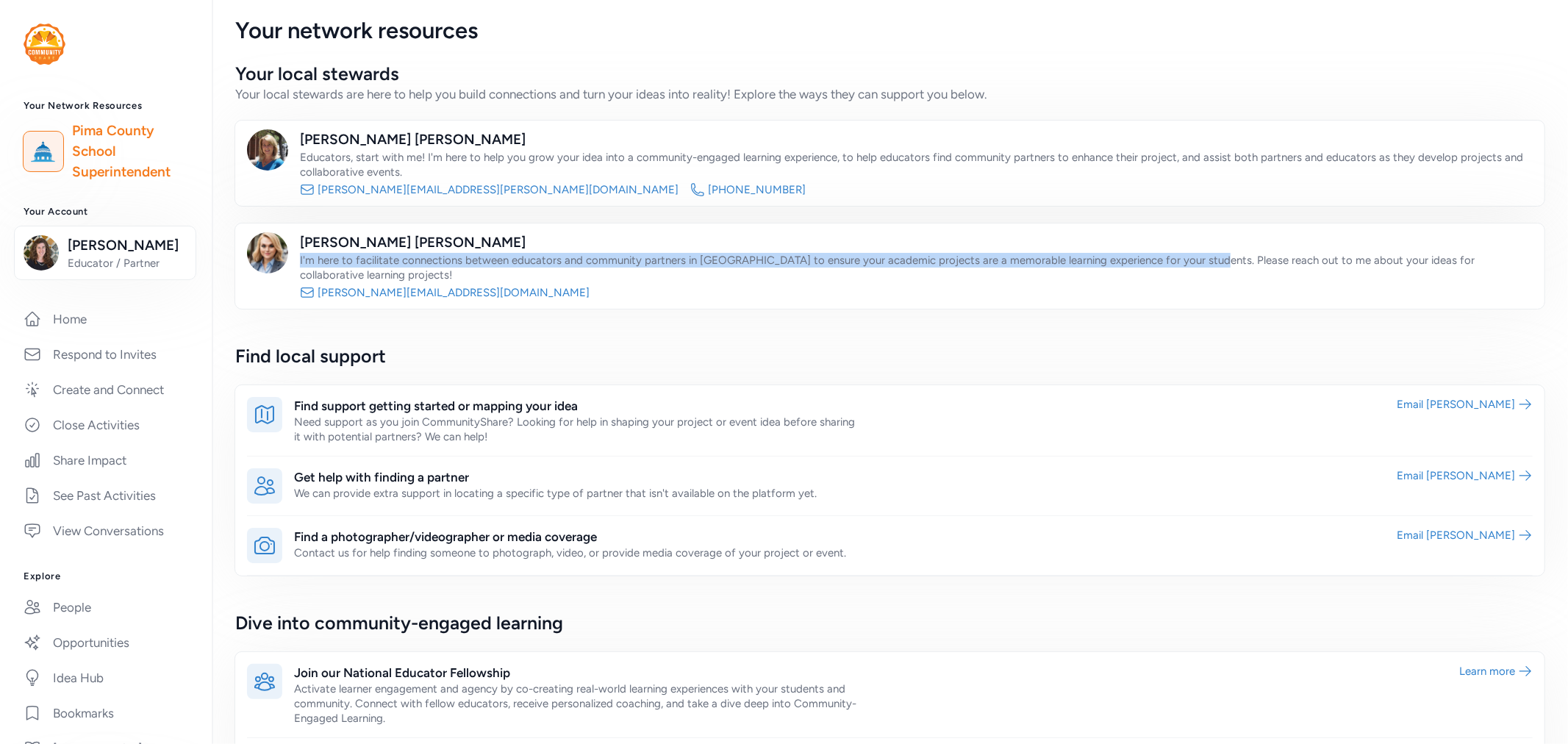 drag, startPoint x: 299, startPoint y: 260, endPoint x: 1206, endPoint y: 265, distance: 907.0138 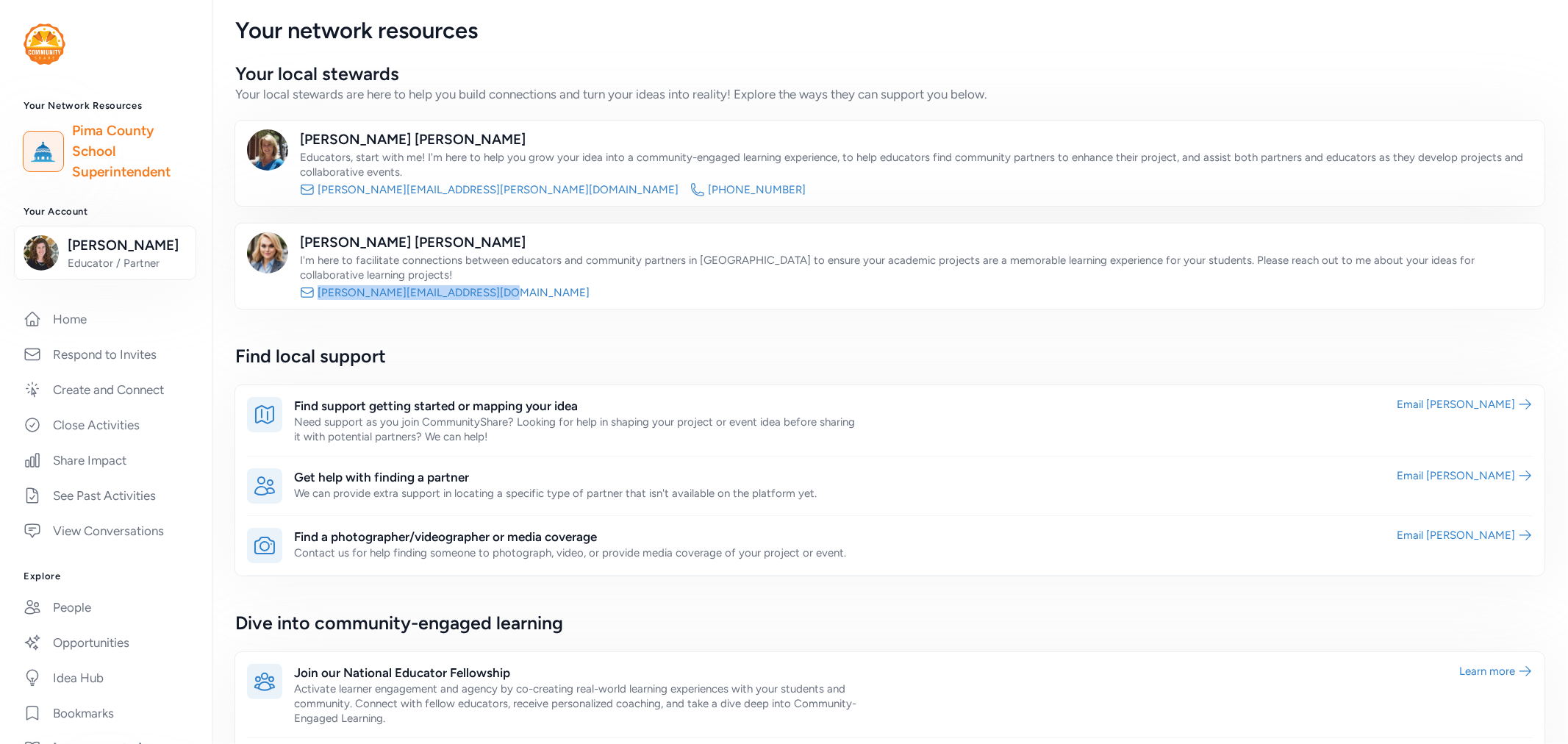 drag, startPoint x: 496, startPoint y: 291, endPoint x: 318, endPoint y: 296, distance: 178.0702 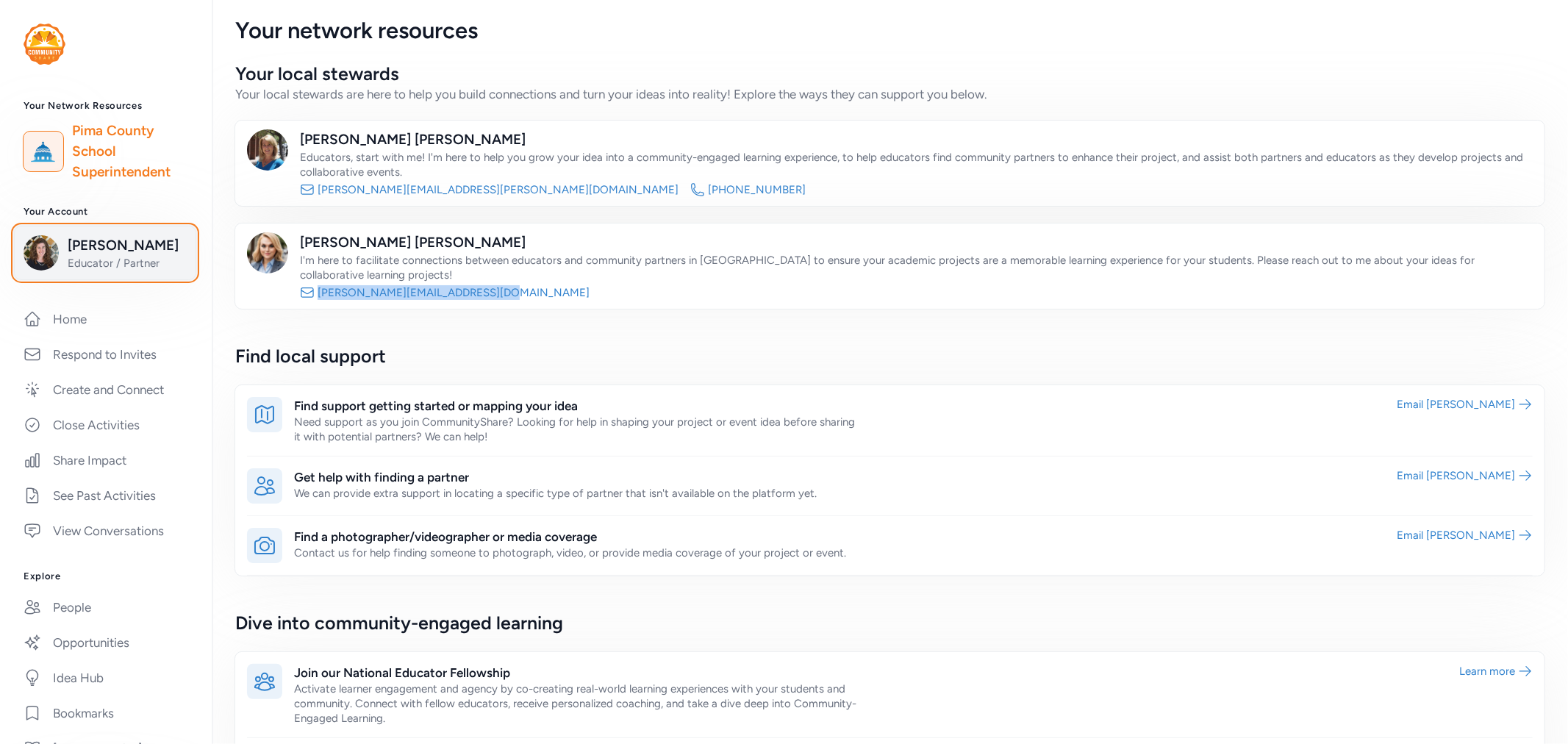 click on "[PERSON_NAME]" at bounding box center [127, 246] 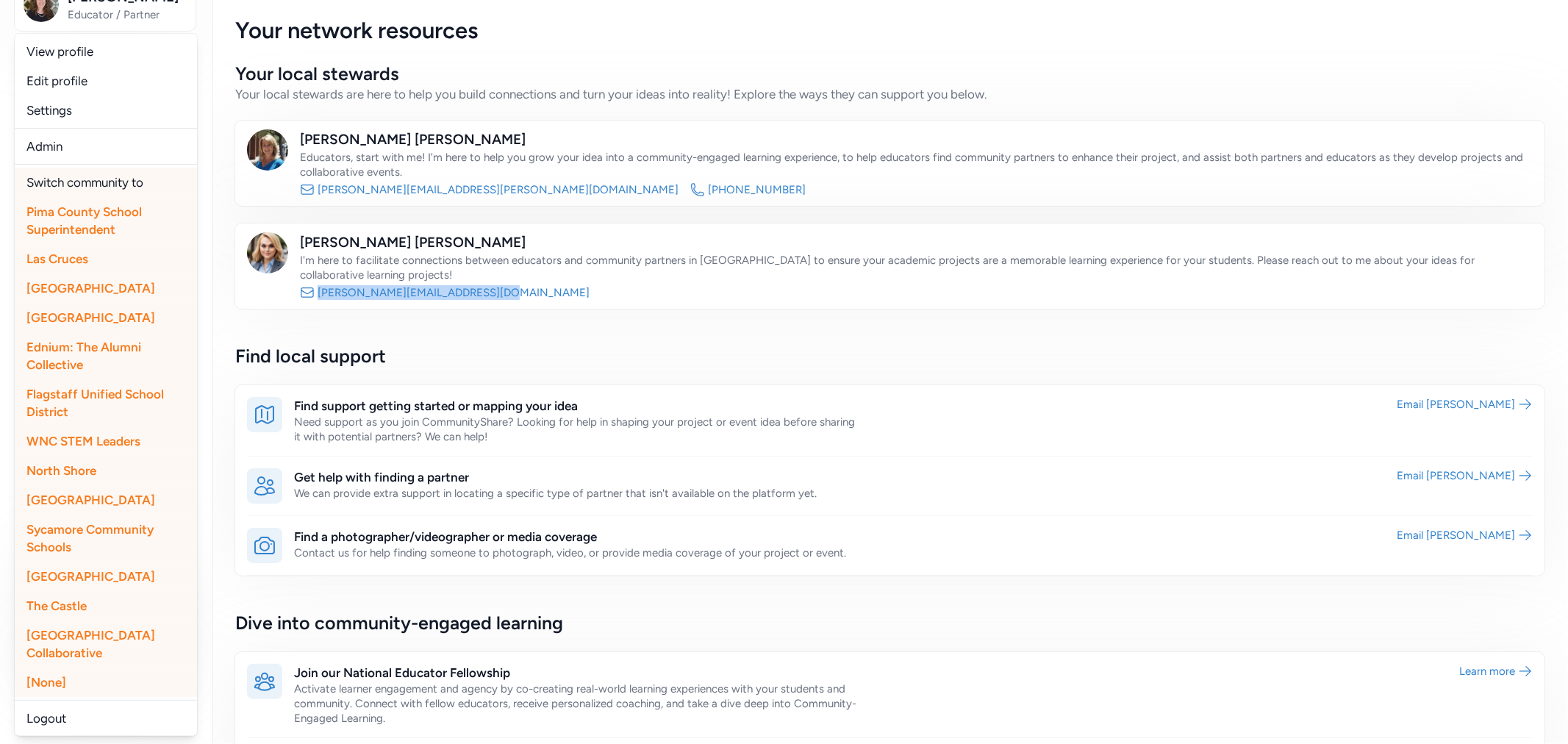 scroll, scrollTop: 290, scrollLeft: 0, axis: vertical 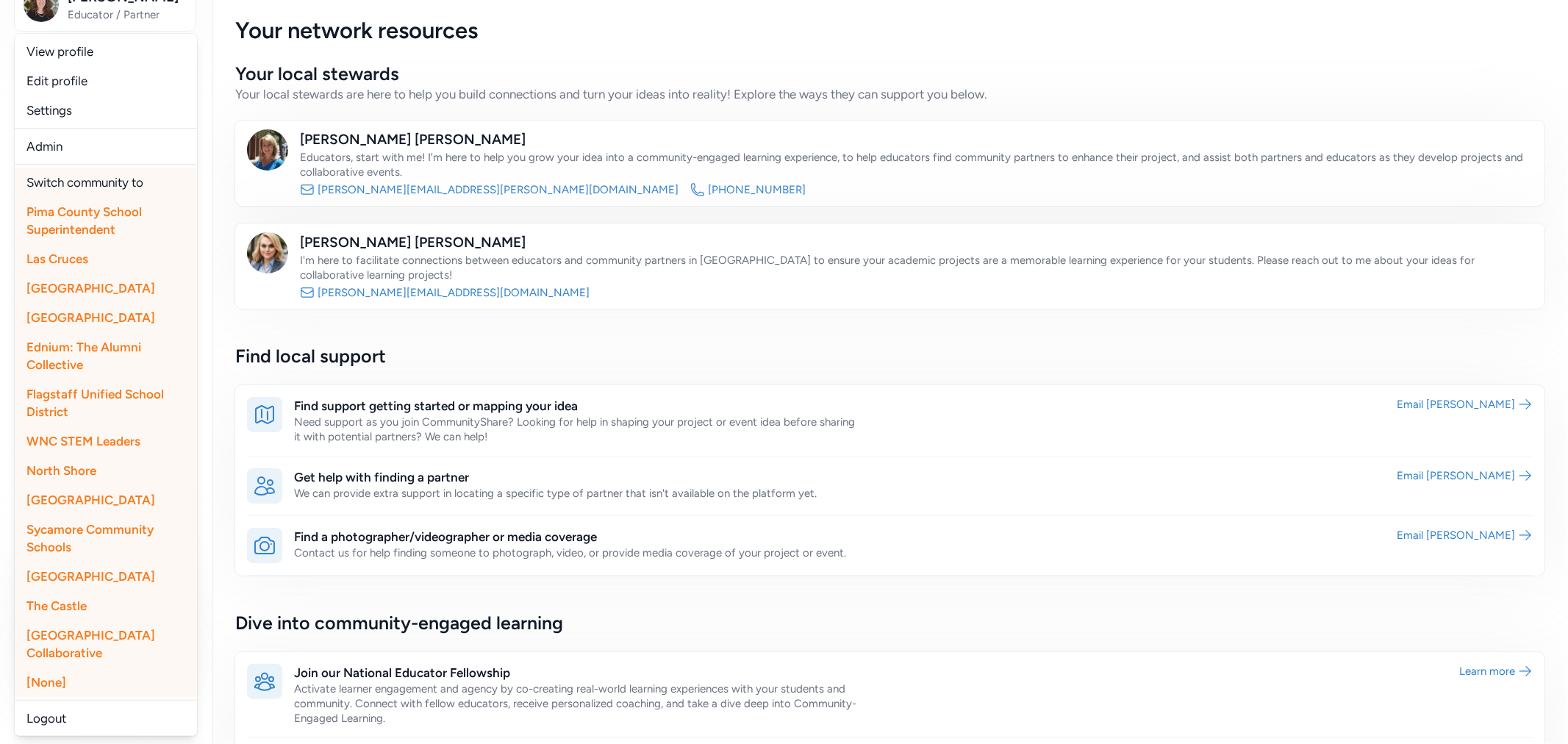click on "[GEOGRAPHIC_DATA]" at bounding box center (90, 318) 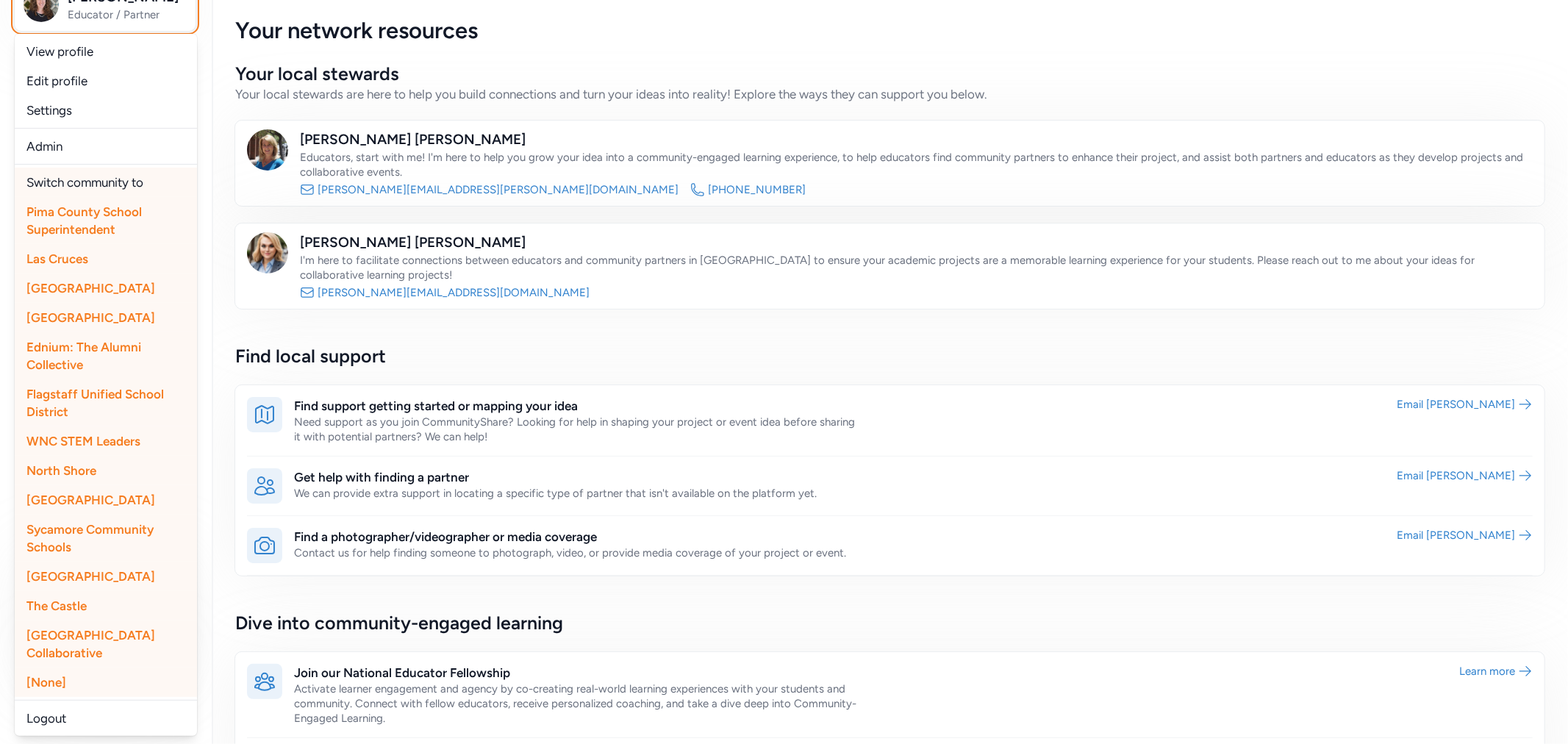 scroll, scrollTop: 268, scrollLeft: 0, axis: vertical 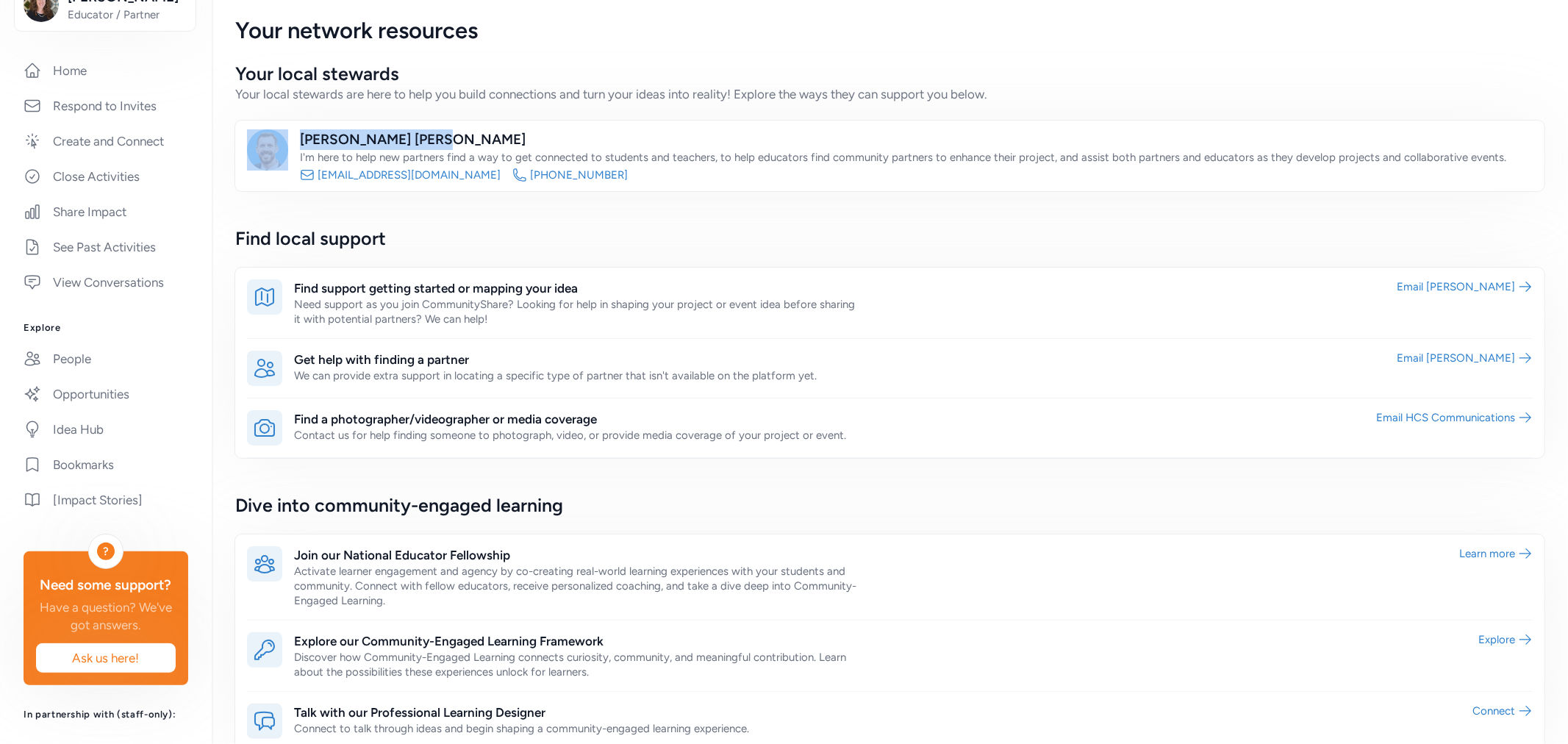 drag, startPoint x: 401, startPoint y: 135, endPoint x: 285, endPoint y: 141, distance: 116.15507 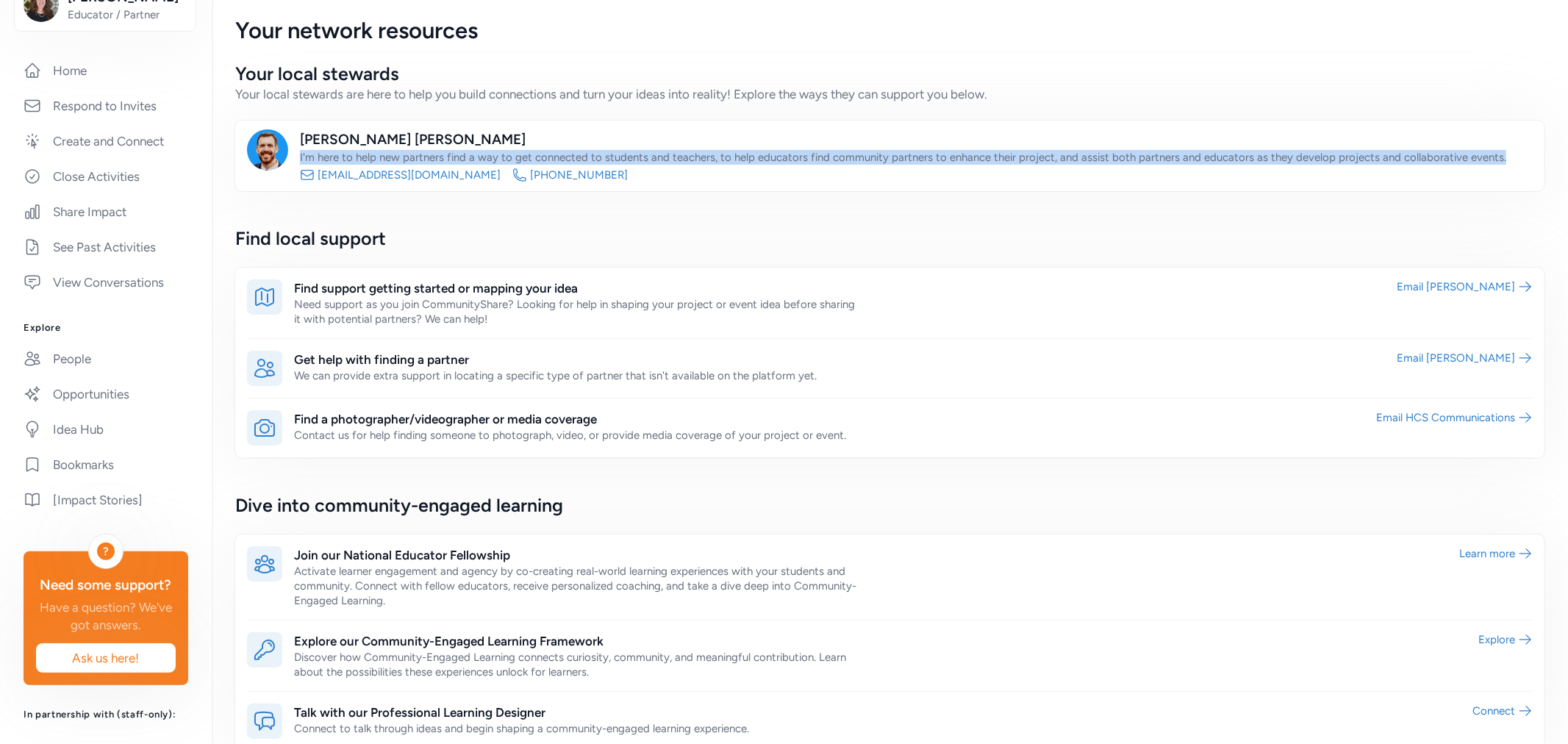 drag, startPoint x: 298, startPoint y: 154, endPoint x: 1494, endPoint y: 160, distance: 1196.015 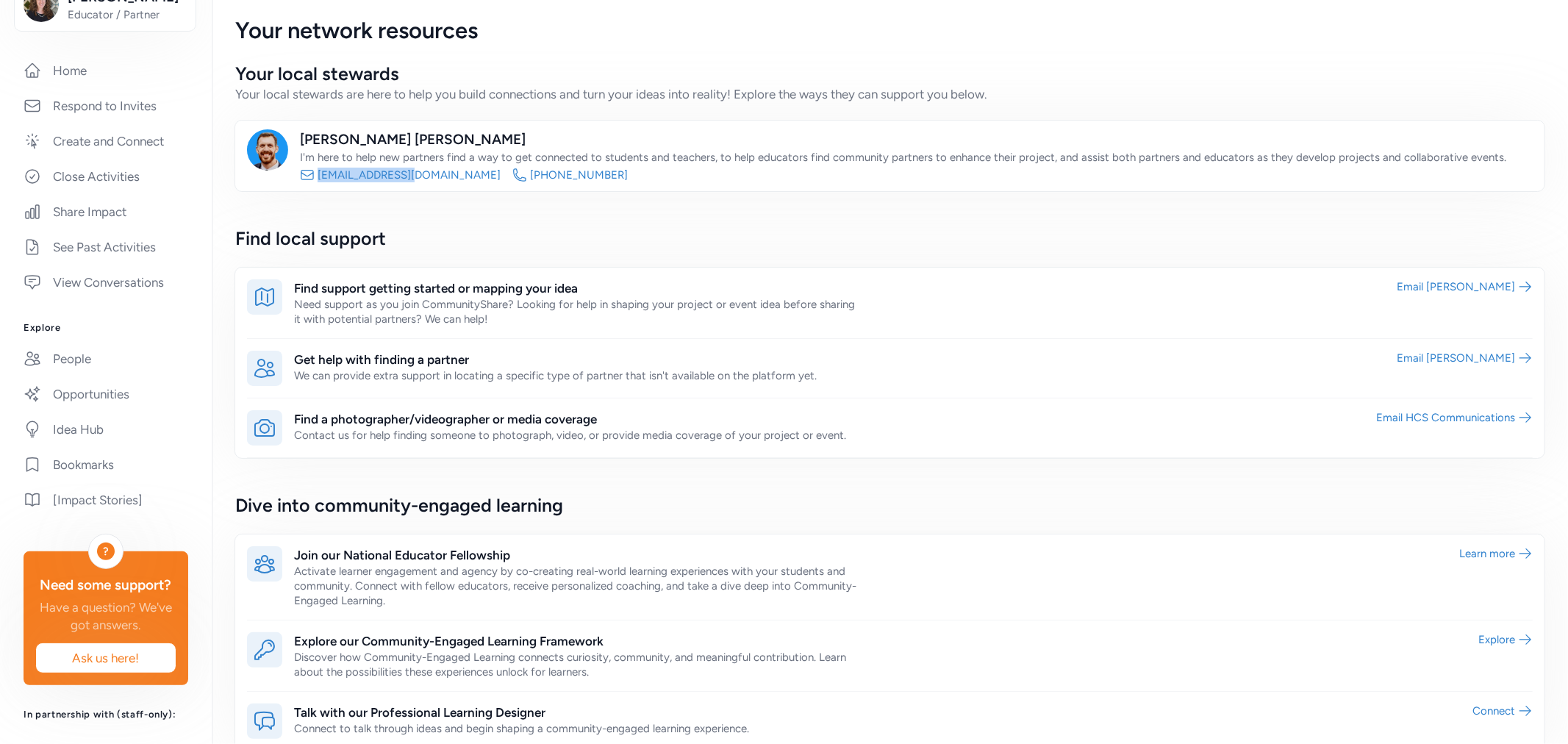 drag, startPoint x: 412, startPoint y: 174, endPoint x: 319, endPoint y: 181, distance: 93.26307 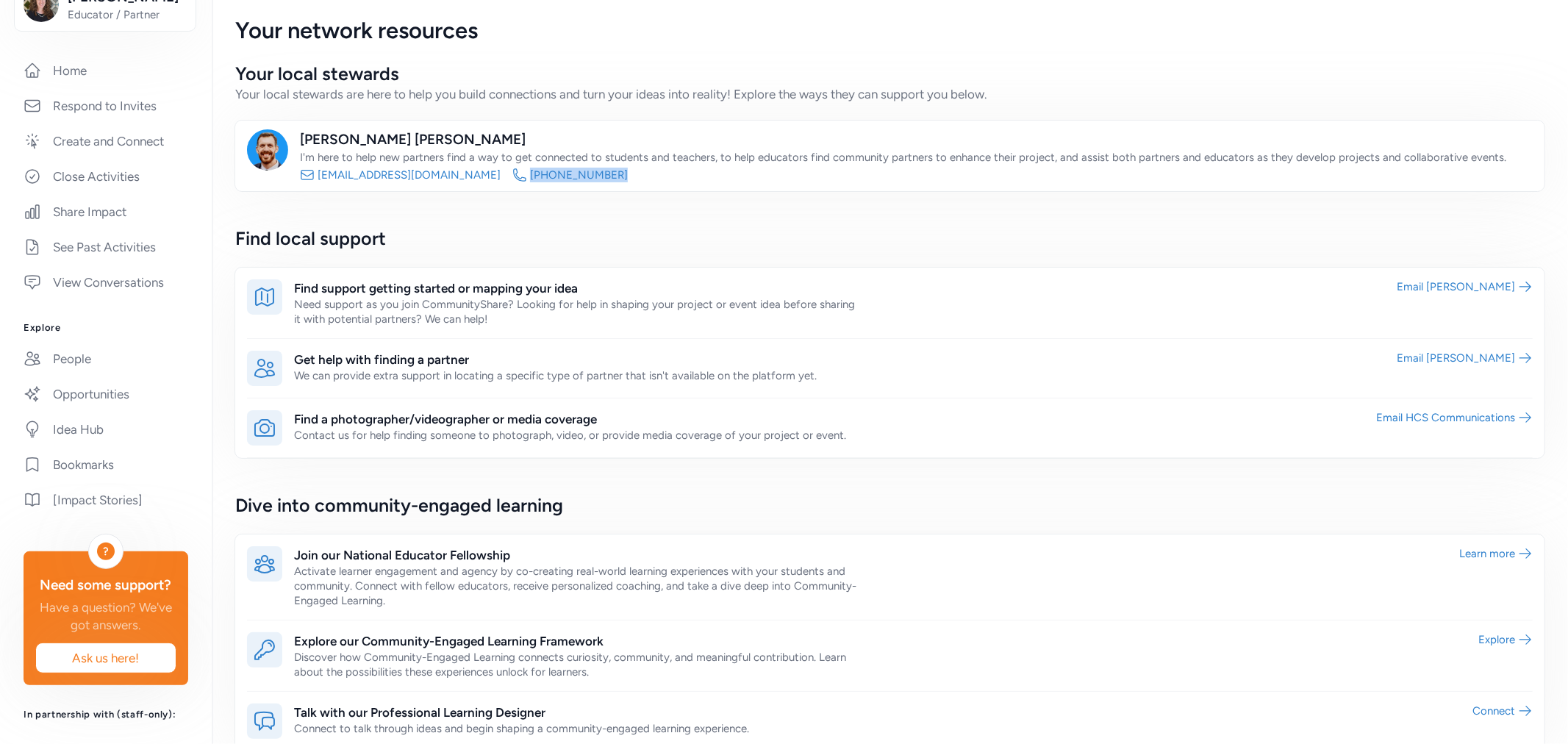 drag, startPoint x: 531, startPoint y: 172, endPoint x: 438, endPoint y: 177, distance: 93.1343 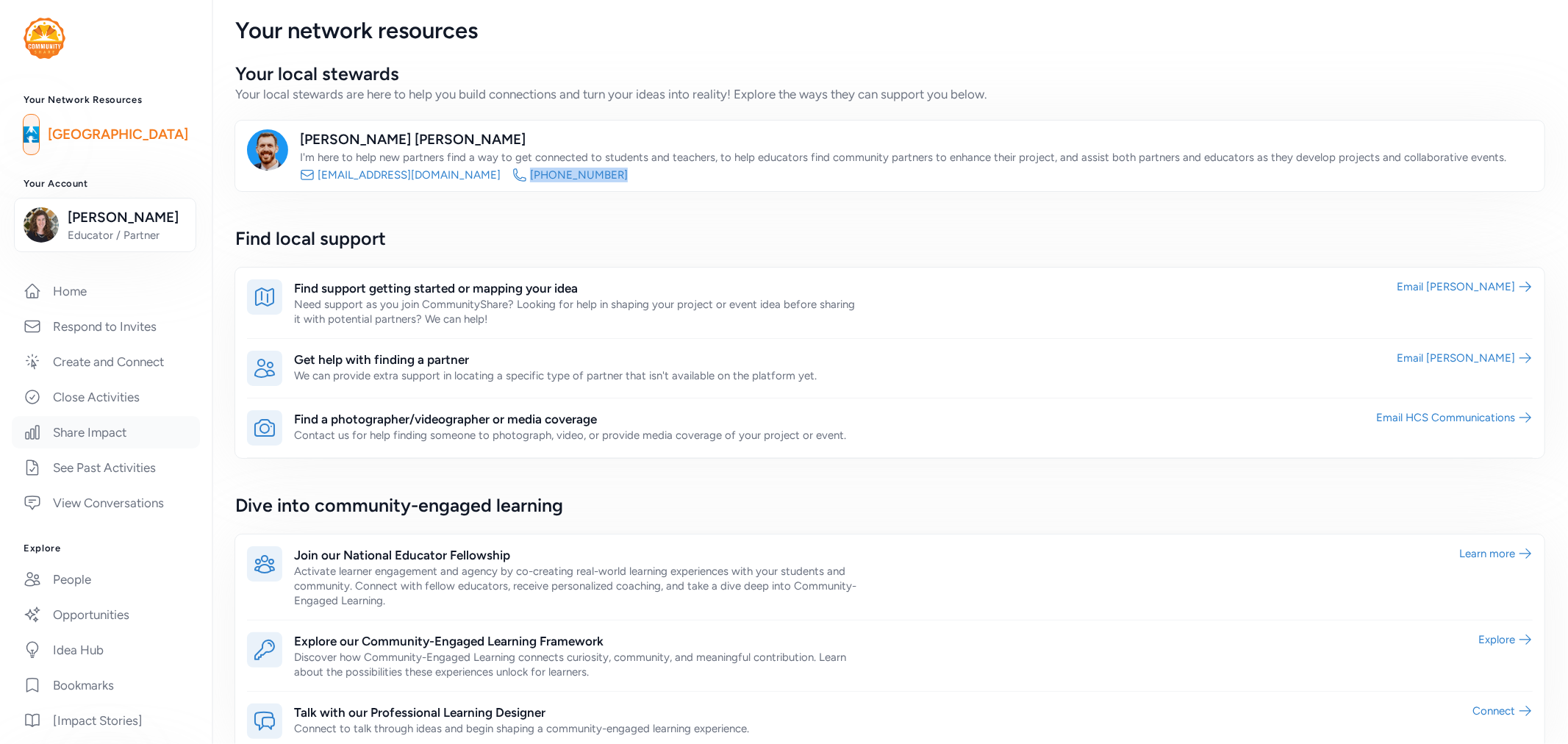 scroll, scrollTop: 0, scrollLeft: 0, axis: both 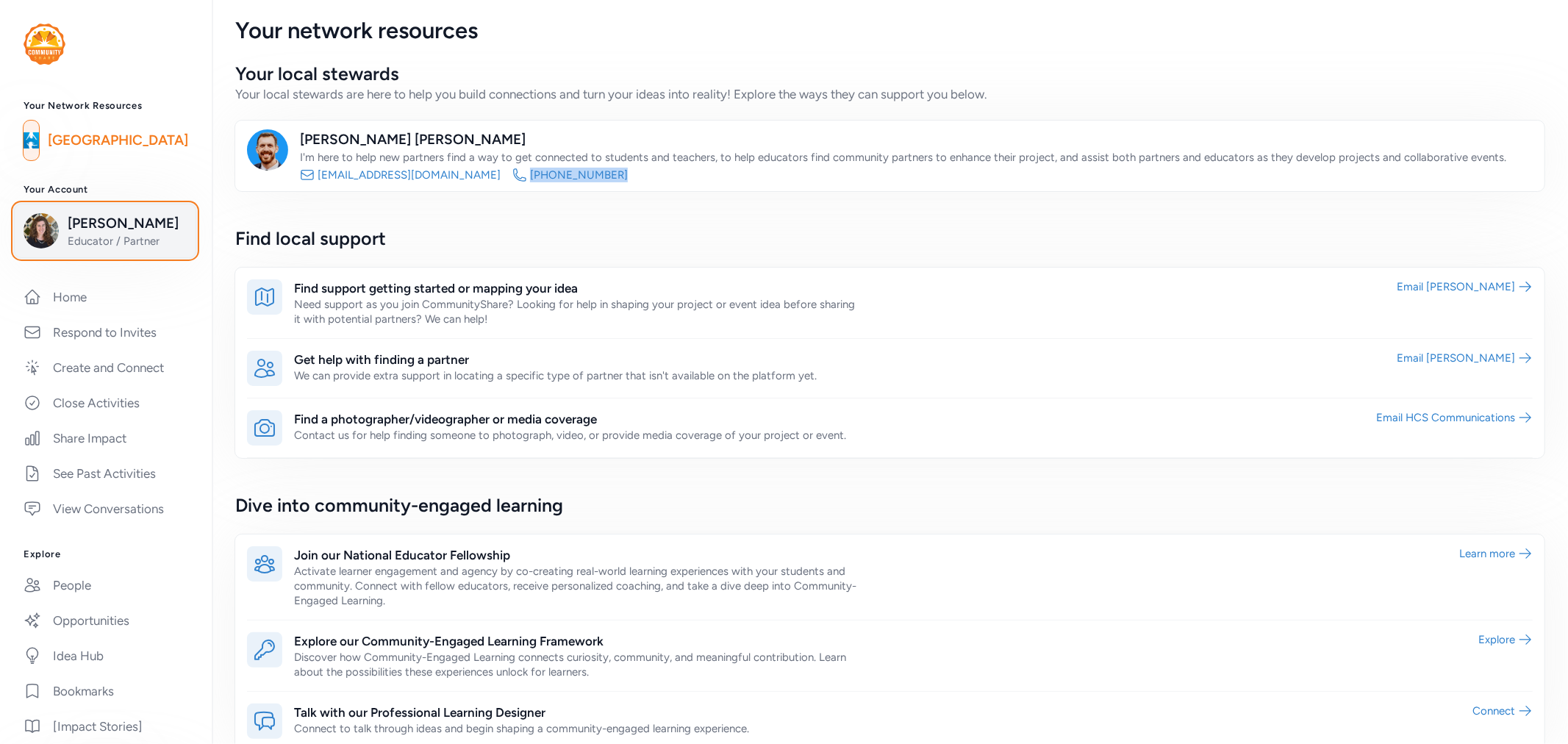 click on "[PERSON_NAME]" at bounding box center [127, 223] 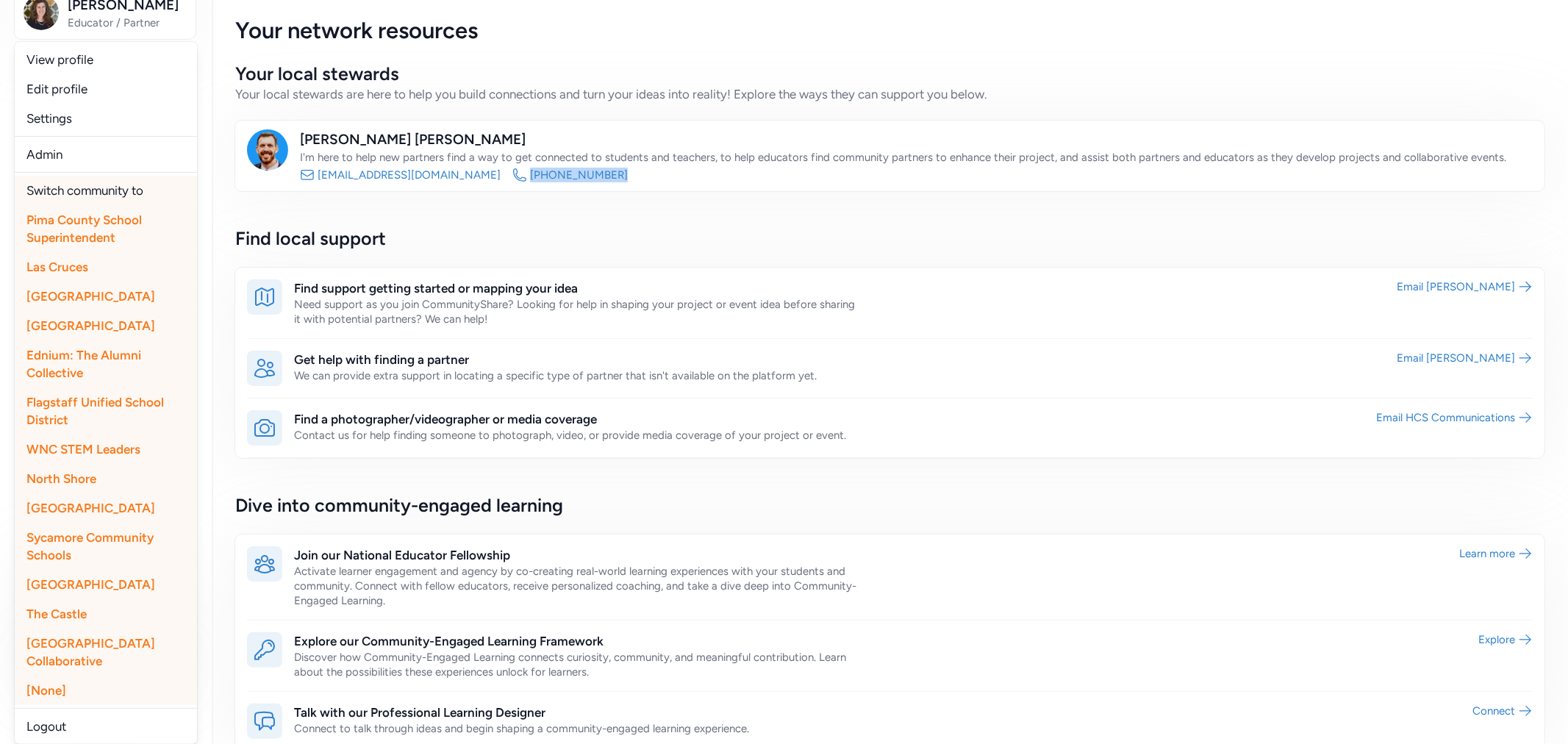 scroll, scrollTop: 245, scrollLeft: 0, axis: vertical 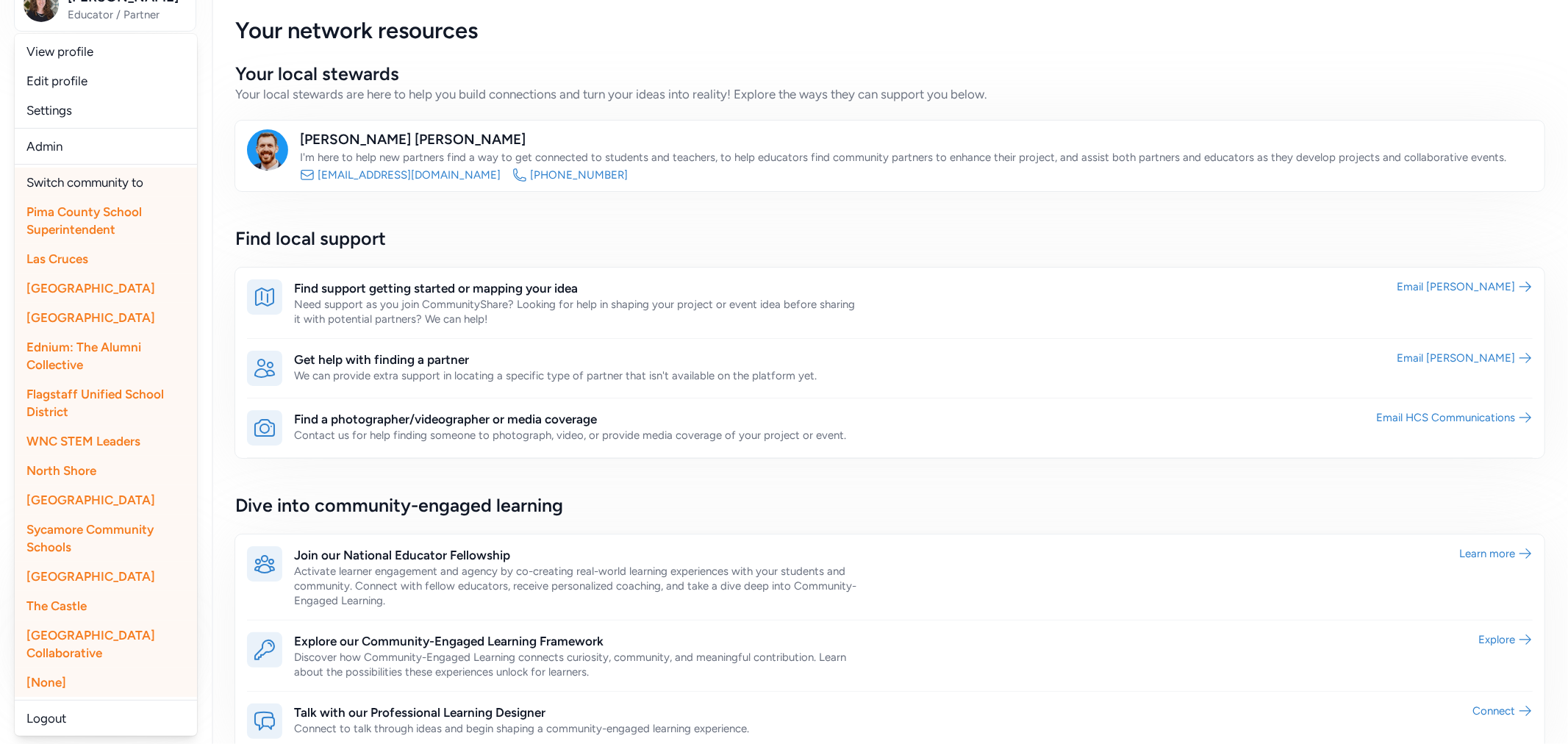 click on "Las Cruces" at bounding box center (57, 259) 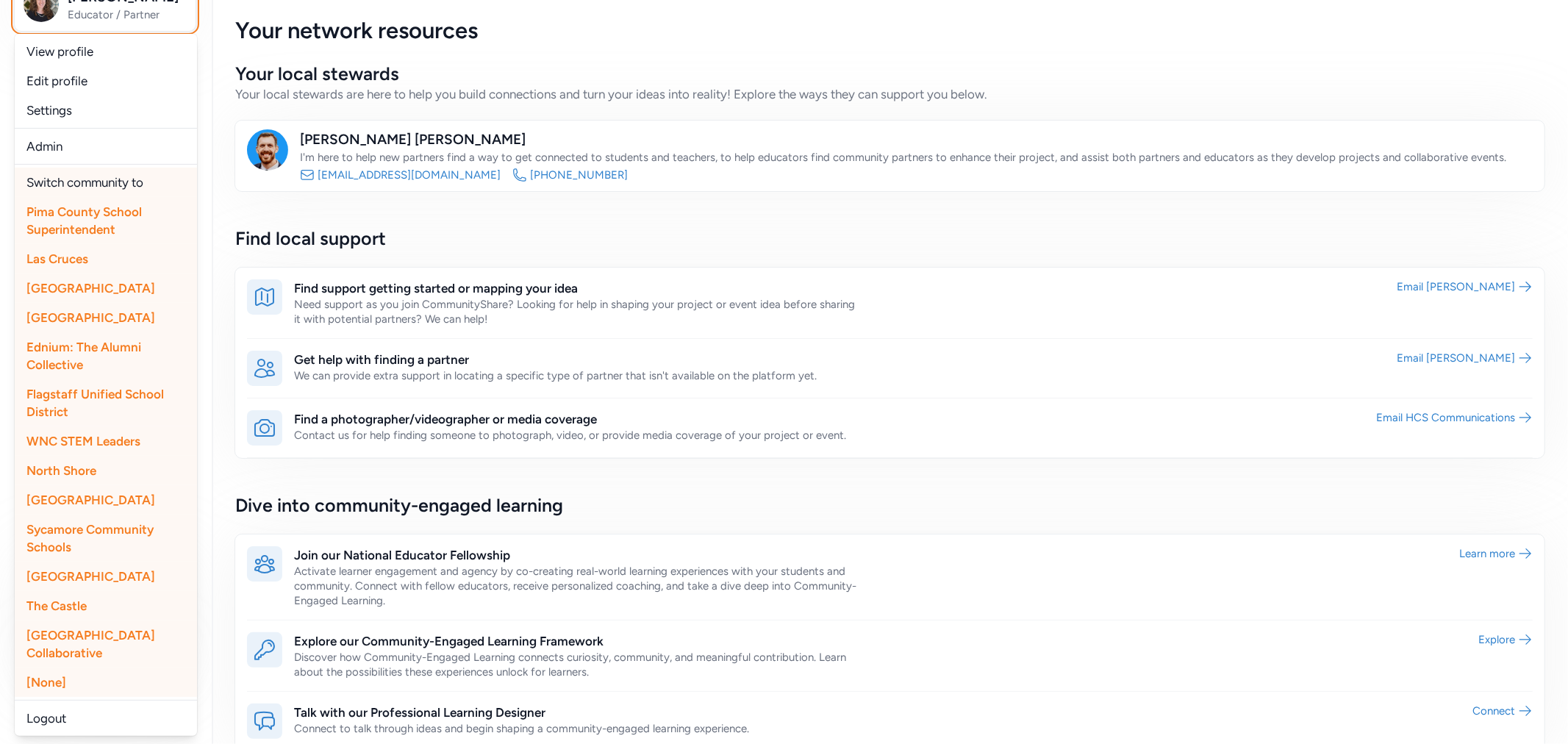 scroll, scrollTop: 243, scrollLeft: 0, axis: vertical 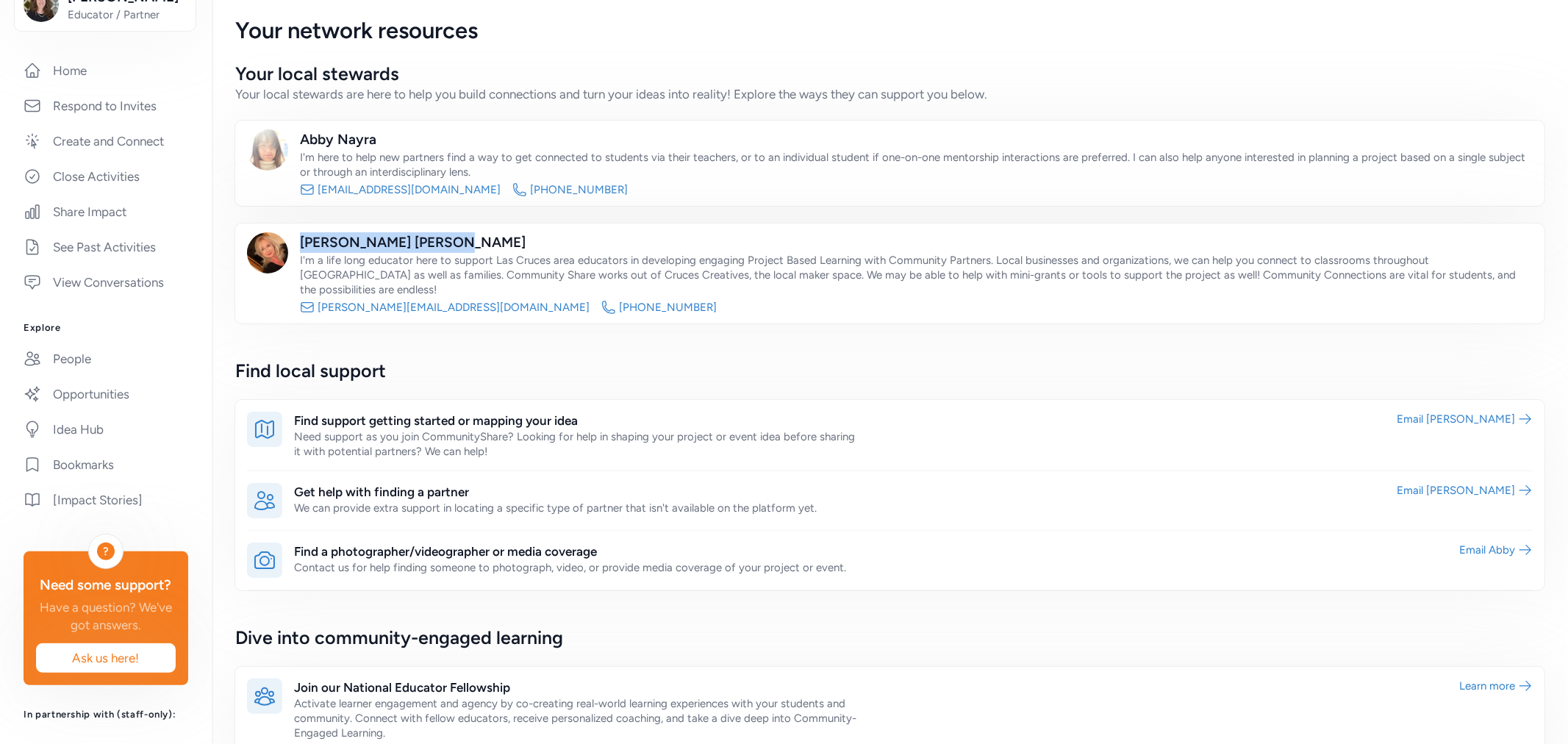 drag, startPoint x: 397, startPoint y: 241, endPoint x: 303, endPoint y: 239, distance: 94.02127 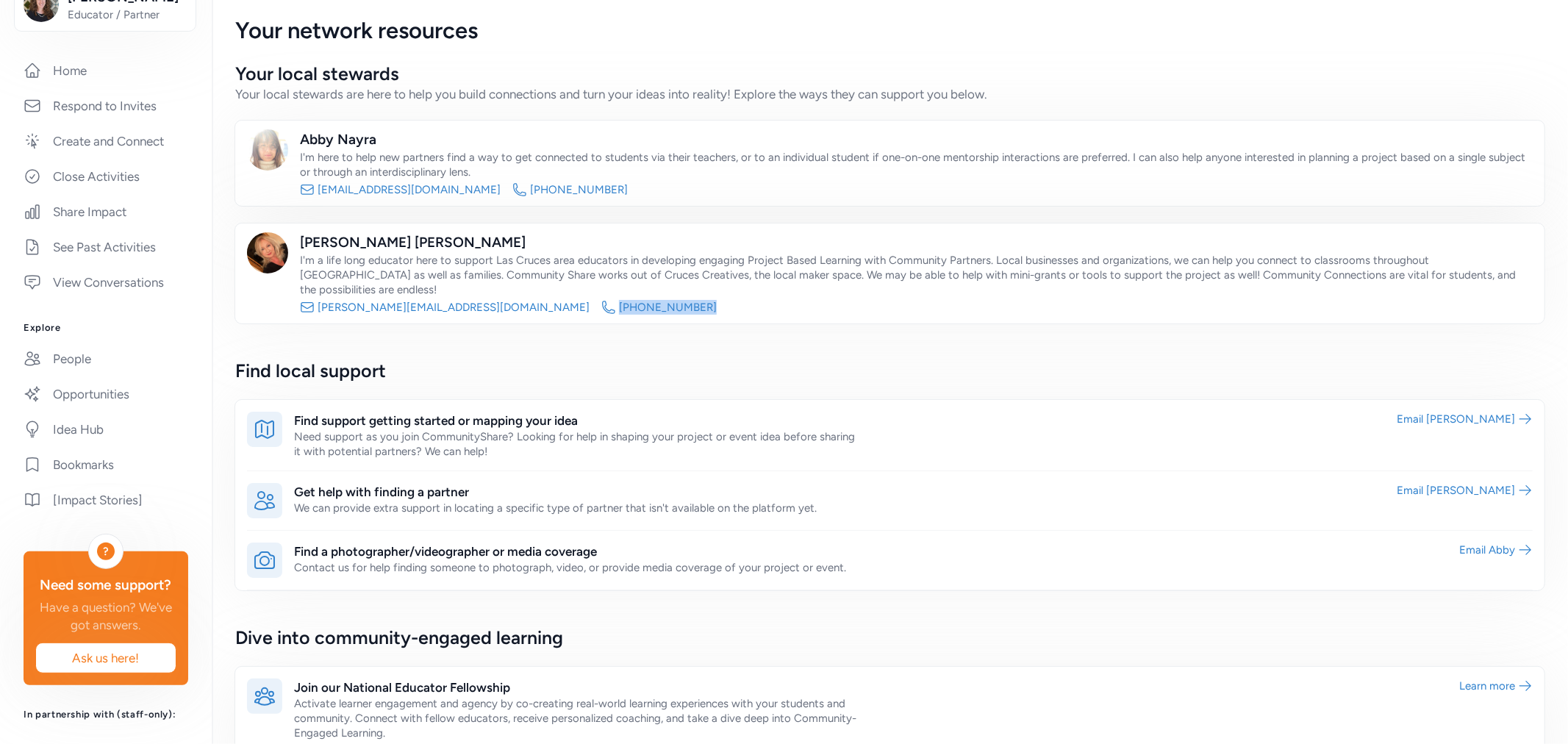 drag, startPoint x: 581, startPoint y: 297, endPoint x: 496, endPoint y: 297, distance: 85 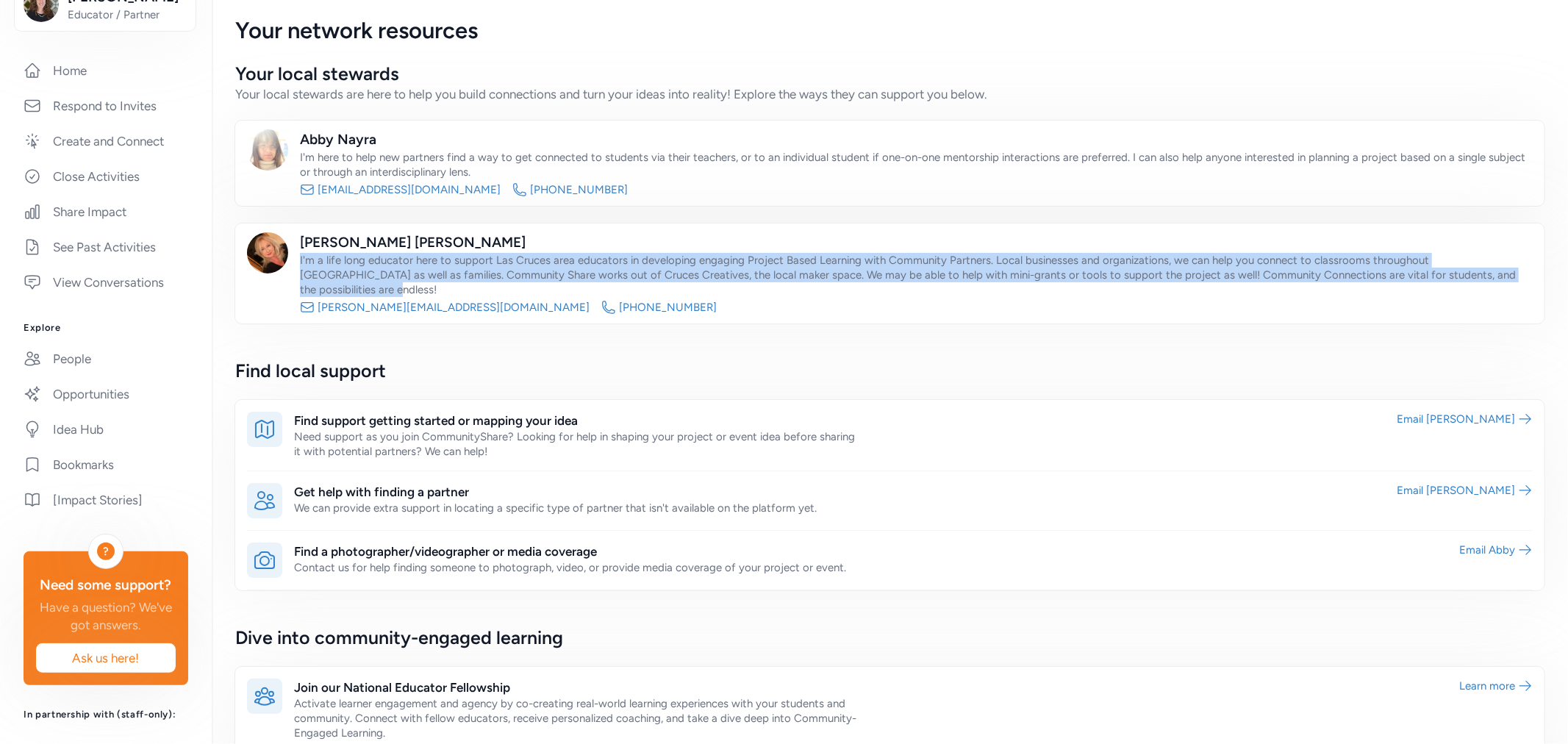 drag, startPoint x: 298, startPoint y: 260, endPoint x: 1503, endPoint y: 277, distance: 1205.1199 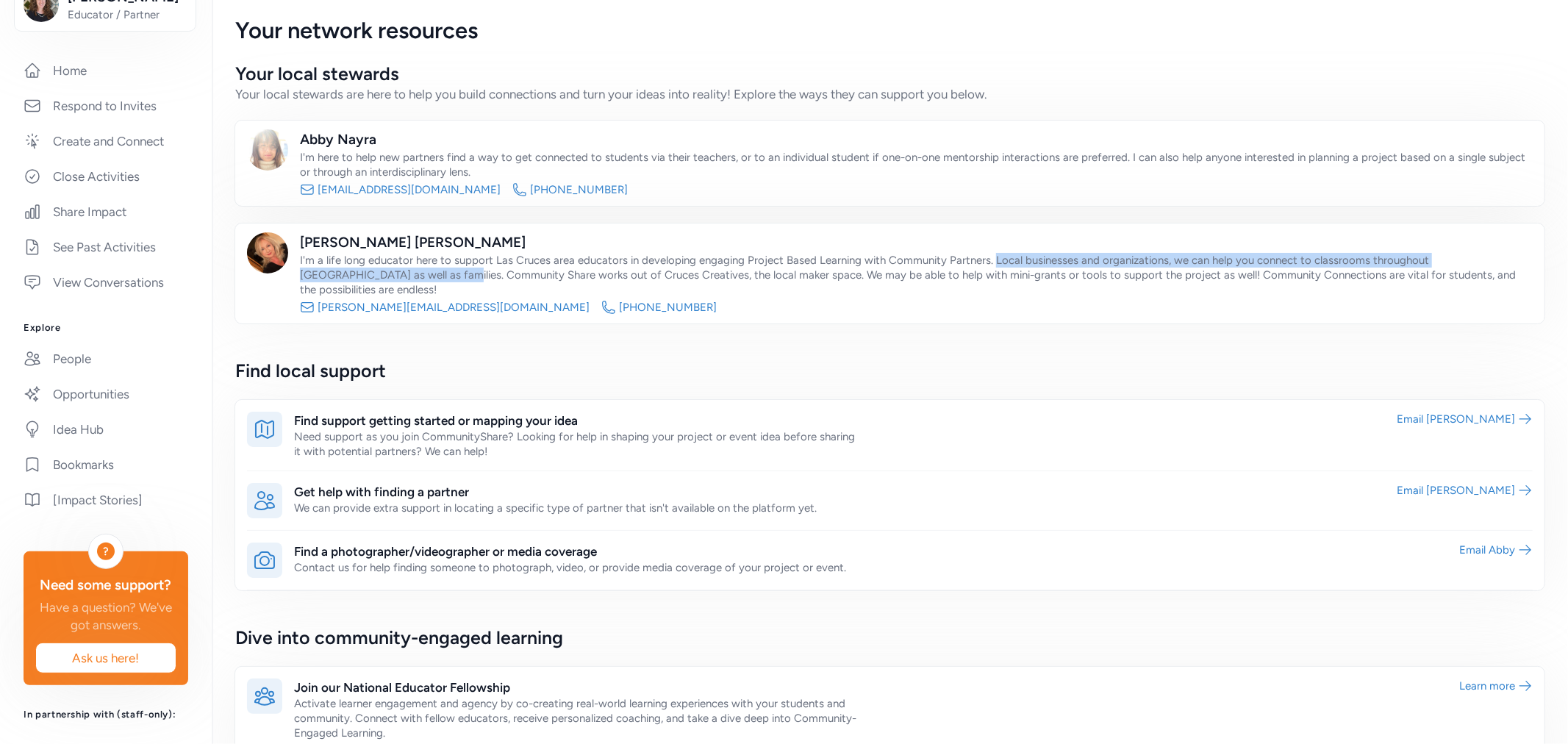 drag, startPoint x: 991, startPoint y: 260, endPoint x: 355, endPoint y: 276, distance: 636.2012 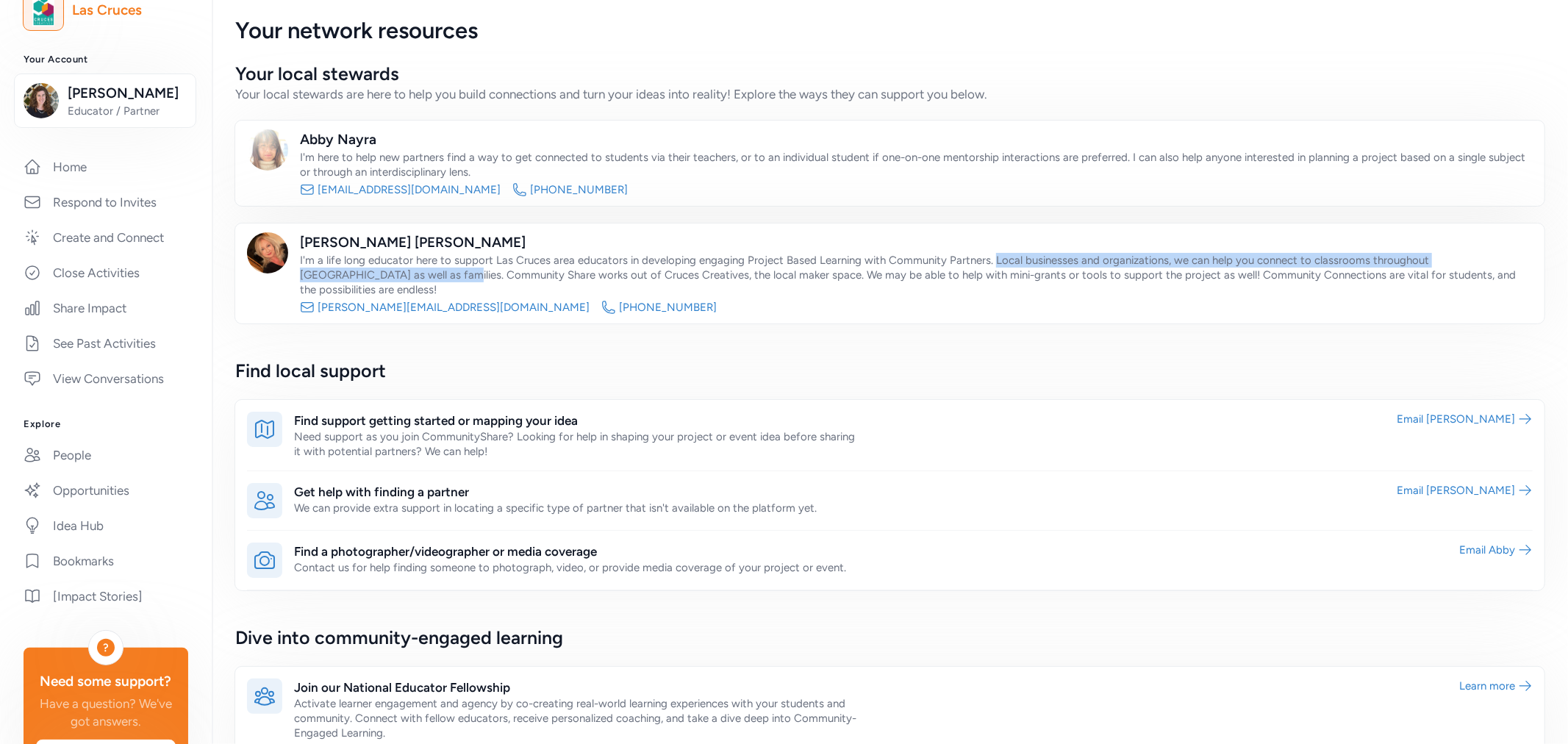 scroll, scrollTop: 0, scrollLeft: 0, axis: both 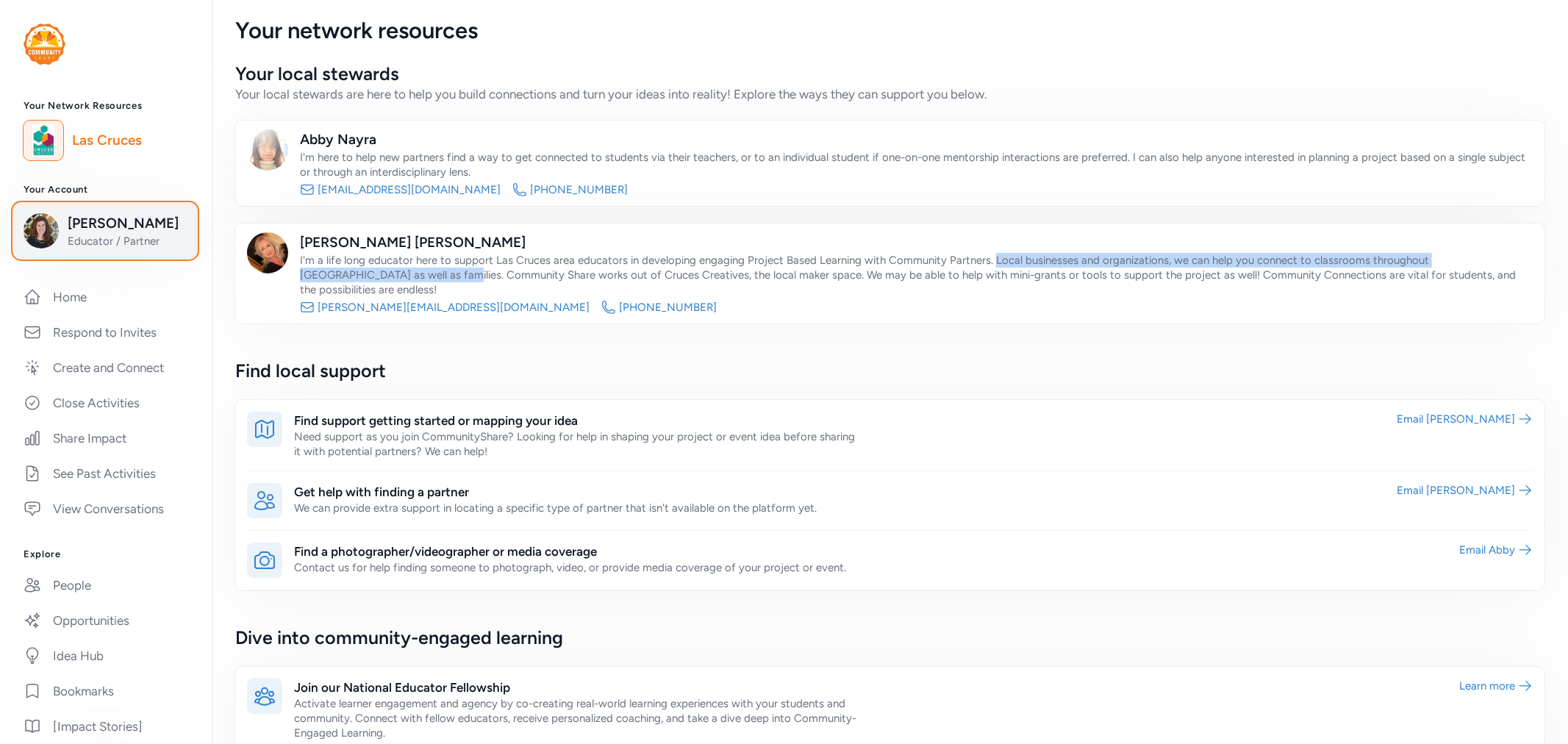 click on "[PERSON_NAME]" at bounding box center (127, 223) 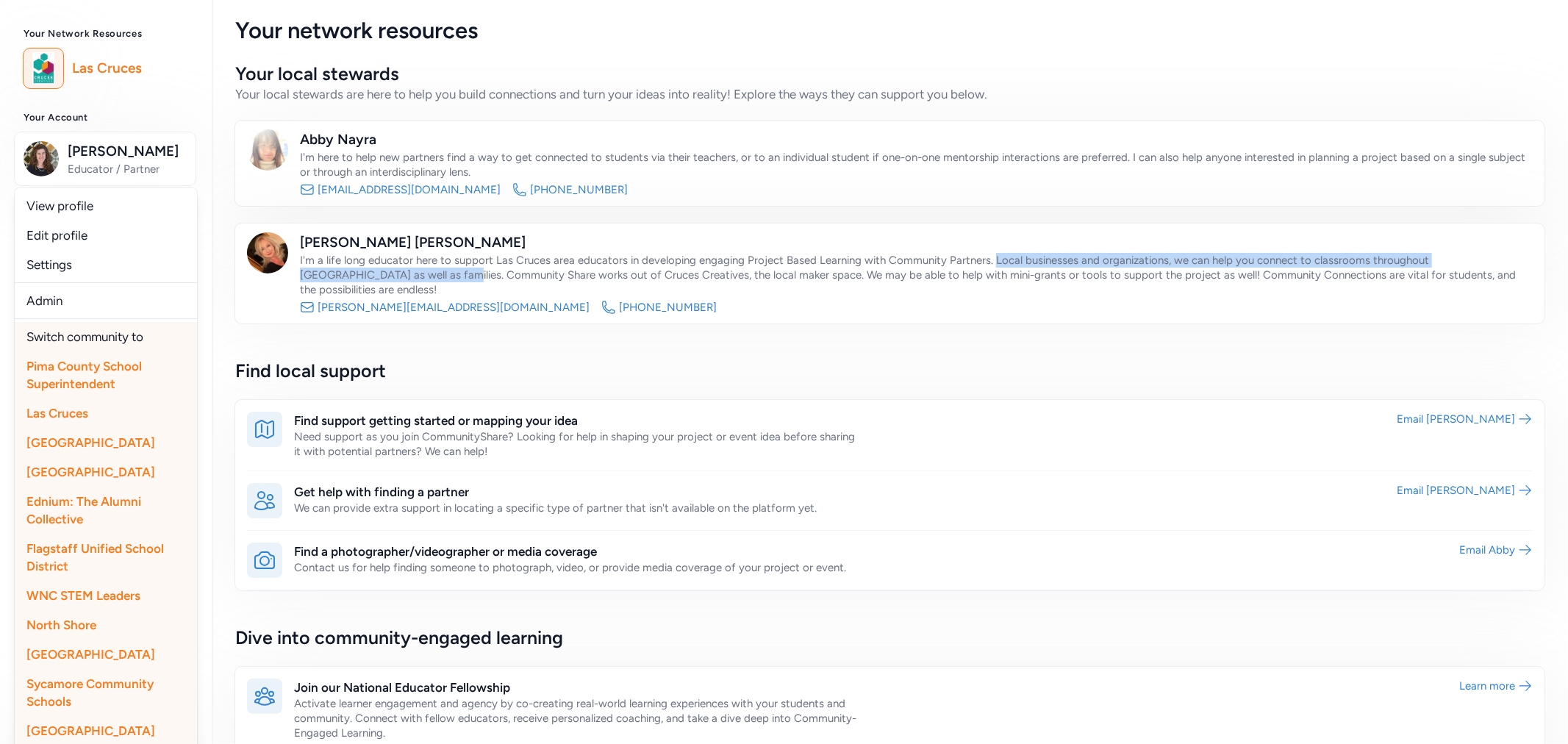 scroll, scrollTop: 163, scrollLeft: 0, axis: vertical 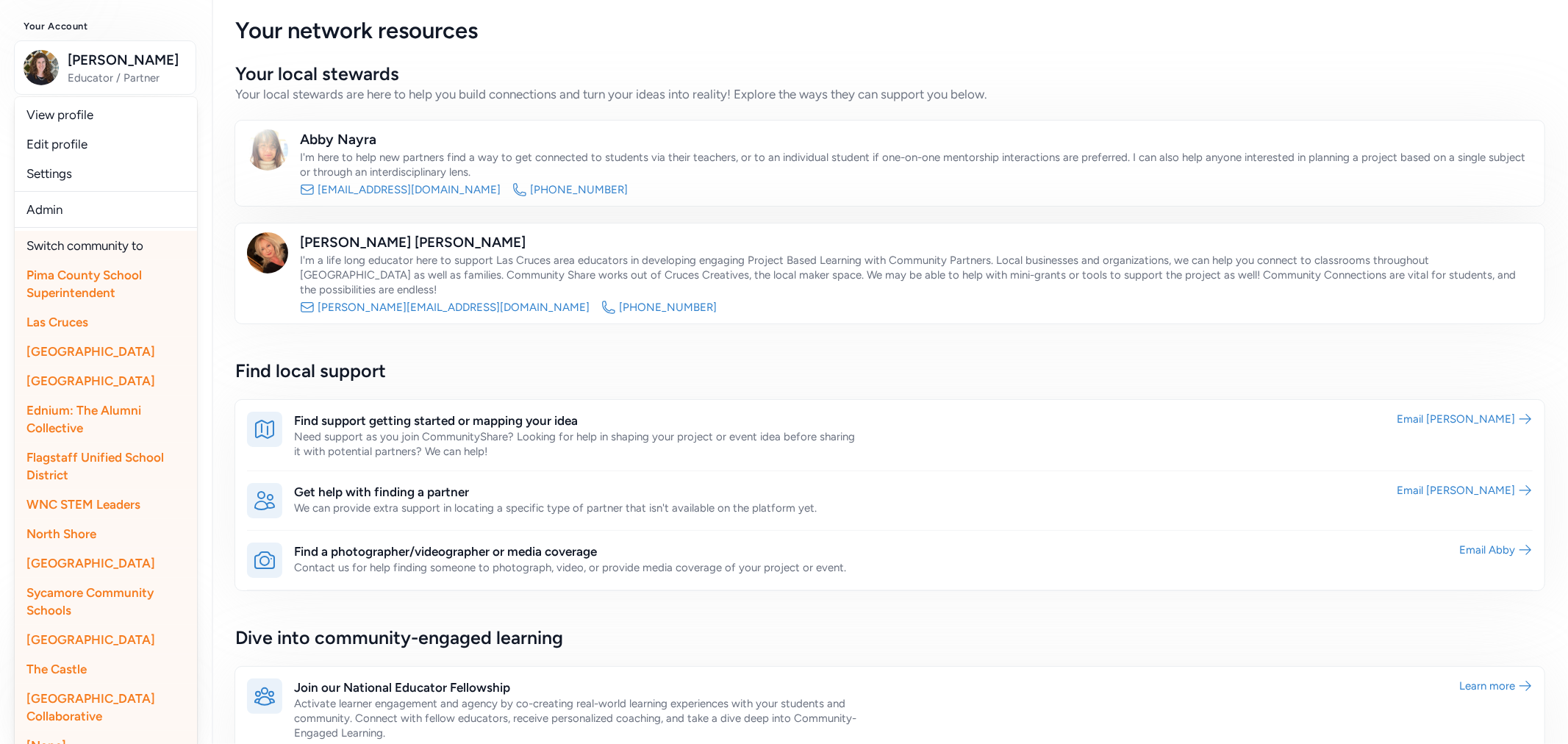 click on "North Shore" at bounding box center (61, 534) 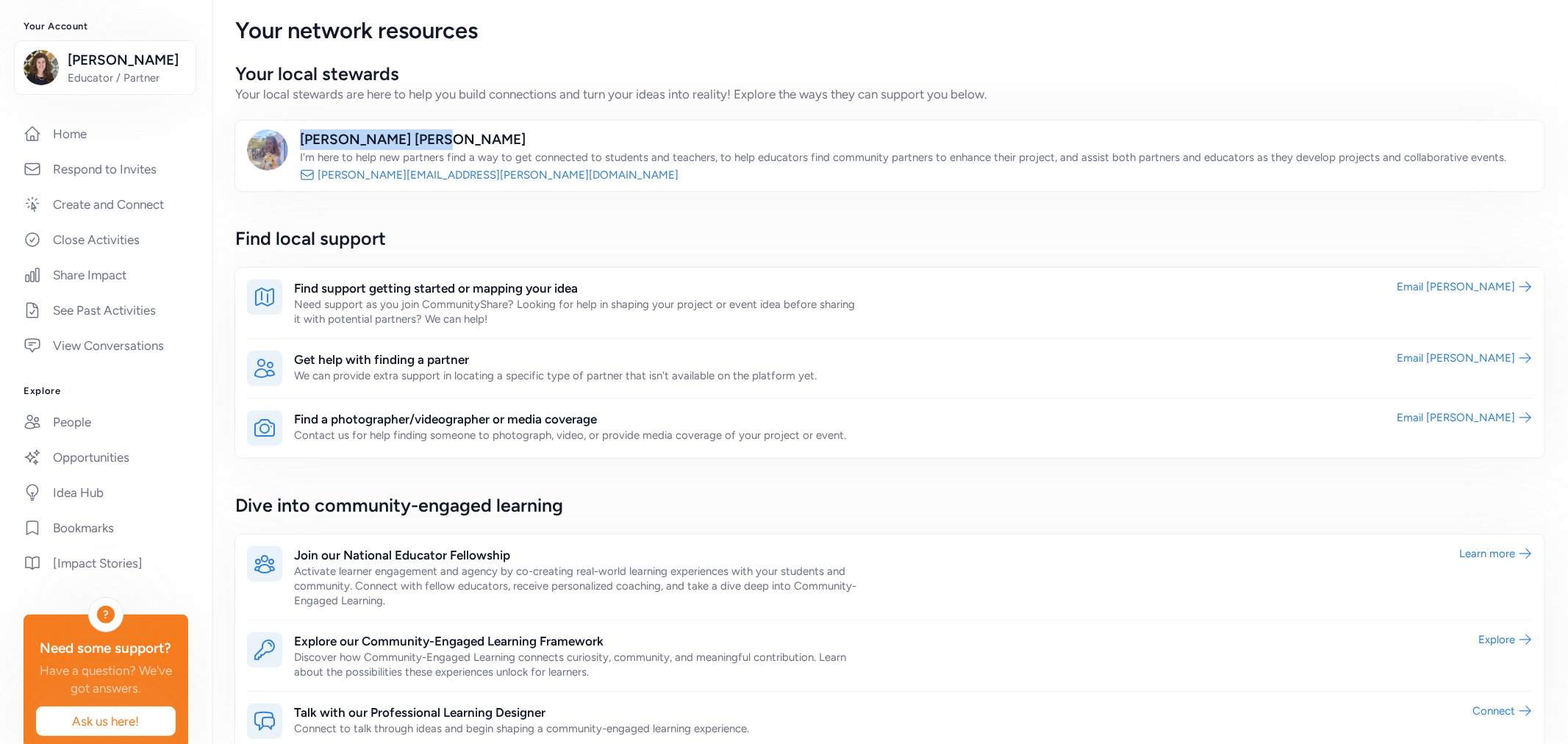 drag, startPoint x: 398, startPoint y: 143, endPoint x: 298, endPoint y: 135, distance: 100.3195 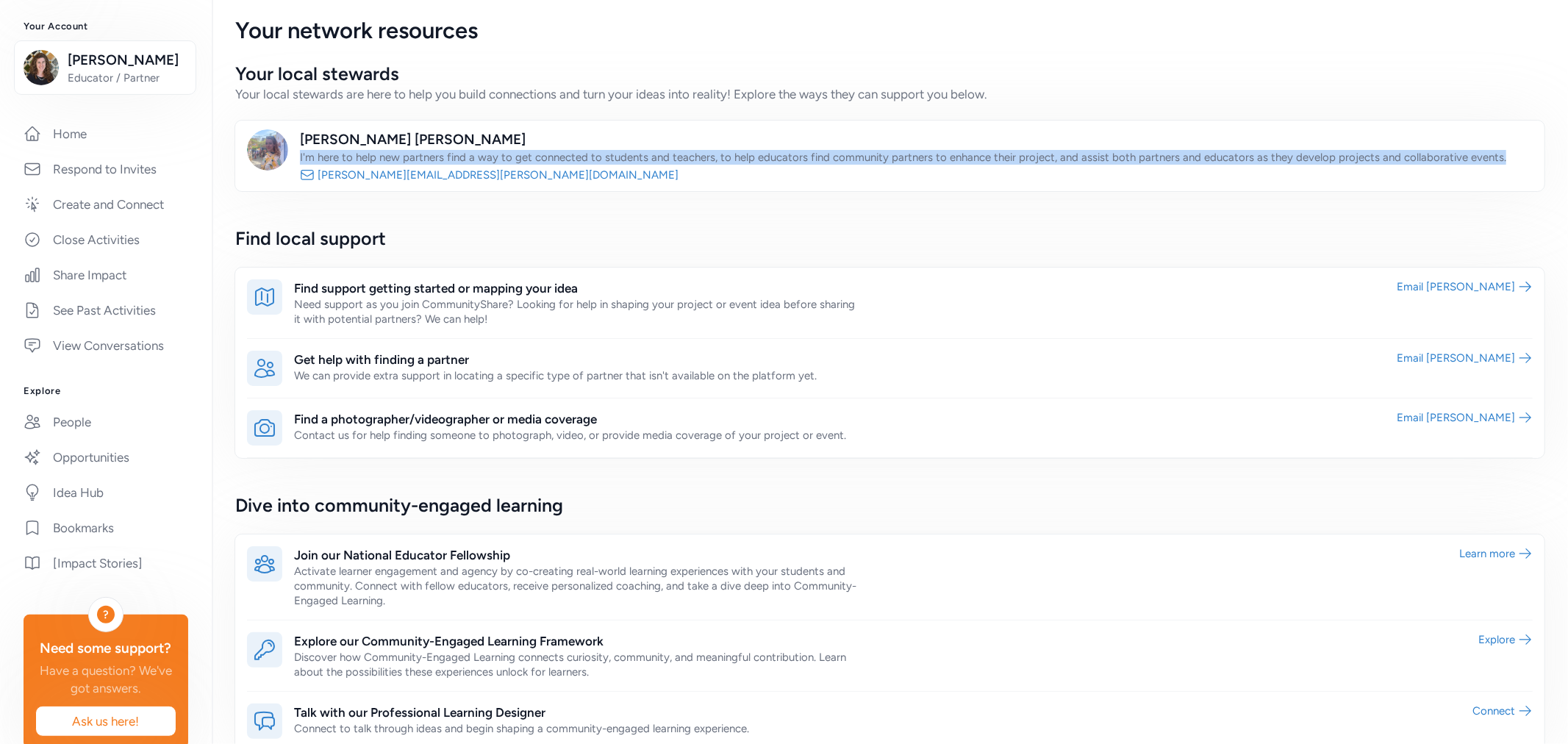 drag, startPoint x: 300, startPoint y: 156, endPoint x: 1498, endPoint y: 155, distance: 1198.0004 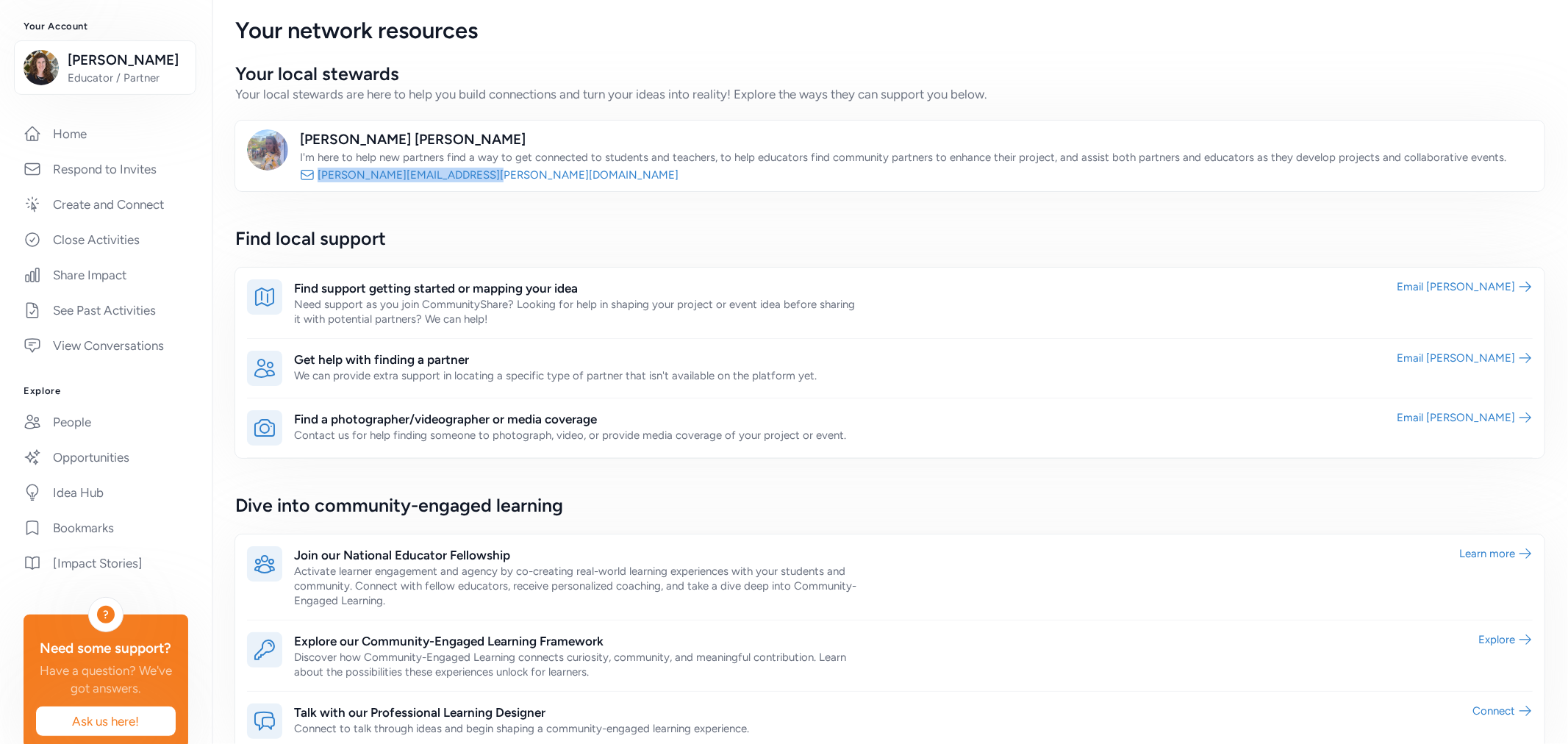 drag, startPoint x: 483, startPoint y: 177, endPoint x: 318, endPoint y: 177, distance: 165 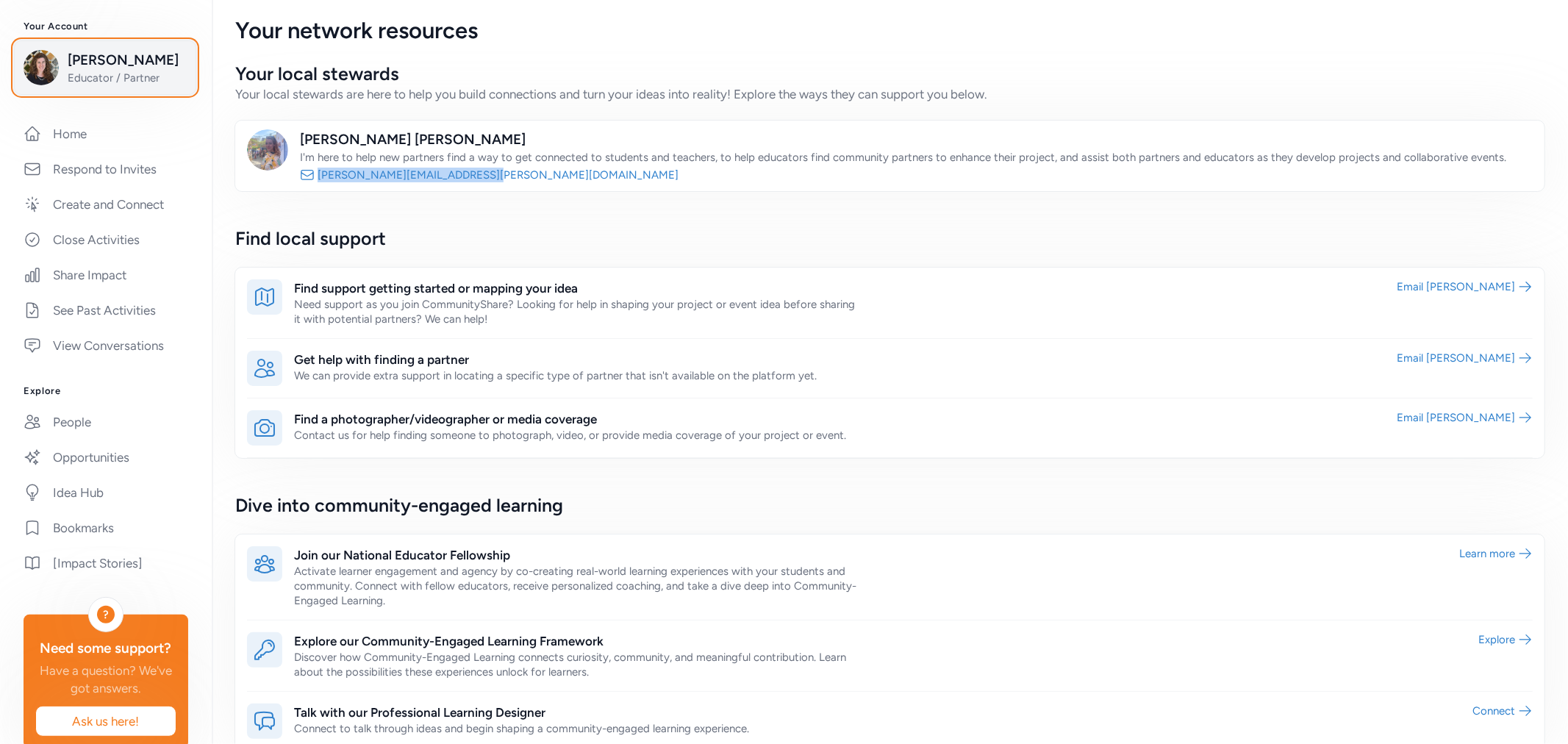 click on "[PERSON_NAME]" at bounding box center (127, 60) 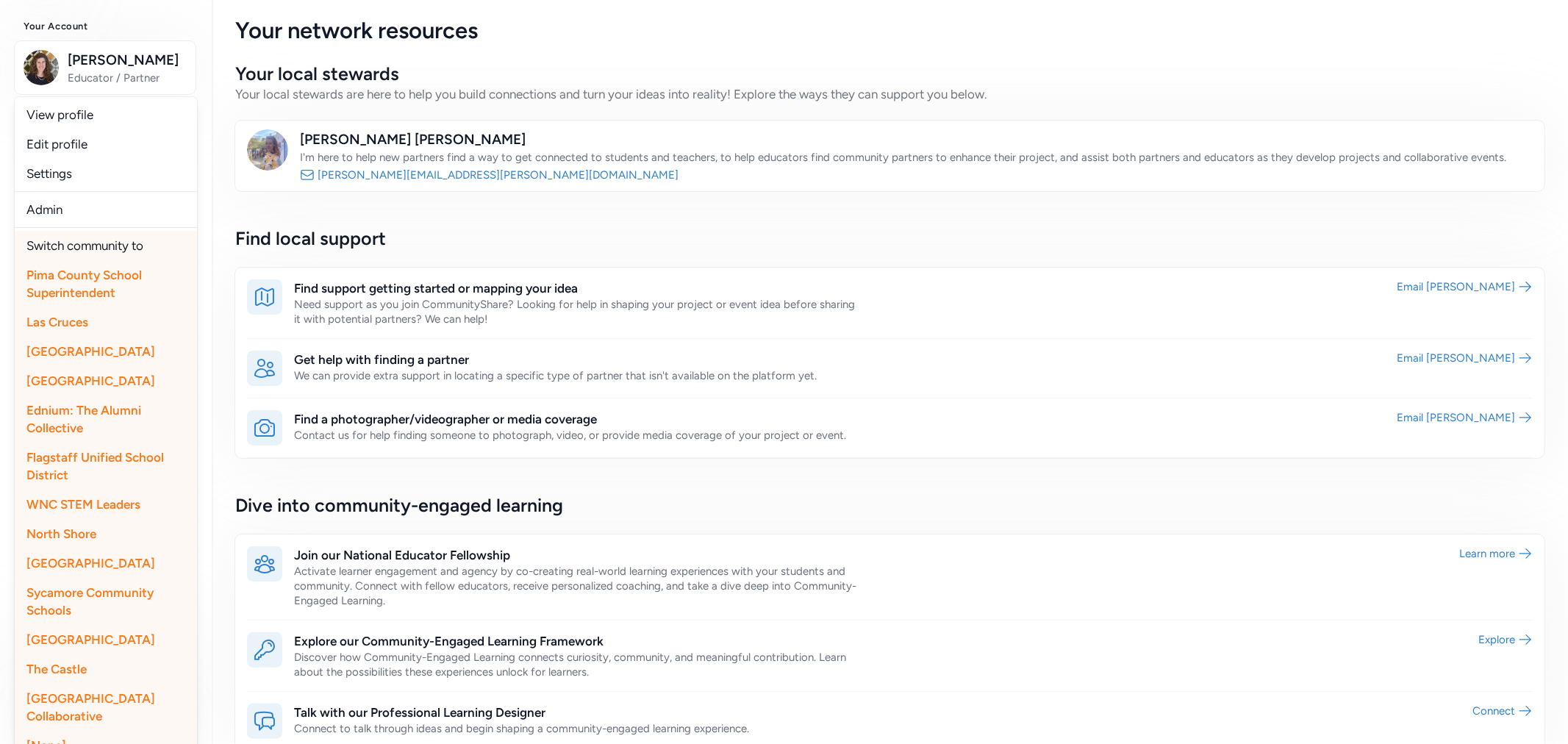 click on "Sycamore Community Schools" at bounding box center (90, 601) 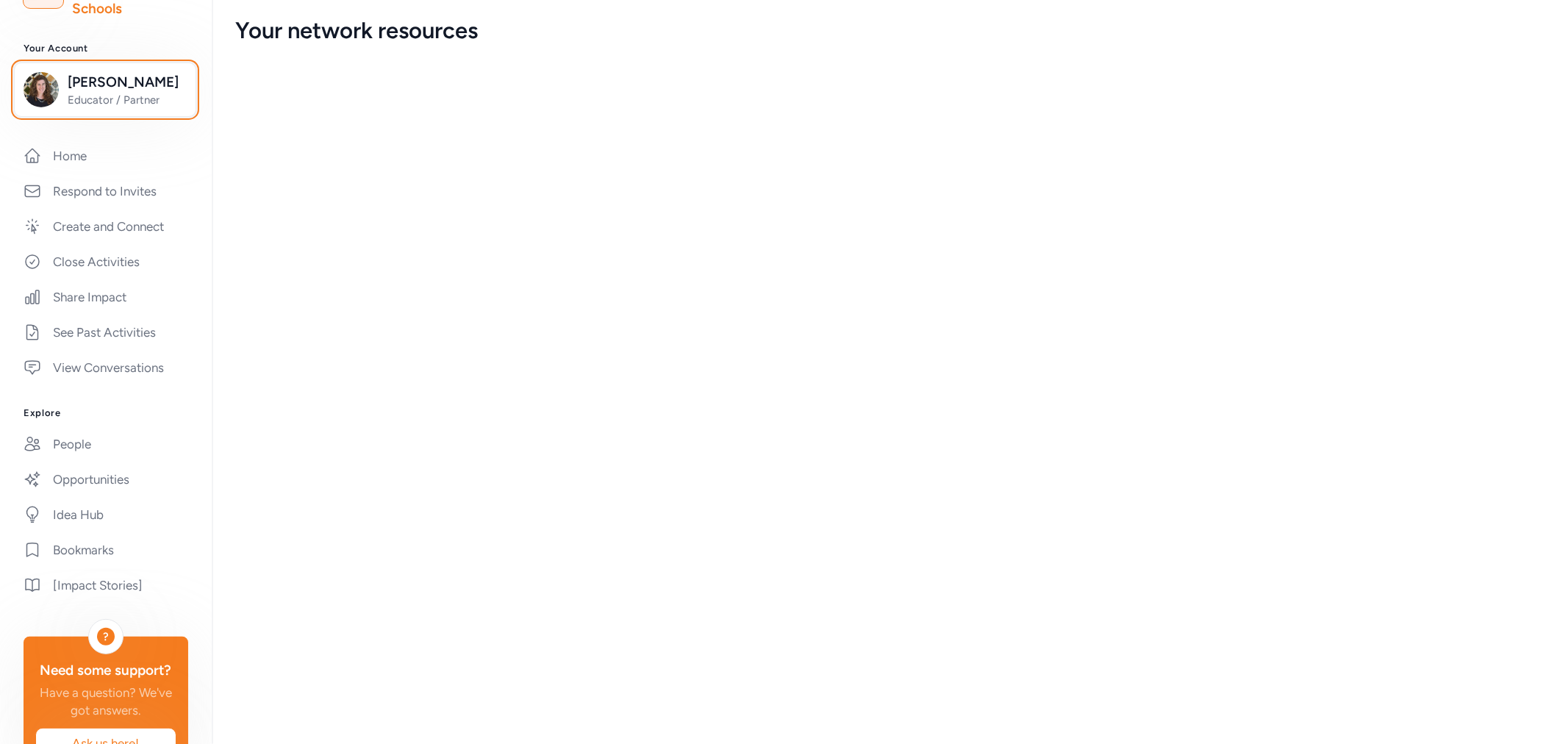 scroll, scrollTop: 185, scrollLeft: 0, axis: vertical 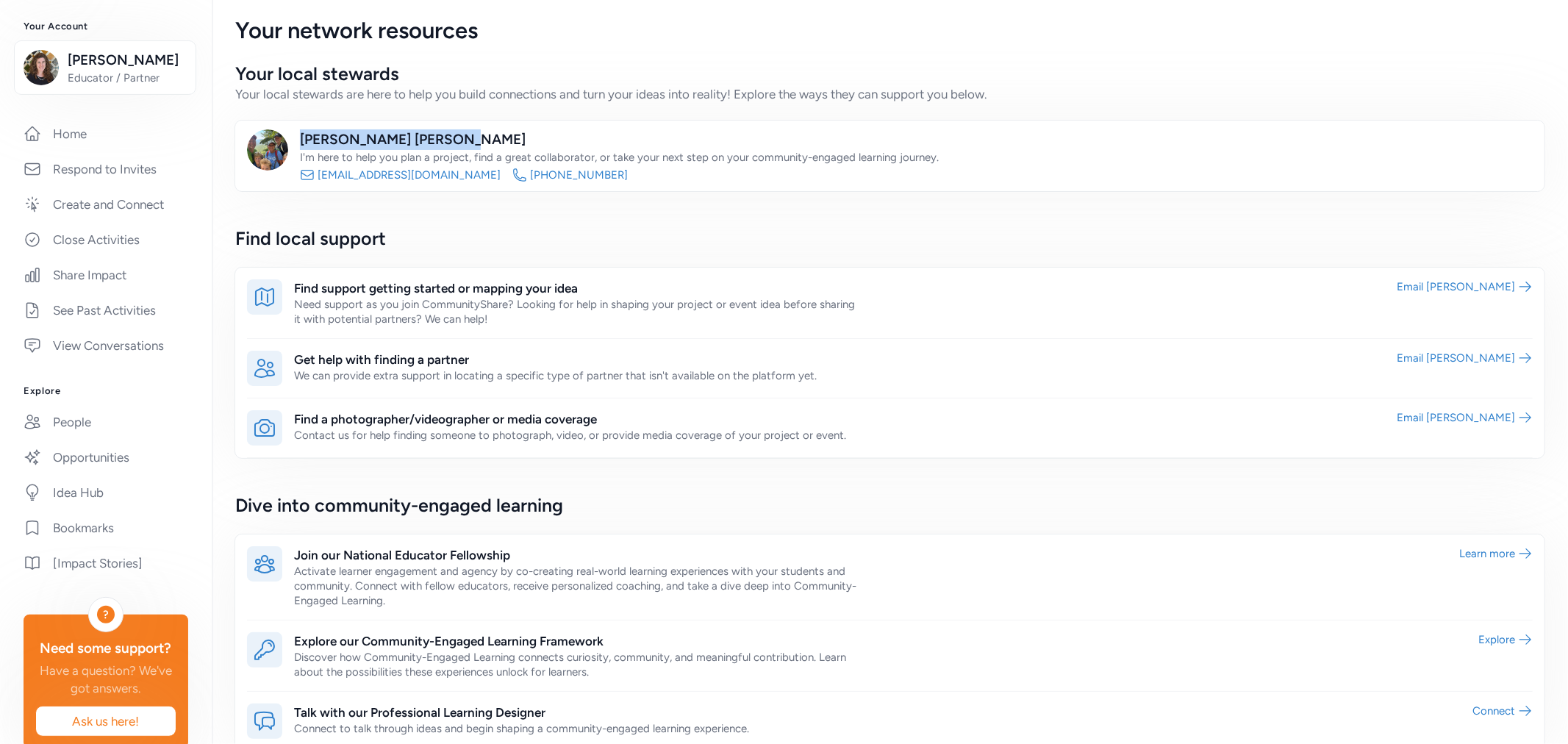 drag, startPoint x: 392, startPoint y: 145, endPoint x: 297, endPoint y: 140, distance: 95.13149 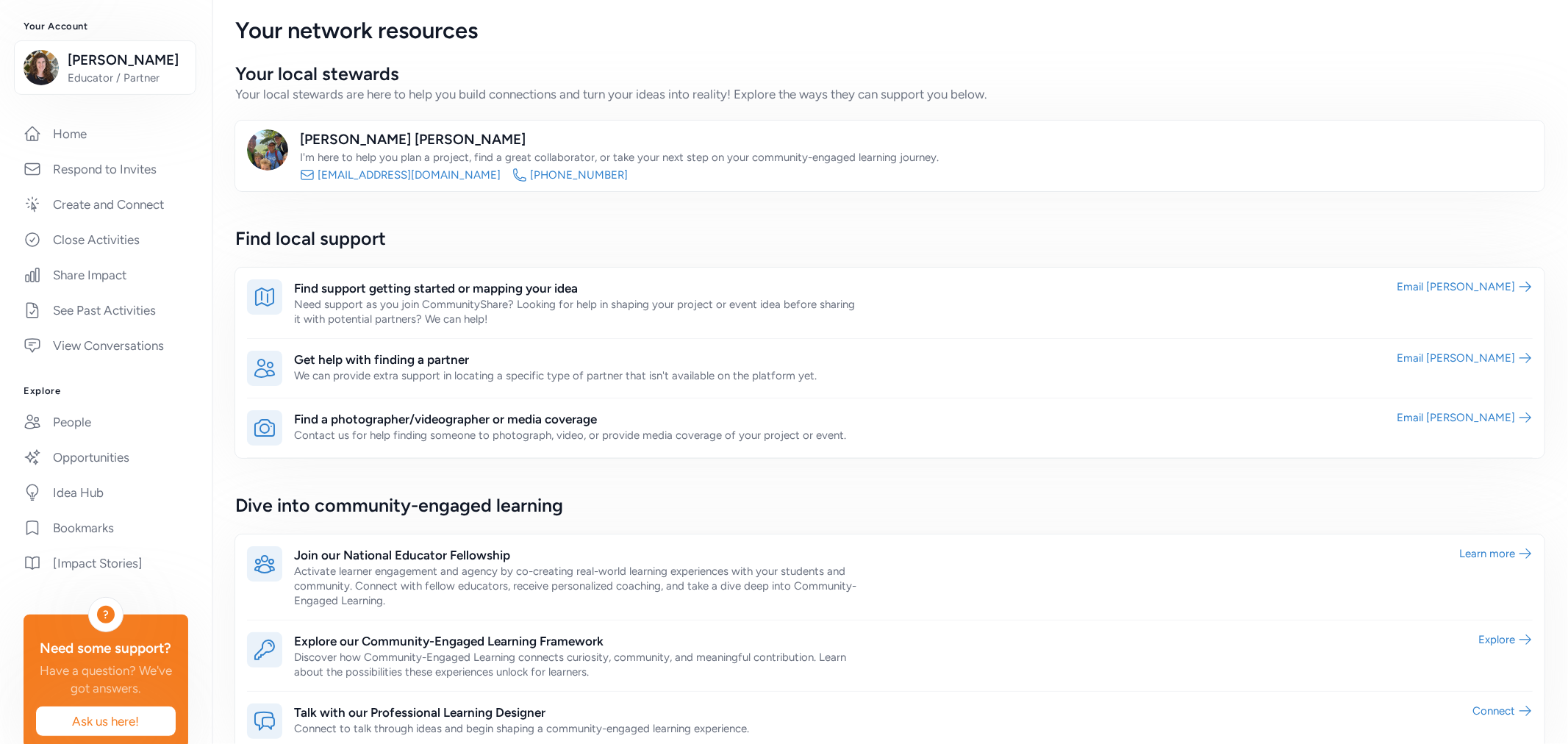 click on "I'm here to help you plan a project, find a great collaborator, or take your next step on your community-engaged learning journey." at bounding box center (916, 157) 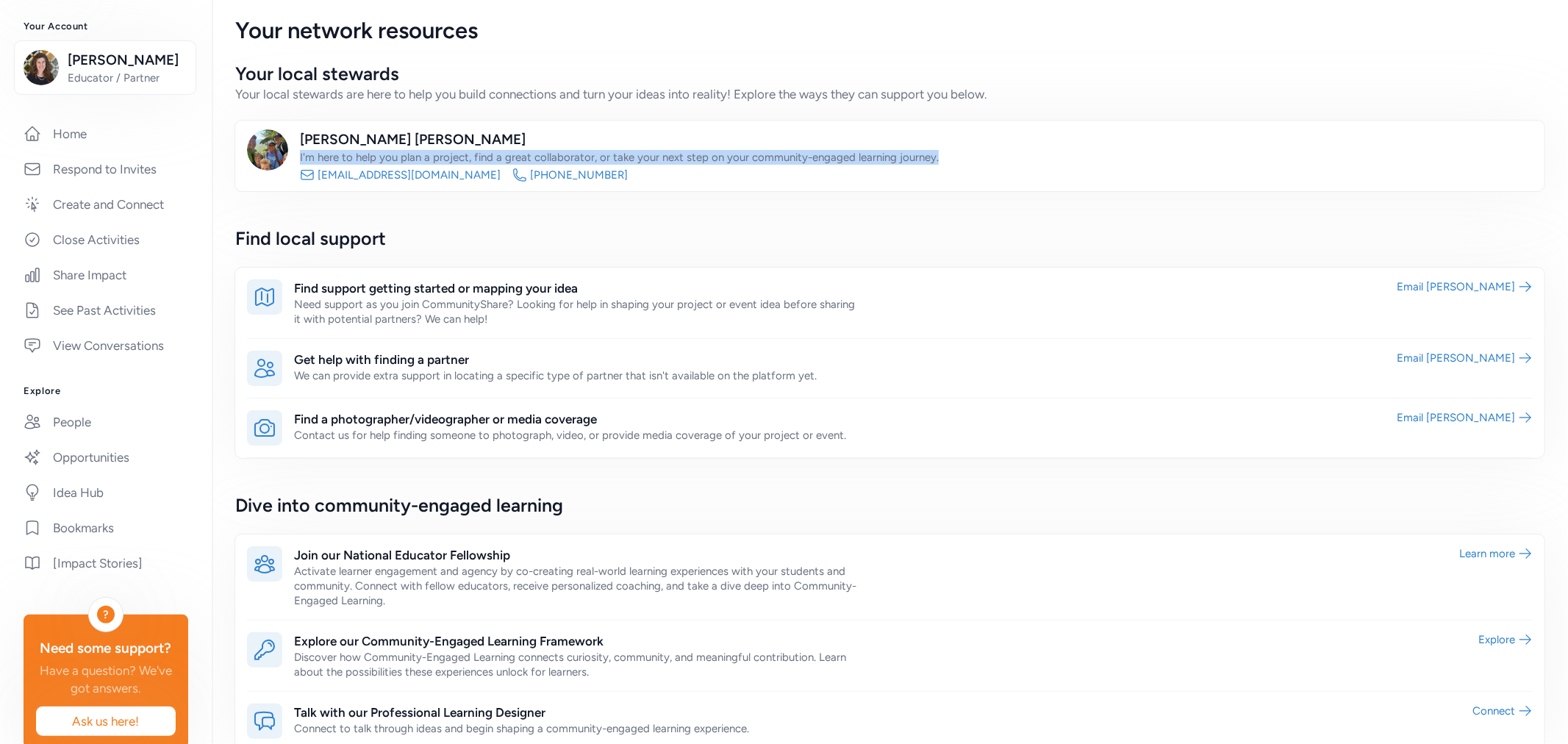 drag, startPoint x: 939, startPoint y: 157, endPoint x: 296, endPoint y: 154, distance: 643.007 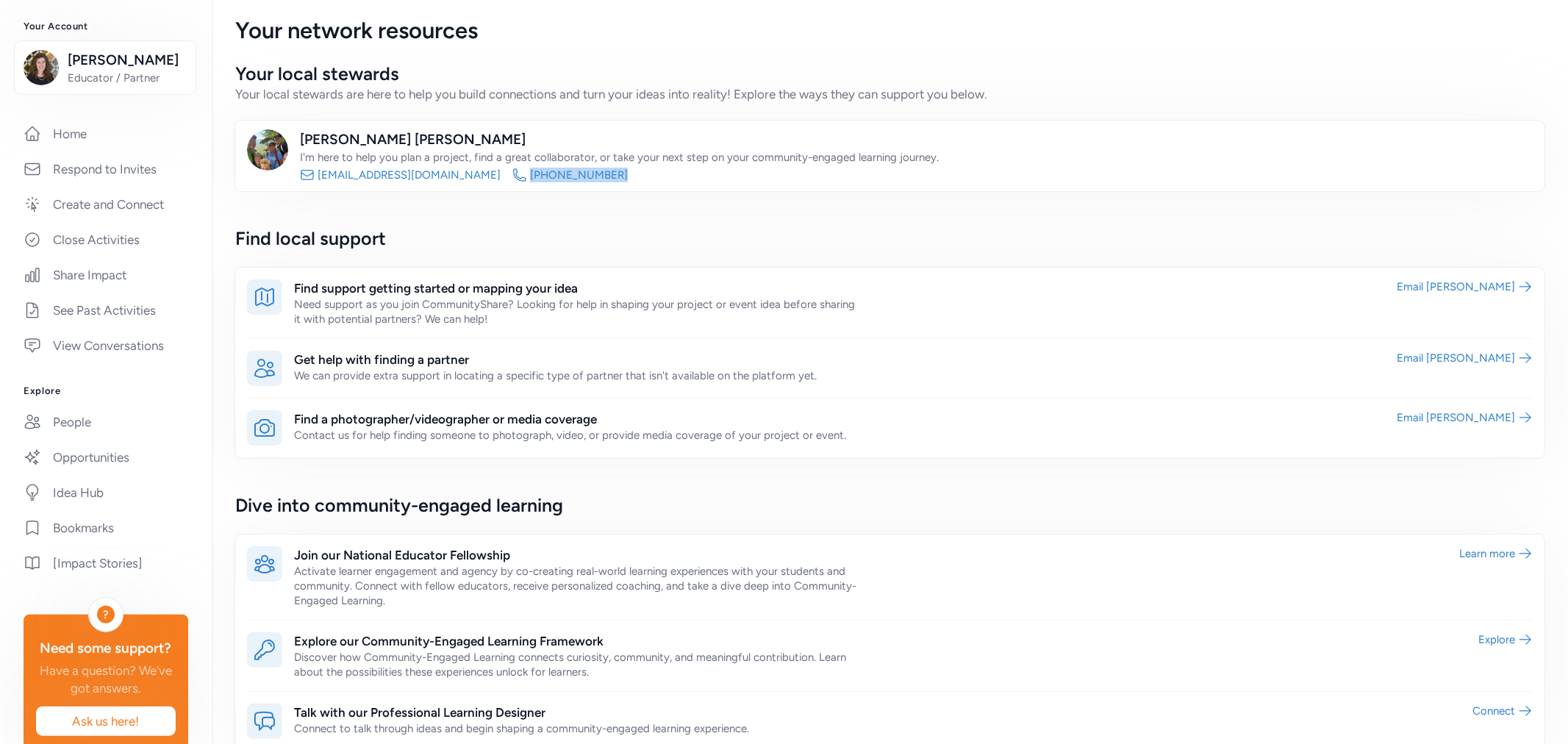 drag, startPoint x: 592, startPoint y: 175, endPoint x: 506, endPoint y: 176, distance: 86.00581 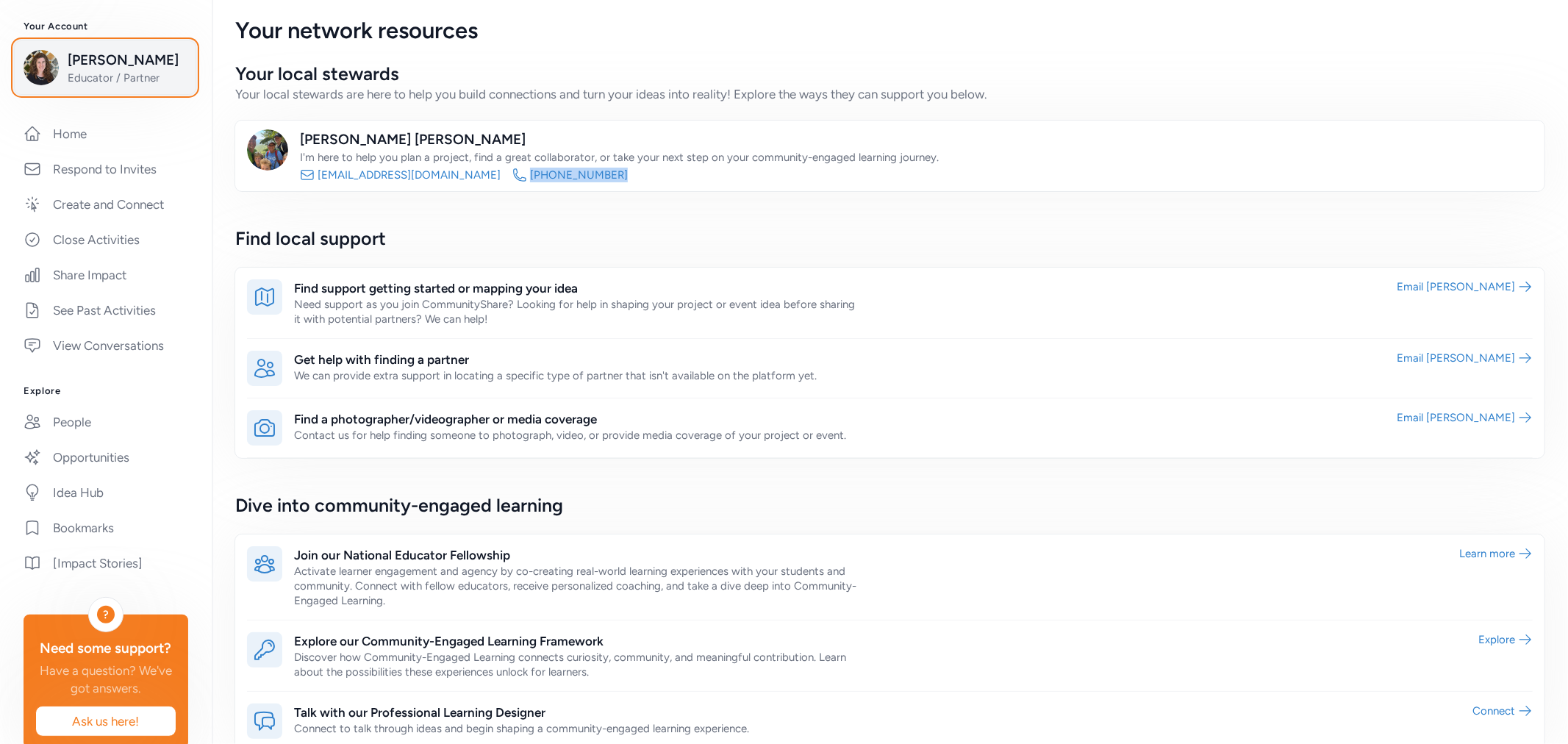 click on "[PERSON_NAME]" at bounding box center (127, 60) 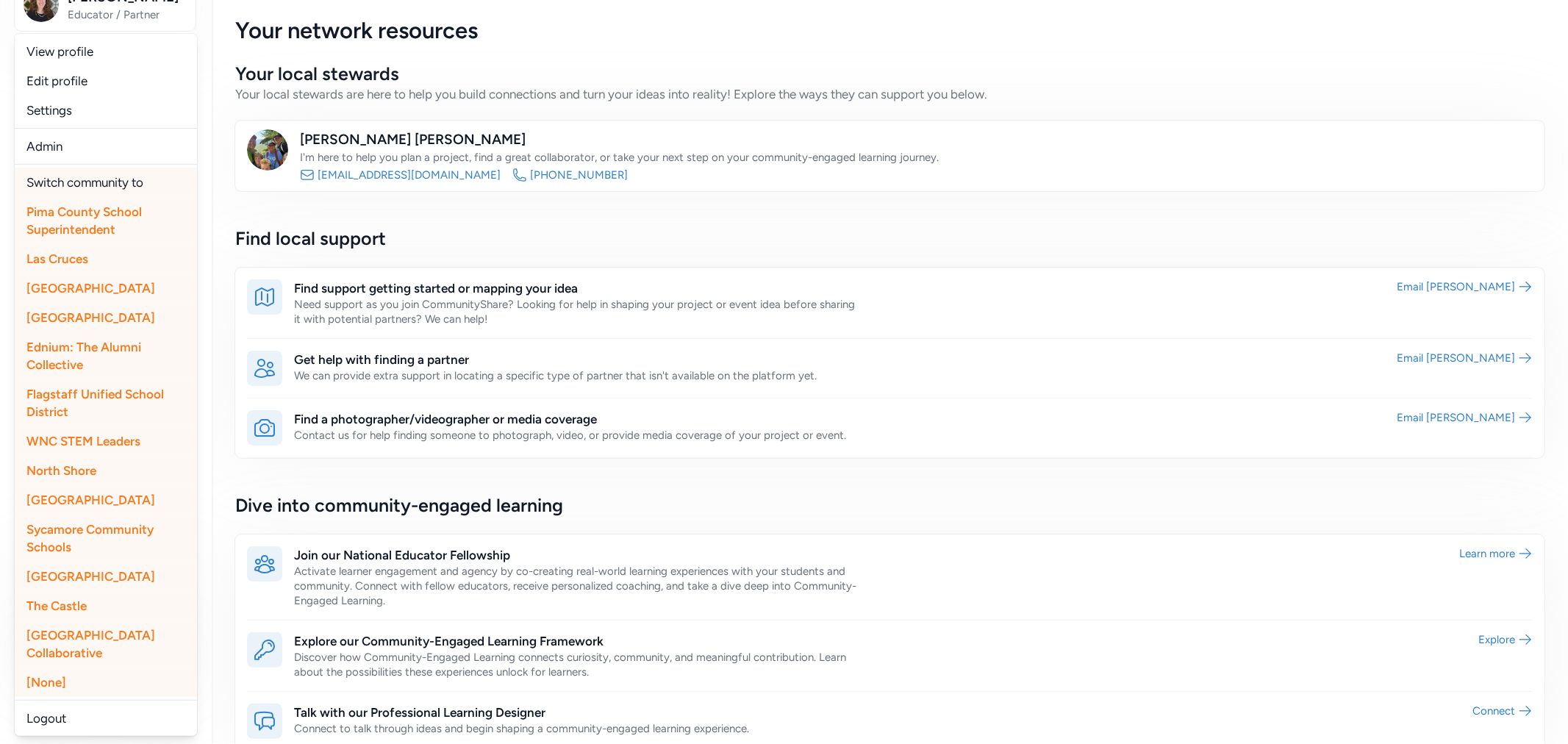 click on "The Castle" at bounding box center (57, 606) 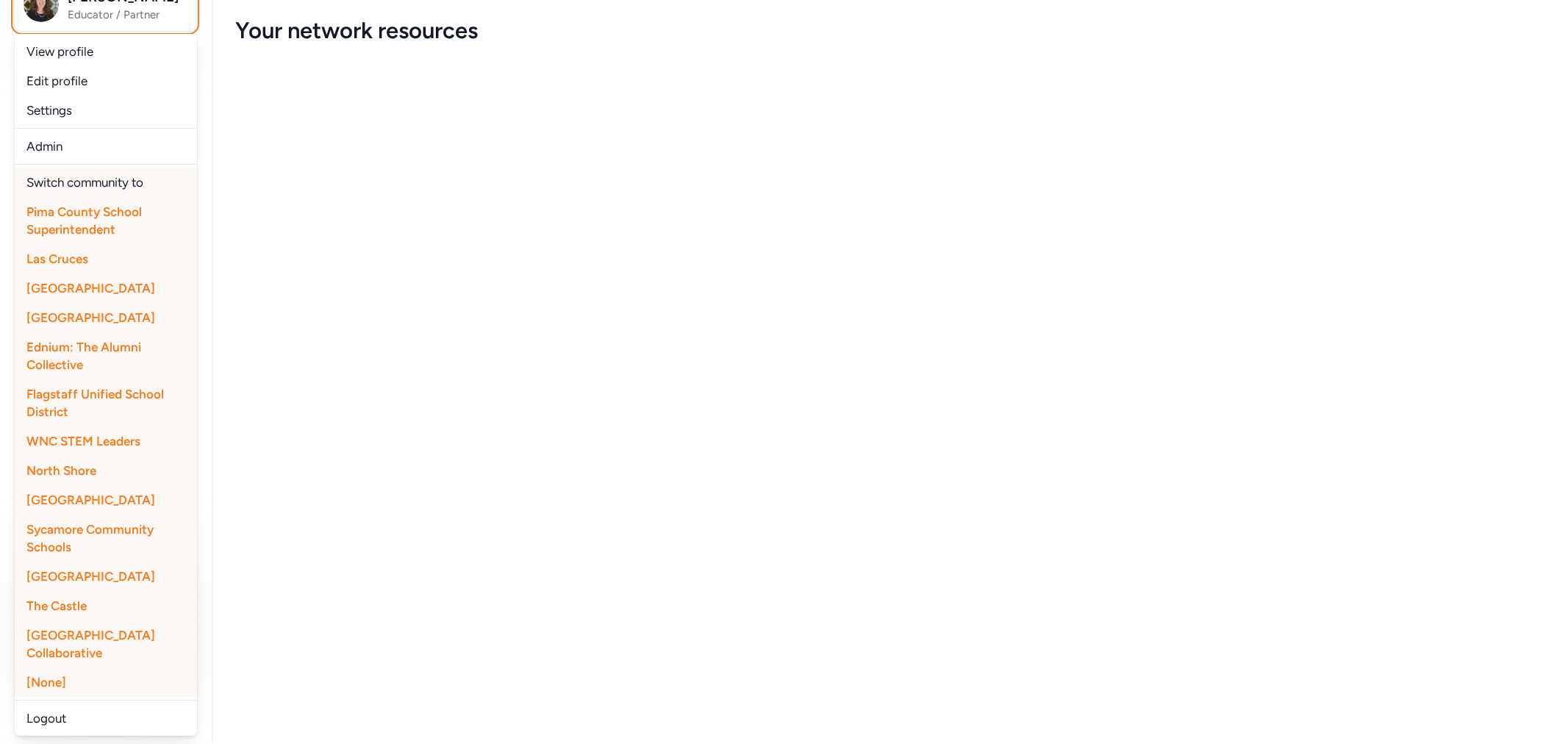scroll, scrollTop: 245, scrollLeft: 0, axis: vertical 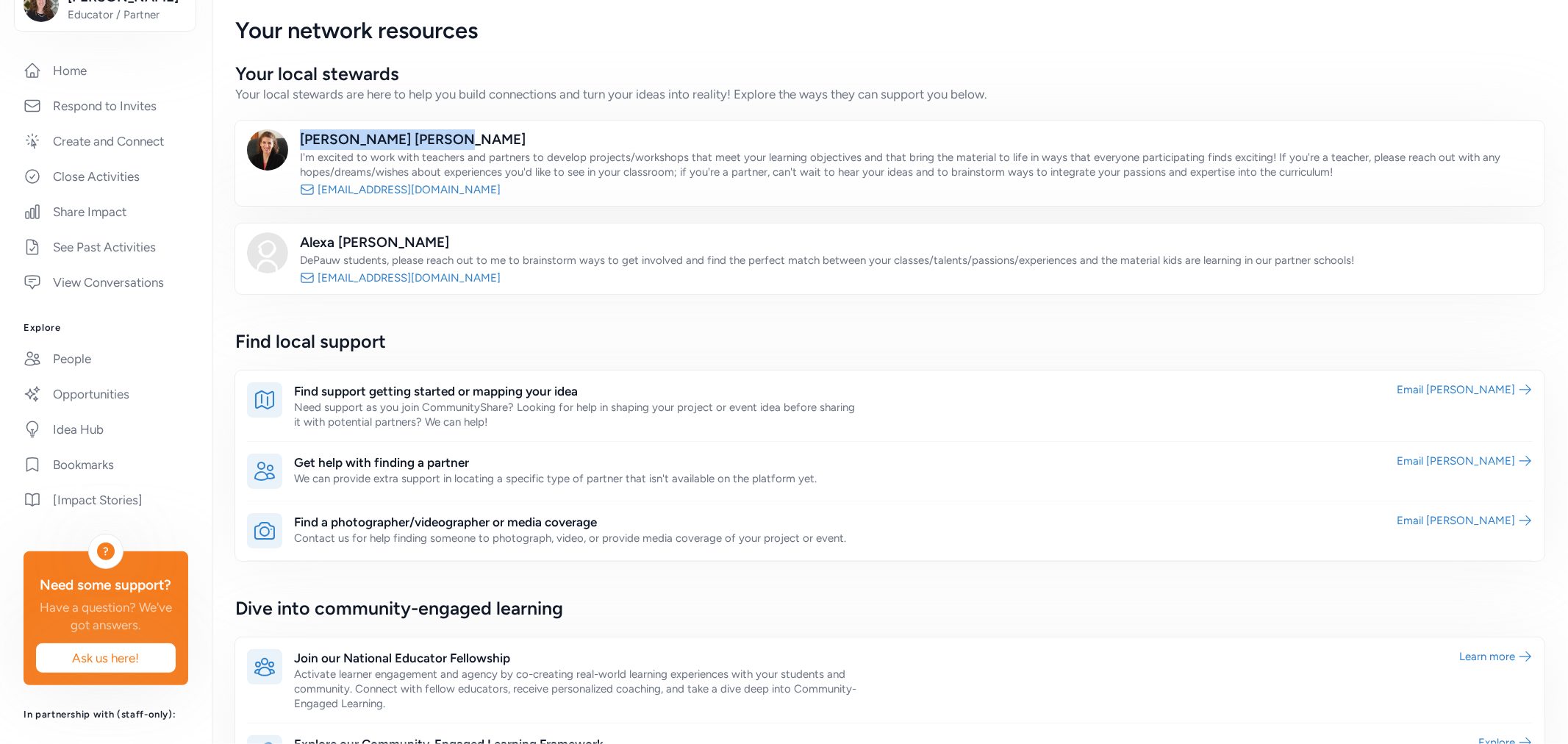 drag, startPoint x: 397, startPoint y: 138, endPoint x: 300, endPoint y: 140, distance: 97.02062 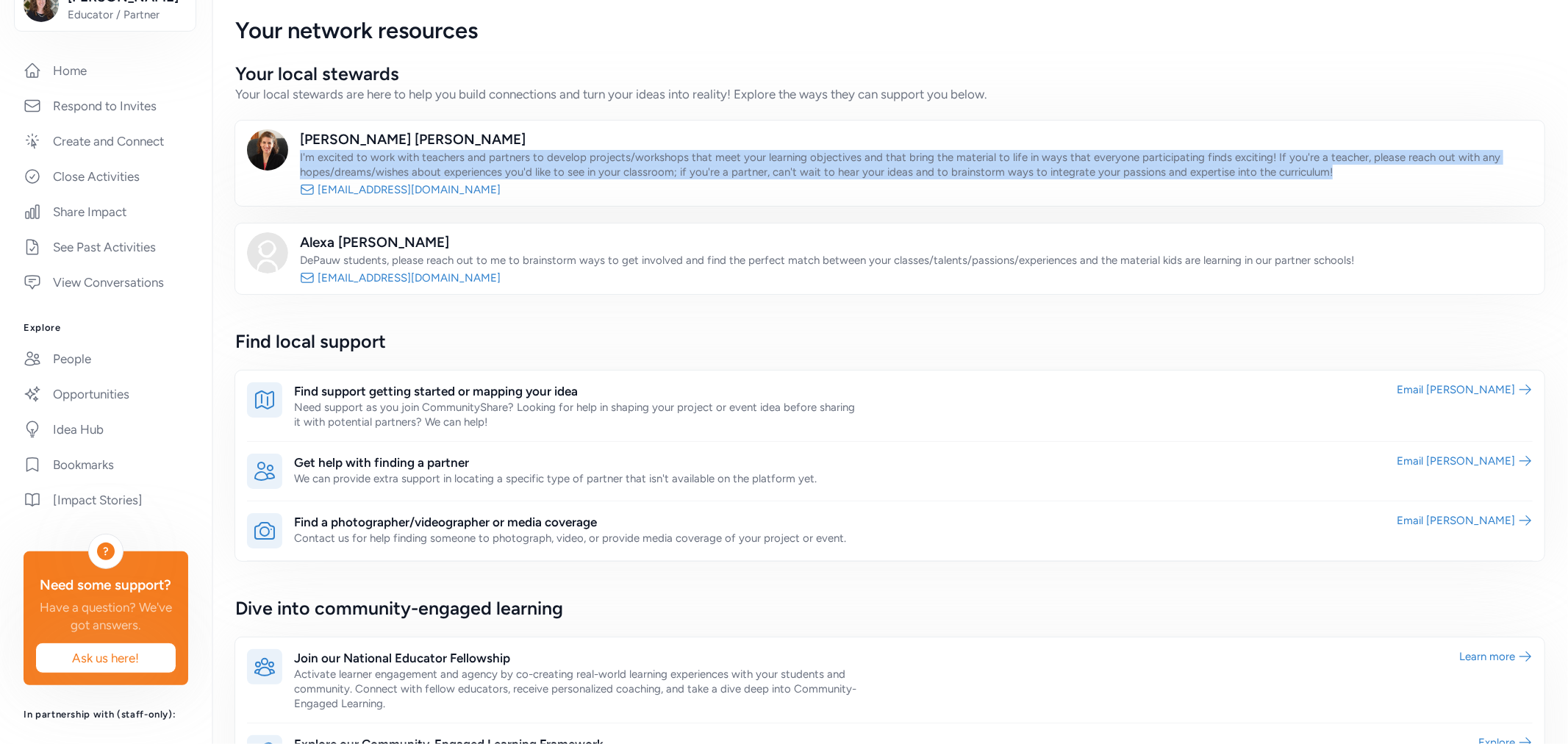 drag, startPoint x: 296, startPoint y: 157, endPoint x: 1325, endPoint y: 171, distance: 1029.0952 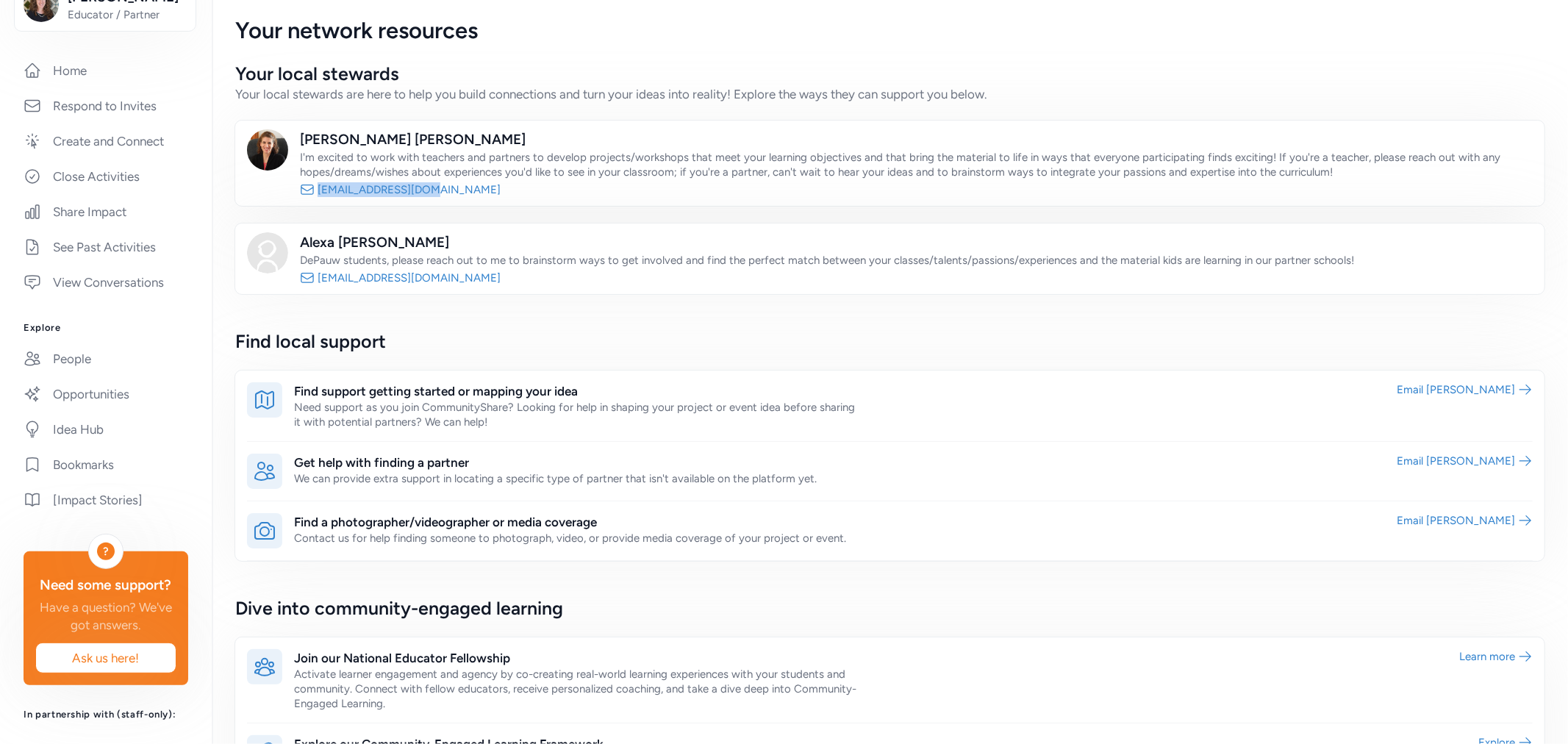 drag, startPoint x: 437, startPoint y: 193, endPoint x: 309, endPoint y: 194, distance: 128.00391 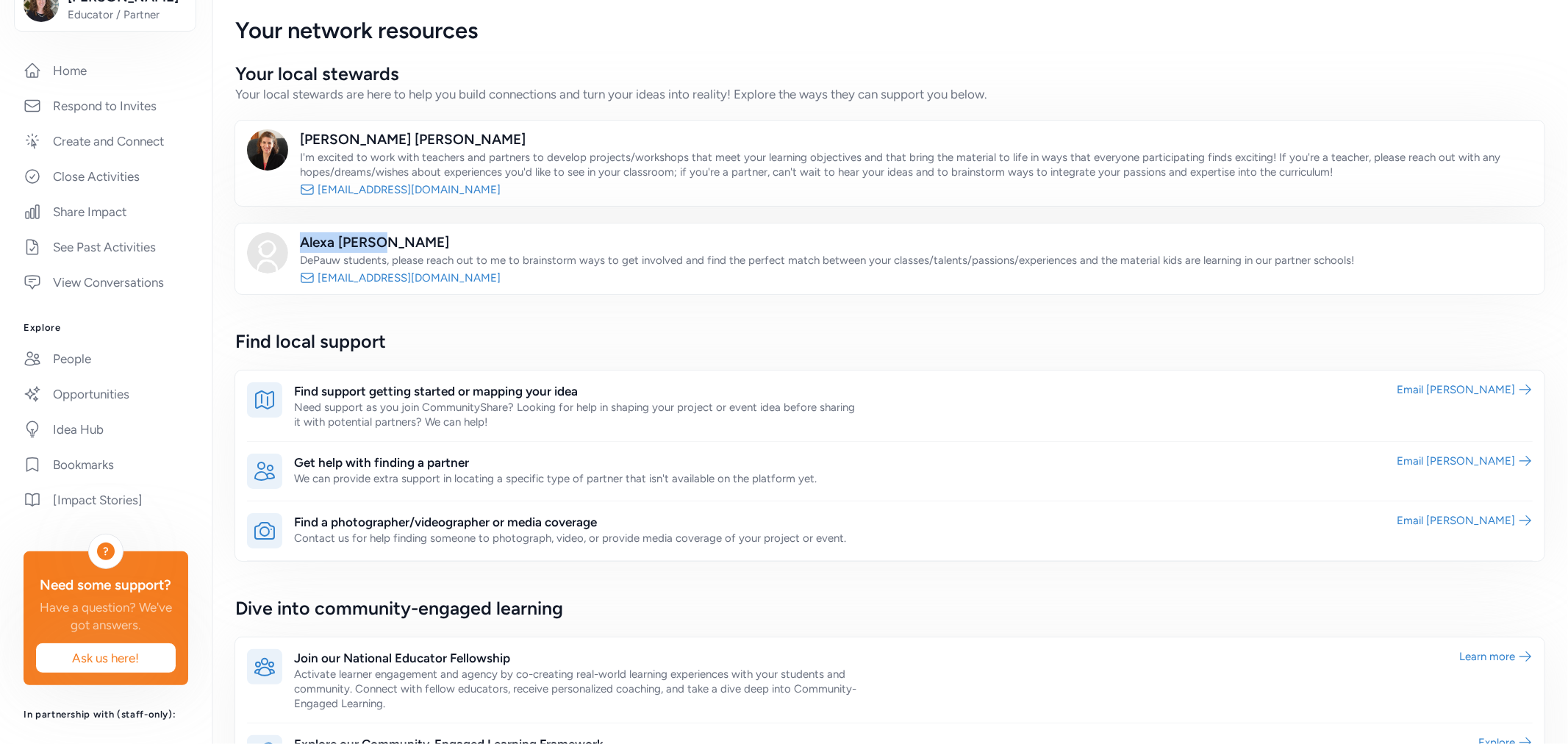 drag, startPoint x: 387, startPoint y: 244, endPoint x: 303, endPoint y: 240, distance: 84.09518 